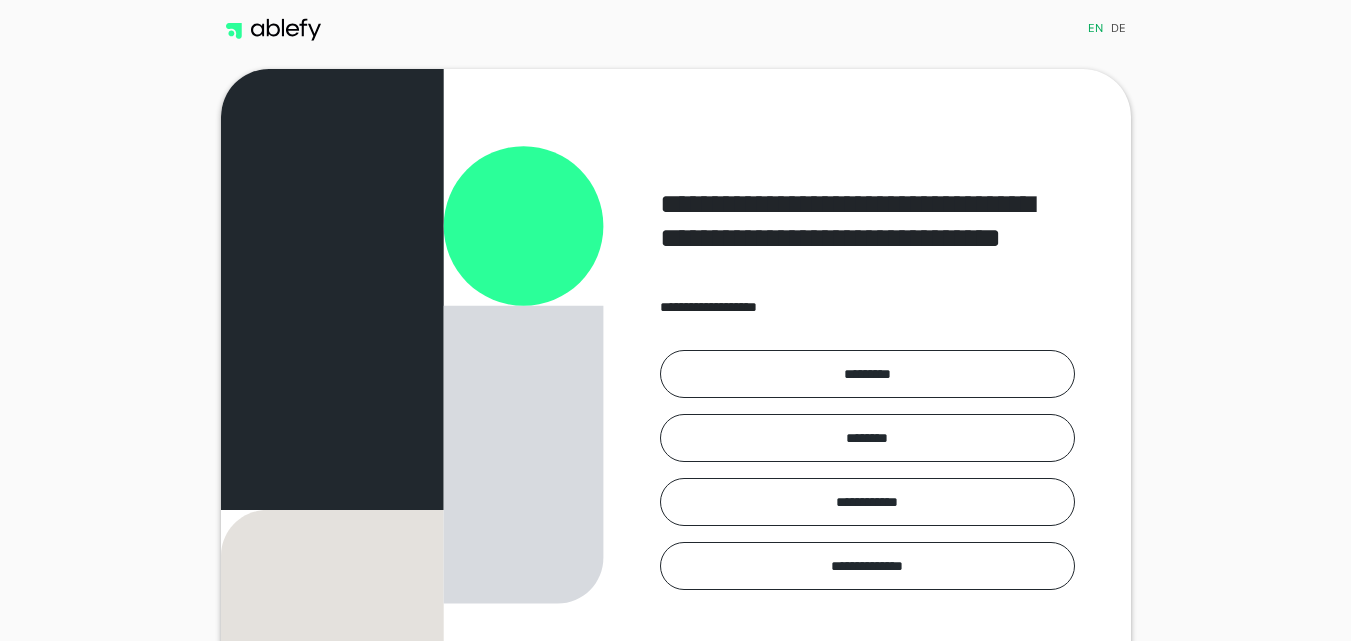 scroll, scrollTop: 0, scrollLeft: 0, axis: both 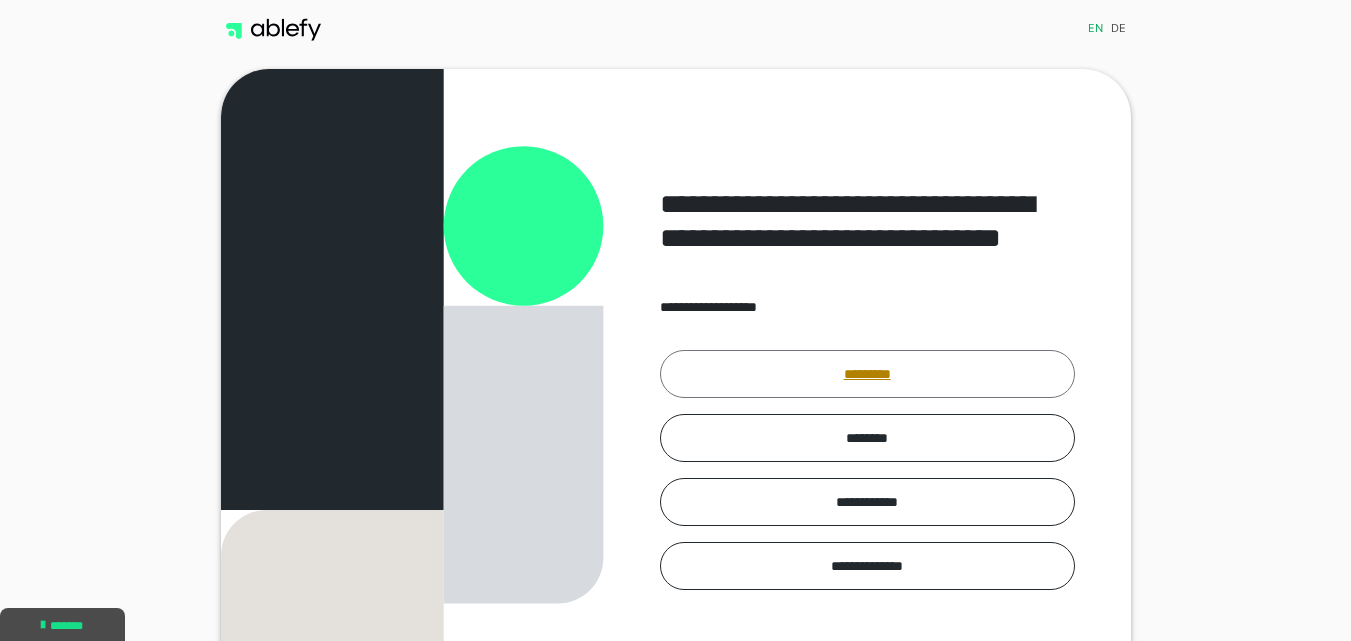 click on "*********" at bounding box center (867, 374) 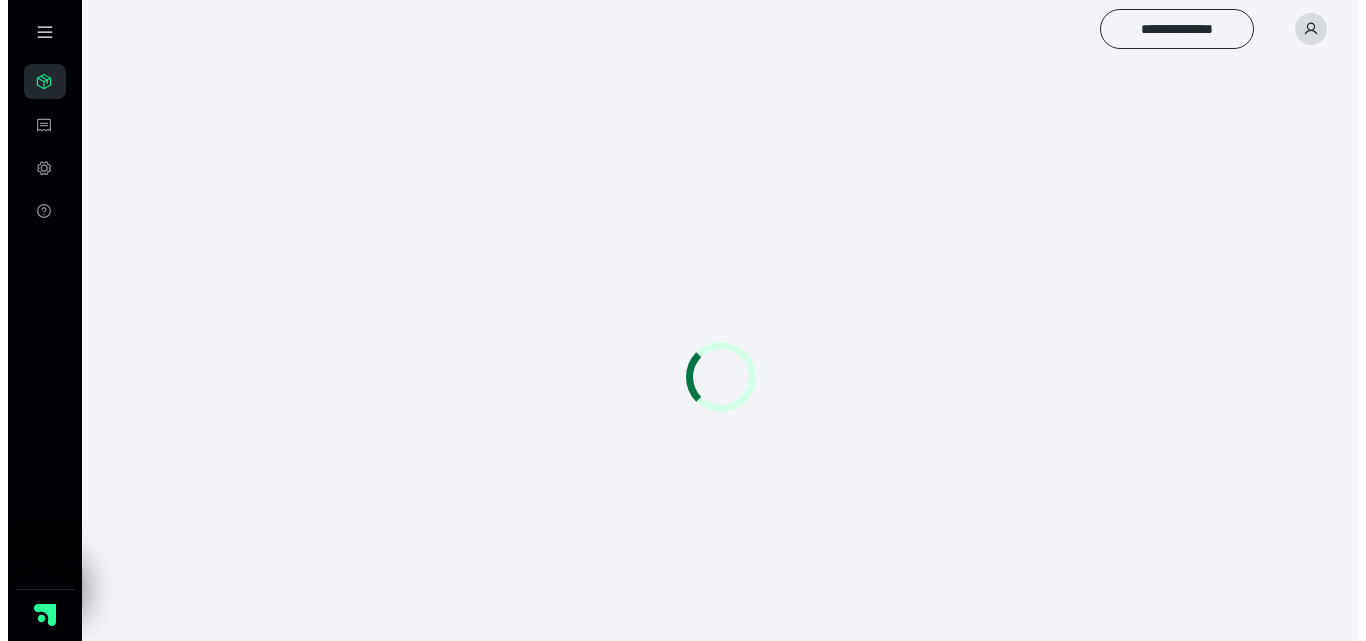 scroll, scrollTop: 0, scrollLeft: 0, axis: both 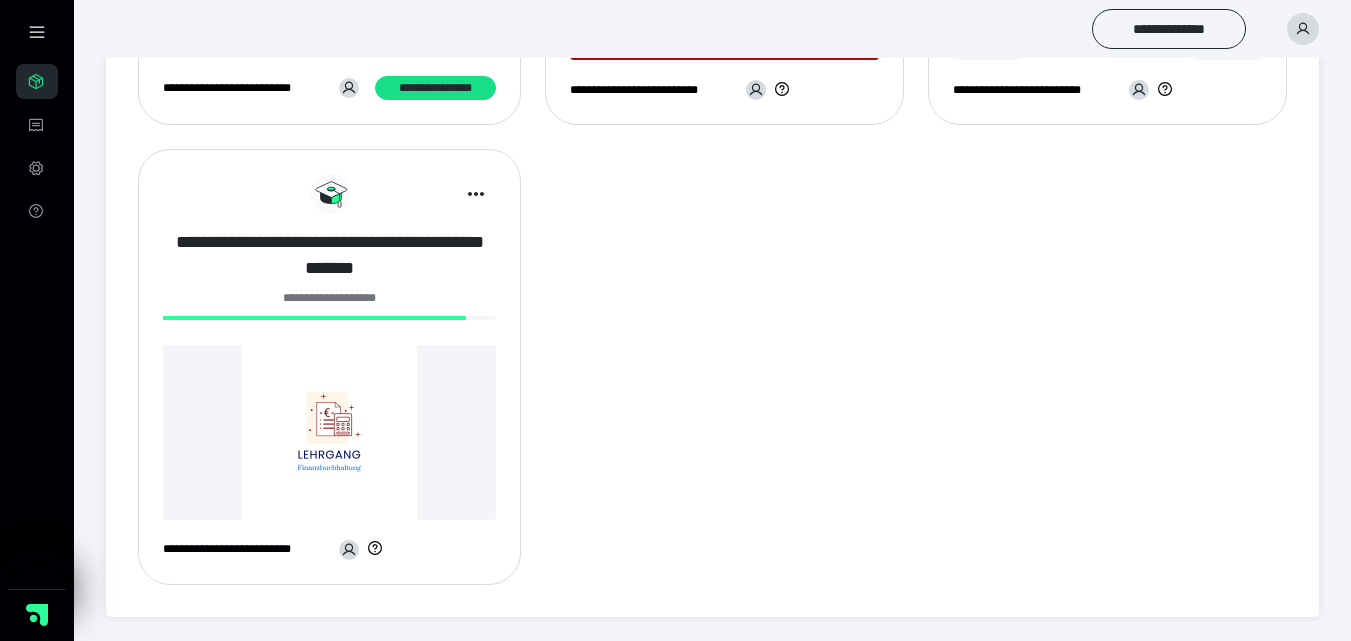 click on "**********" at bounding box center [329, 255] 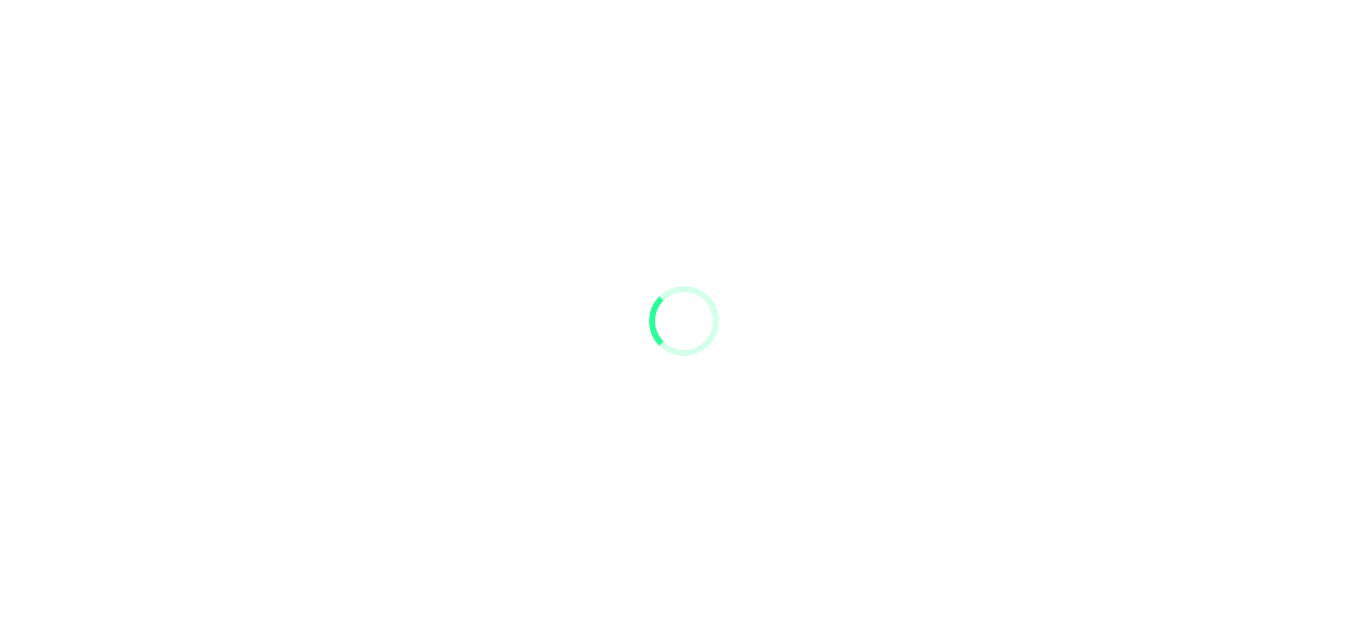 scroll, scrollTop: 0, scrollLeft: 0, axis: both 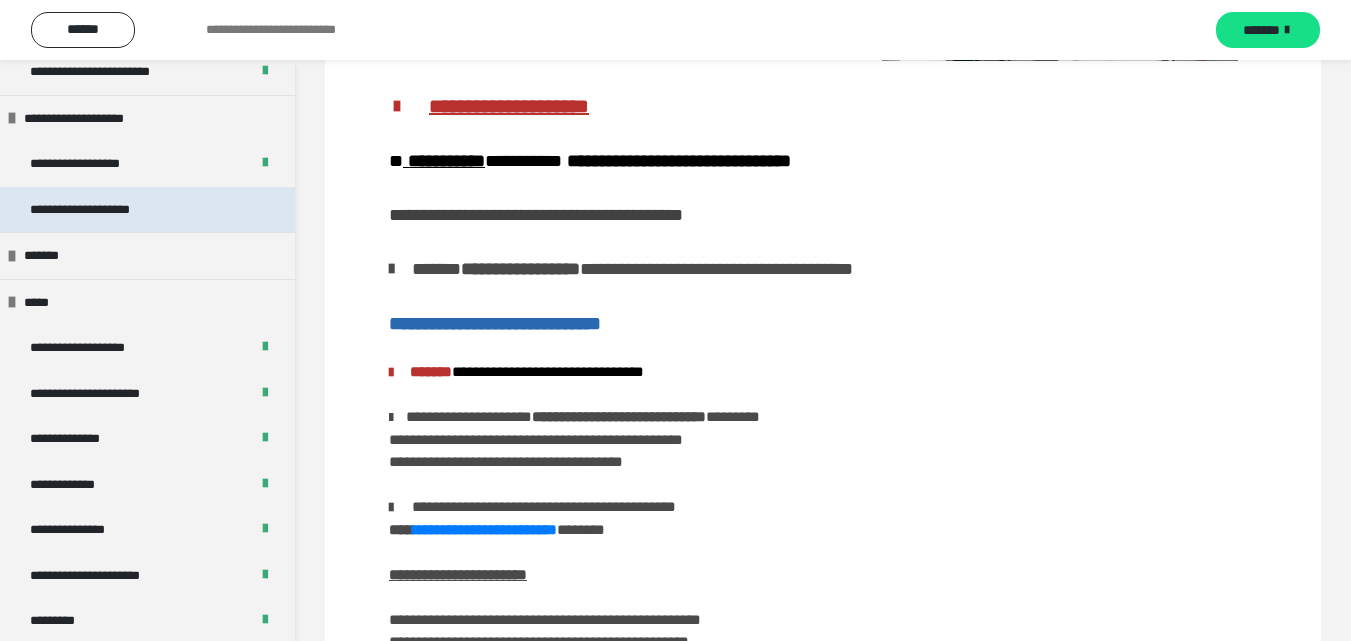 click on "**********" at bounding box center (102, 210) 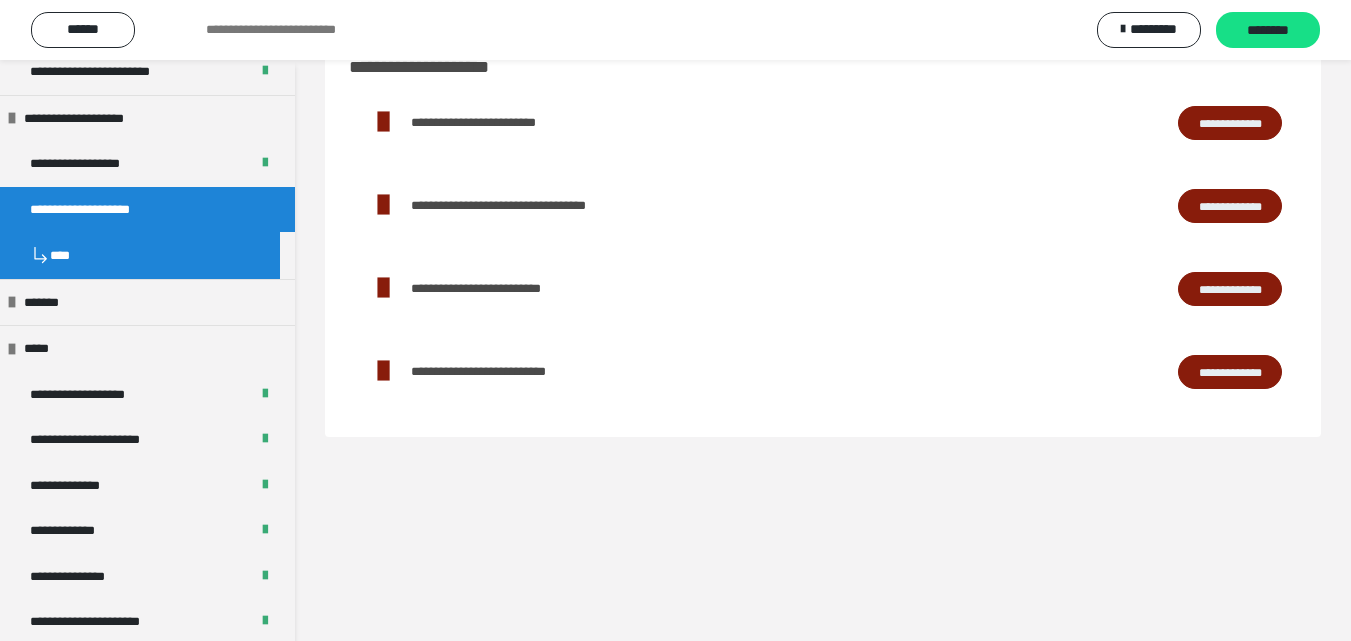 scroll, scrollTop: 0, scrollLeft: 0, axis: both 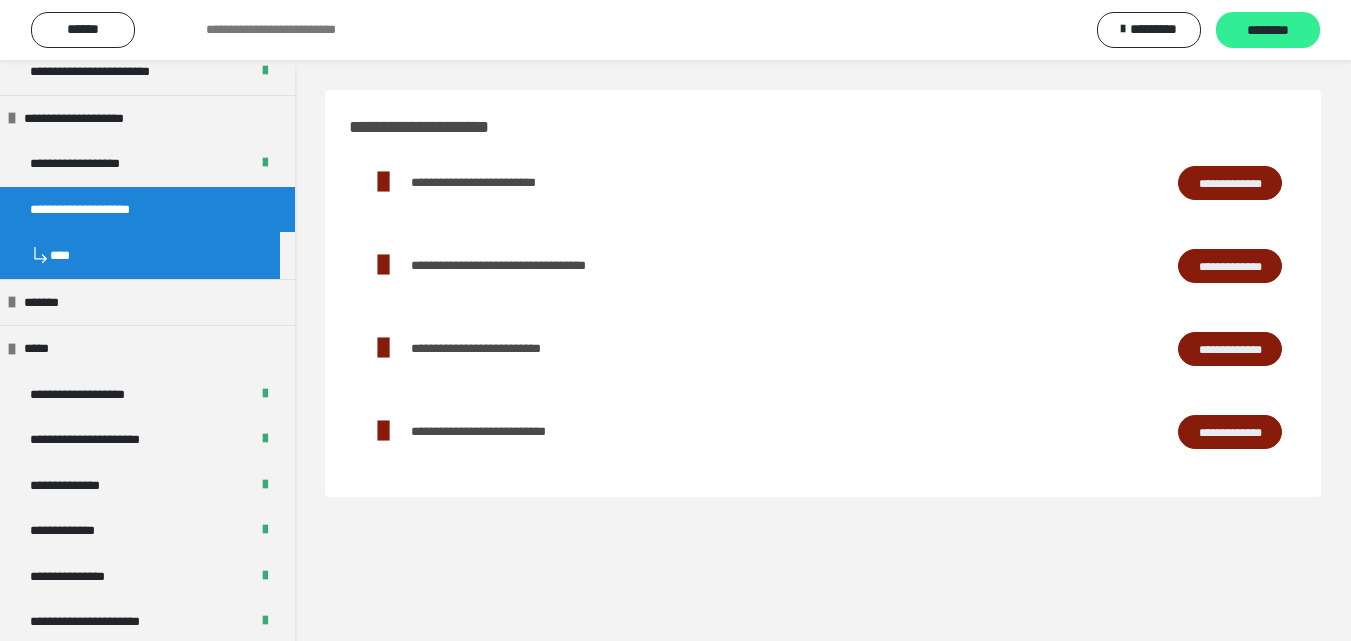 click on "********" at bounding box center [1268, 31] 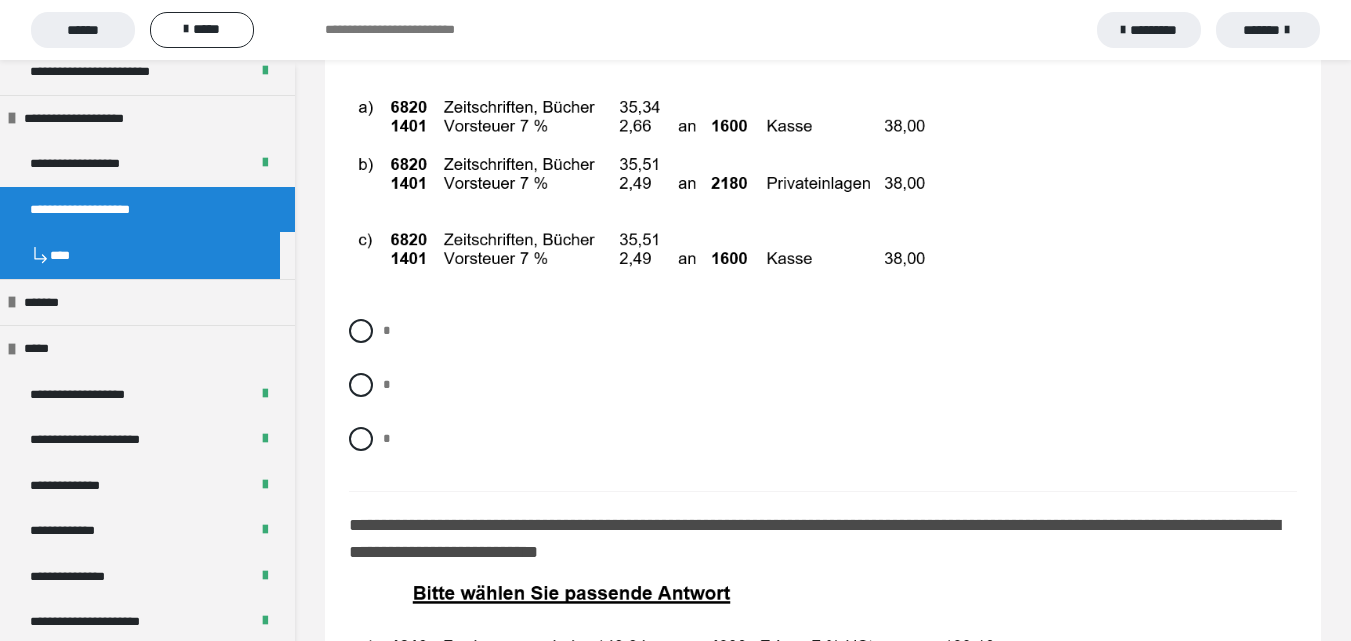 scroll, scrollTop: 15260, scrollLeft: 0, axis: vertical 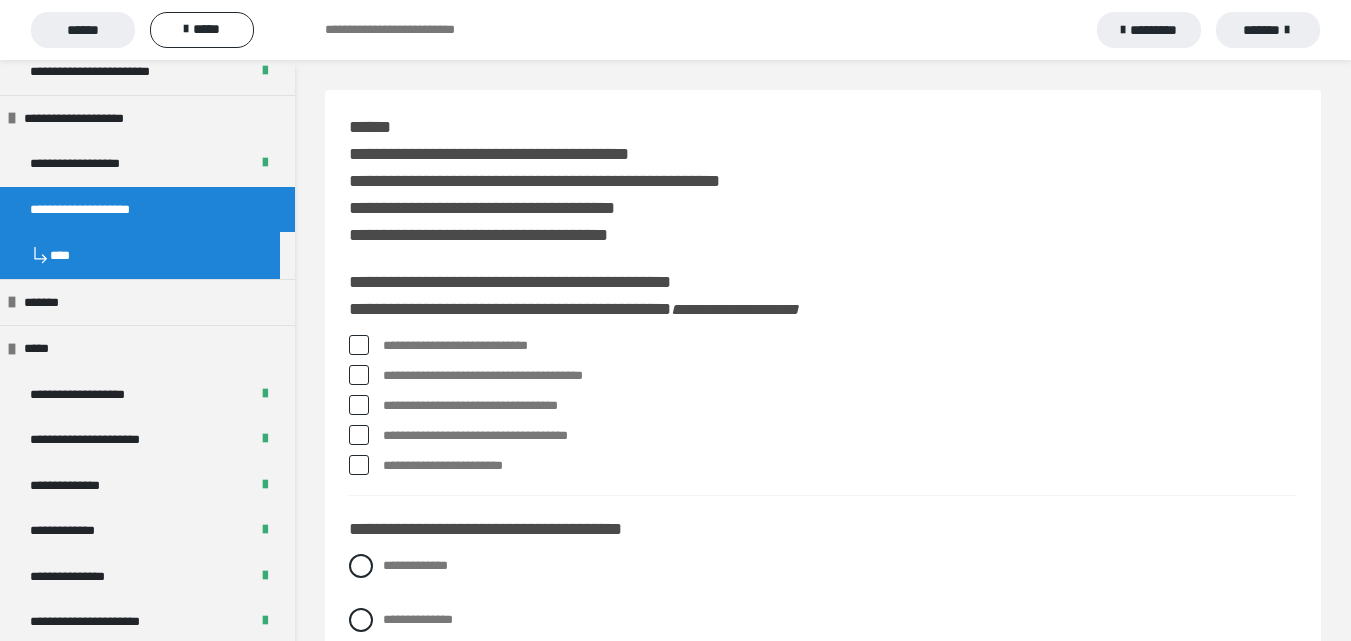 click on "**********" at bounding box center [840, 346] 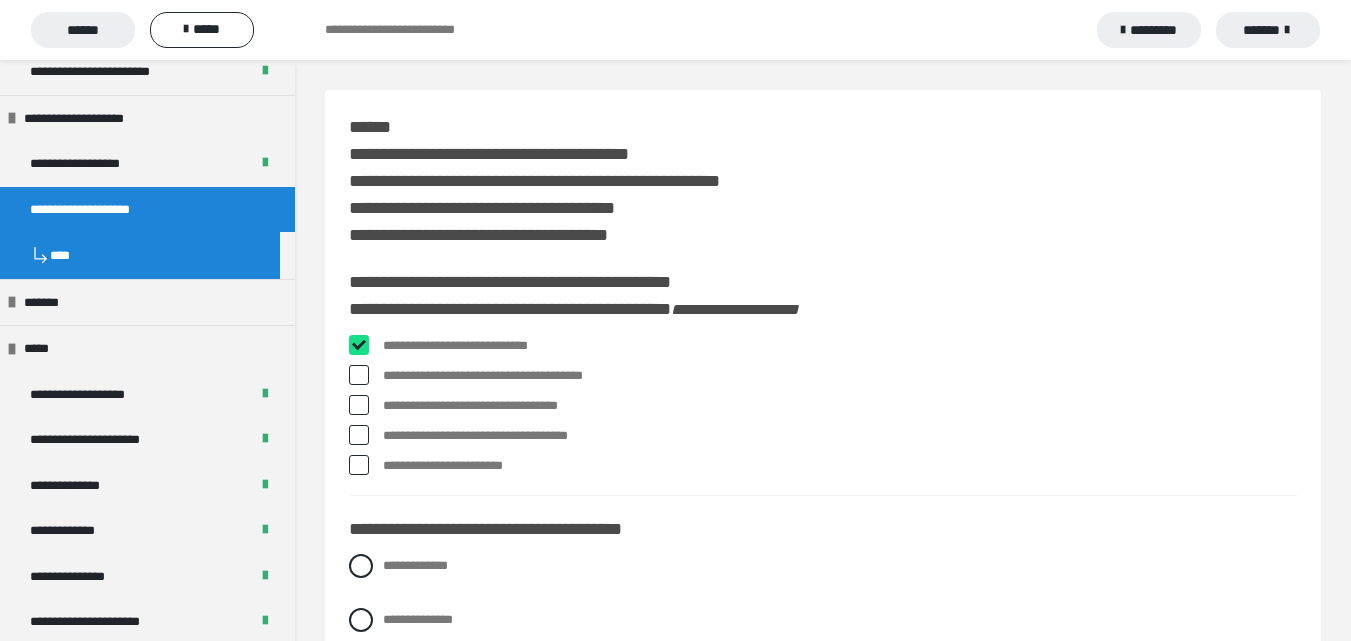 checkbox on "****" 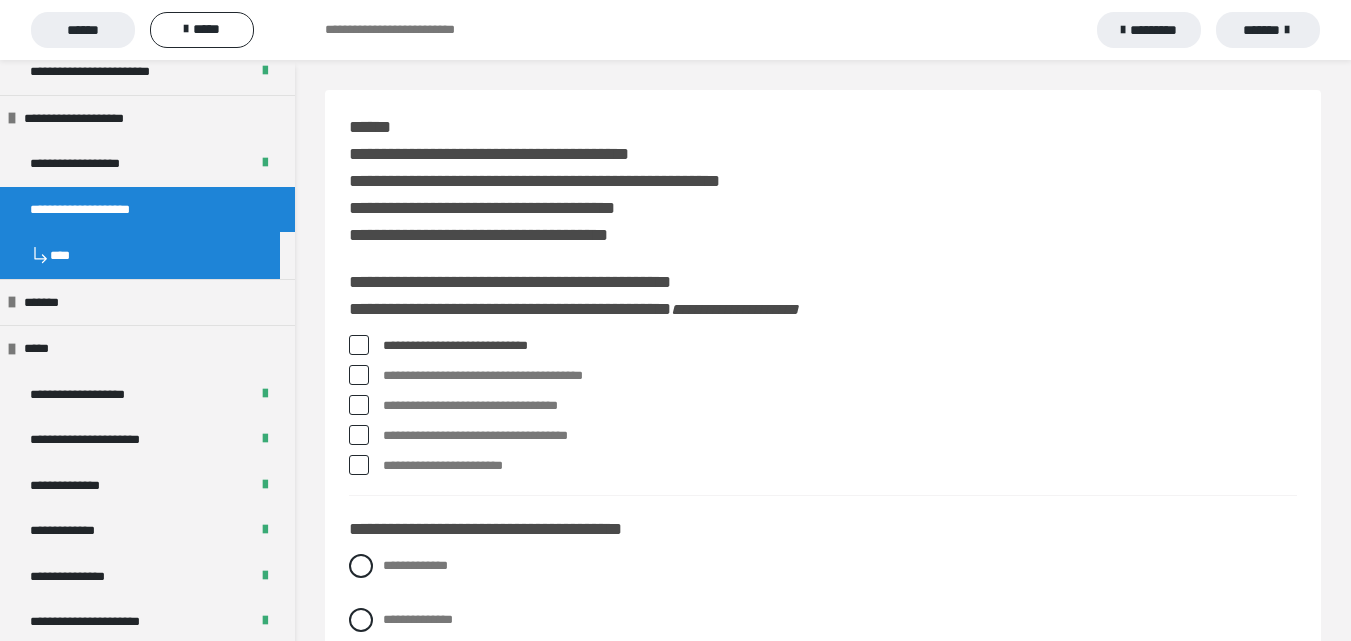 click on "**********" at bounding box center [840, 436] 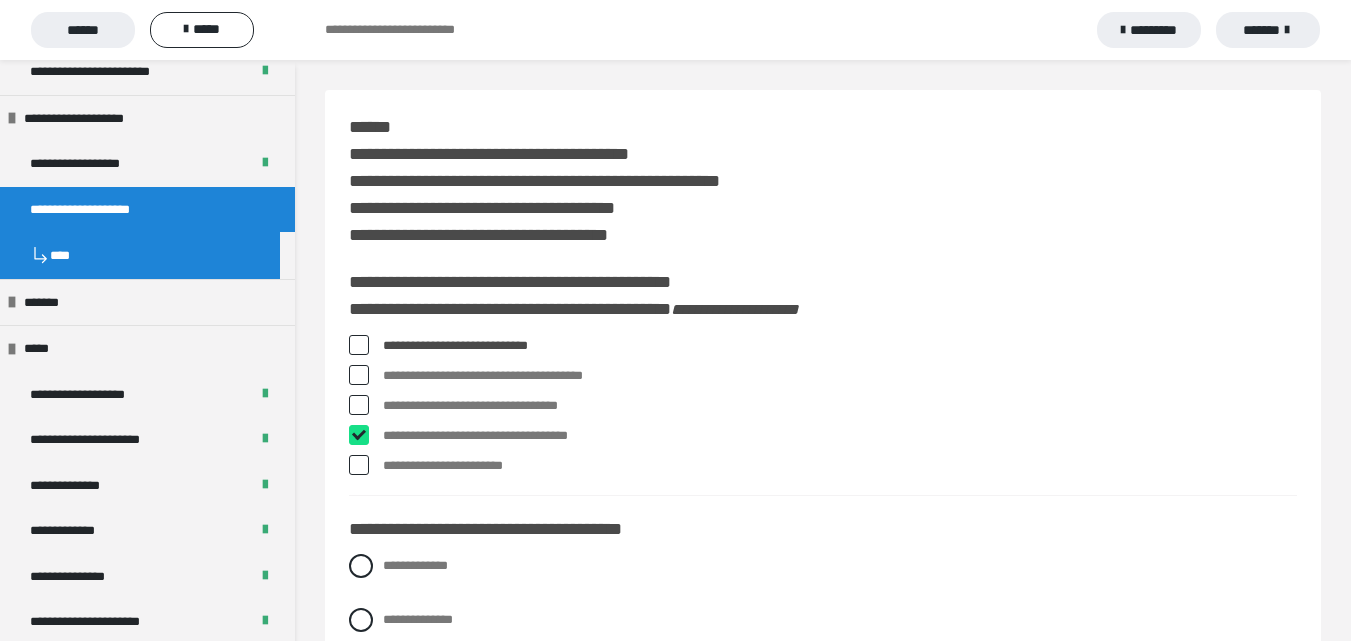 checkbox on "****" 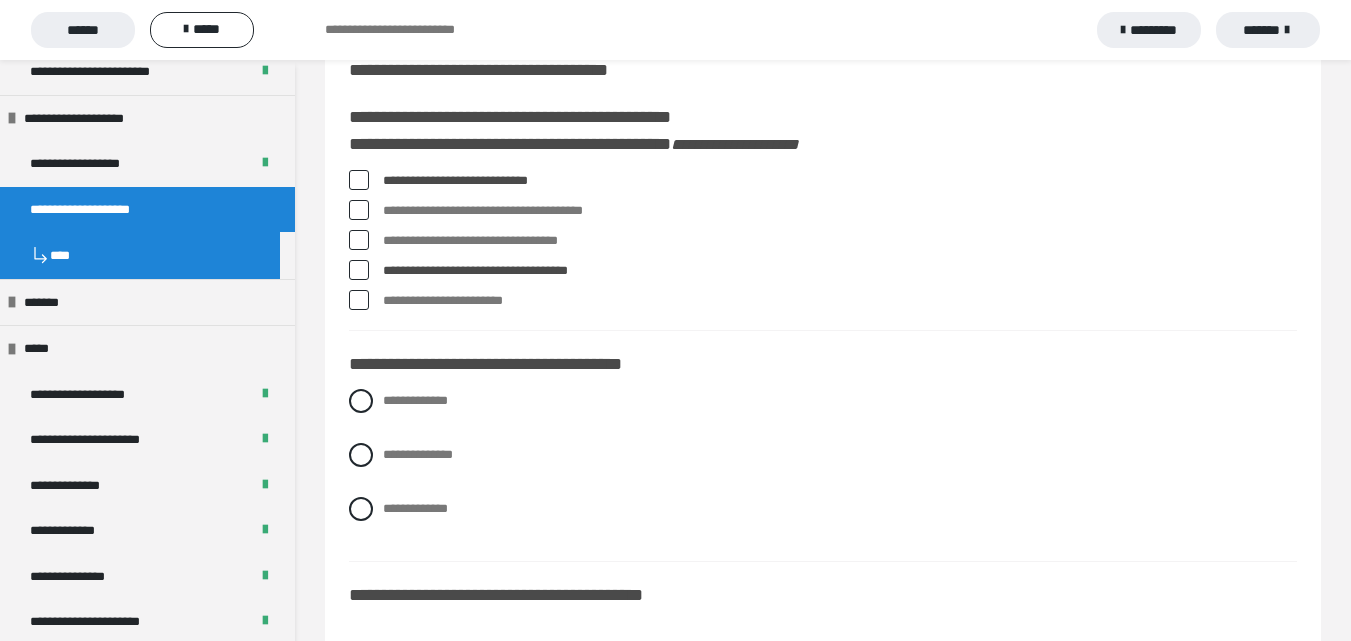 scroll, scrollTop: 200, scrollLeft: 0, axis: vertical 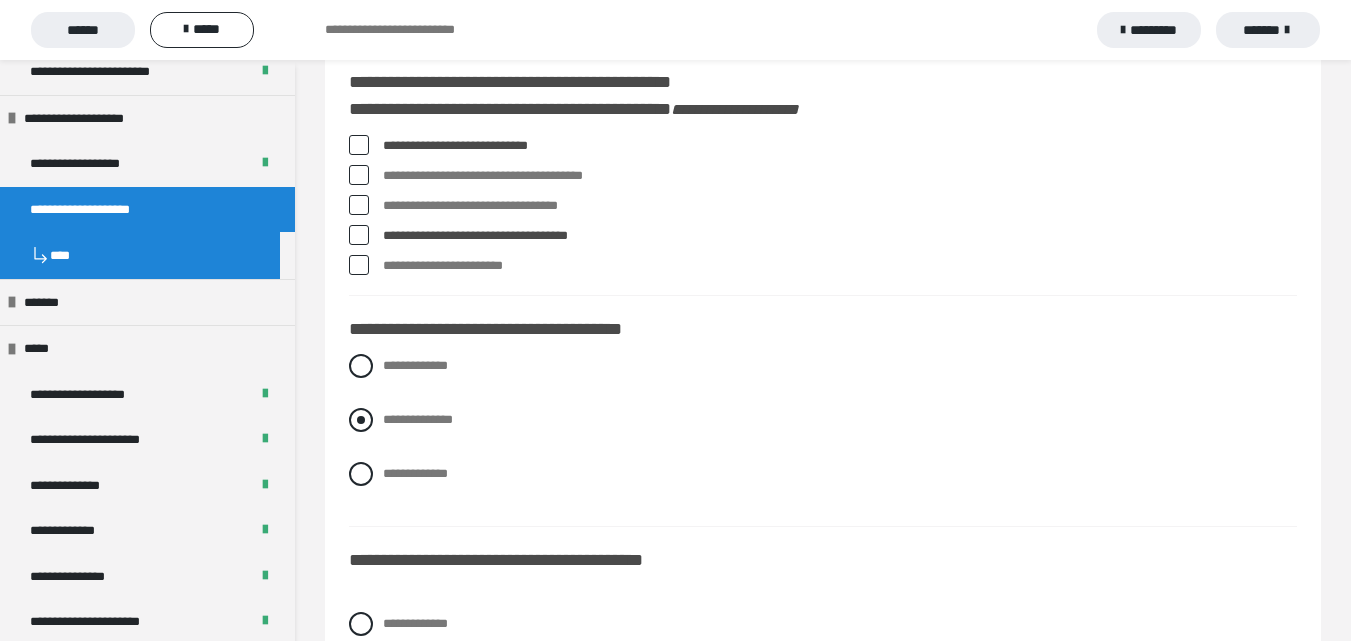 click on "**********" at bounding box center (418, 419) 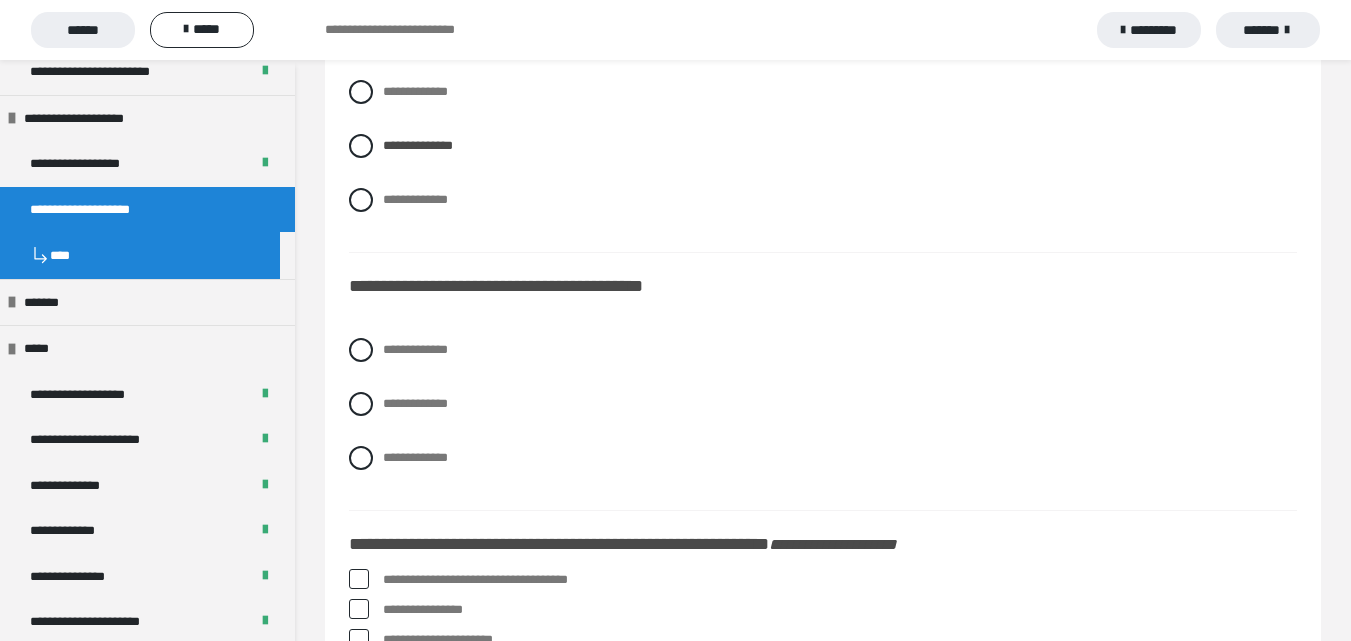 scroll, scrollTop: 500, scrollLeft: 0, axis: vertical 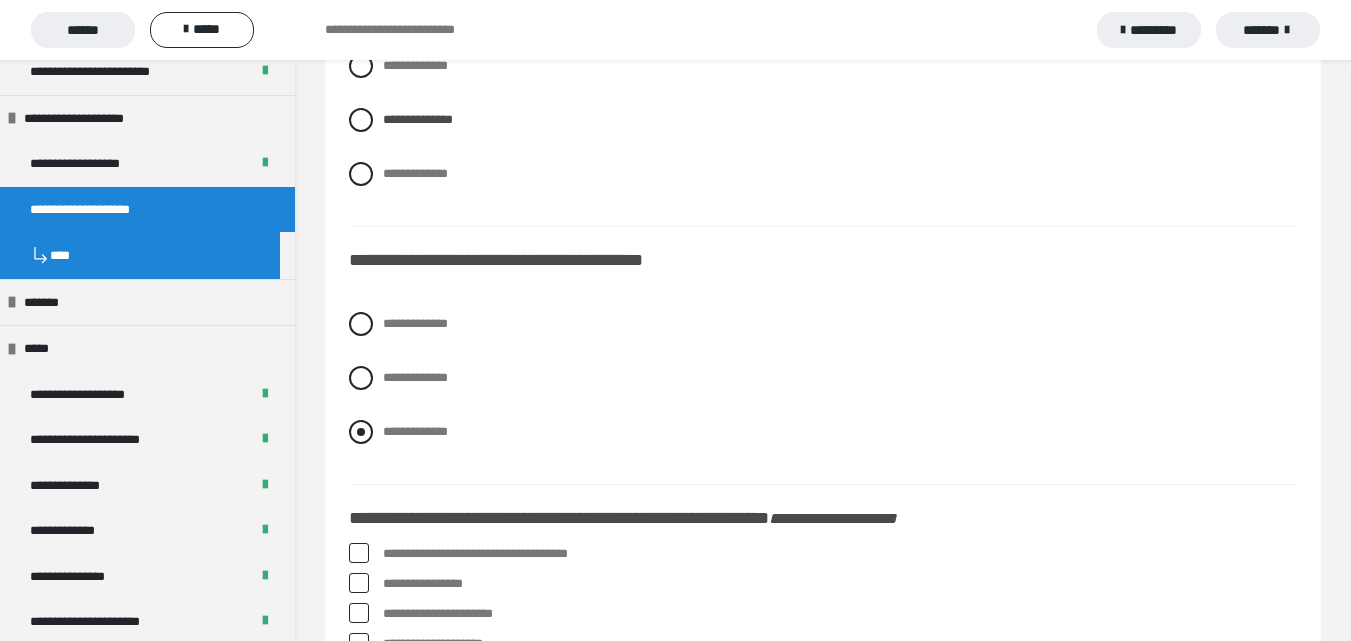click on "**********" at bounding box center [415, 431] 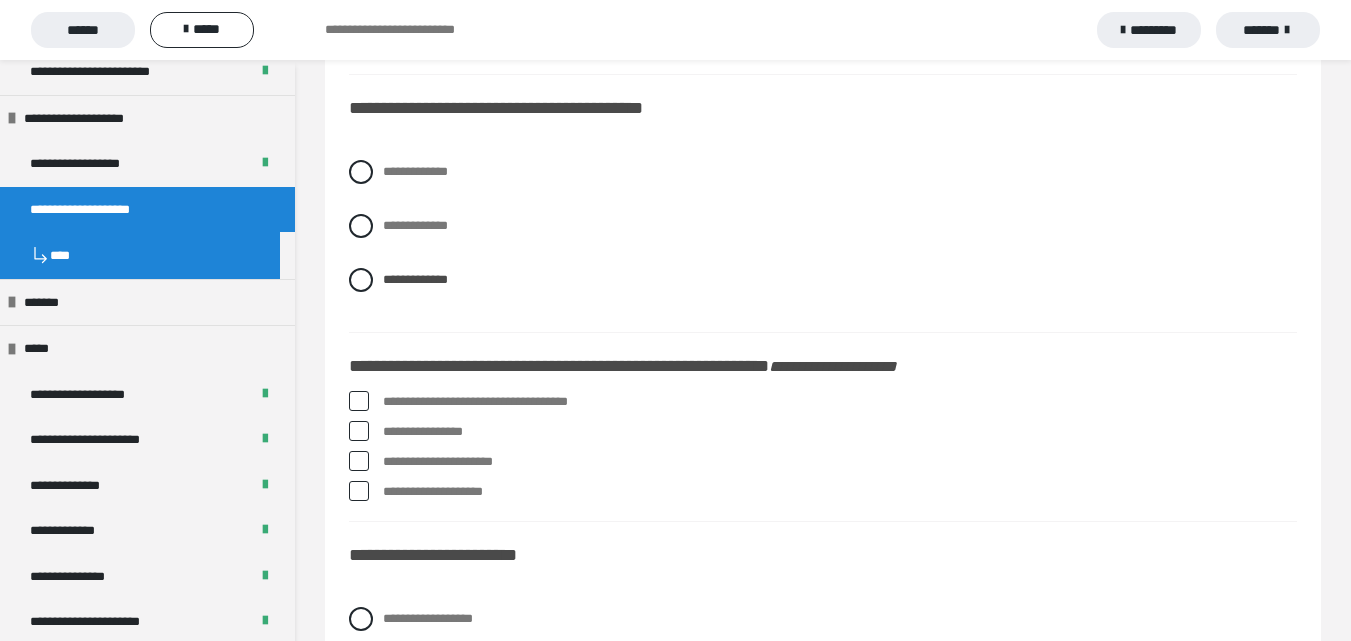 scroll, scrollTop: 700, scrollLeft: 0, axis: vertical 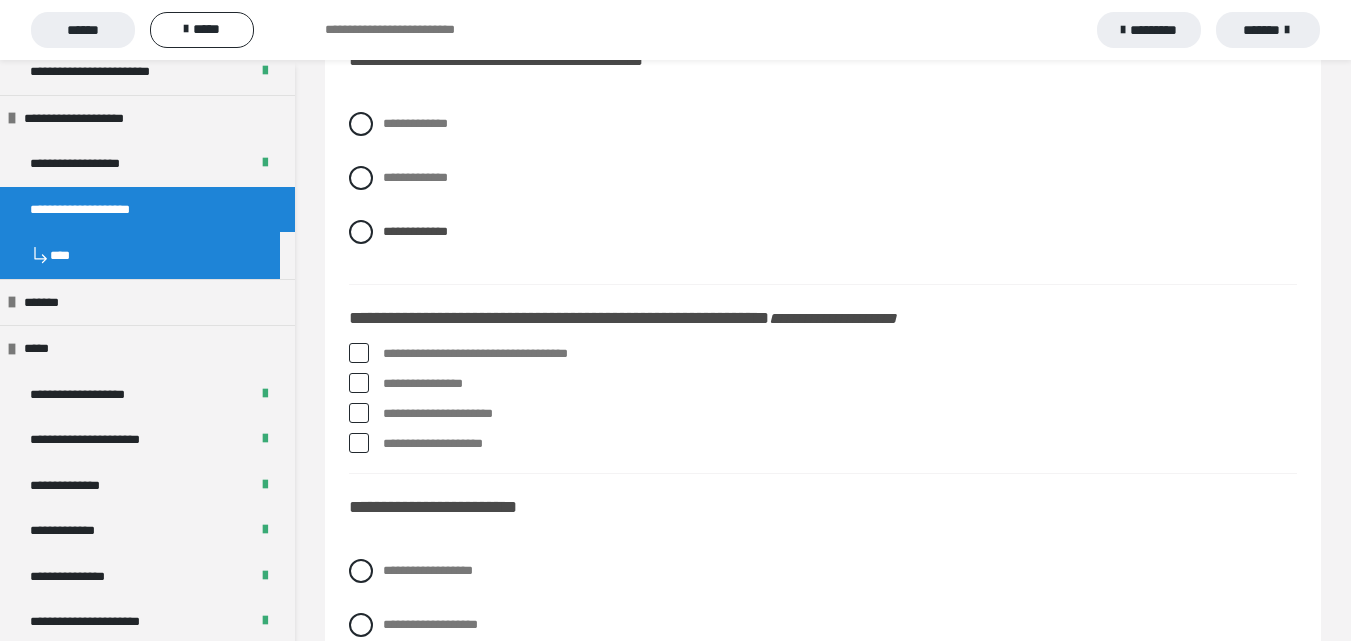click on "**********" at bounding box center [840, 444] 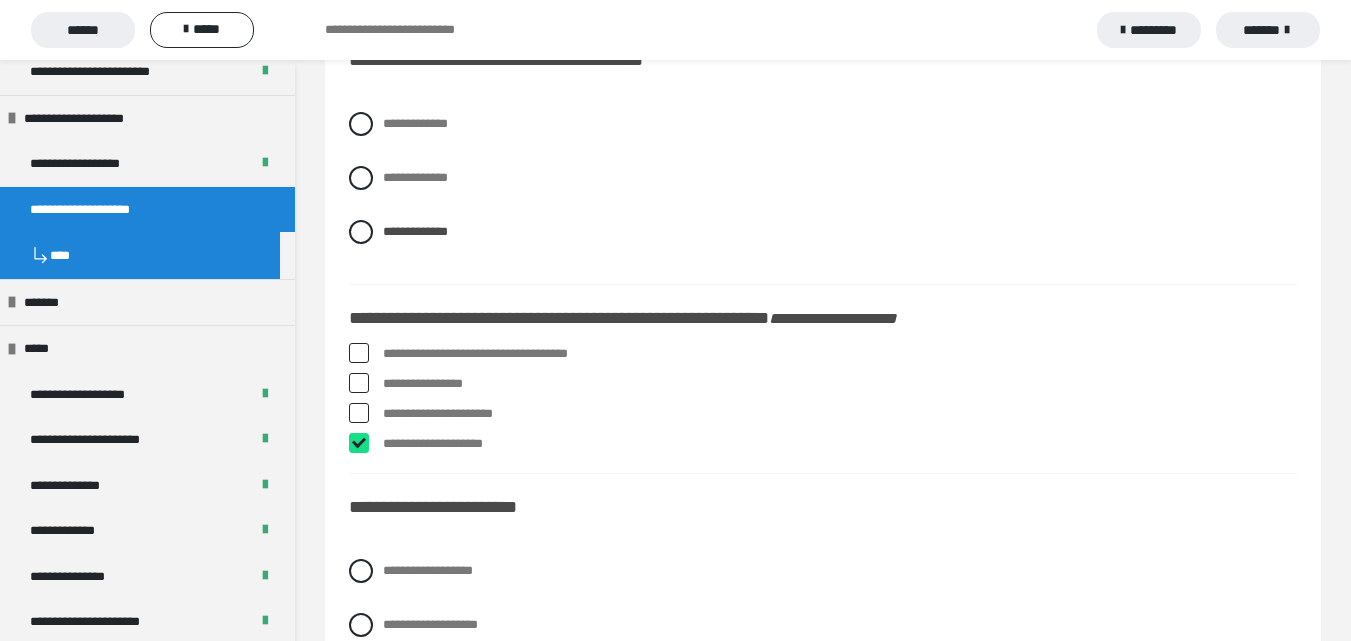 checkbox on "****" 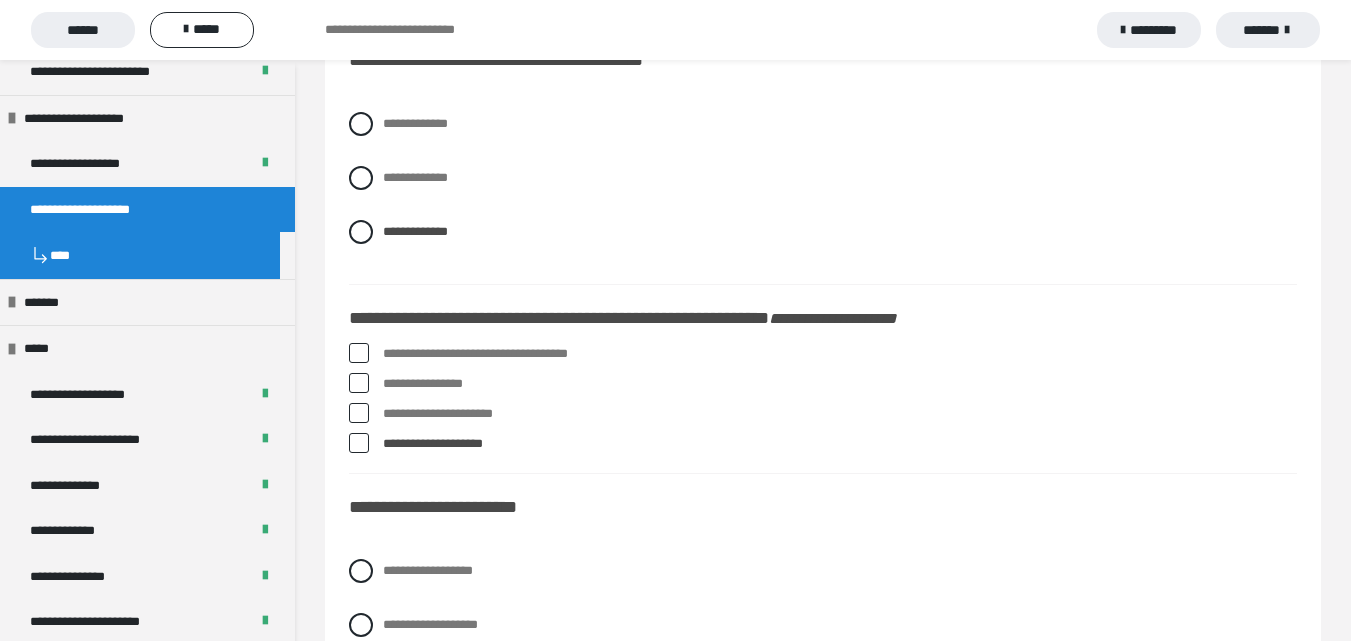 click on "**********" at bounding box center (840, 384) 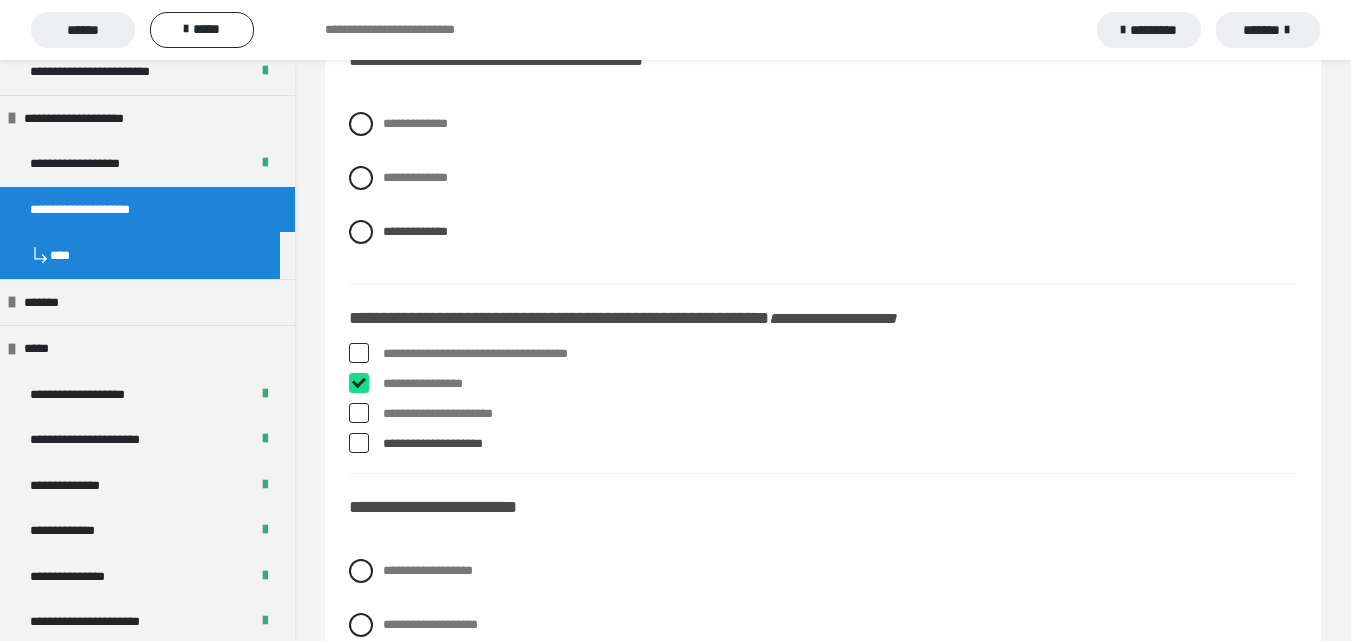 checkbox on "****" 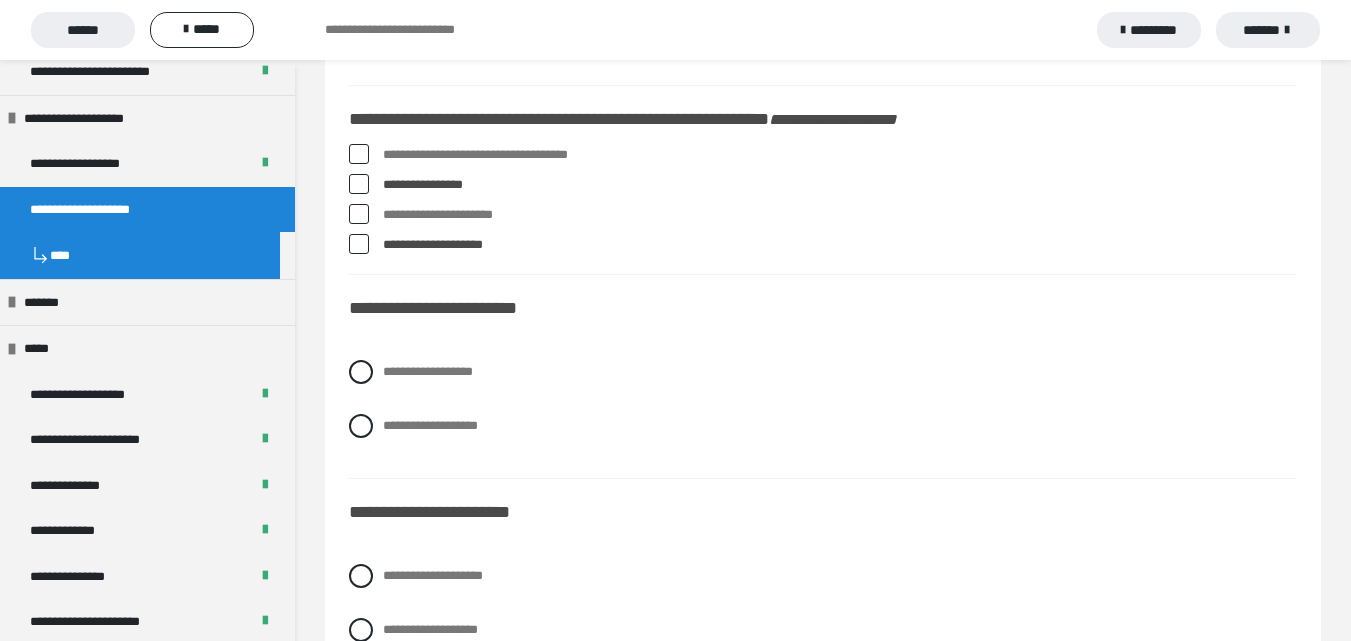 scroll, scrollTop: 900, scrollLeft: 0, axis: vertical 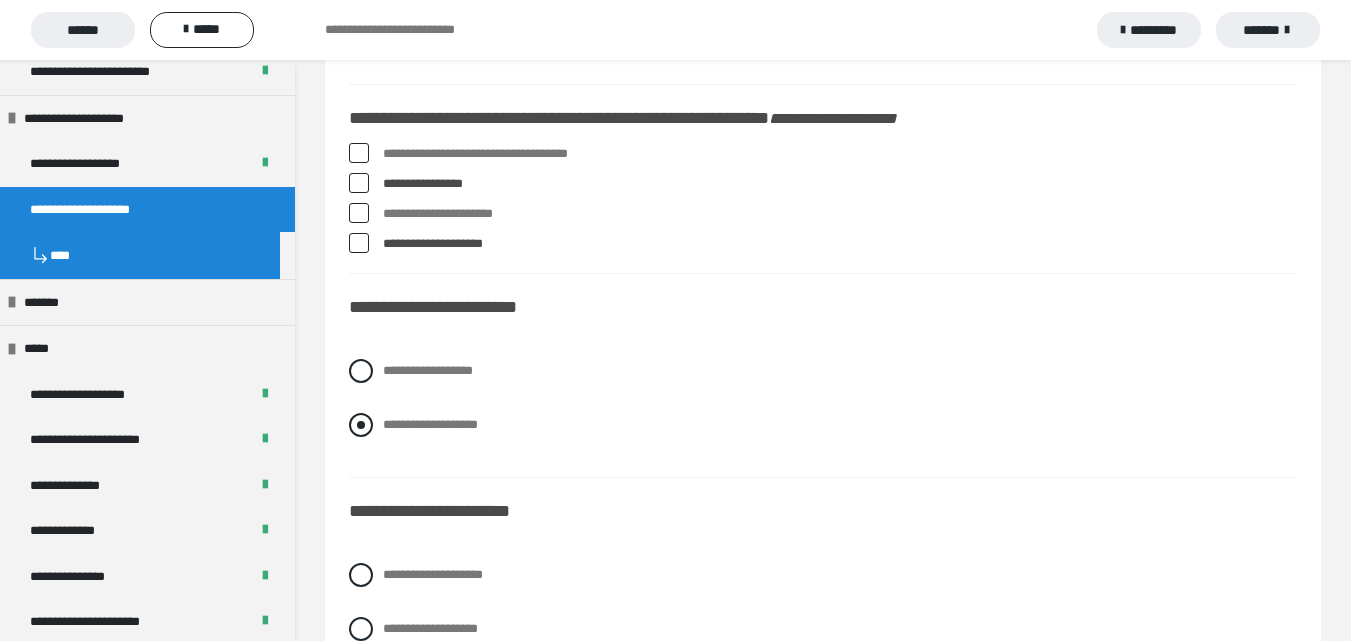 click at bounding box center [361, 425] 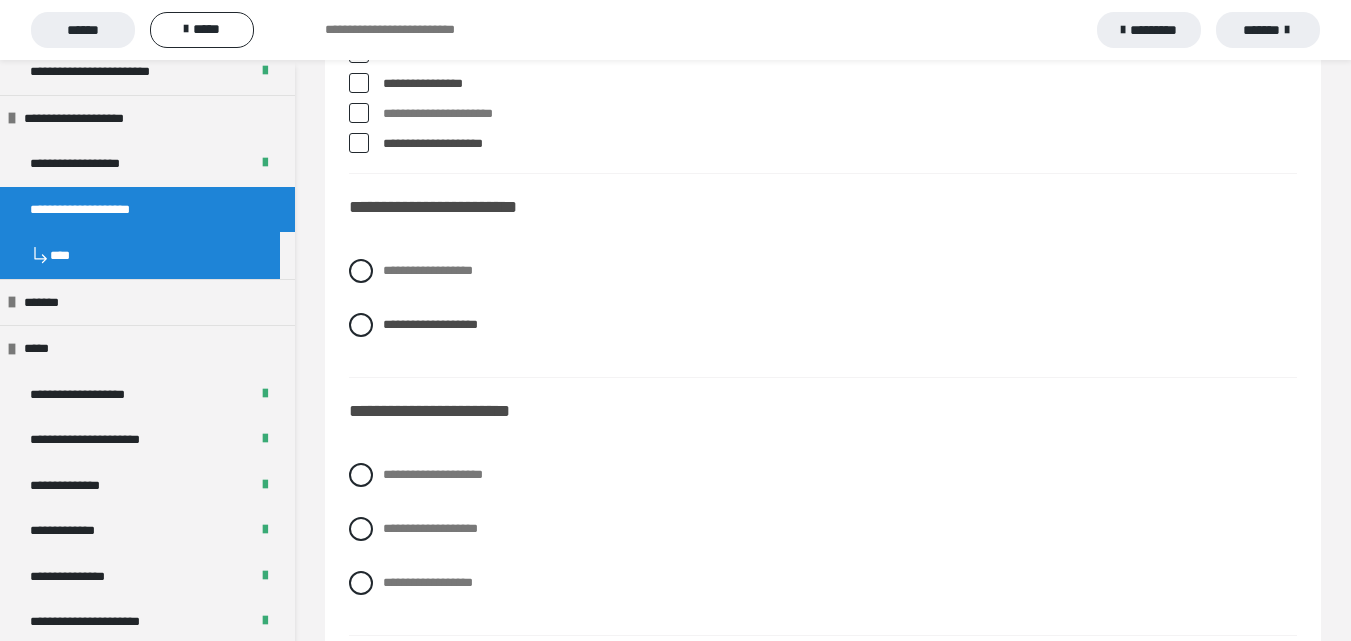 scroll, scrollTop: 1100, scrollLeft: 0, axis: vertical 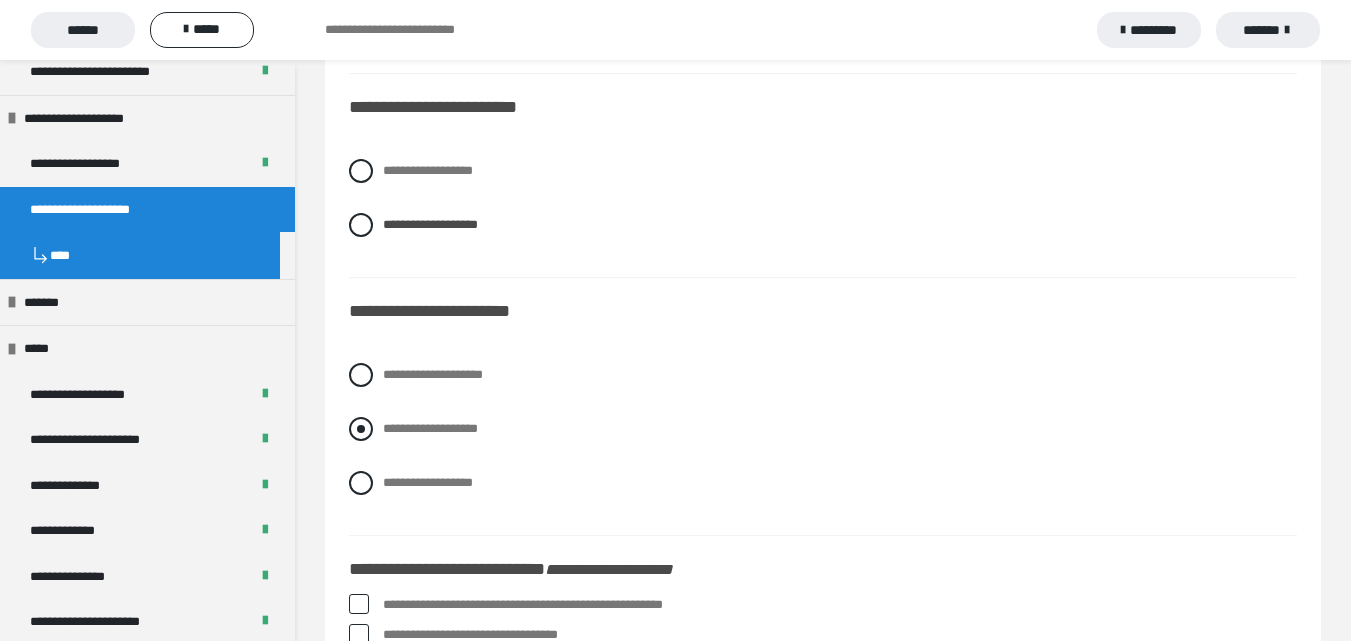 click on "**********" at bounding box center (430, 428) 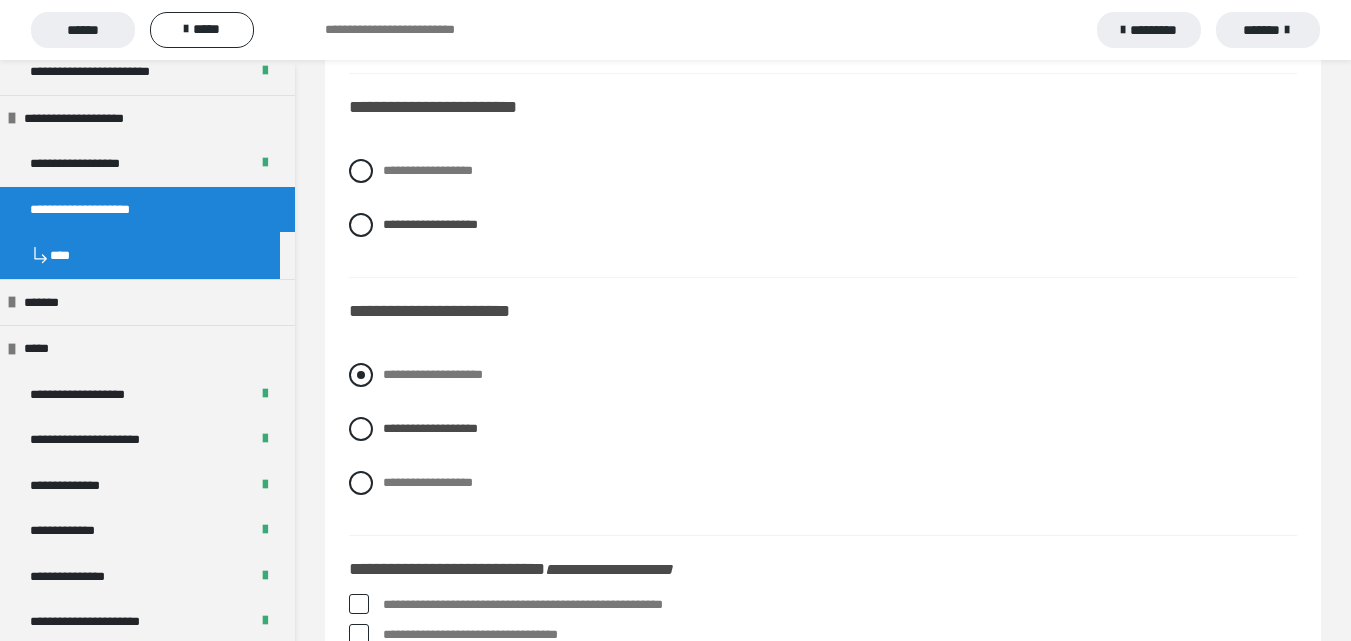 click on "**********" at bounding box center (823, 375) 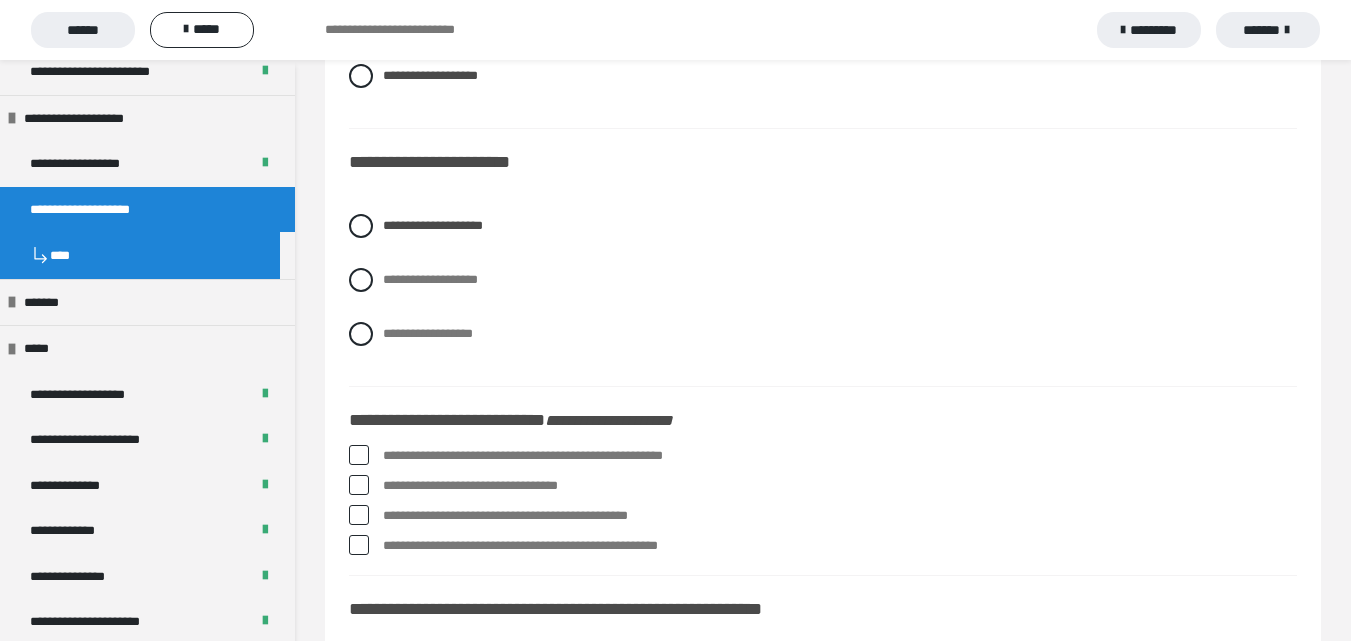 scroll, scrollTop: 1300, scrollLeft: 0, axis: vertical 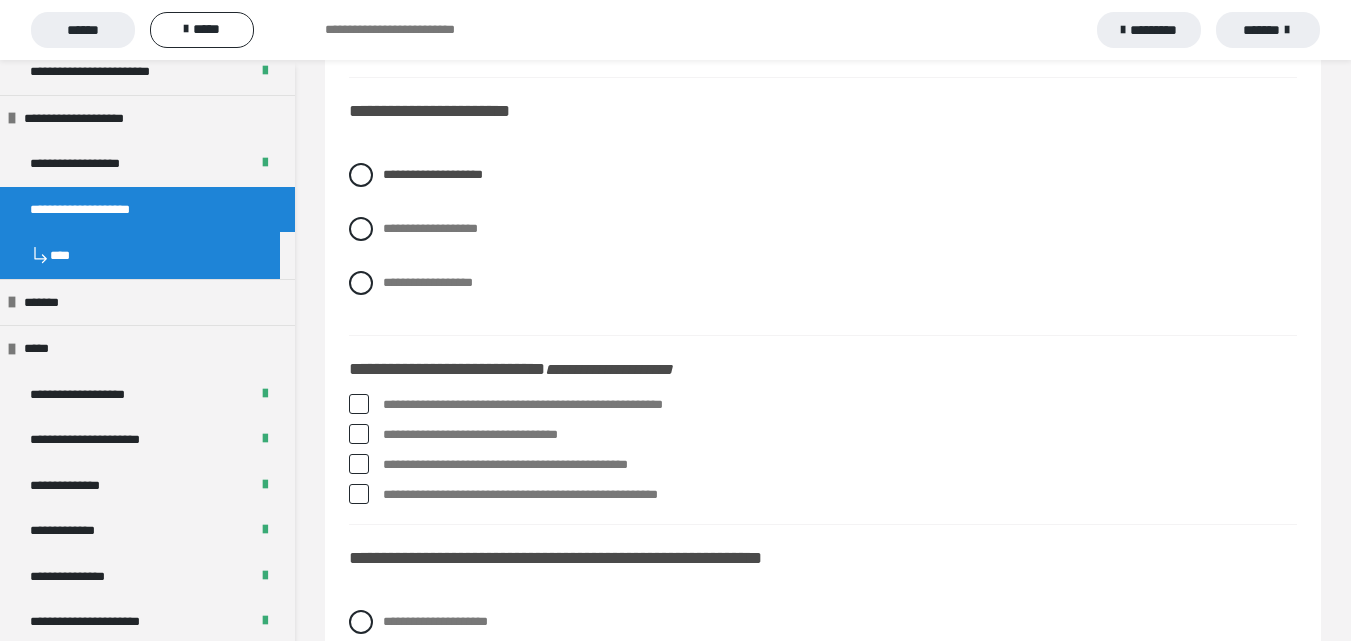 click on "**********" at bounding box center (840, 405) 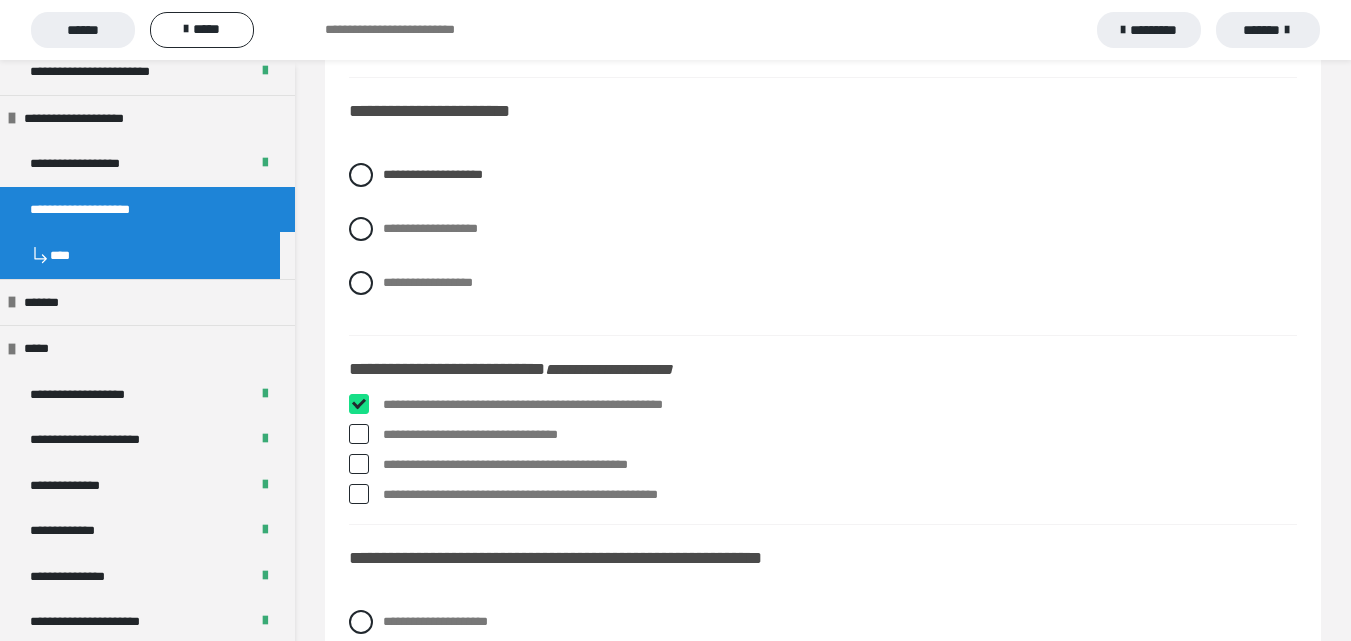 checkbox on "****" 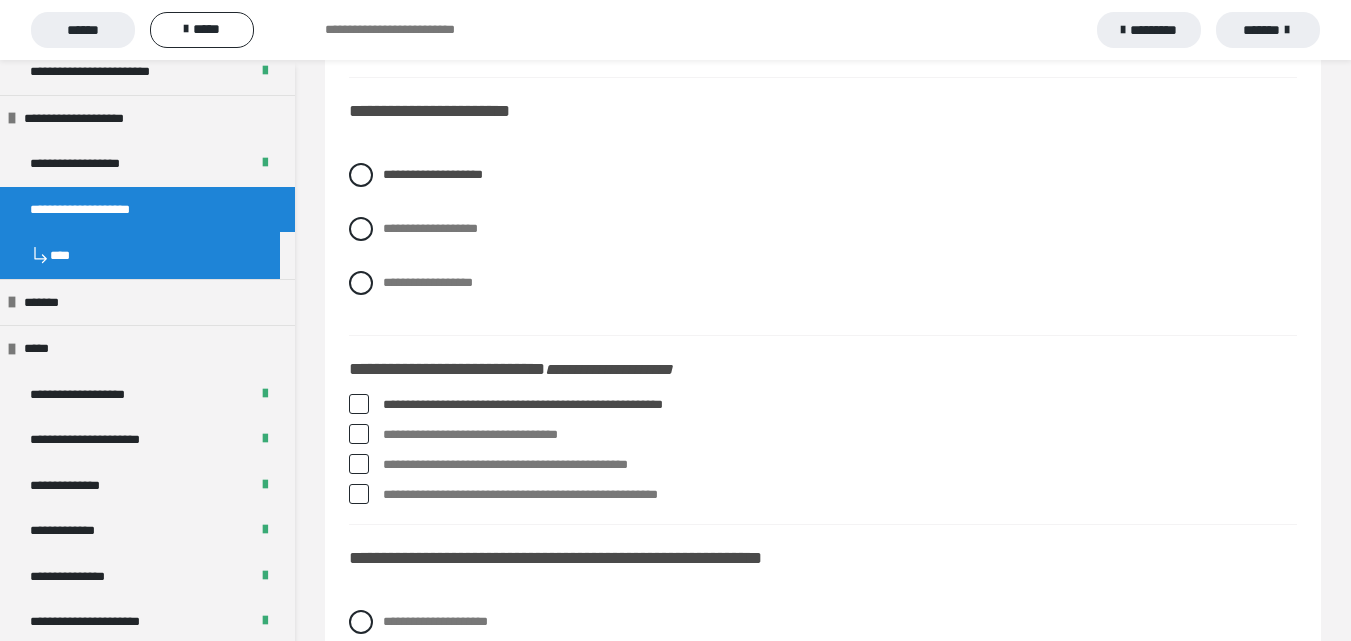 click on "**********" at bounding box center (840, 435) 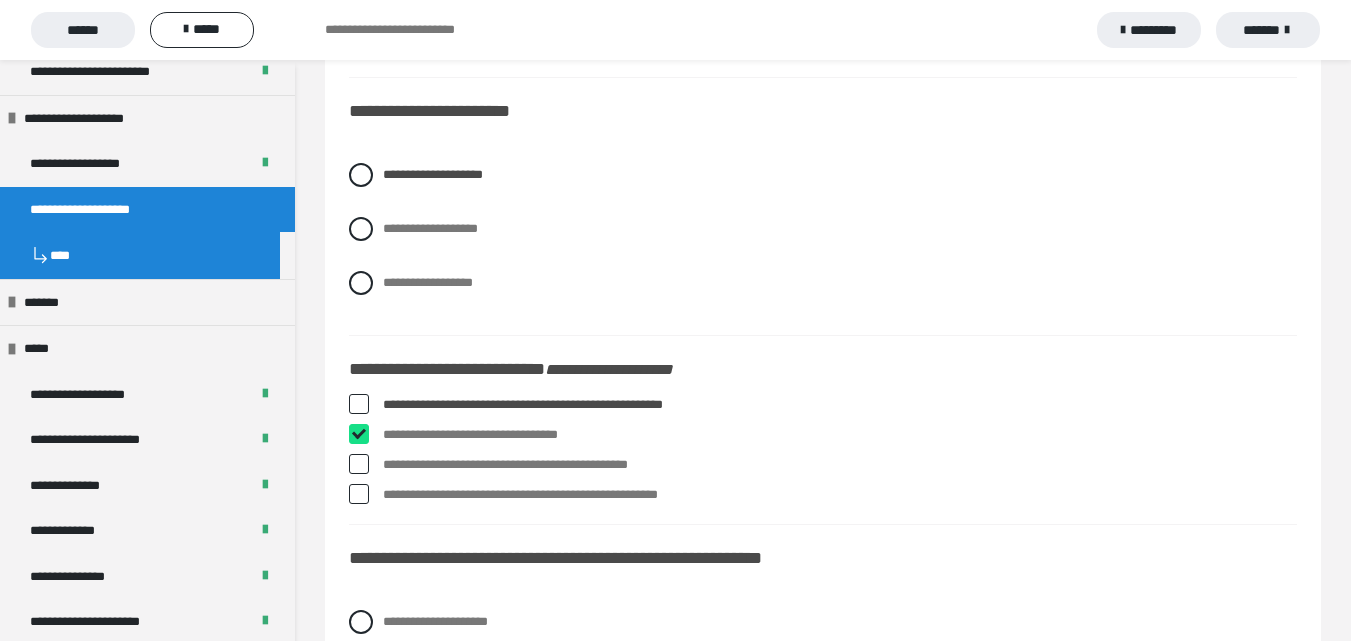 checkbox on "****" 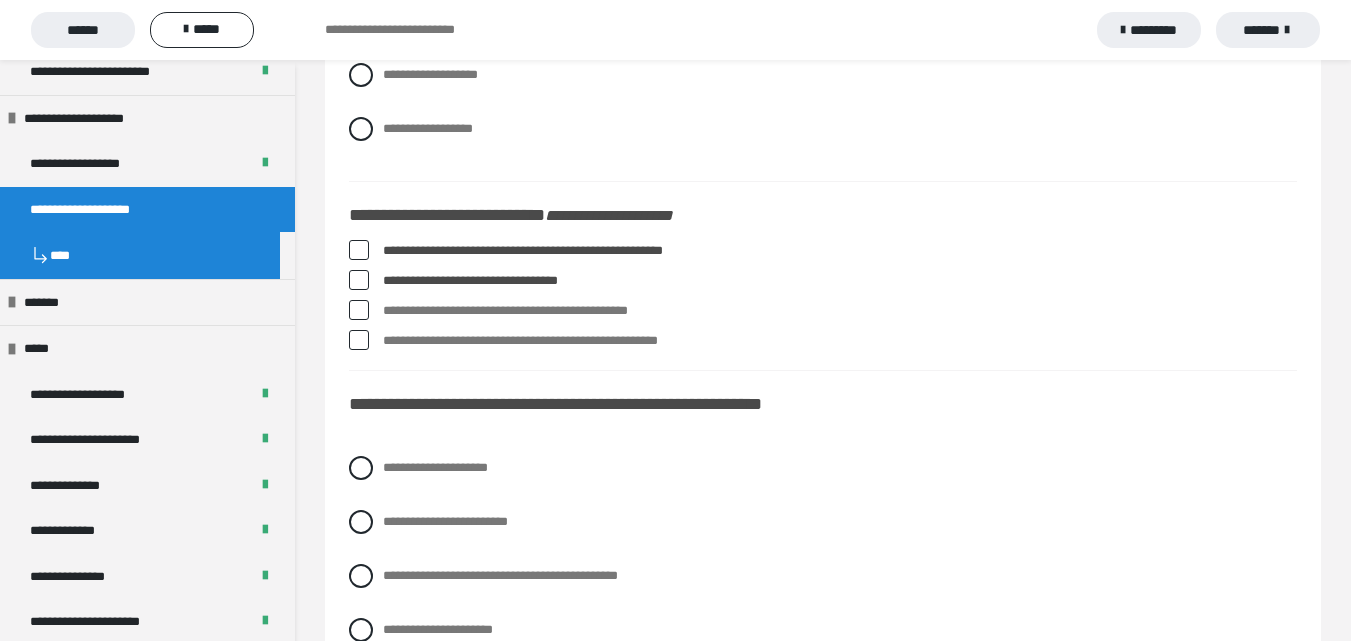 scroll, scrollTop: 1500, scrollLeft: 0, axis: vertical 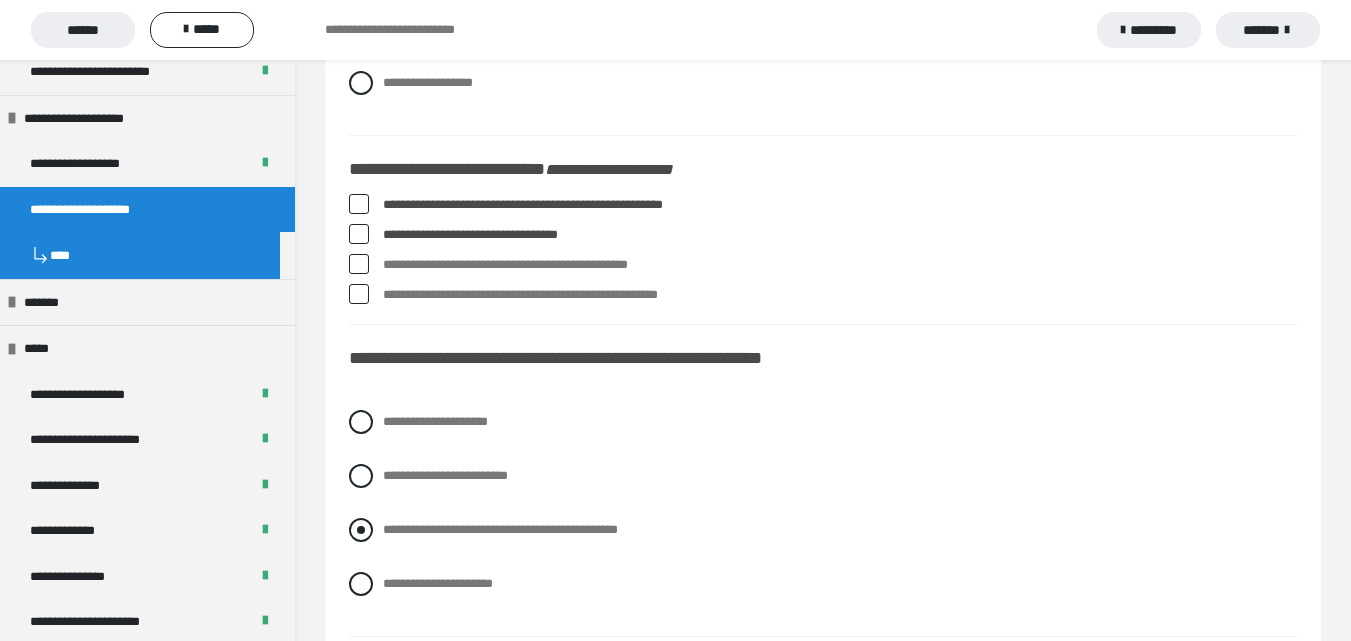 click at bounding box center [361, 530] 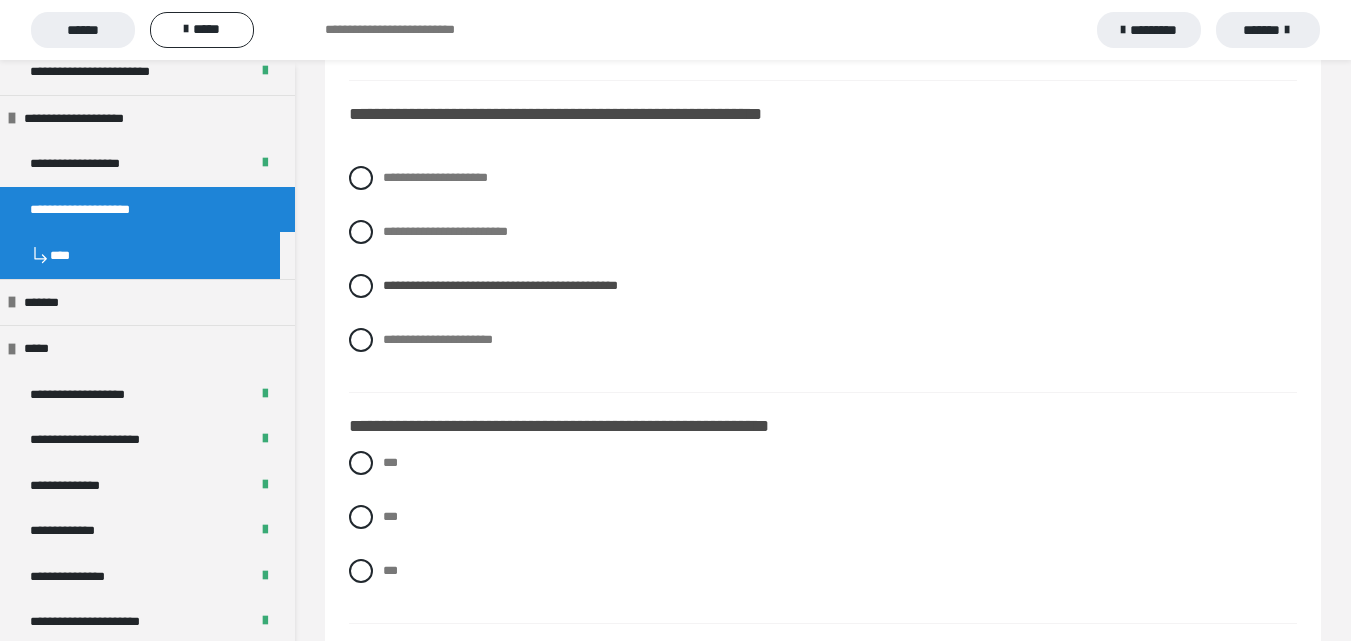 scroll, scrollTop: 1800, scrollLeft: 0, axis: vertical 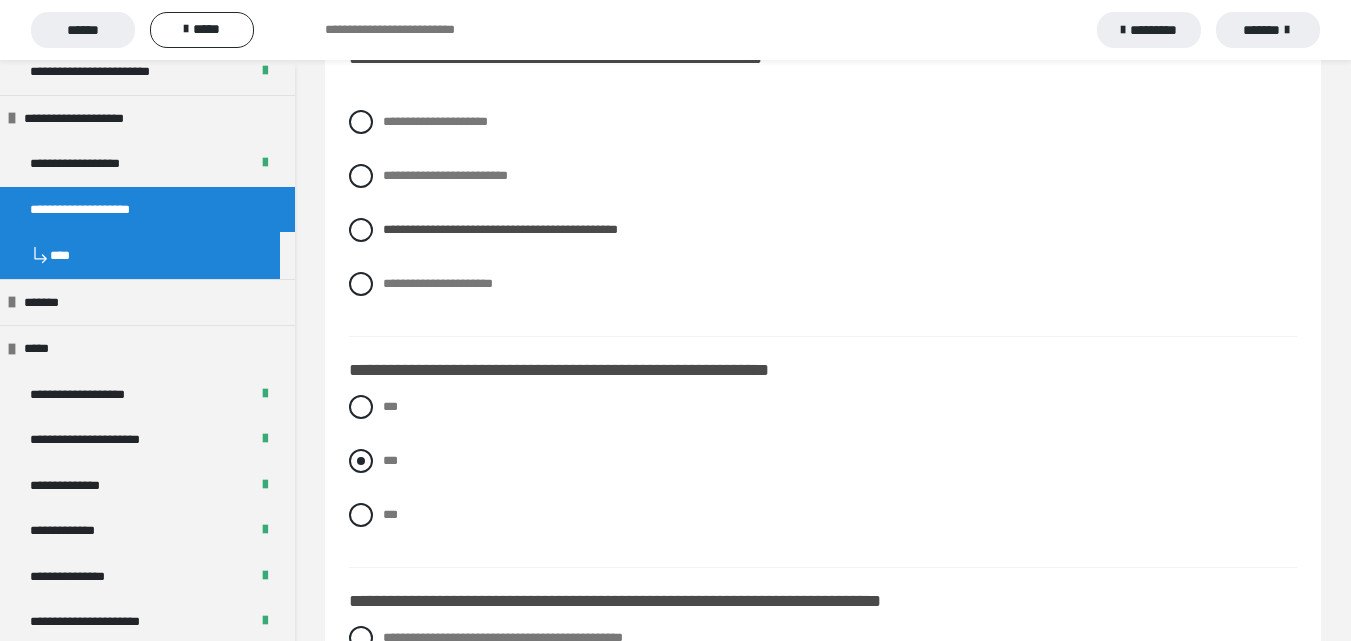 click on "***" at bounding box center [390, 460] 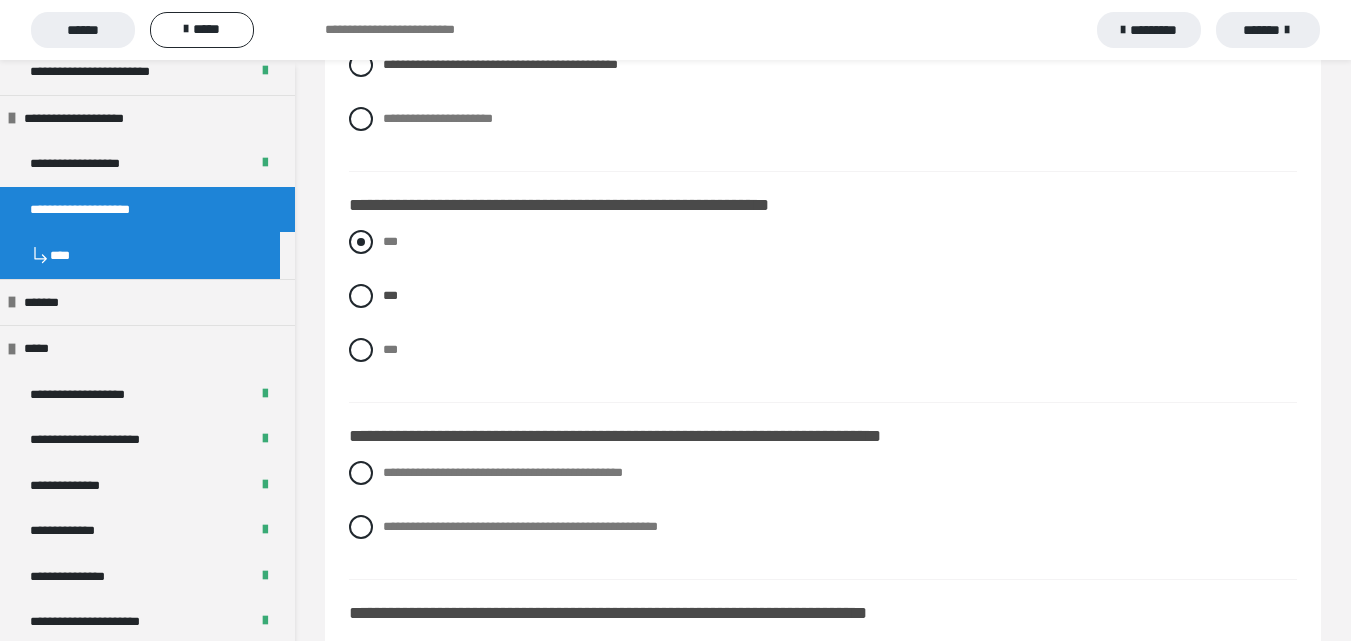 scroll, scrollTop: 2000, scrollLeft: 0, axis: vertical 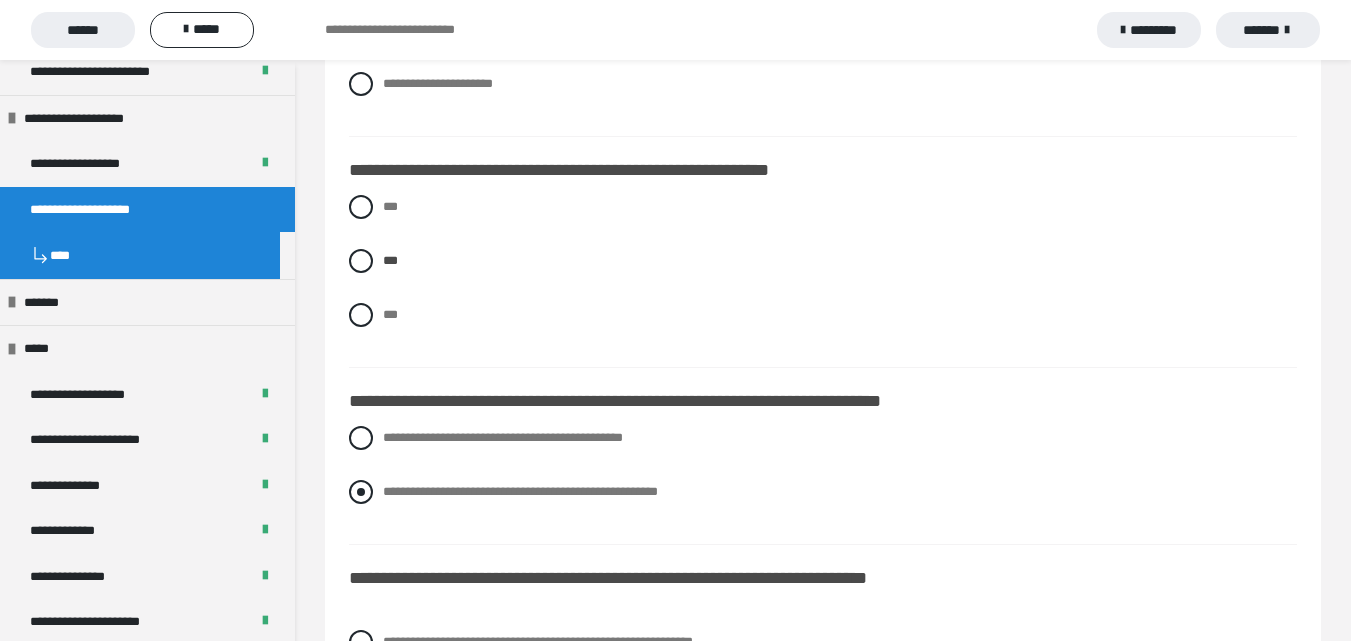 click on "**********" at bounding box center [520, 491] 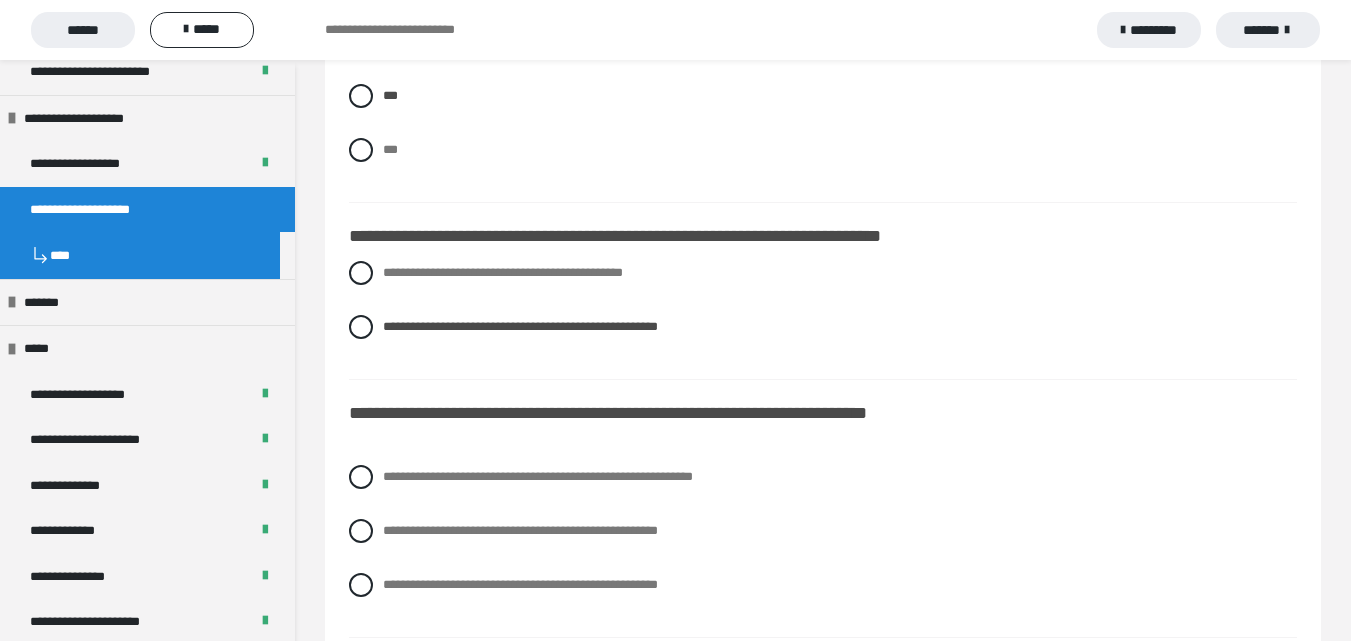 scroll, scrollTop: 2200, scrollLeft: 0, axis: vertical 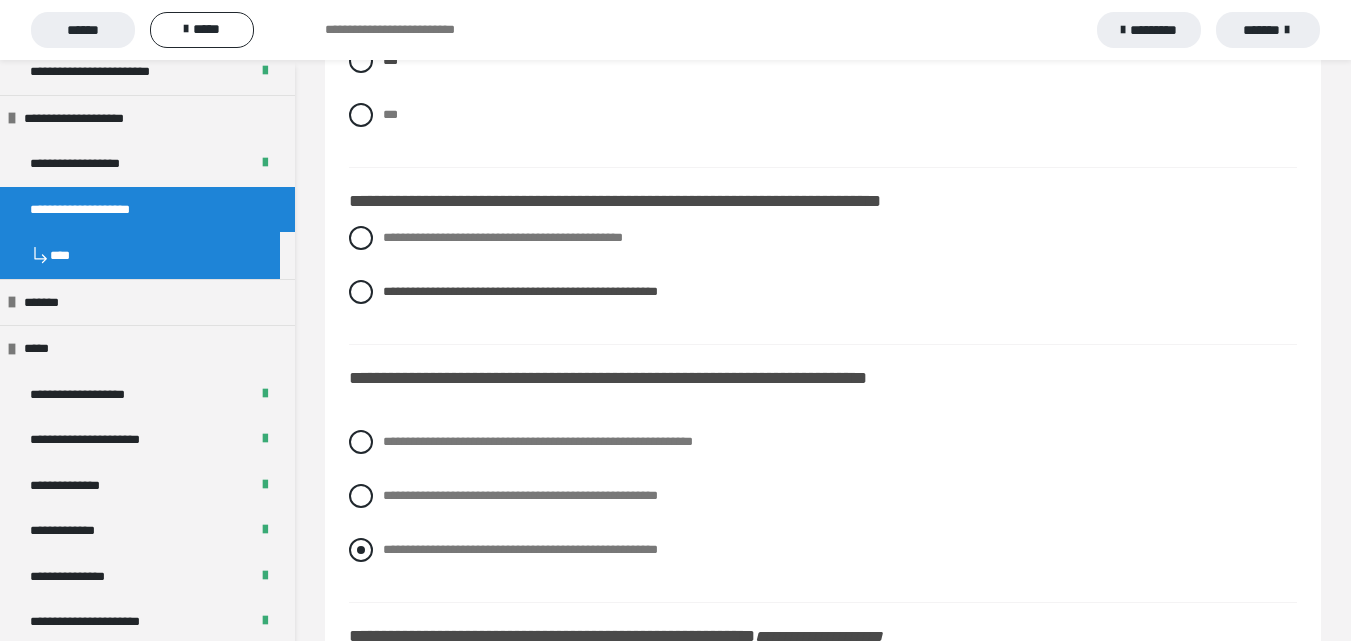 click on "**********" at bounding box center [520, 549] 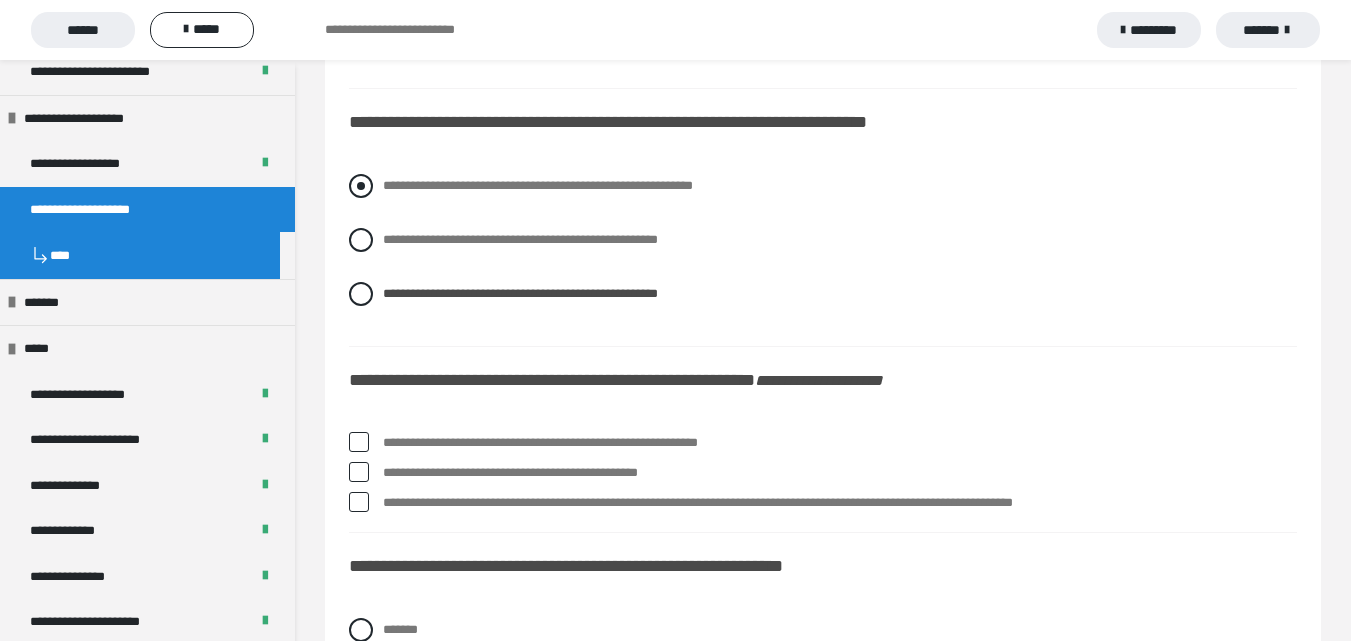scroll, scrollTop: 2500, scrollLeft: 0, axis: vertical 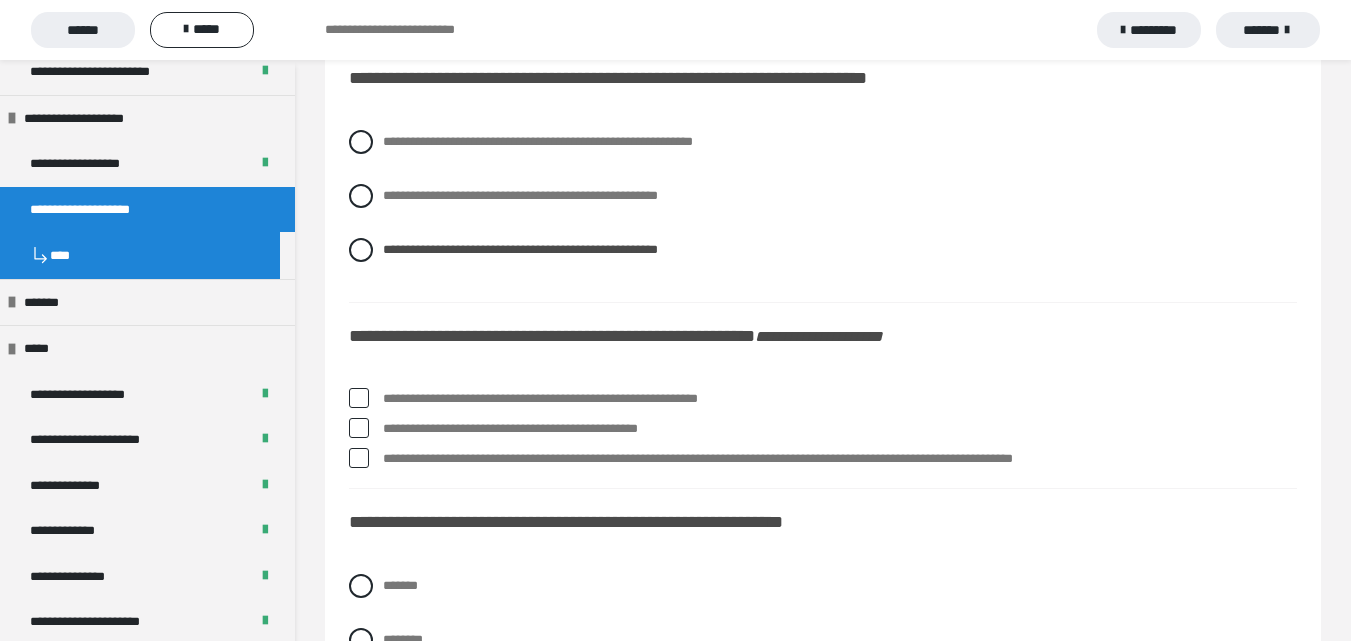 click on "**********" at bounding box center [840, 399] 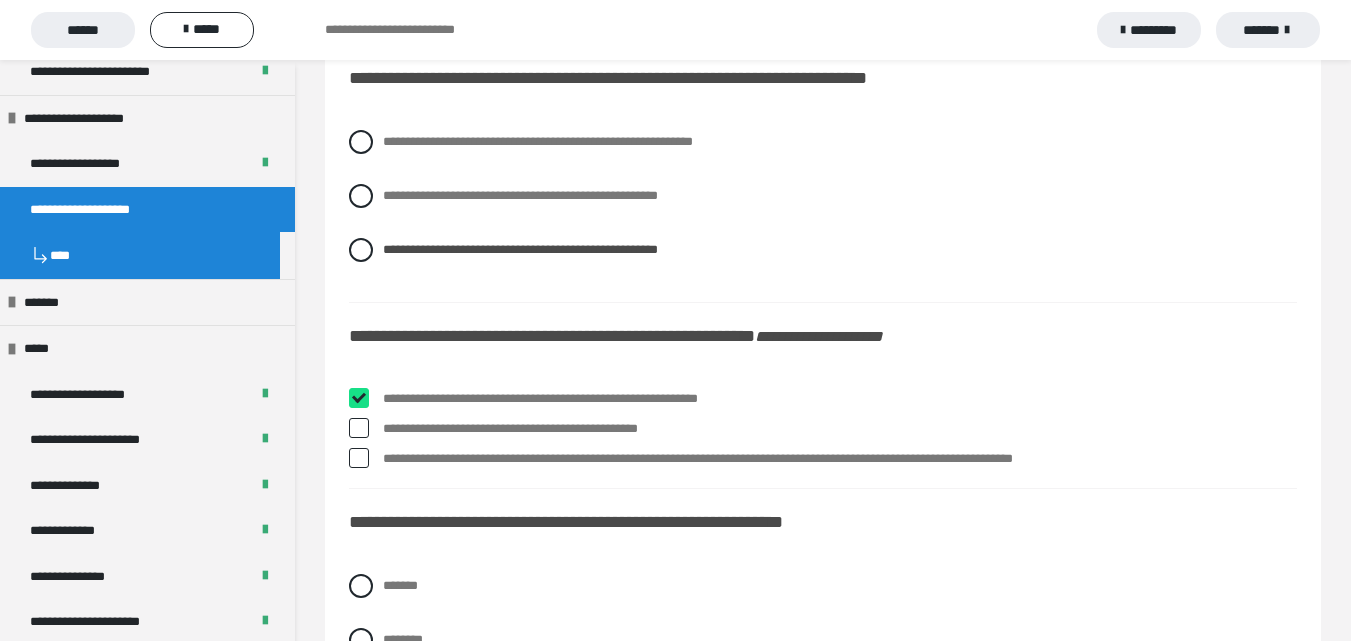 checkbox on "****" 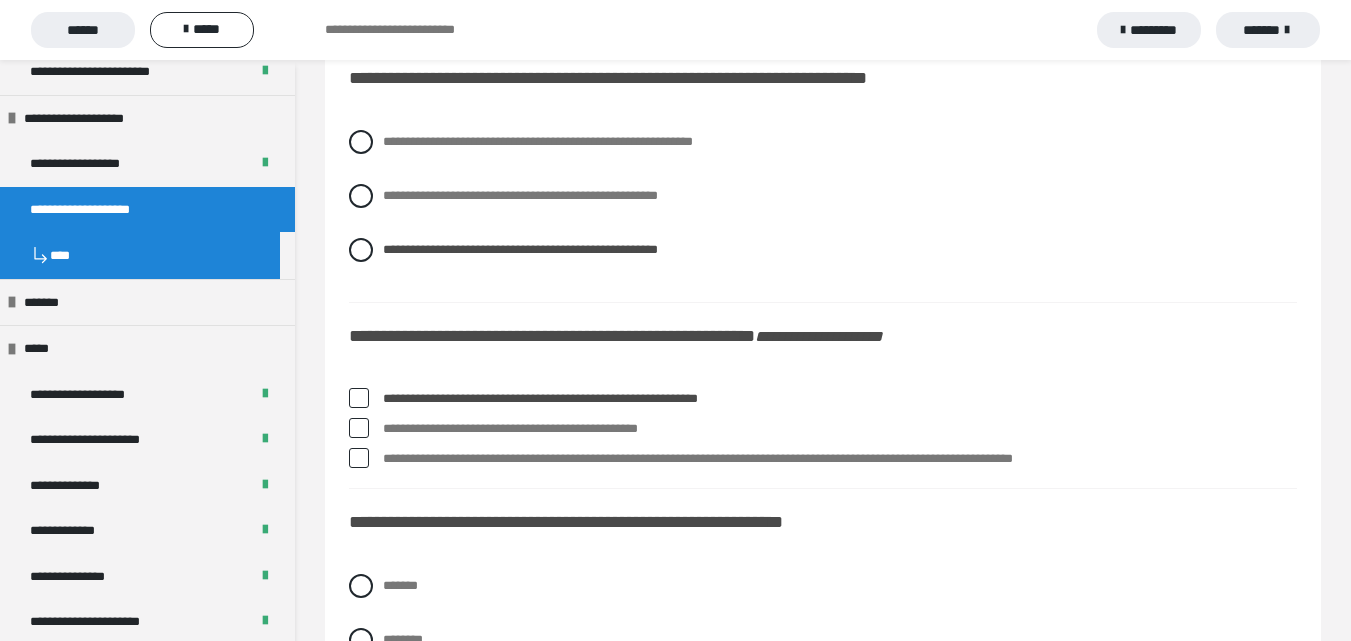 click on "**********" at bounding box center [840, 429] 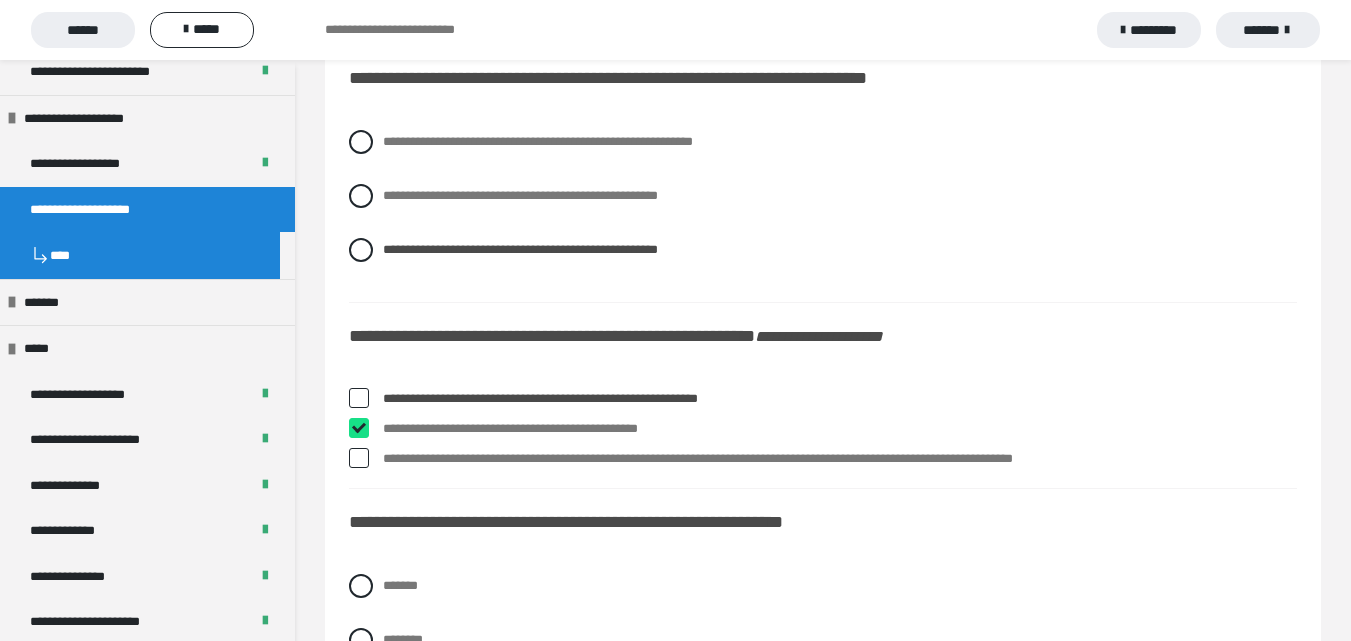 checkbox on "****" 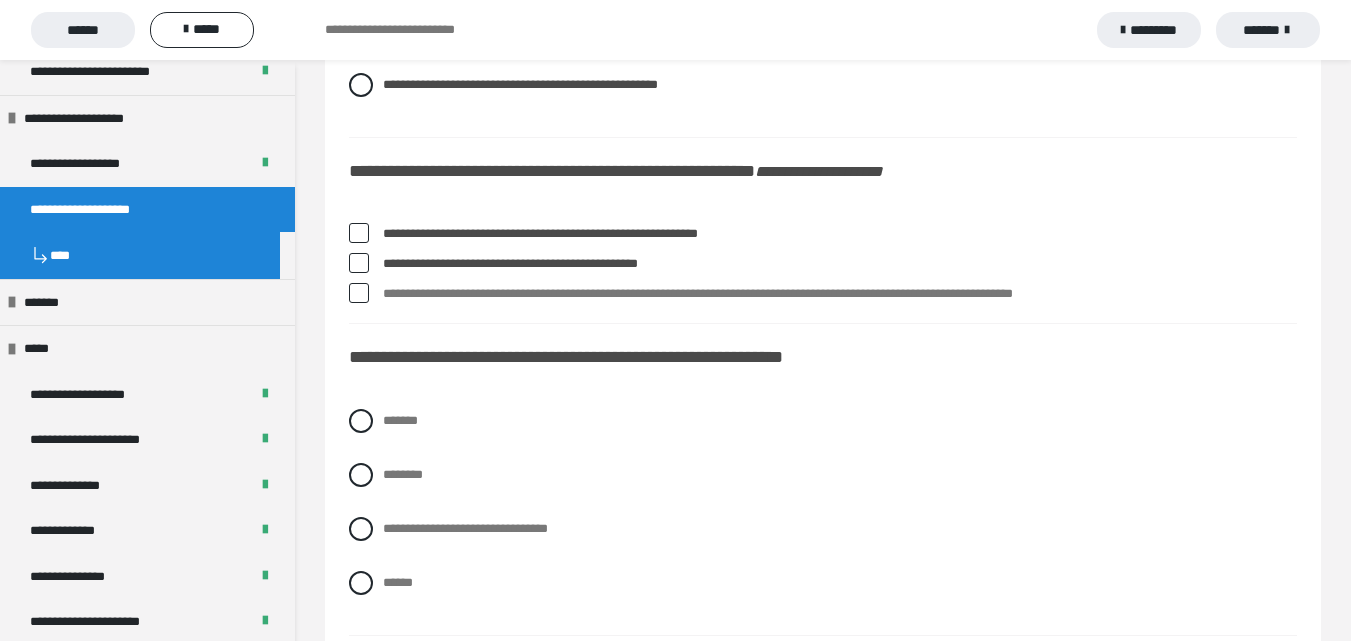 scroll, scrollTop: 2700, scrollLeft: 0, axis: vertical 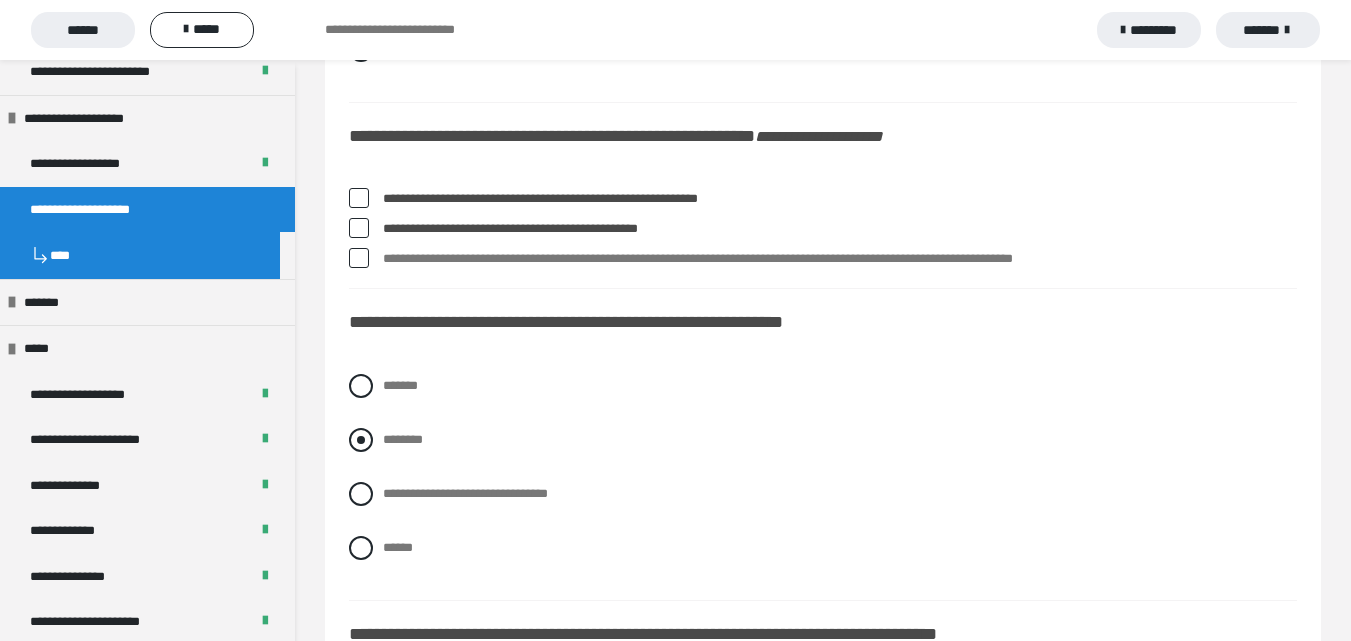 click on "********" at bounding box center (403, 439) 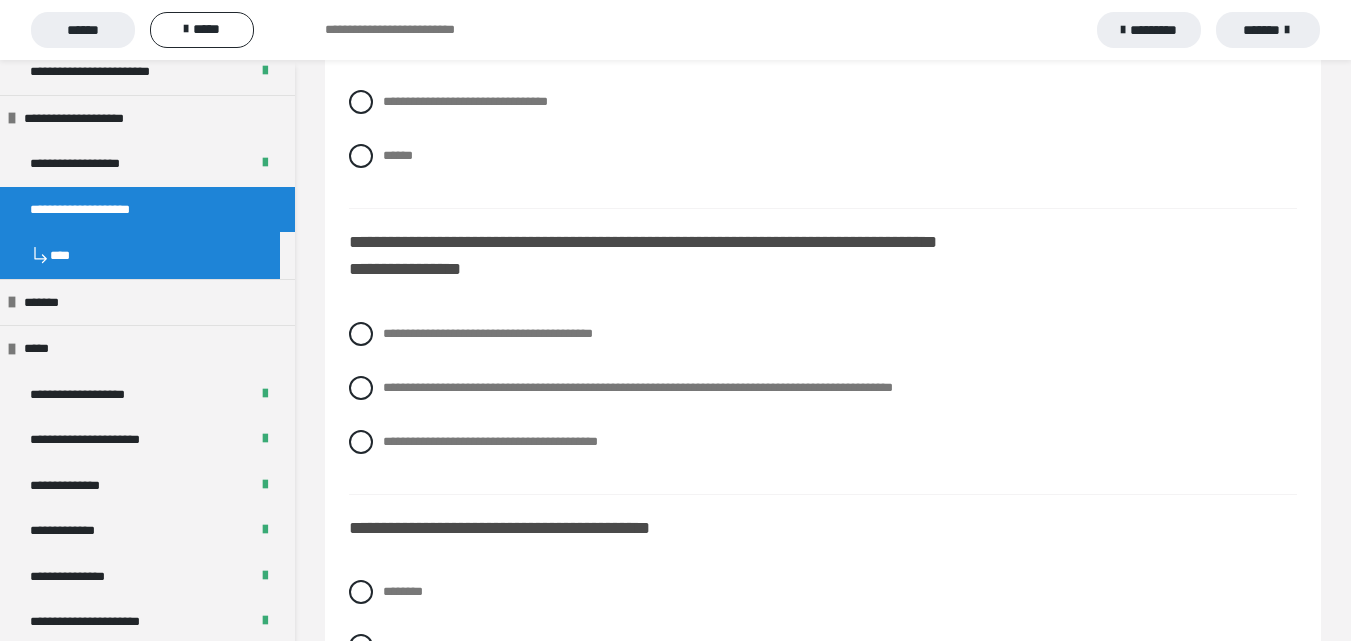 scroll, scrollTop: 3100, scrollLeft: 0, axis: vertical 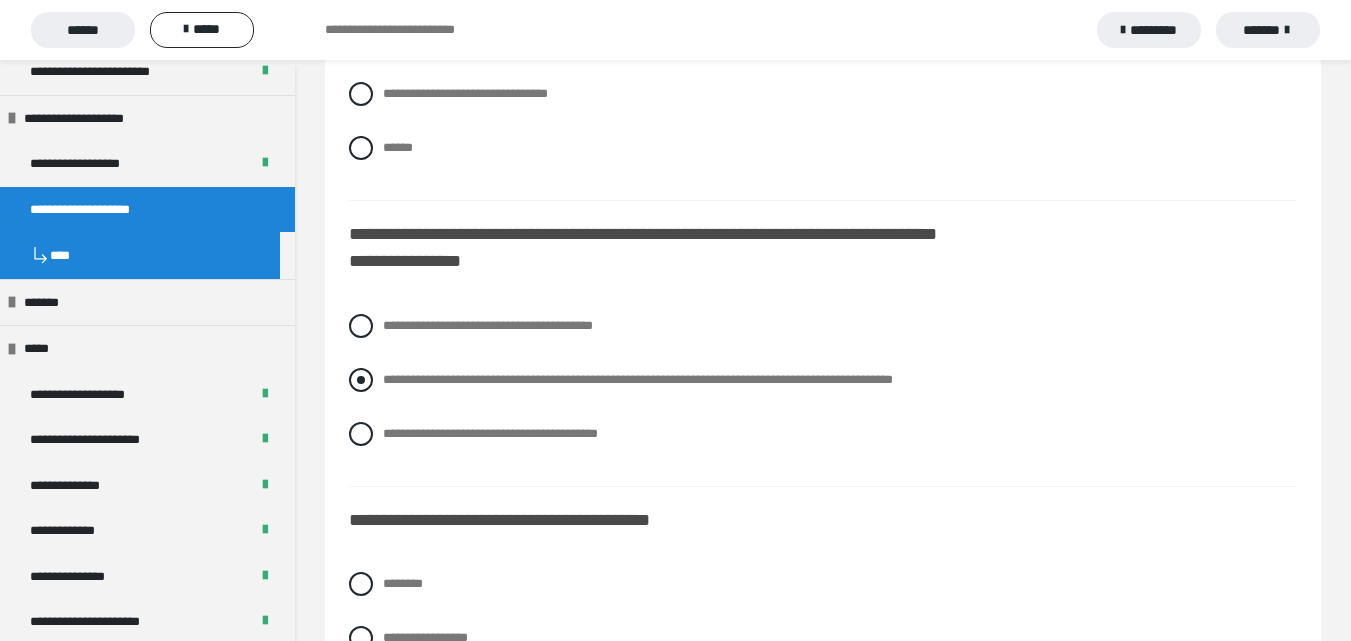 click on "**********" at bounding box center (638, 379) 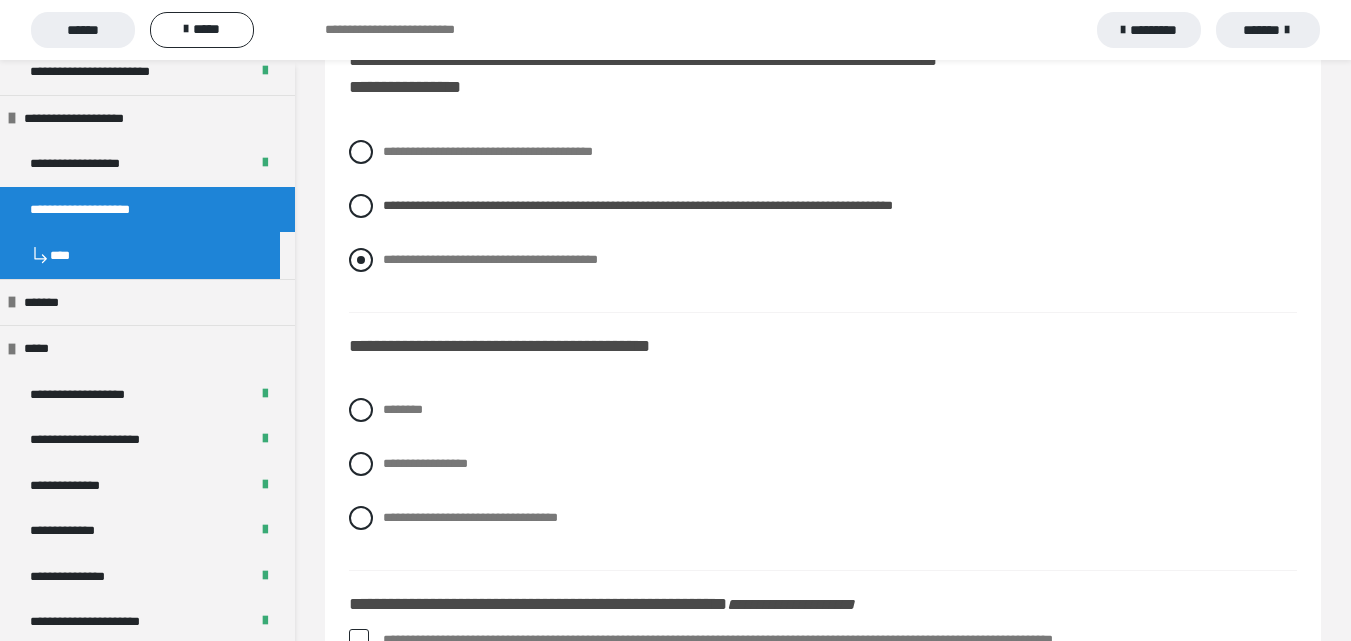 scroll, scrollTop: 3300, scrollLeft: 0, axis: vertical 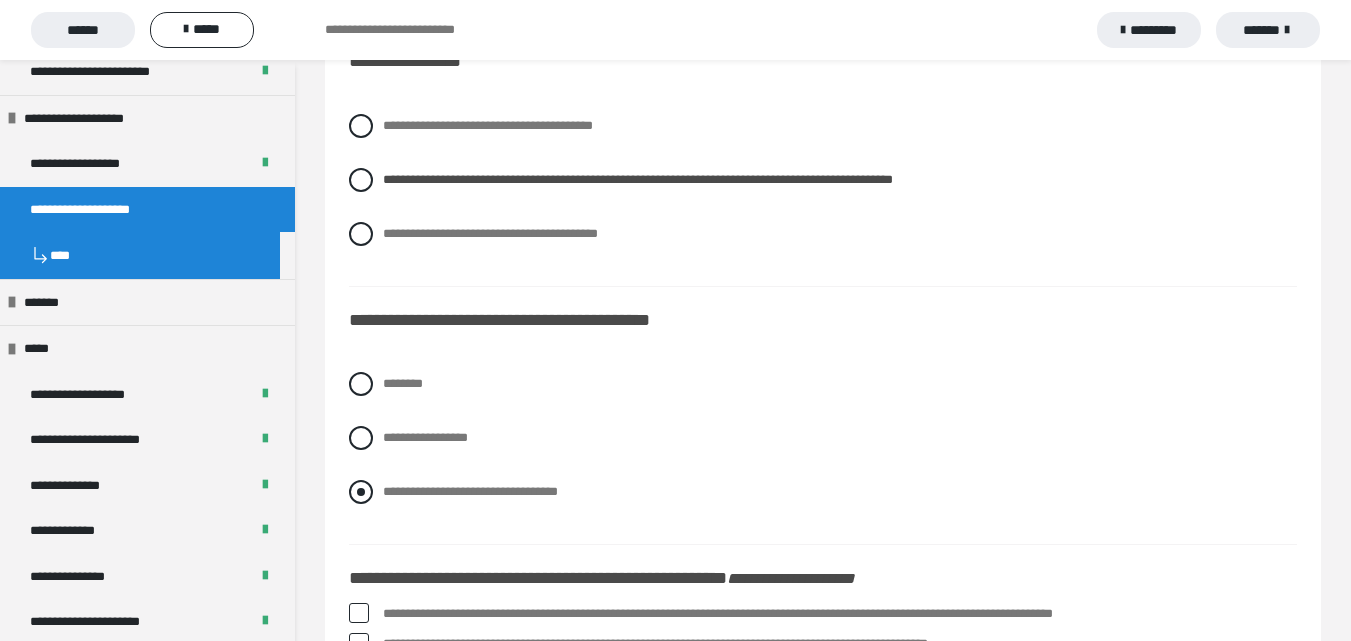 click on "**********" at bounding box center (470, 491) 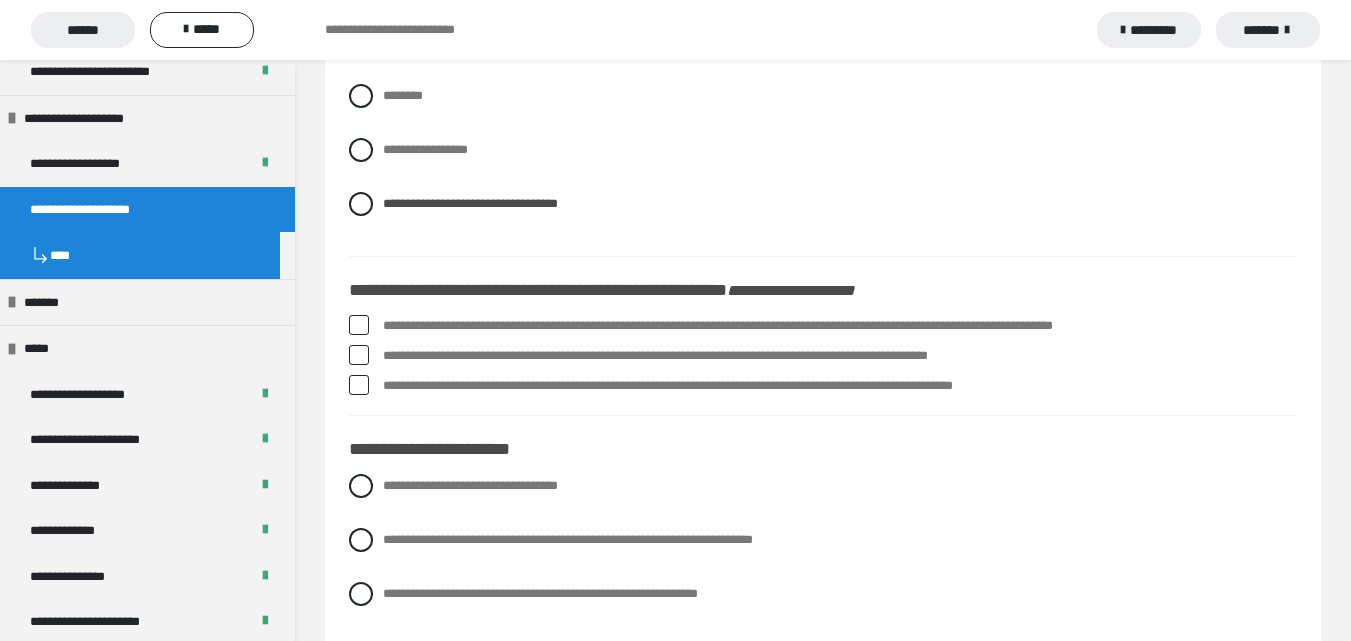 scroll, scrollTop: 3600, scrollLeft: 0, axis: vertical 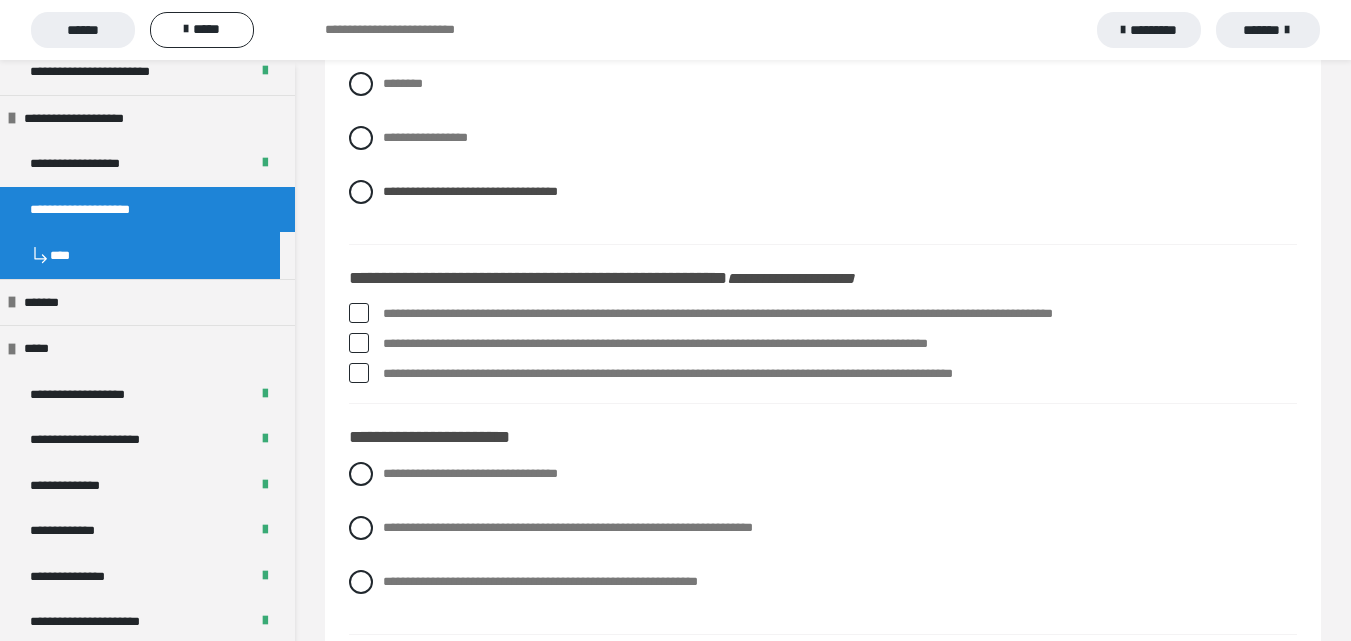 click on "**********" at bounding box center [389, 309] 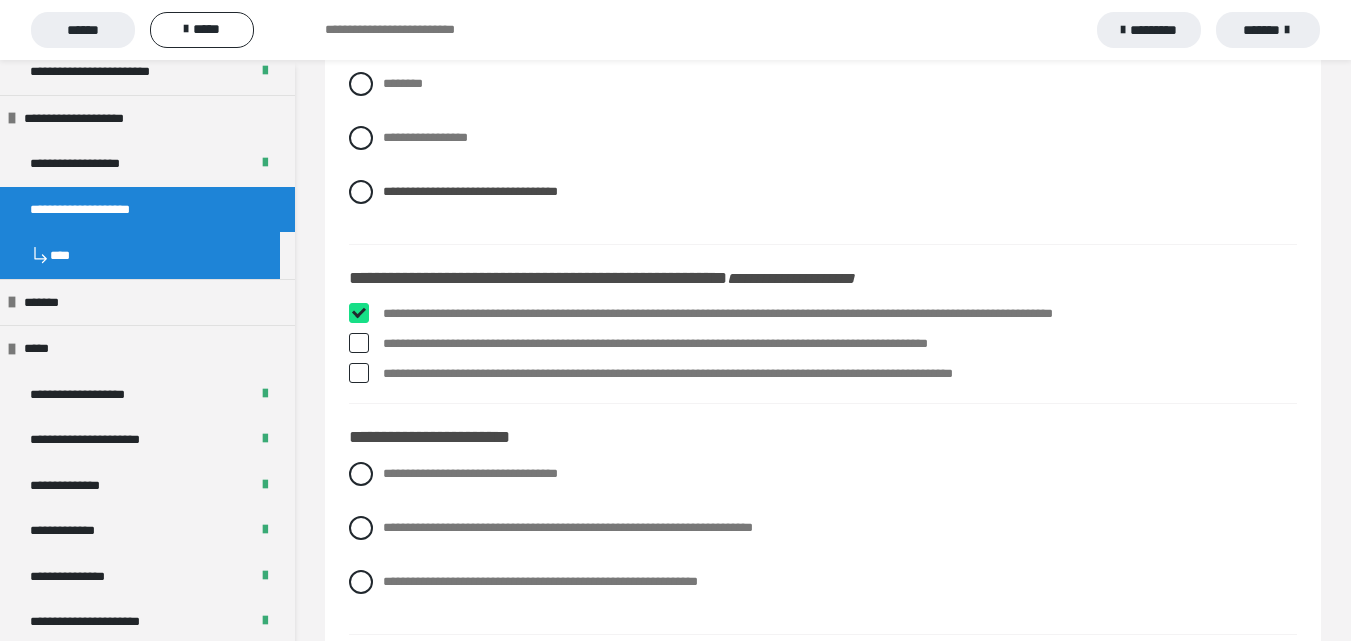 checkbox on "****" 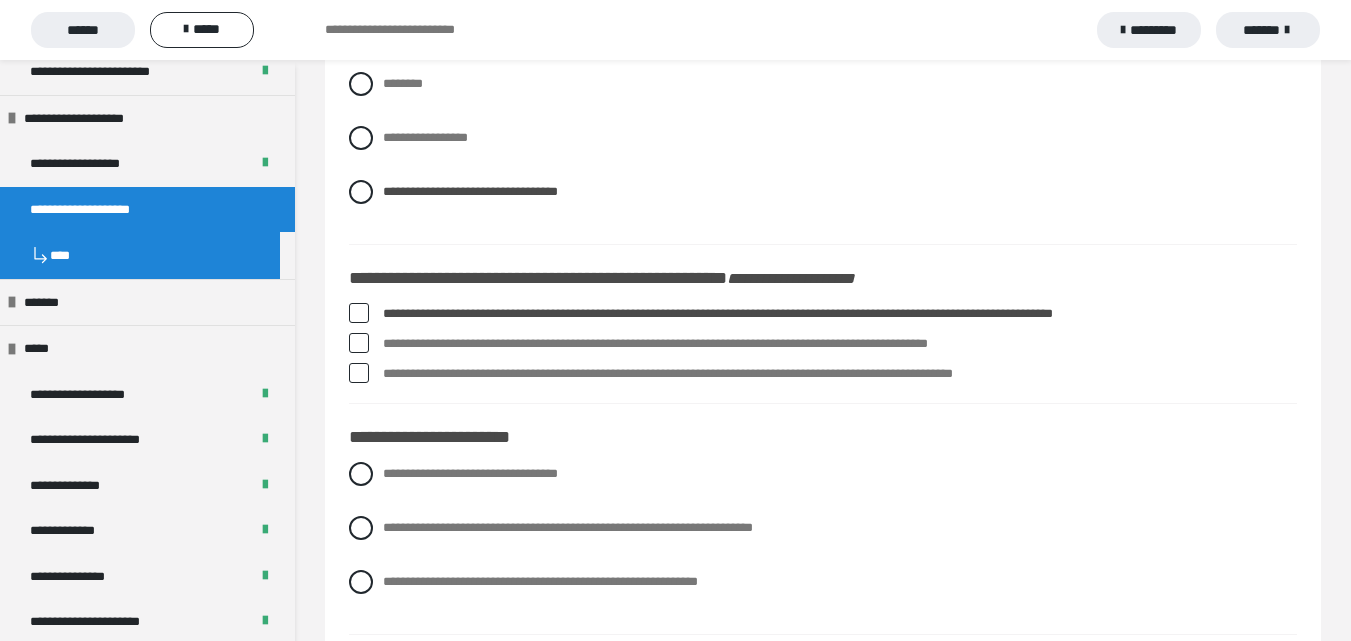 click on "**********" at bounding box center [840, 374] 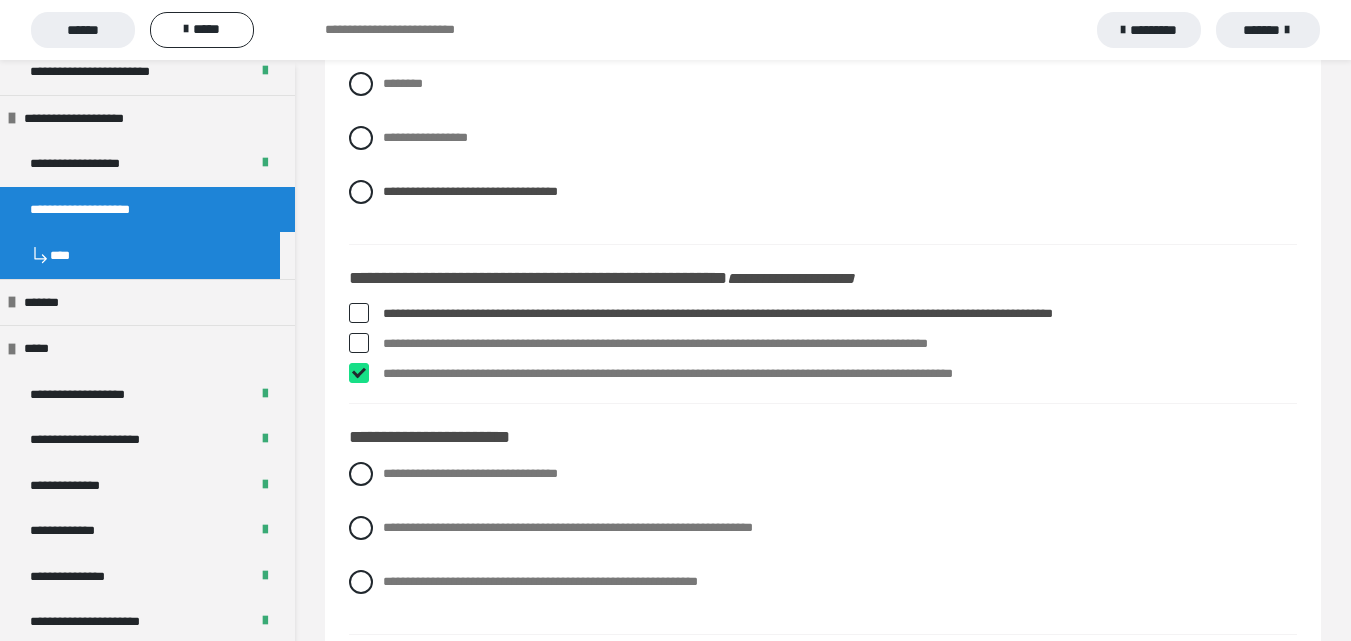checkbox on "****" 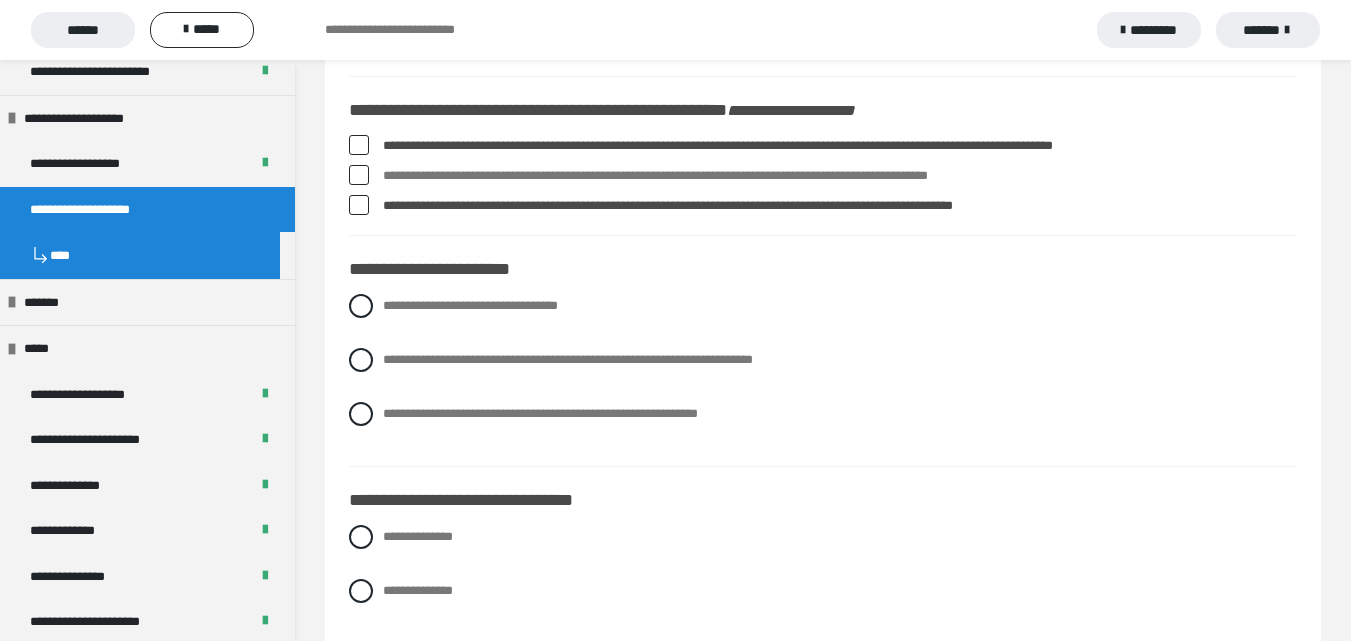 scroll, scrollTop: 3800, scrollLeft: 0, axis: vertical 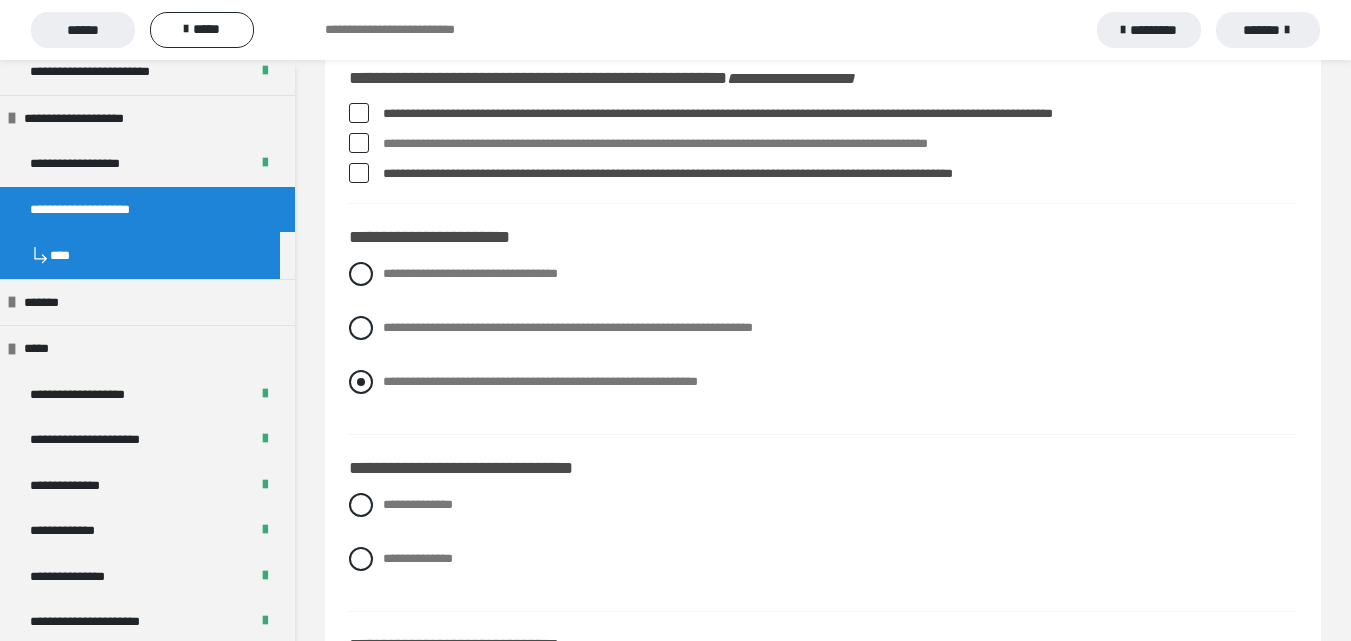 click at bounding box center (361, 382) 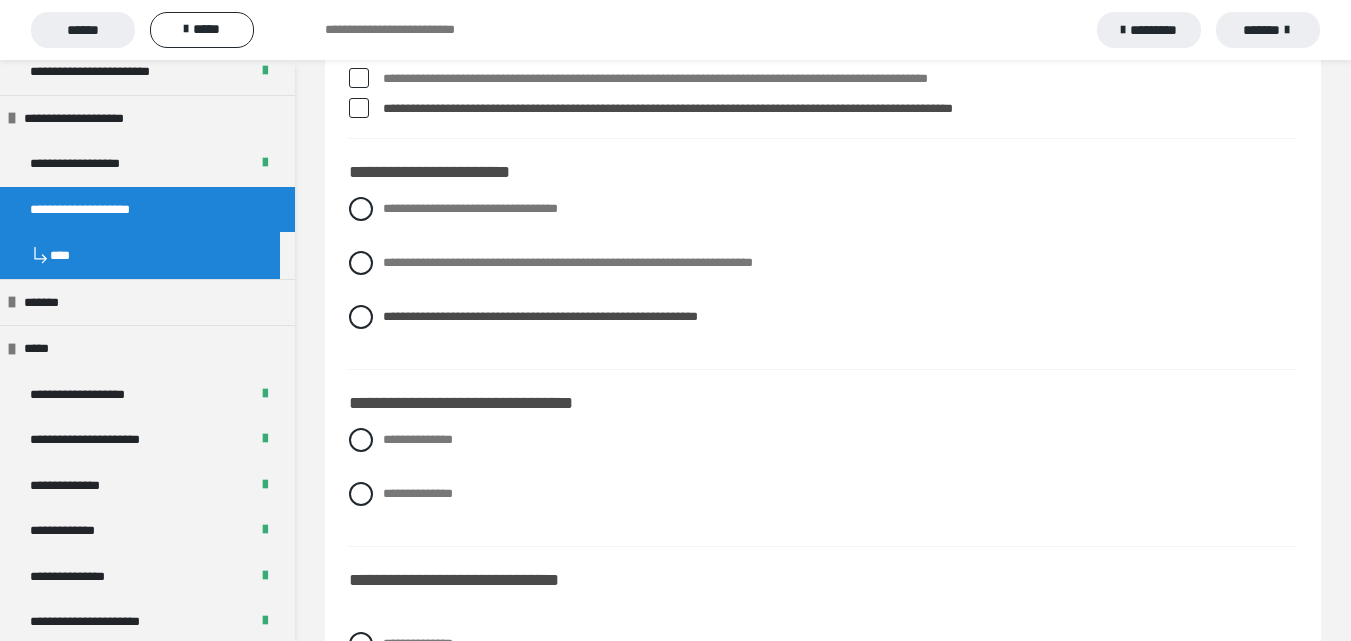 scroll, scrollTop: 3900, scrollLeft: 0, axis: vertical 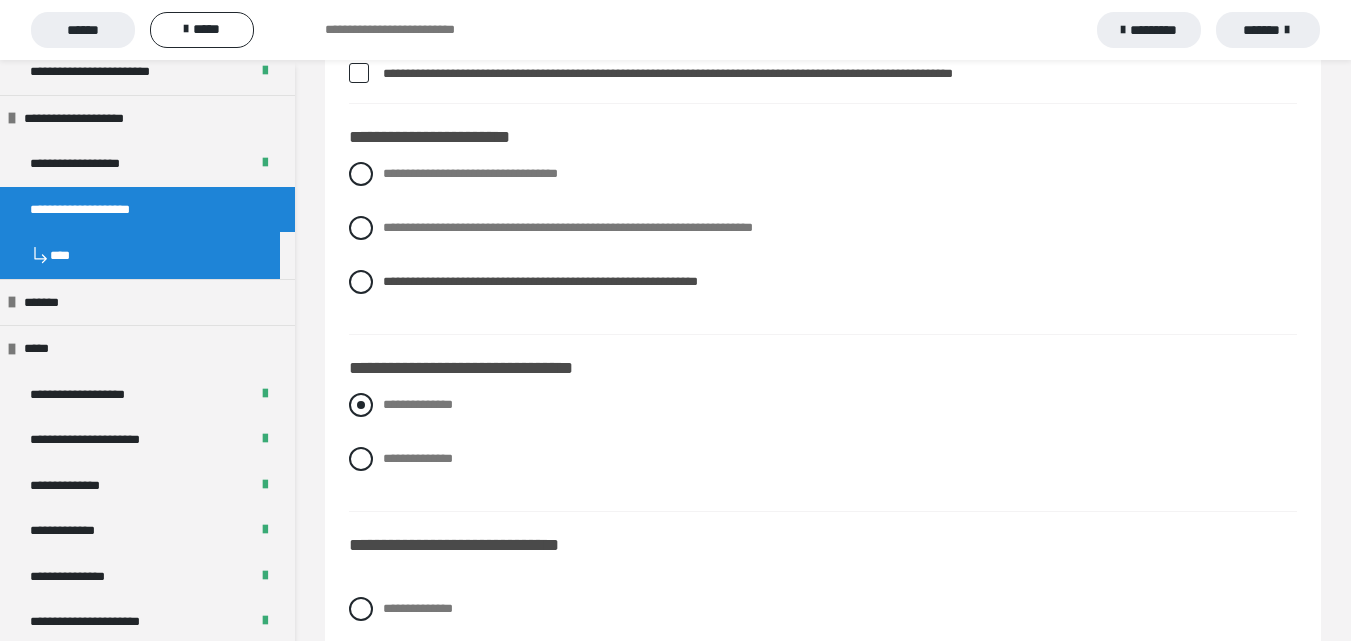 click on "**********" at bounding box center [418, 404] 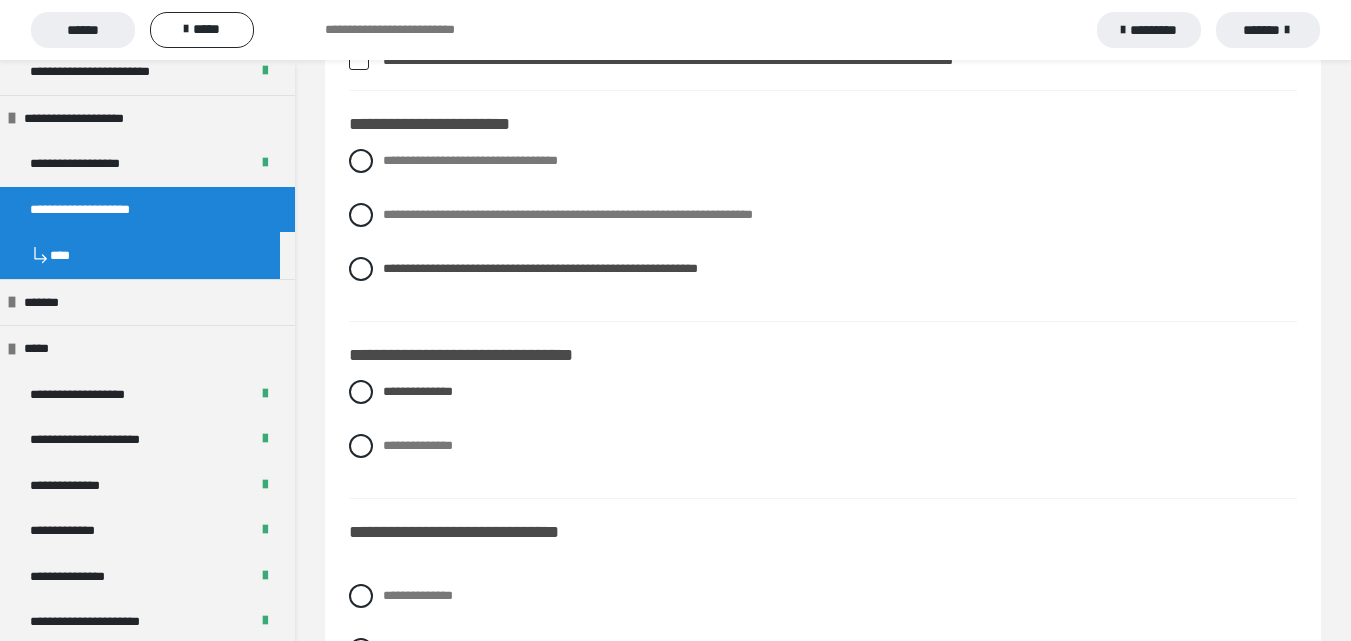 scroll, scrollTop: 4000, scrollLeft: 0, axis: vertical 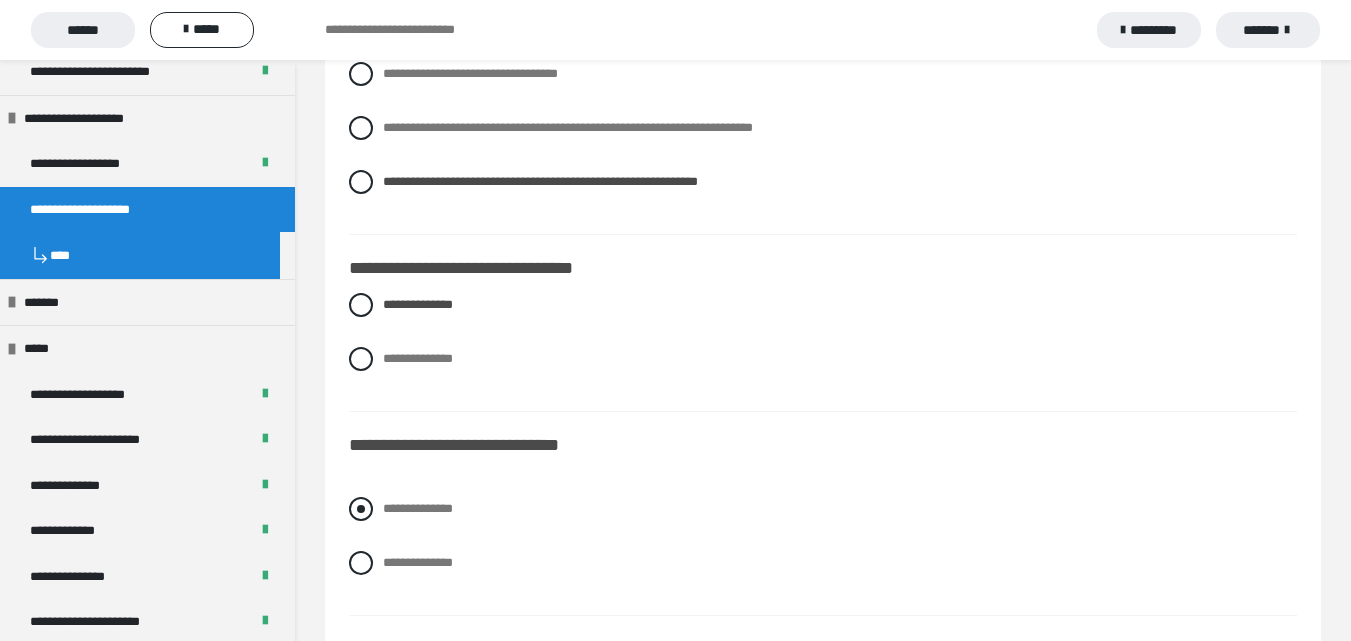 click on "**********" at bounding box center (418, 508) 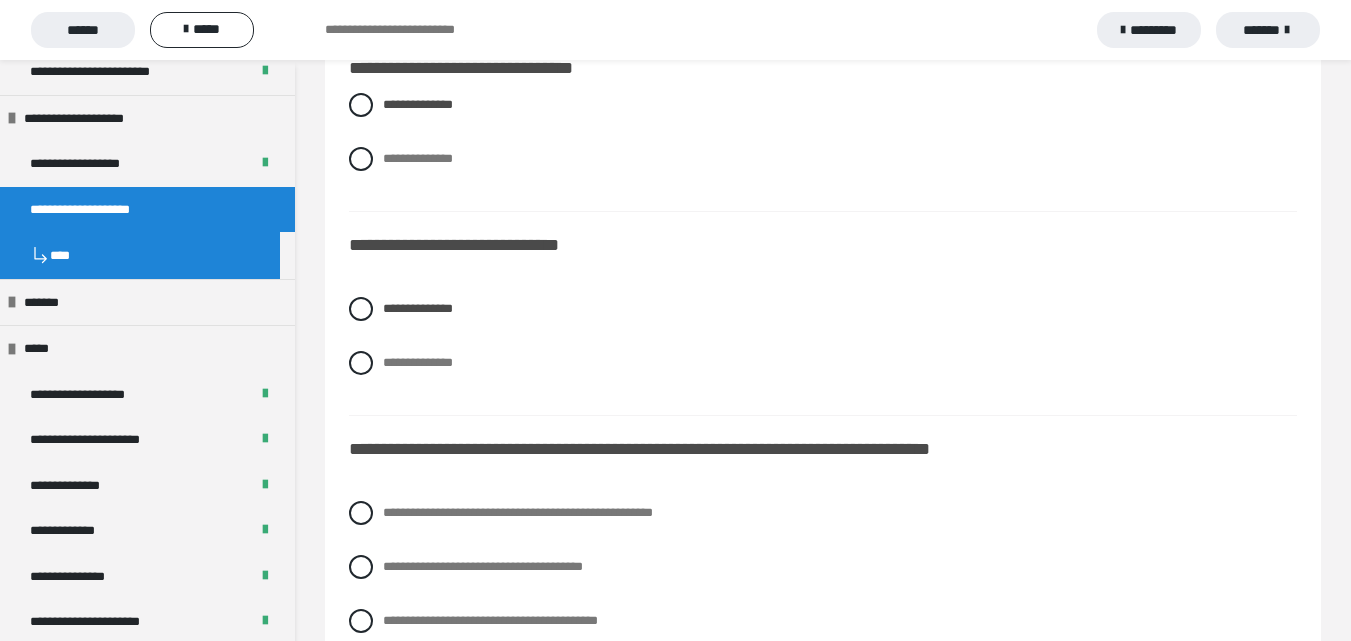 scroll, scrollTop: 4300, scrollLeft: 0, axis: vertical 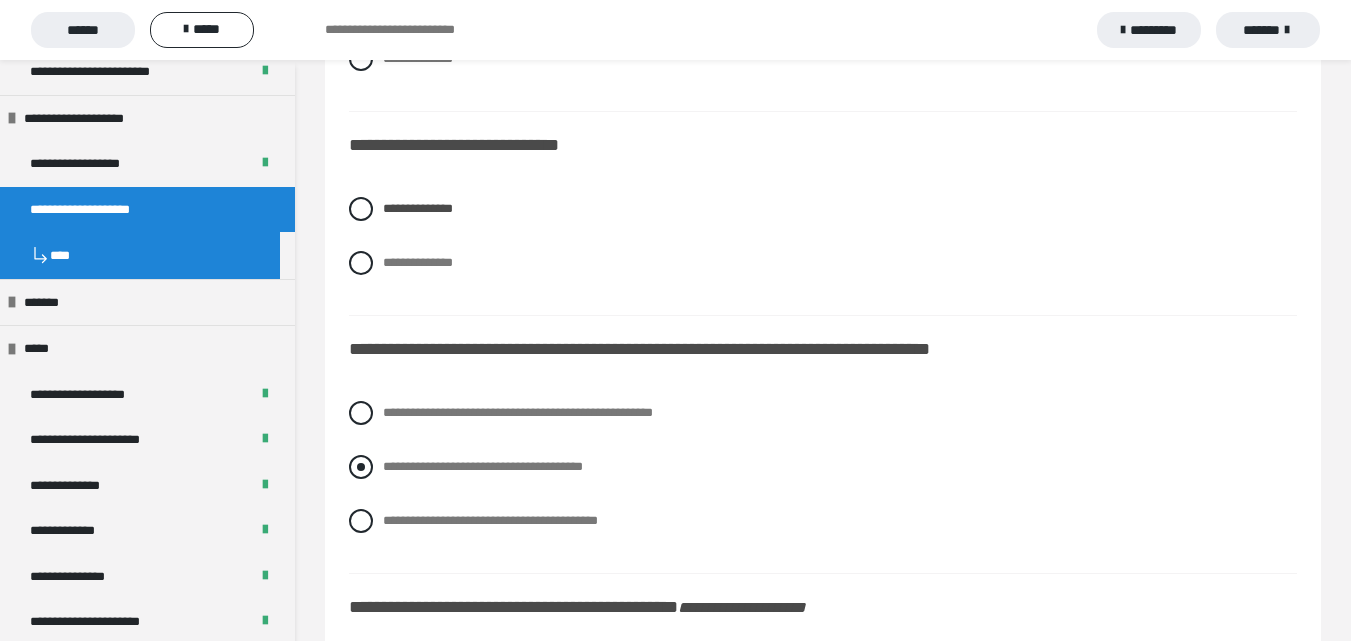 click on "**********" at bounding box center (483, 466) 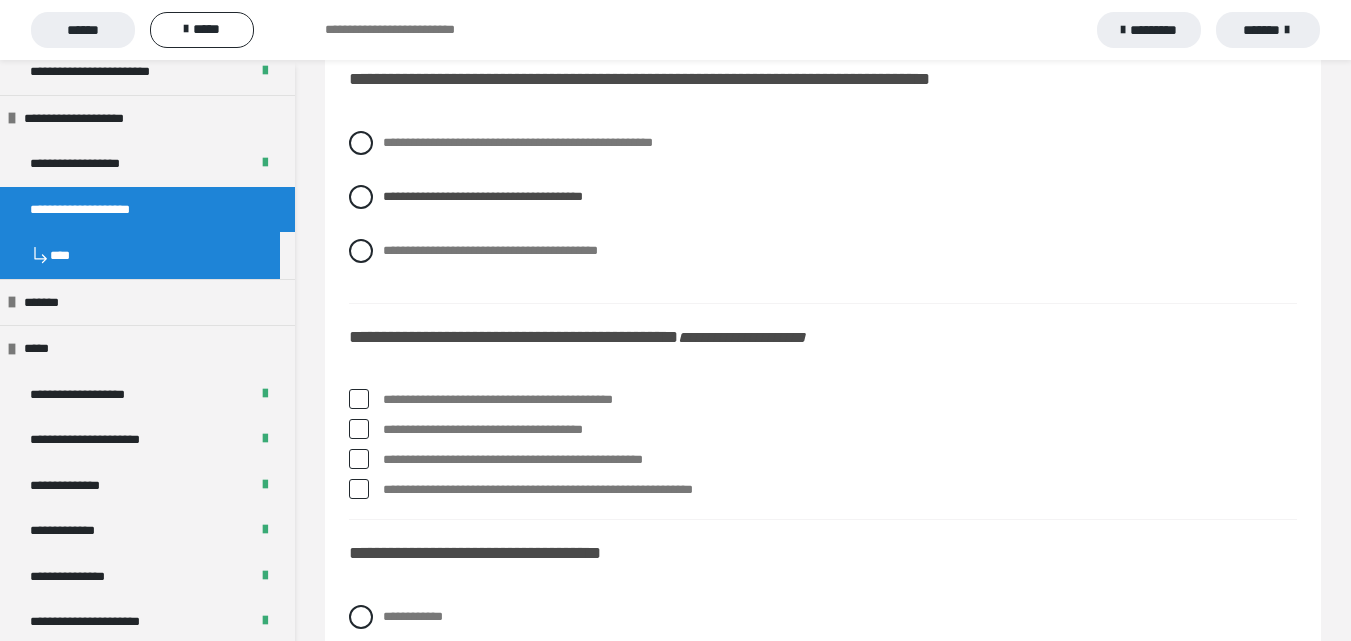 scroll, scrollTop: 4600, scrollLeft: 0, axis: vertical 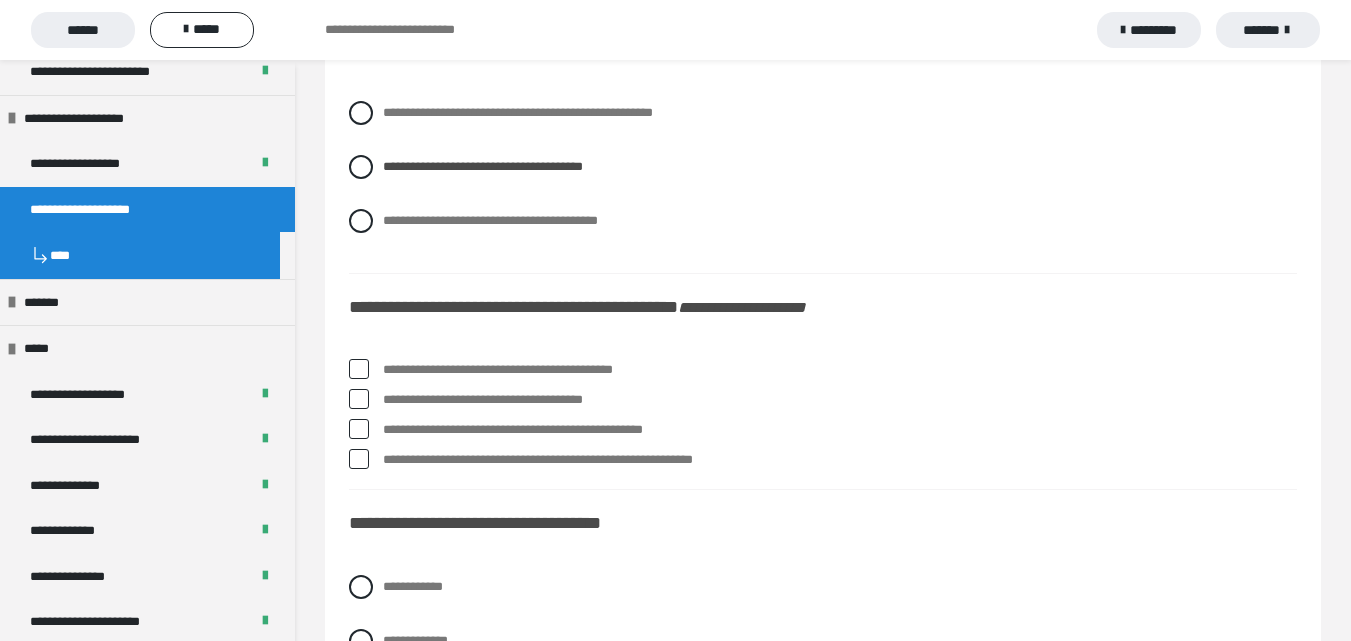 click on "**********" at bounding box center (840, 400) 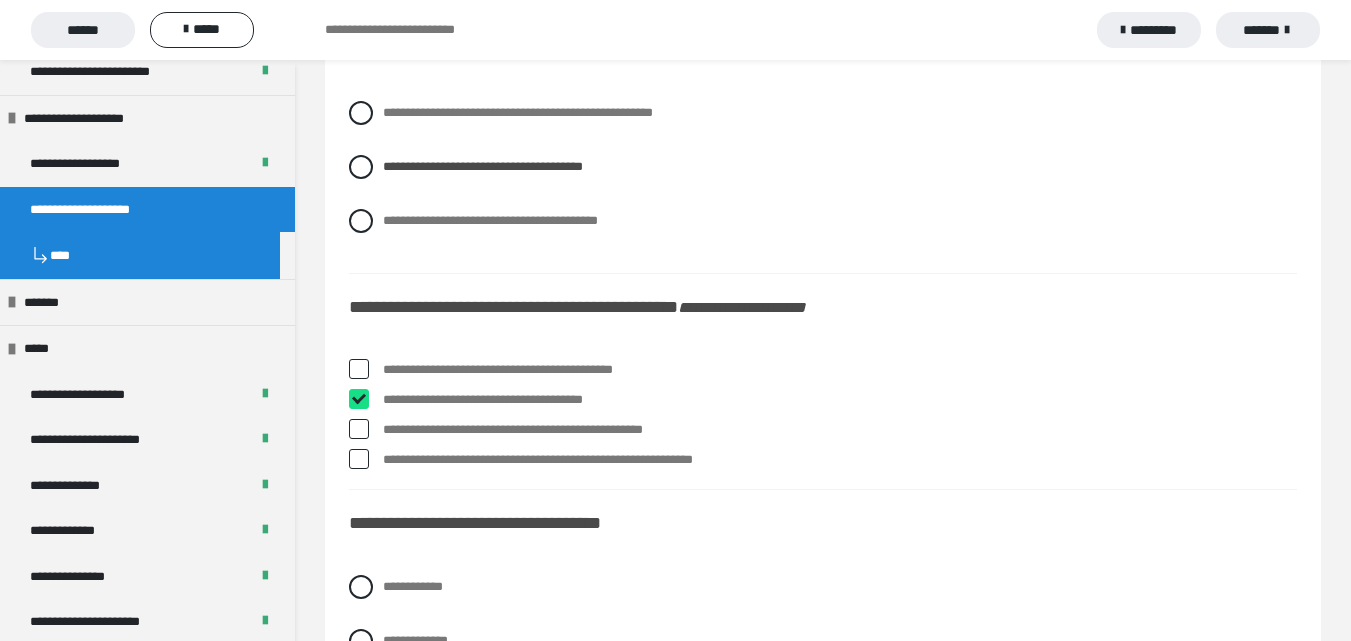 checkbox on "****" 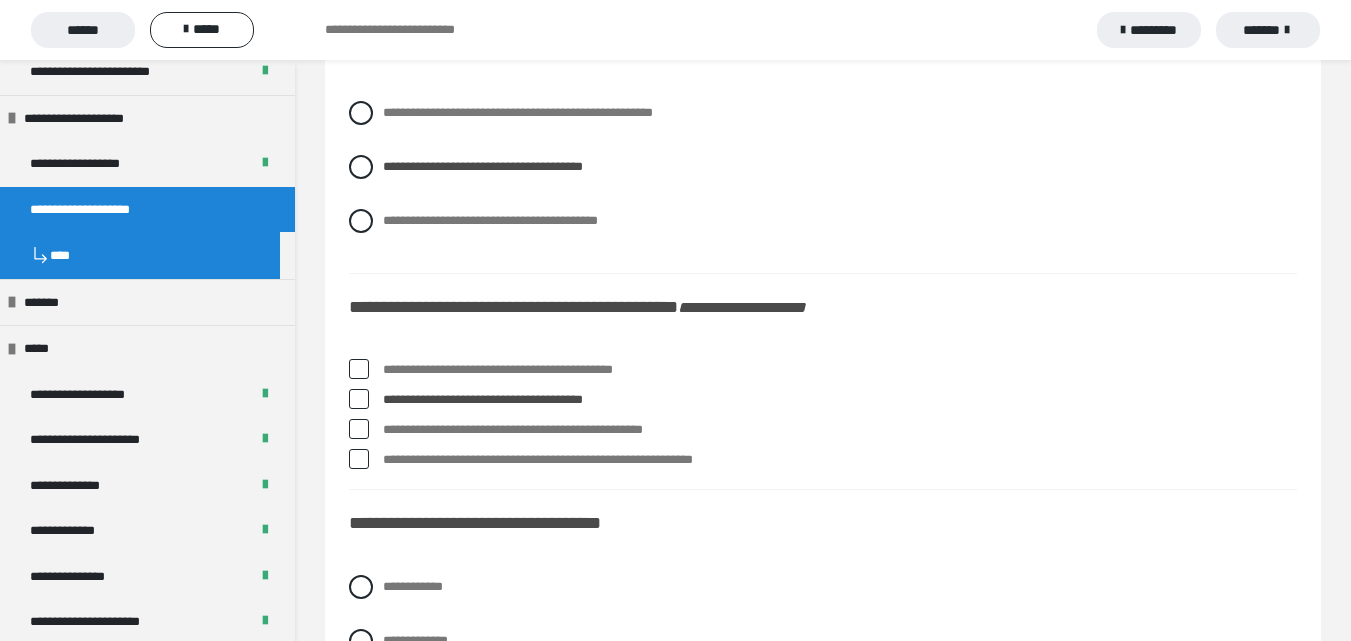 click on "**********" at bounding box center [840, 430] 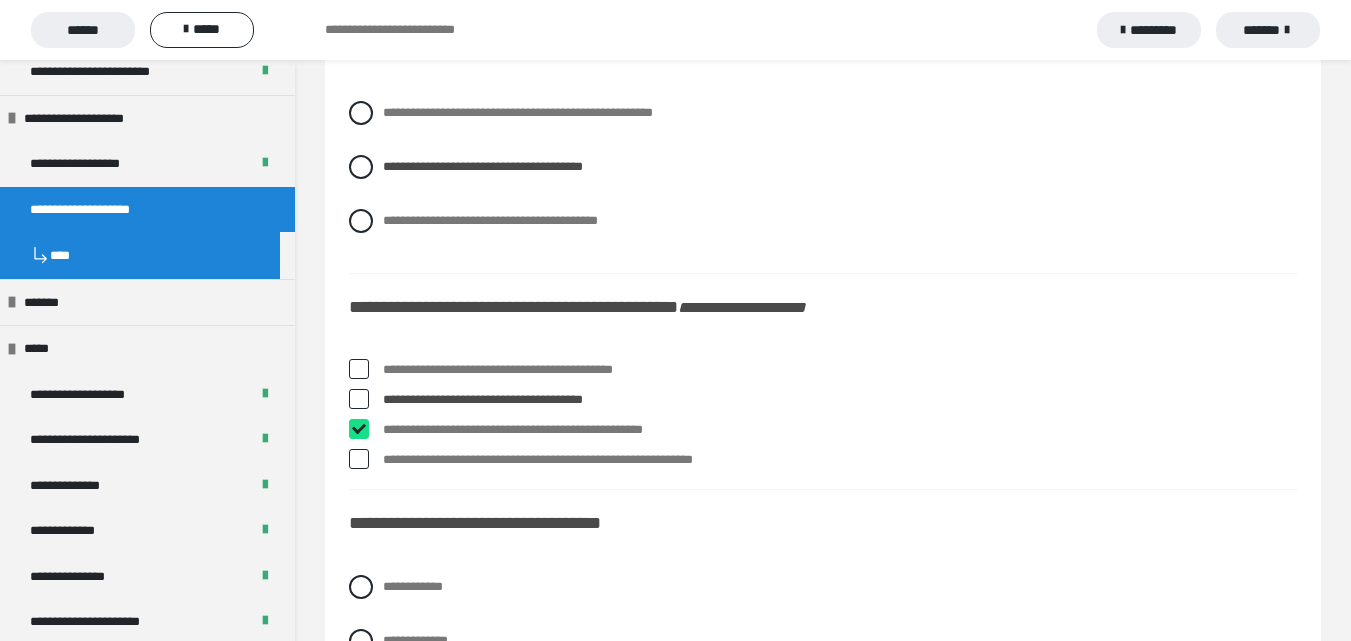 checkbox on "****" 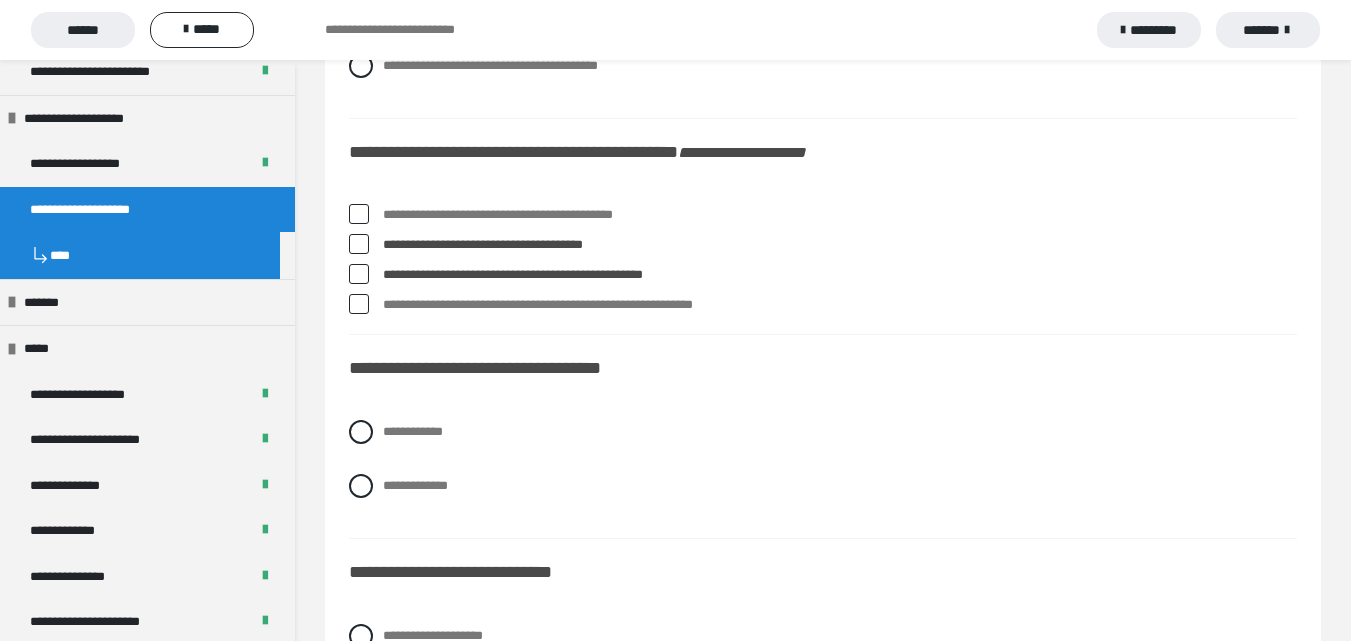scroll, scrollTop: 4800, scrollLeft: 0, axis: vertical 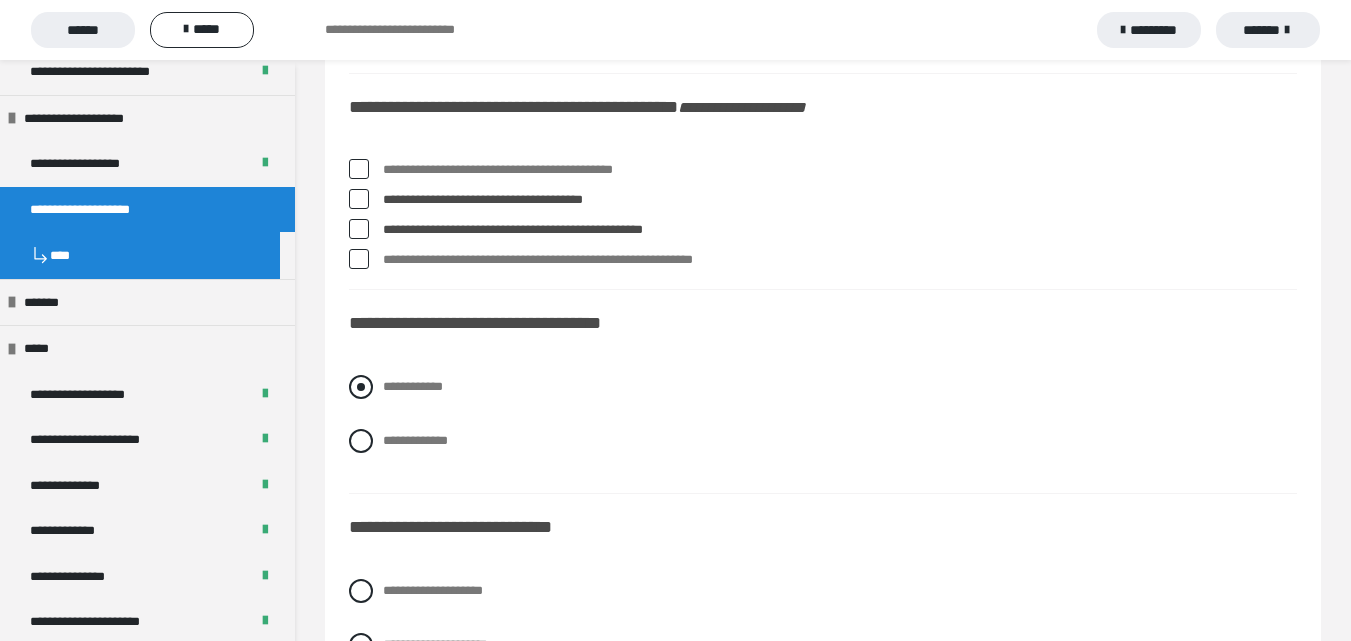 click on "**********" at bounding box center (413, 386) 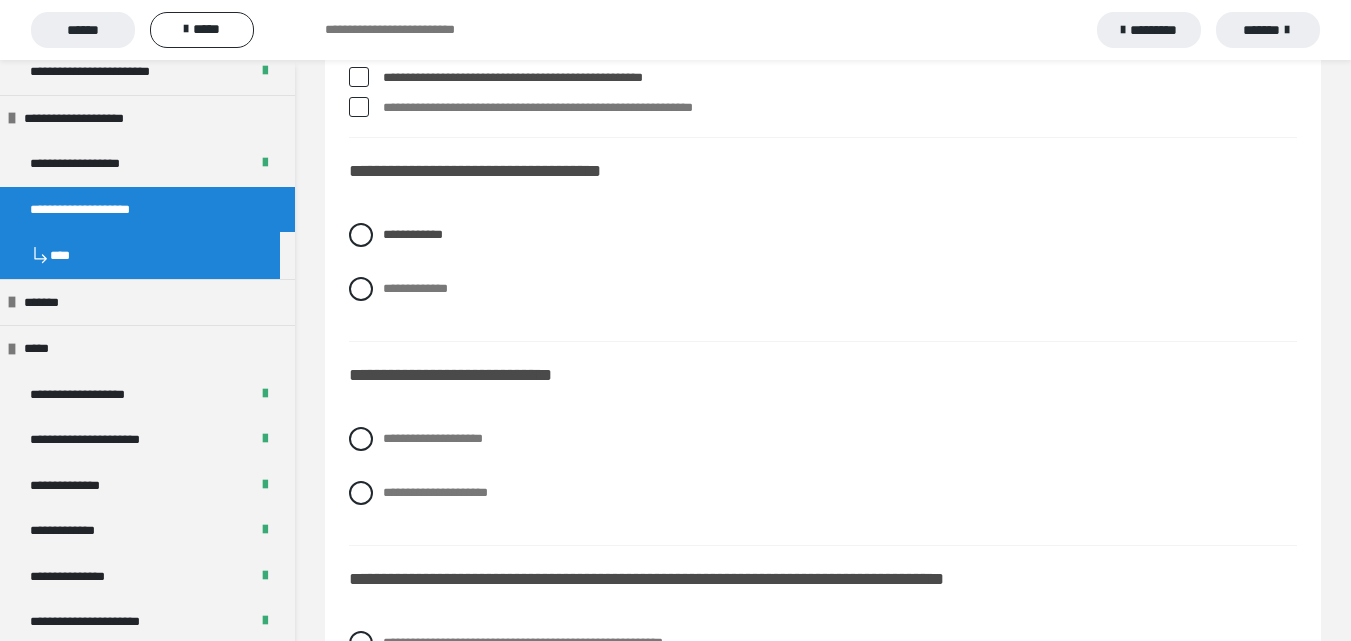 scroll, scrollTop: 5000, scrollLeft: 0, axis: vertical 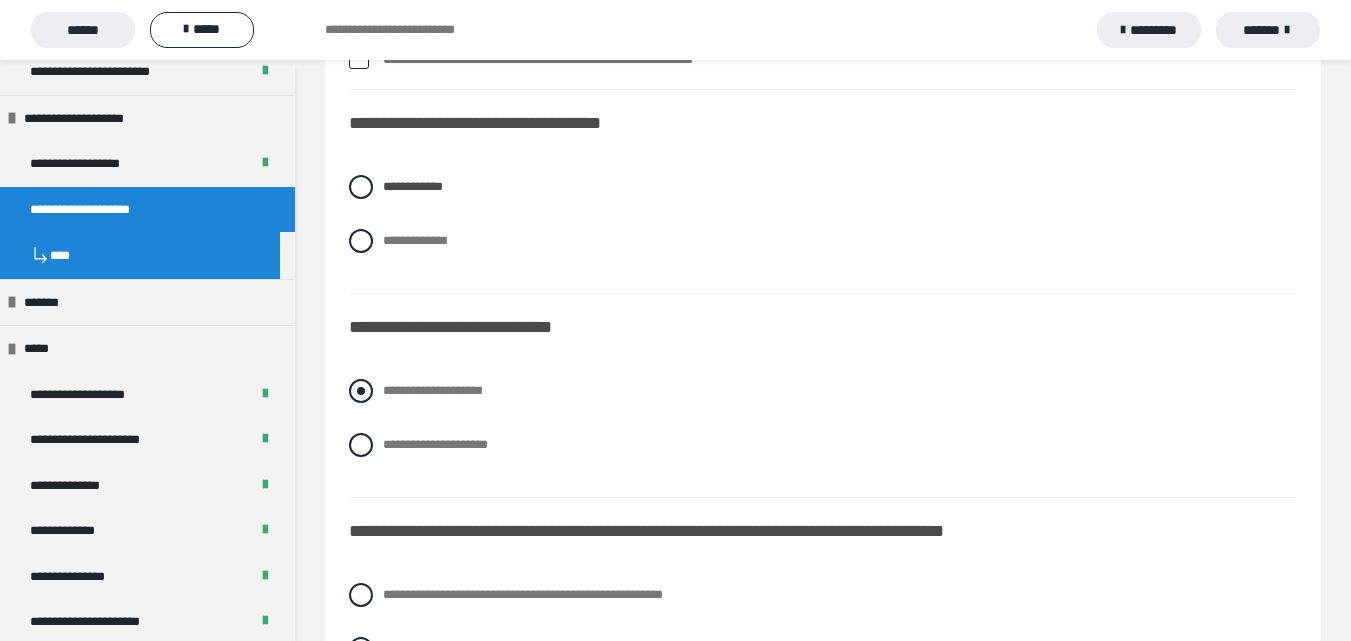 click on "**********" at bounding box center (433, 390) 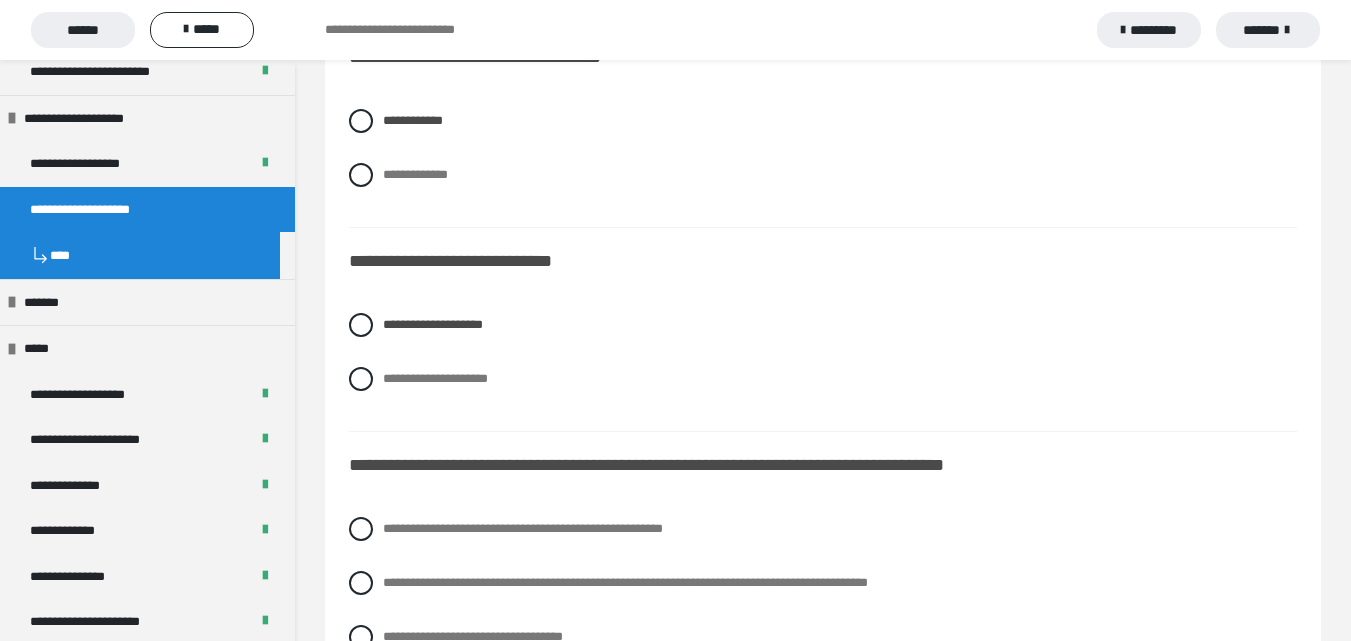 scroll, scrollTop: 5200, scrollLeft: 0, axis: vertical 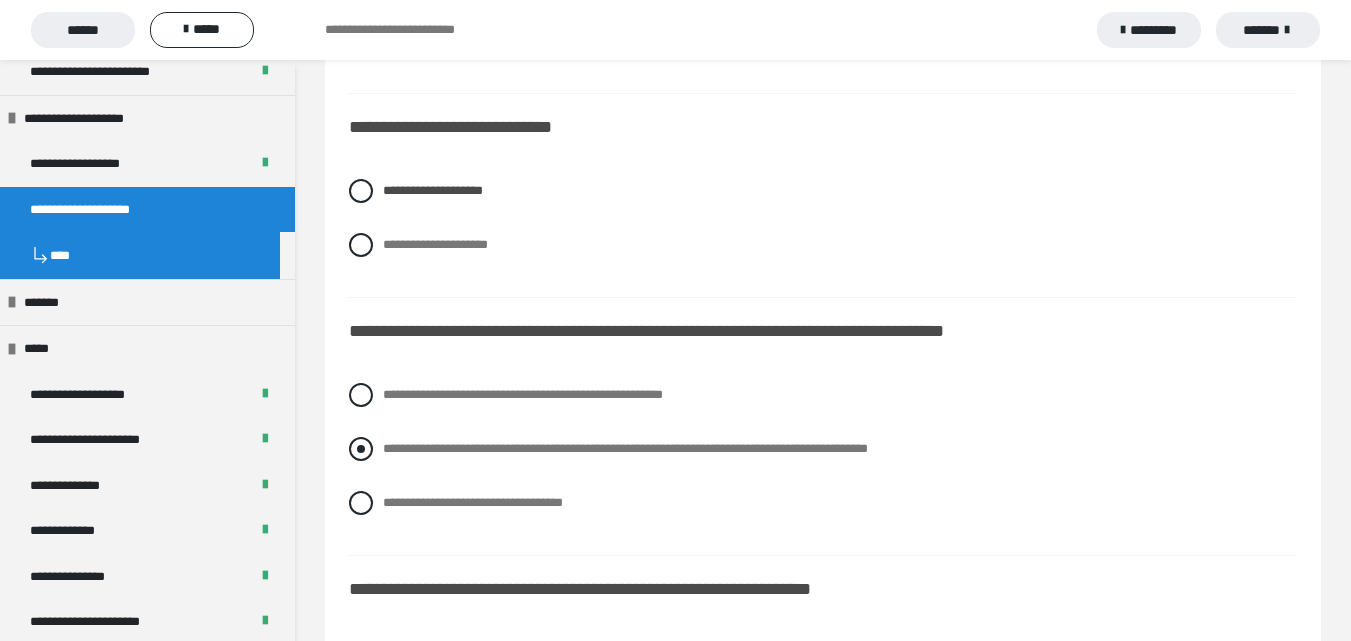 click on "**********" at bounding box center (625, 448) 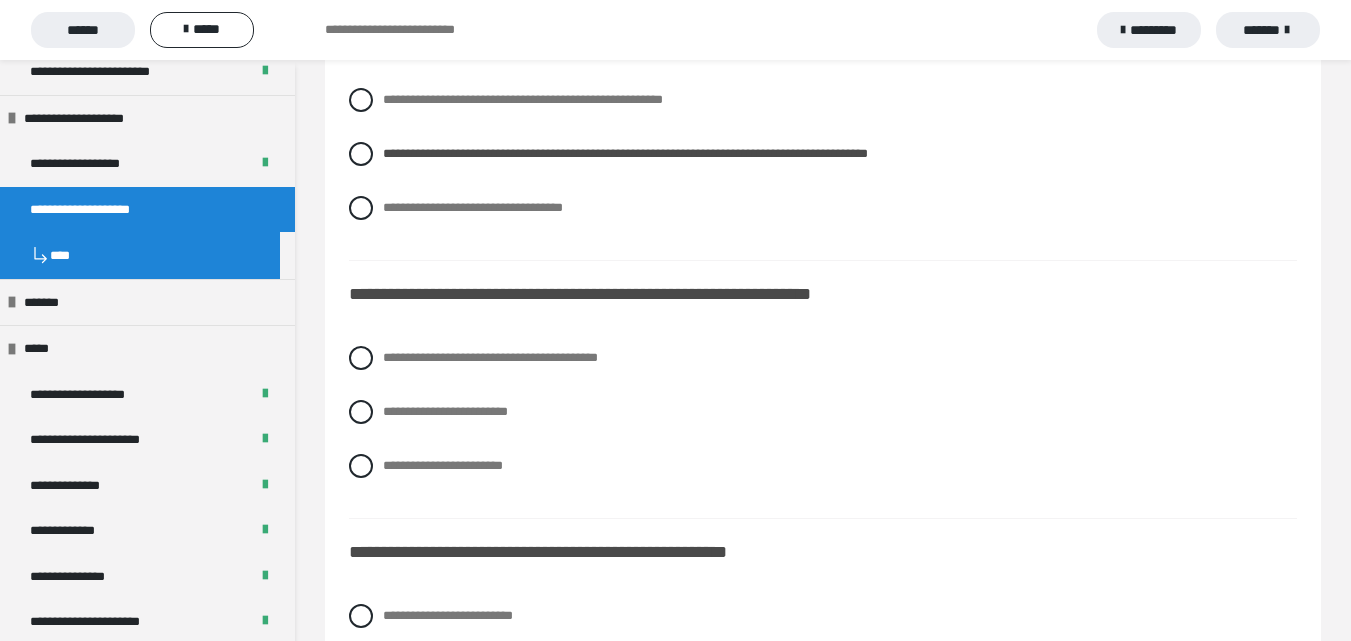 scroll, scrollTop: 5500, scrollLeft: 0, axis: vertical 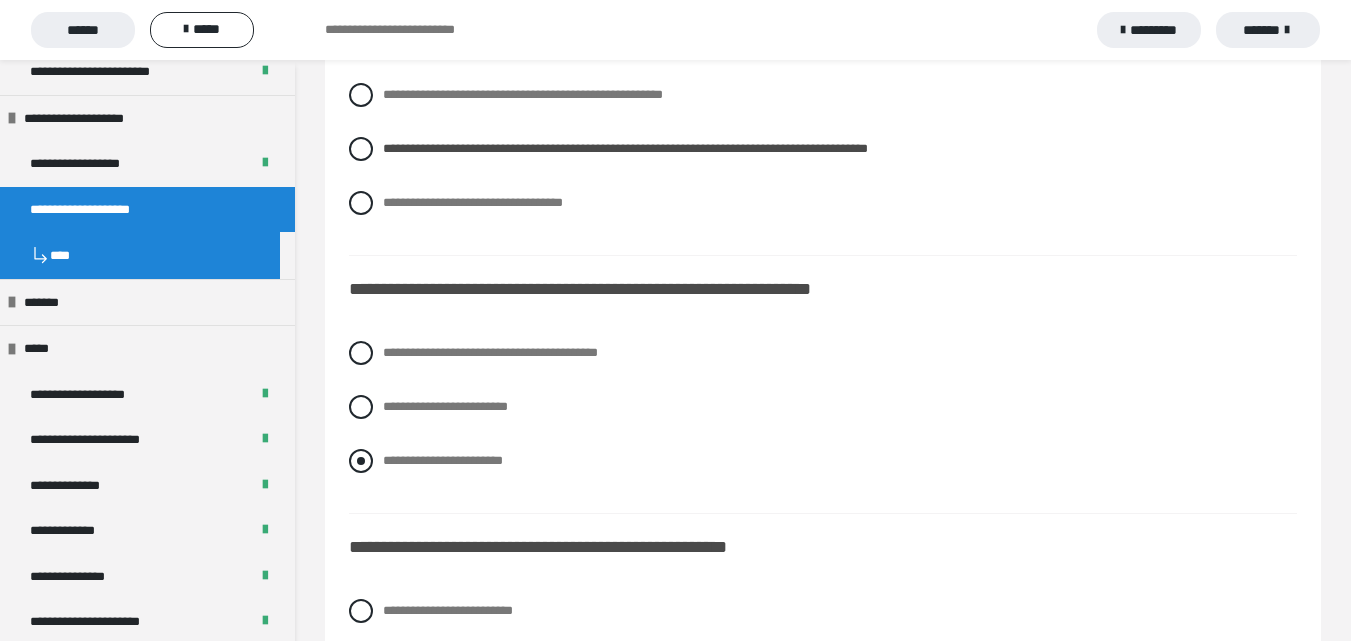 click on "**********" at bounding box center [443, 460] 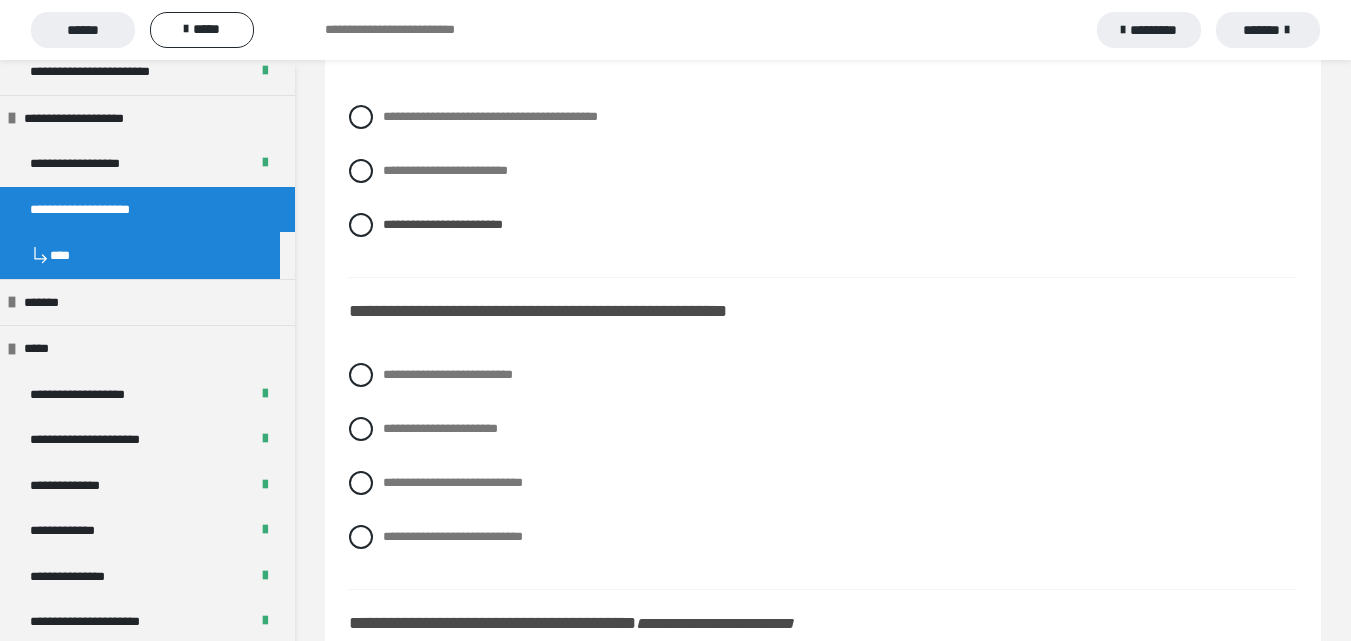 scroll, scrollTop: 5800, scrollLeft: 0, axis: vertical 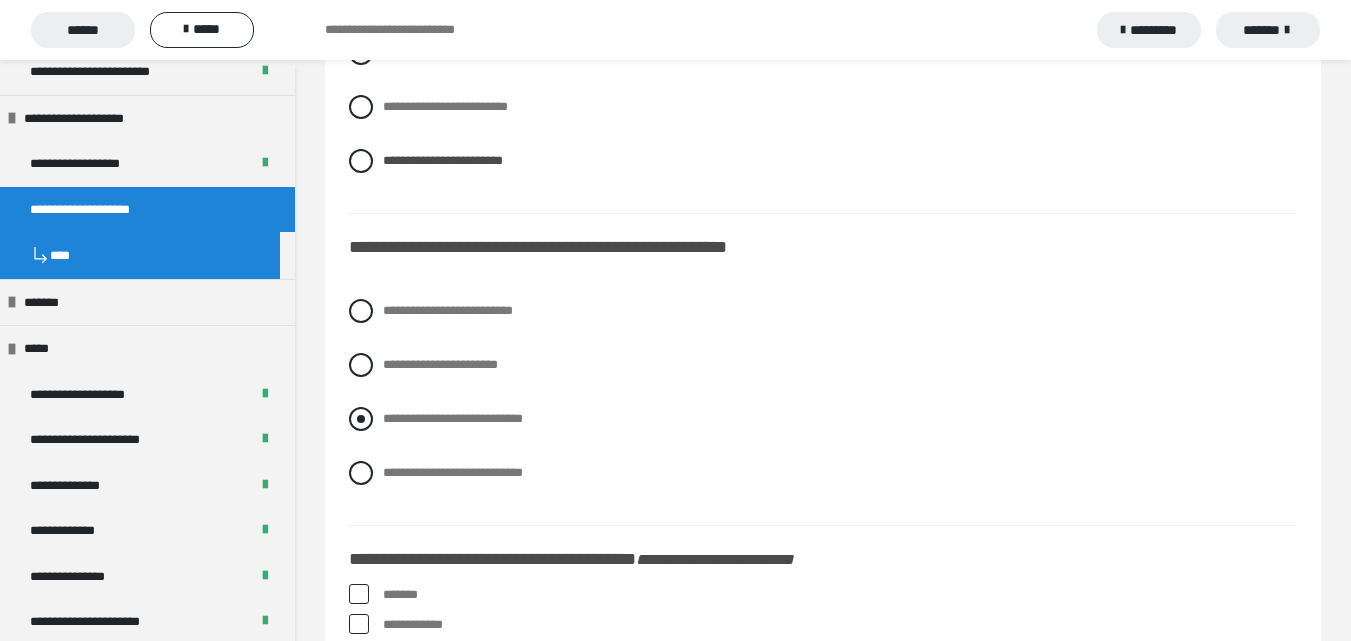click on "**********" at bounding box center [453, 418] 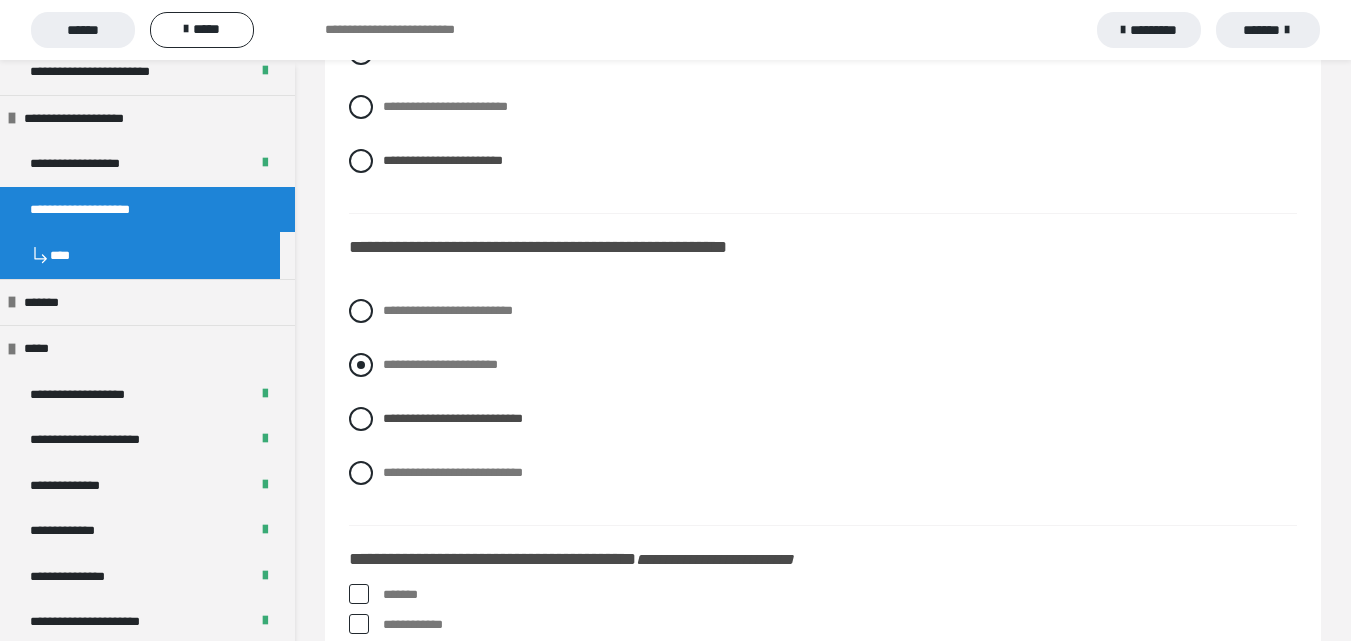 click on "**********" at bounding box center [440, 364] 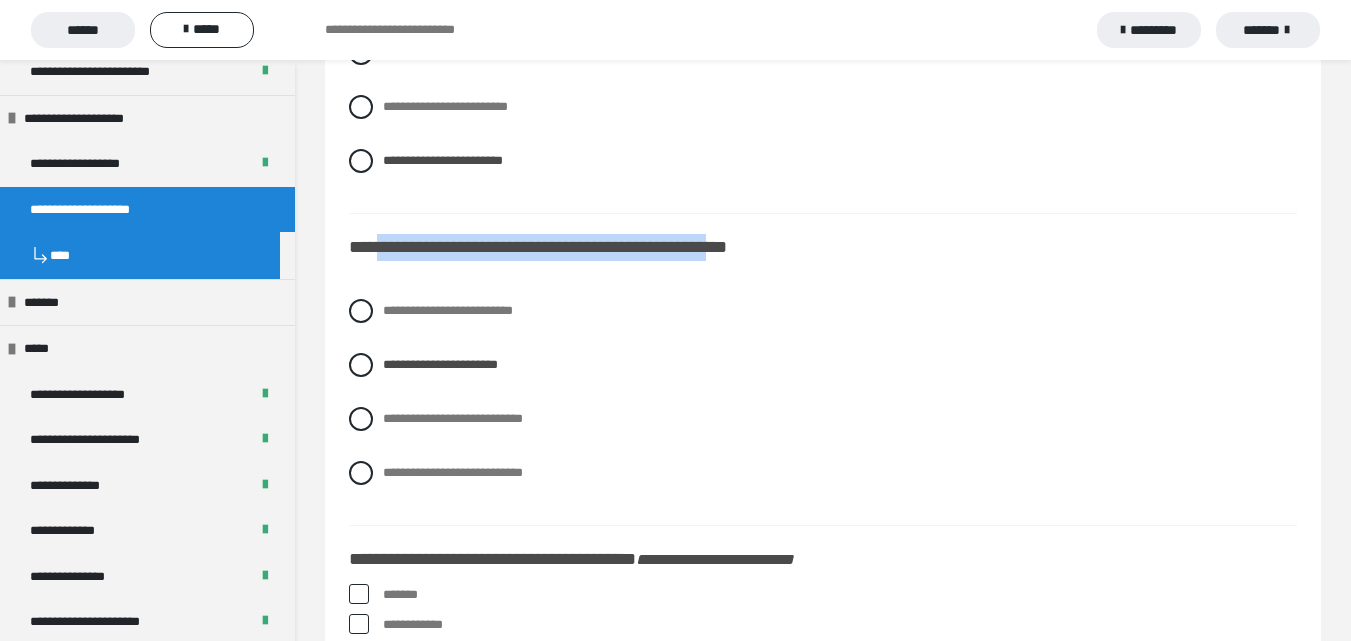 drag, startPoint x: 379, startPoint y: 249, endPoint x: 759, endPoint y: 257, distance: 380.0842 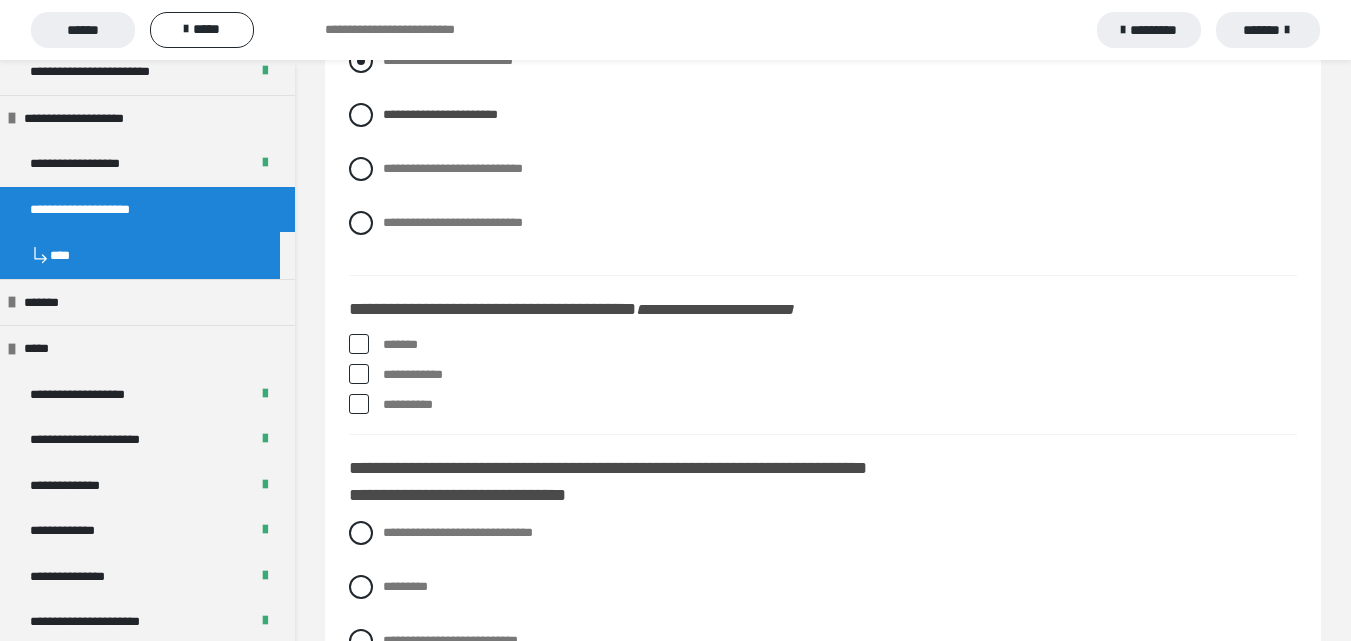 scroll, scrollTop: 6100, scrollLeft: 0, axis: vertical 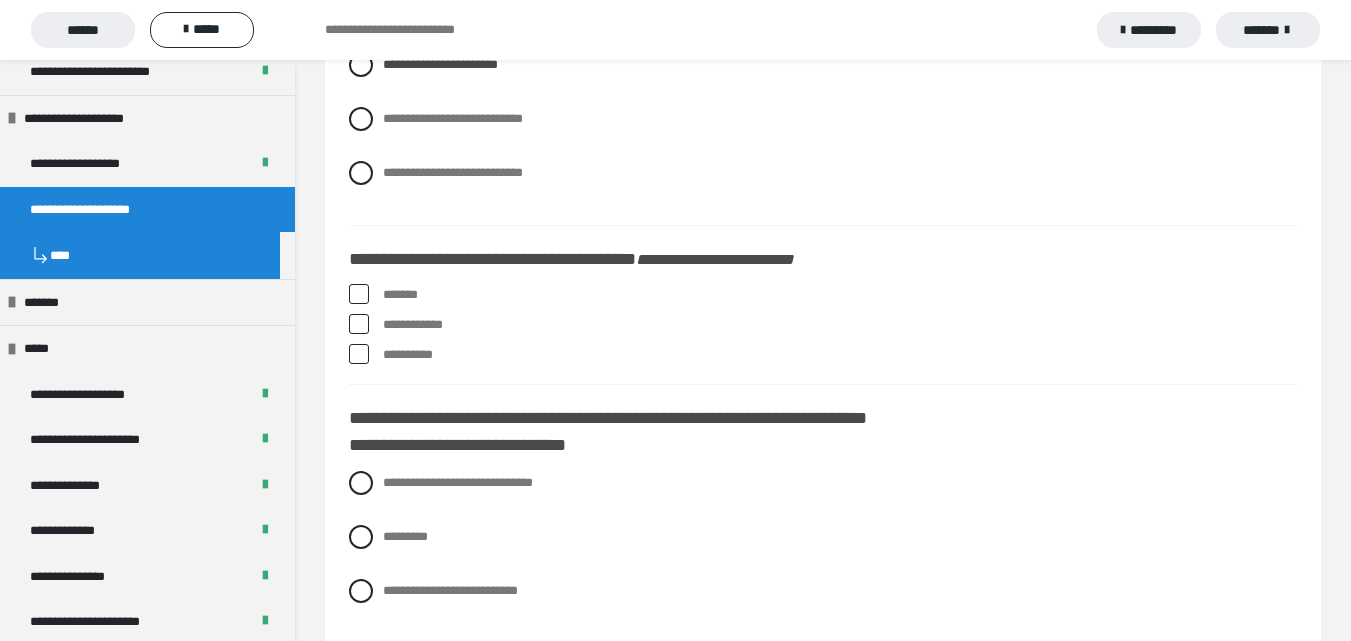 click on "*******" at bounding box center [840, 295] 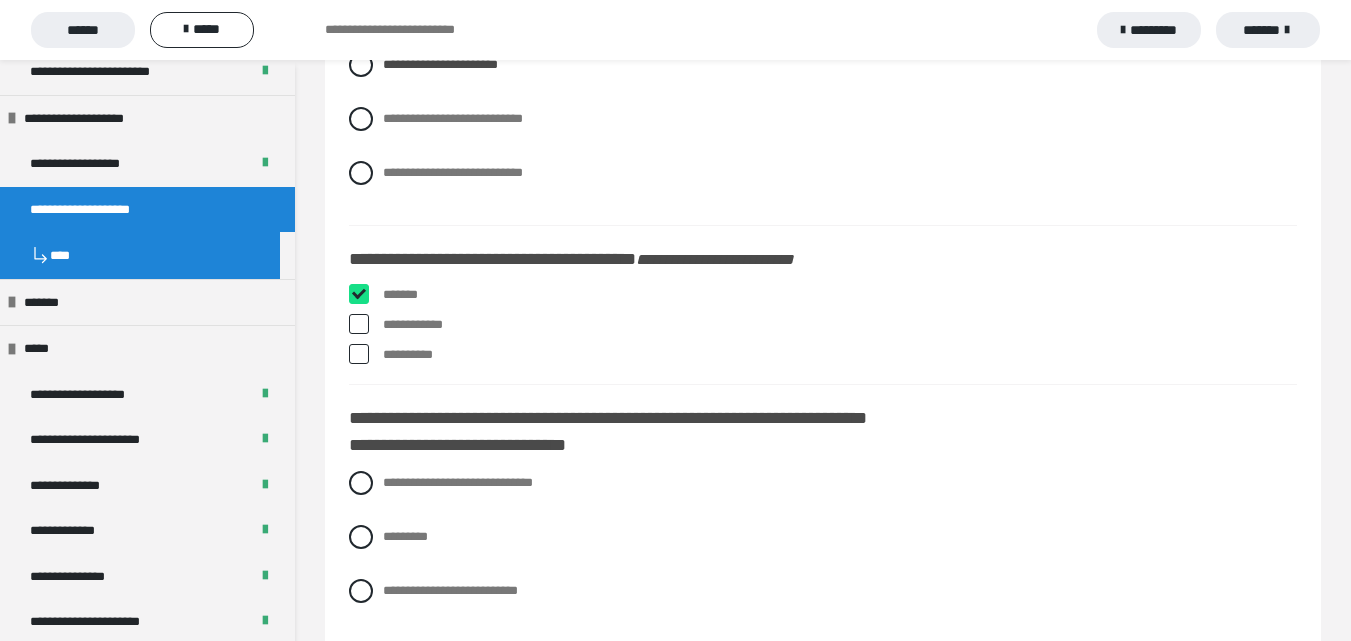 checkbox on "****" 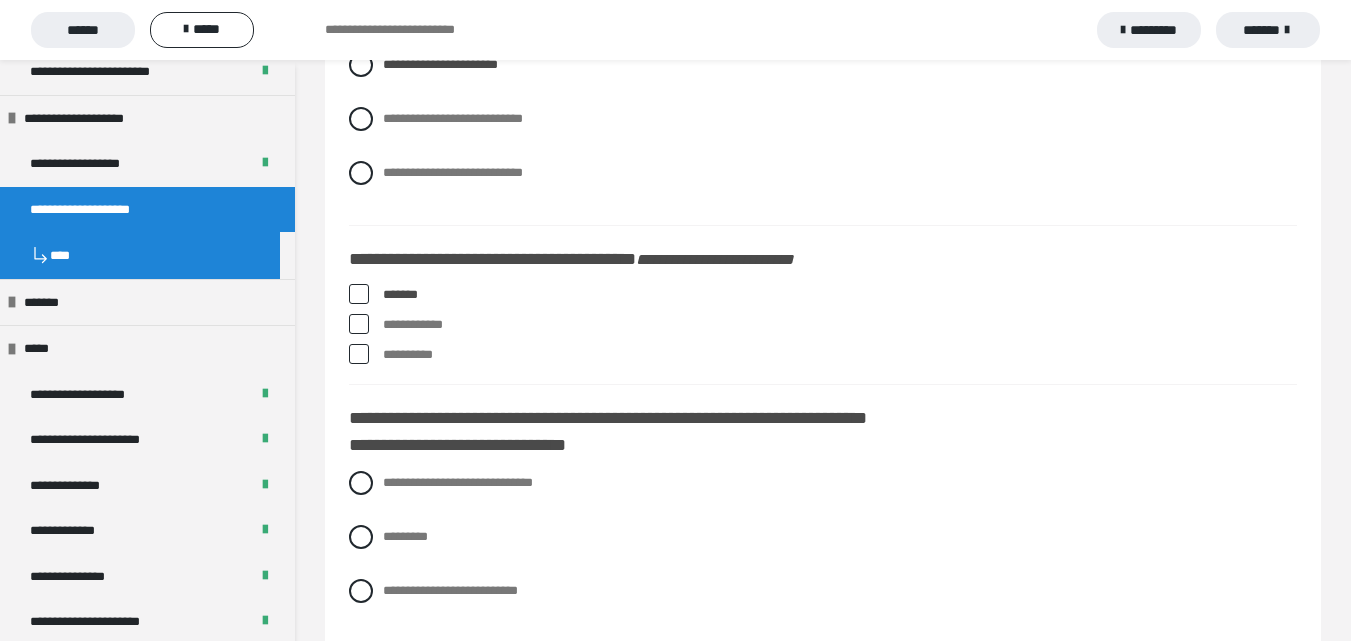 click on "**********" at bounding box center (840, 355) 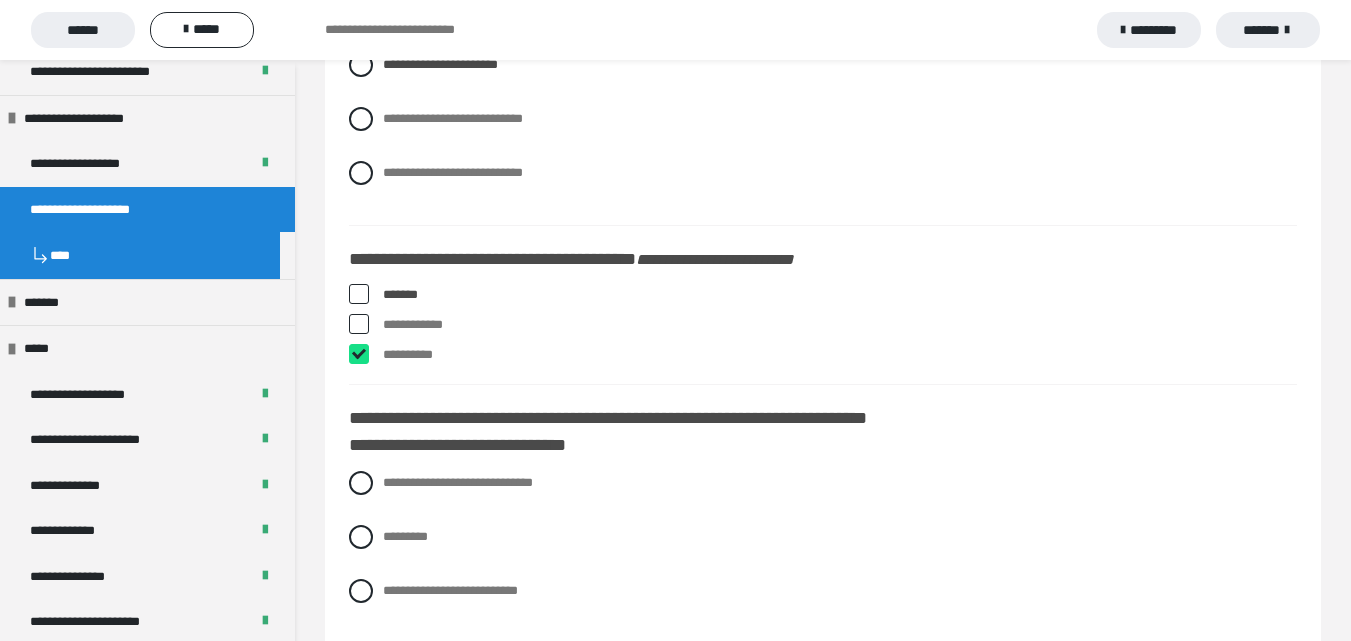 checkbox on "****" 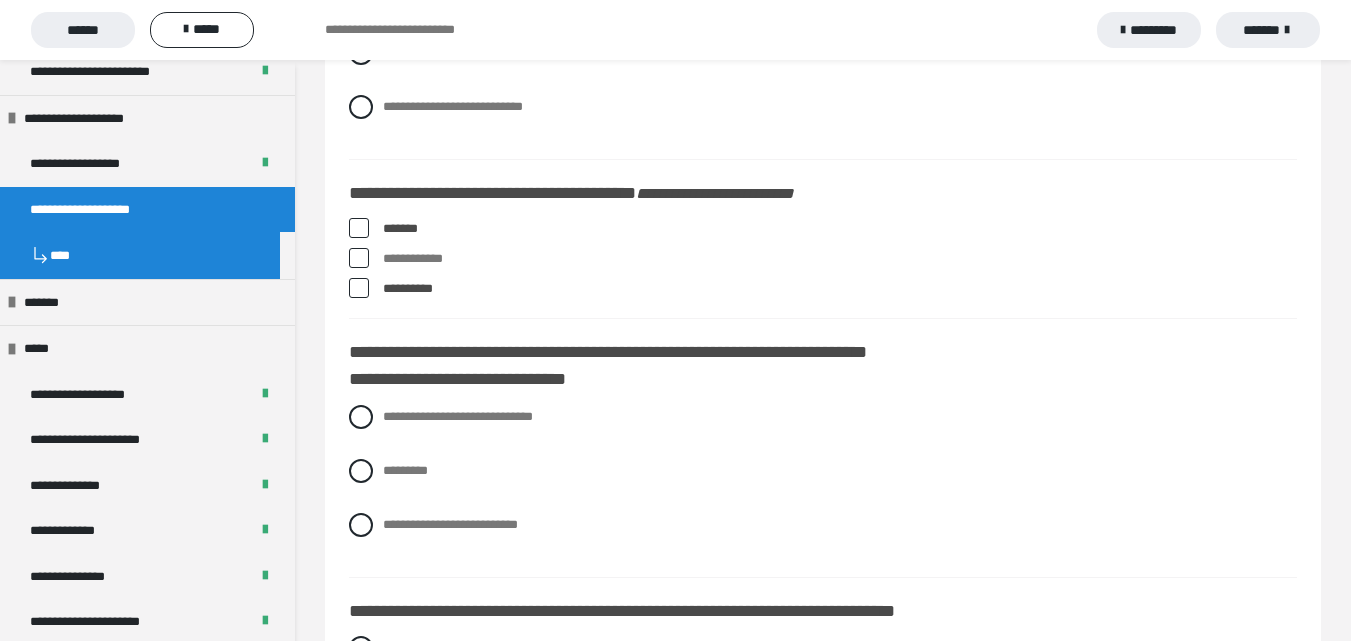 scroll, scrollTop: 6200, scrollLeft: 0, axis: vertical 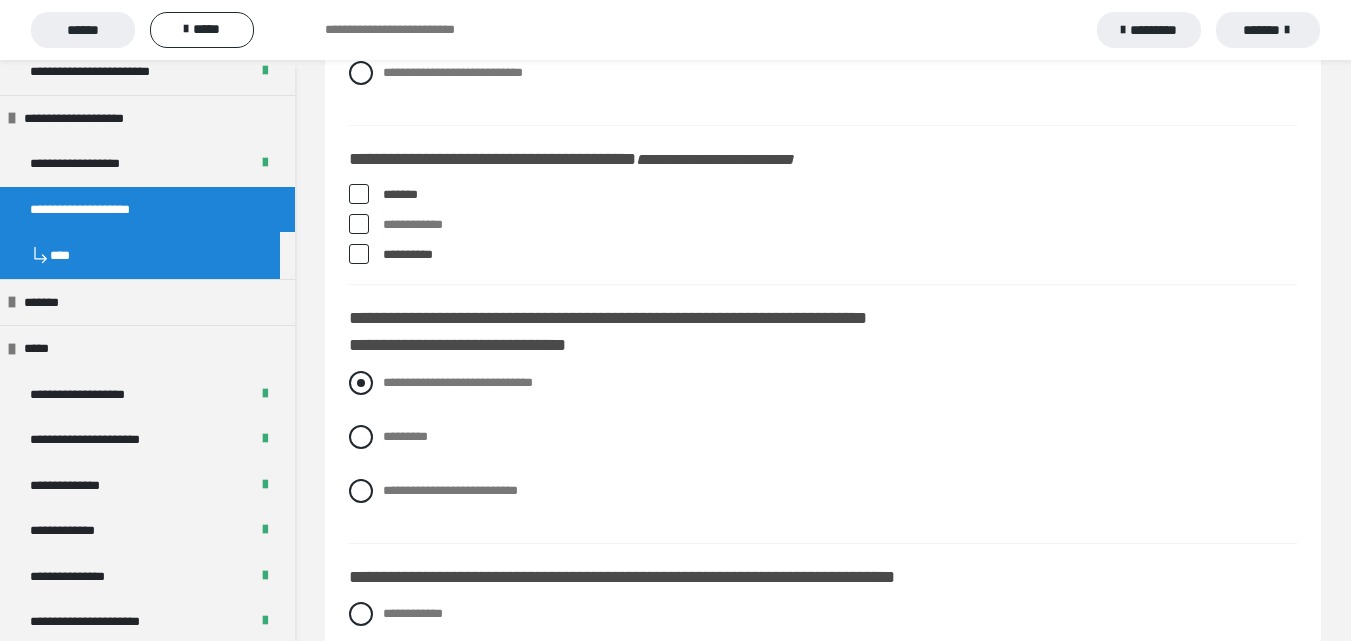 click on "**********" at bounding box center [458, 382] 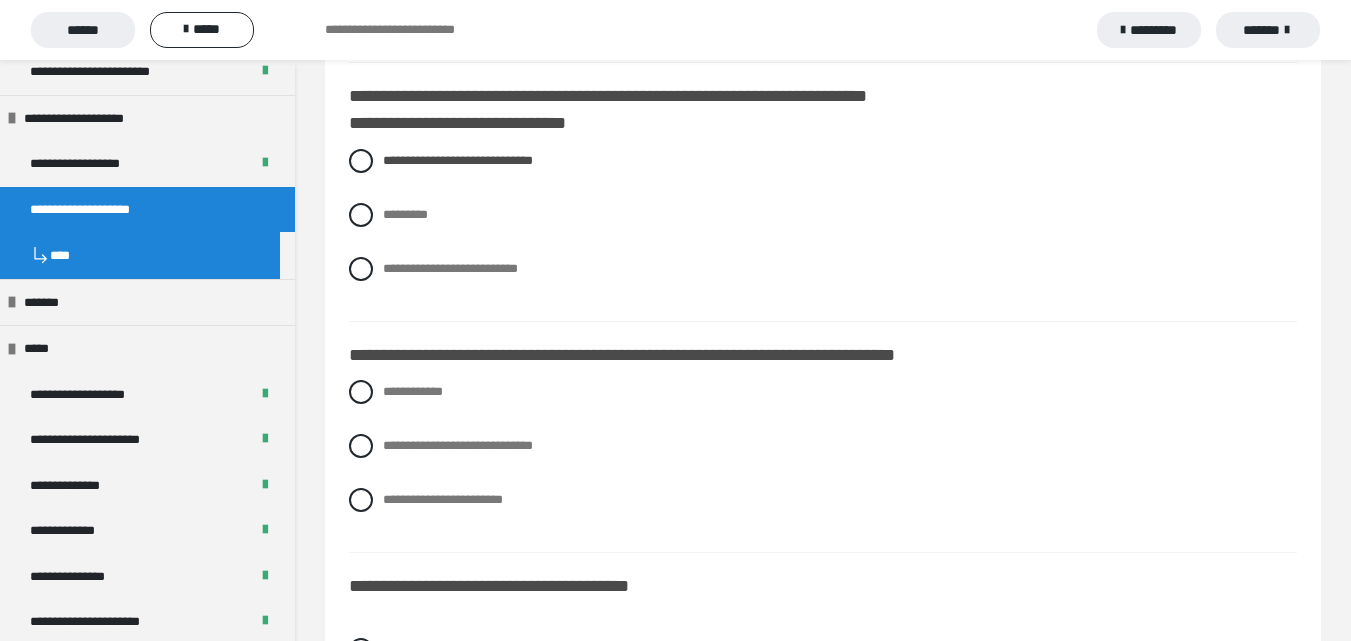scroll, scrollTop: 6500, scrollLeft: 0, axis: vertical 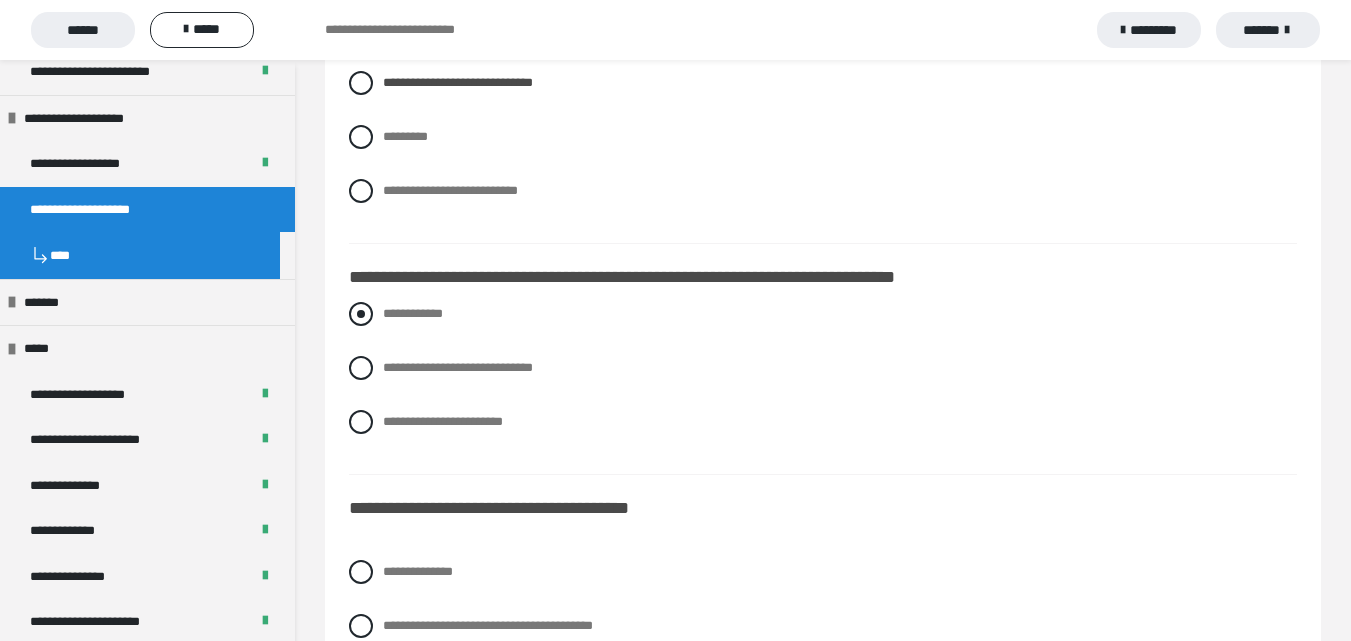 click on "**********" at bounding box center (413, 313) 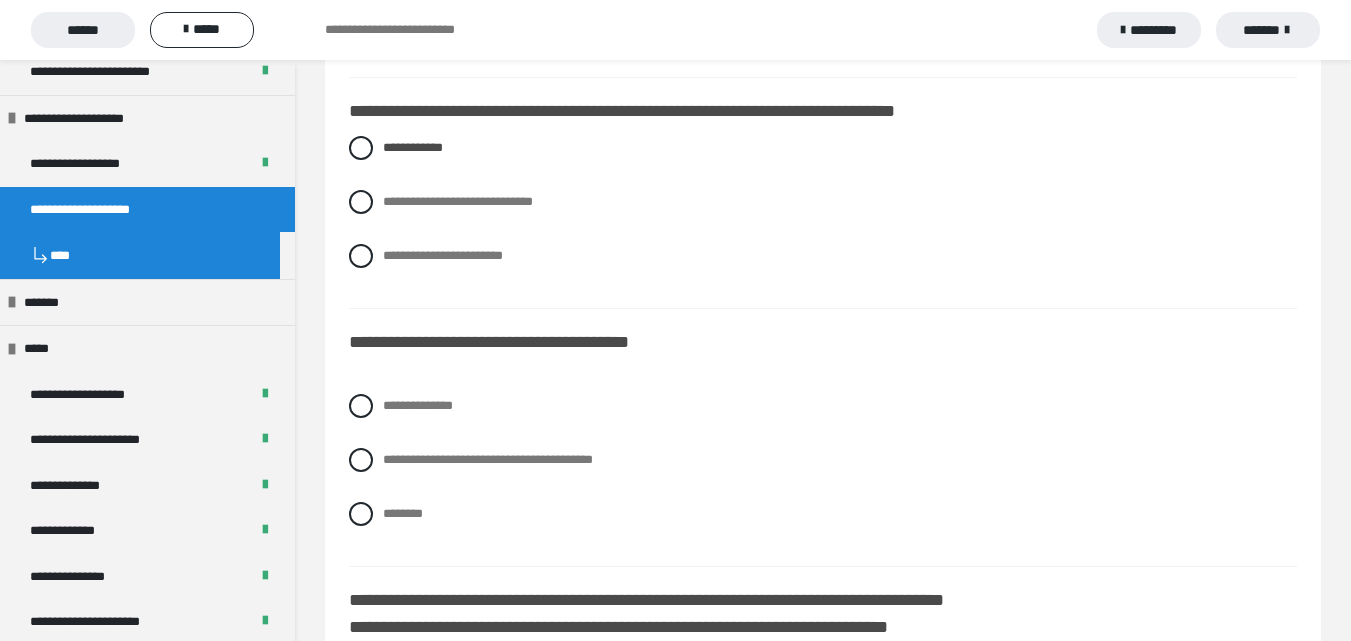 scroll, scrollTop: 6700, scrollLeft: 0, axis: vertical 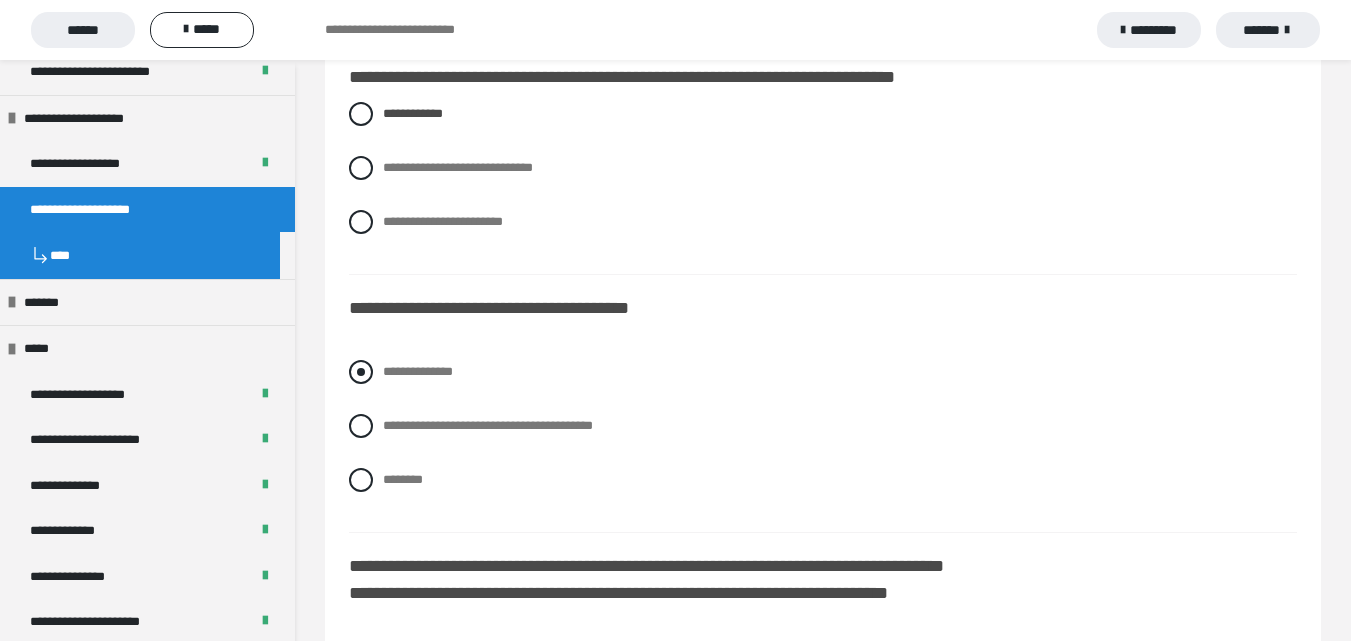 click on "**********" at bounding box center (418, 371) 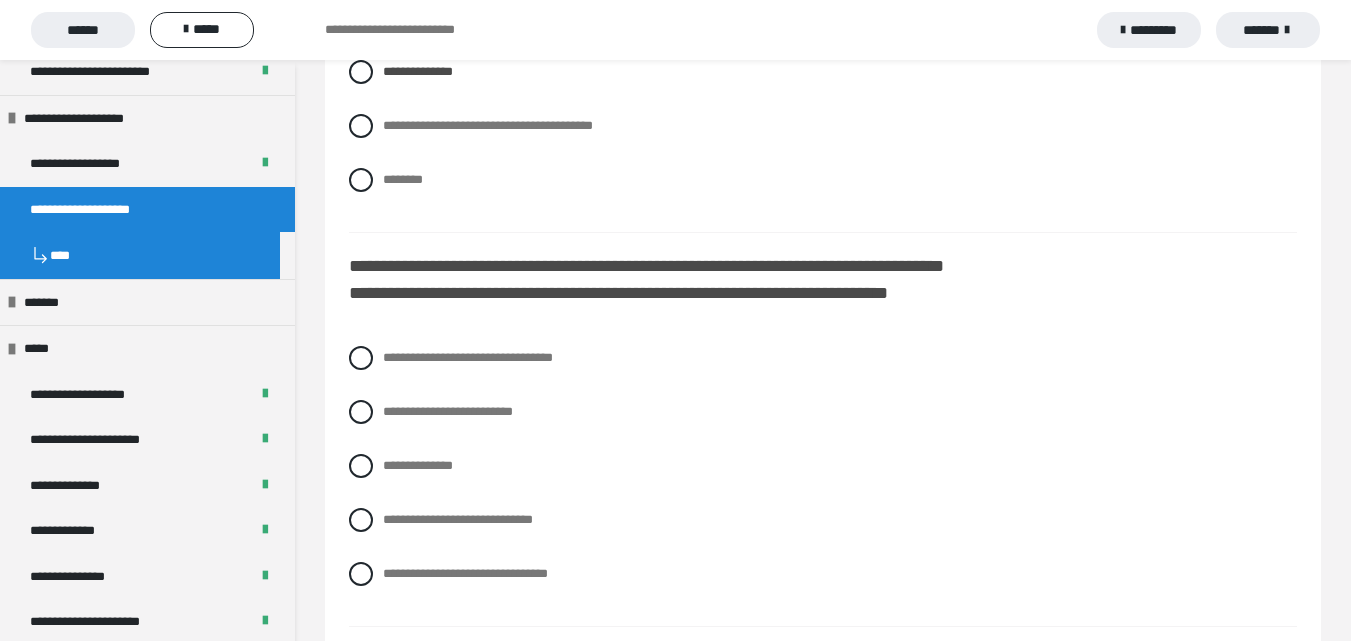 scroll, scrollTop: 7100, scrollLeft: 0, axis: vertical 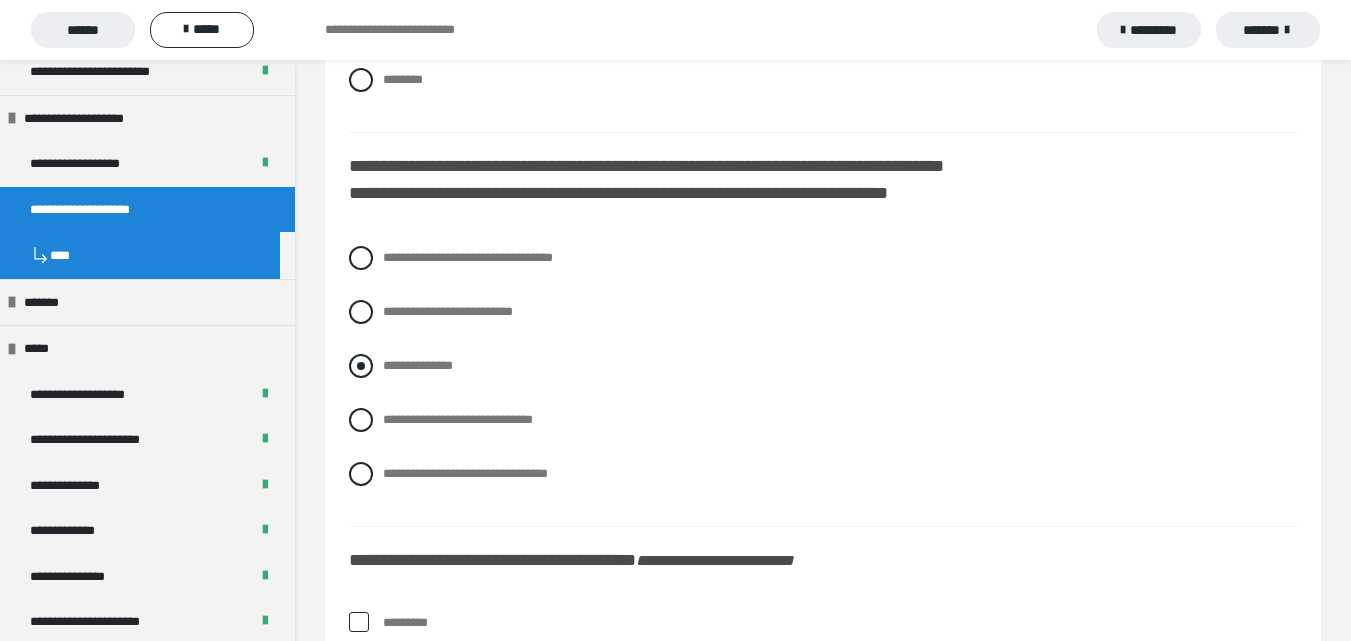 click on "**********" at bounding box center [418, 365] 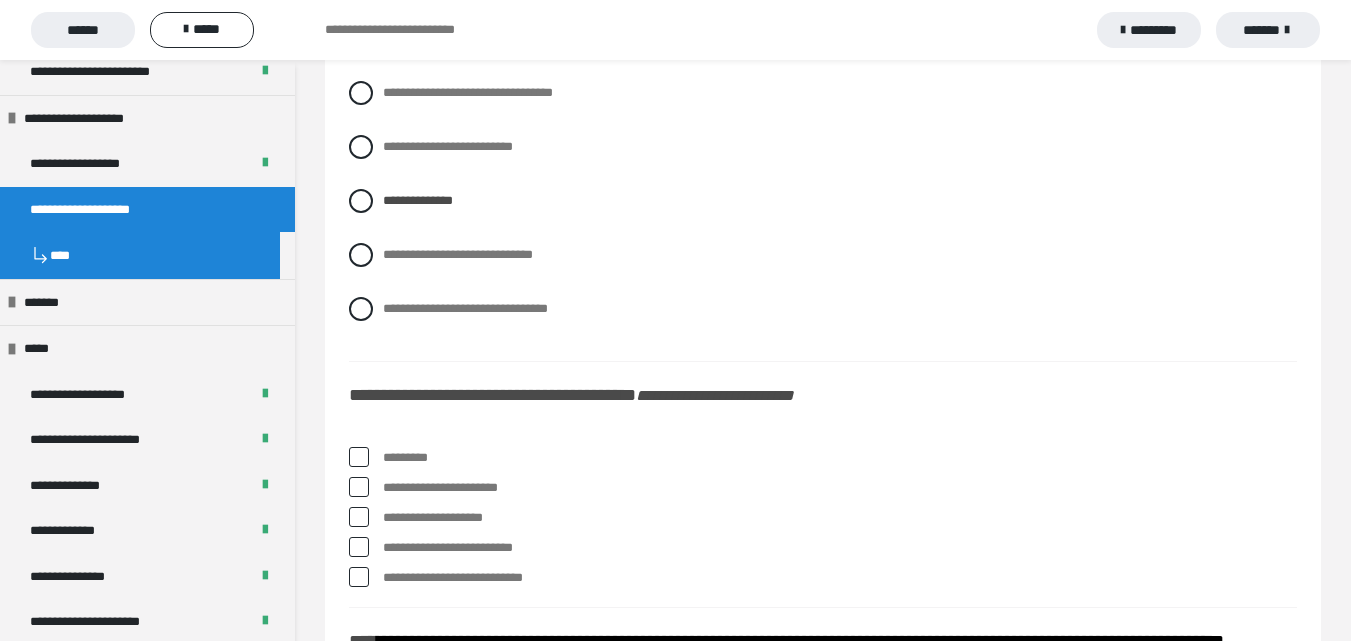 scroll, scrollTop: 7300, scrollLeft: 0, axis: vertical 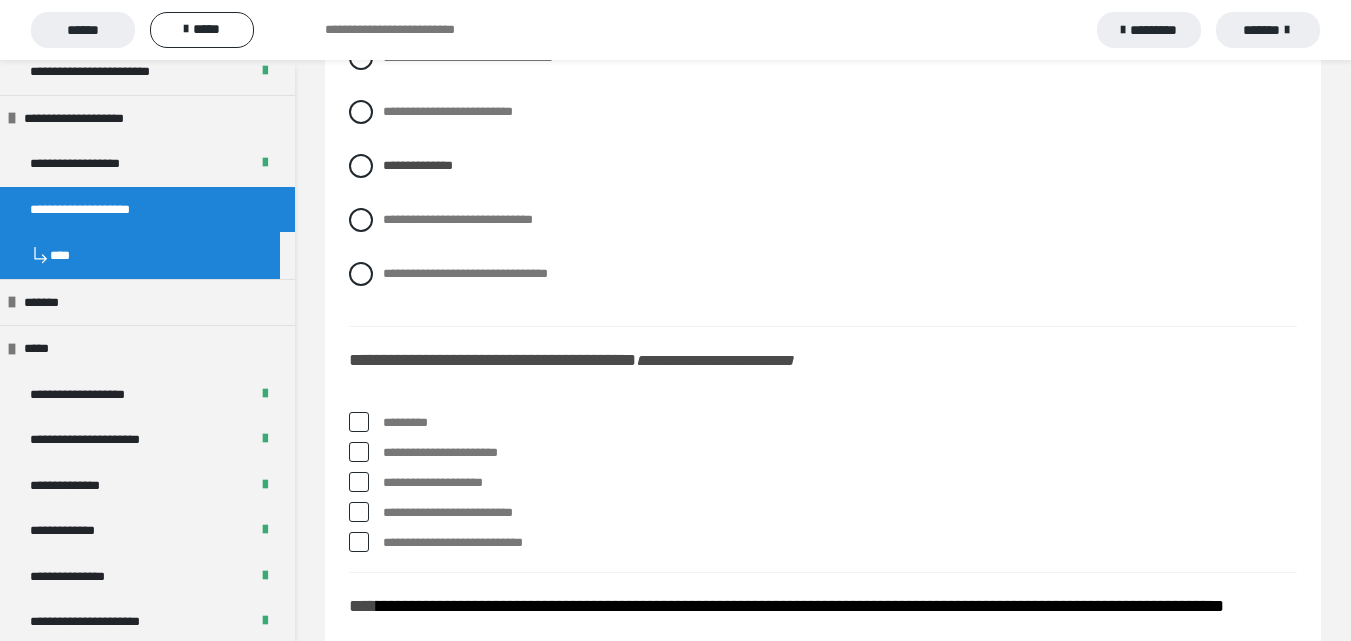 click on "*********" at bounding box center (840, 423) 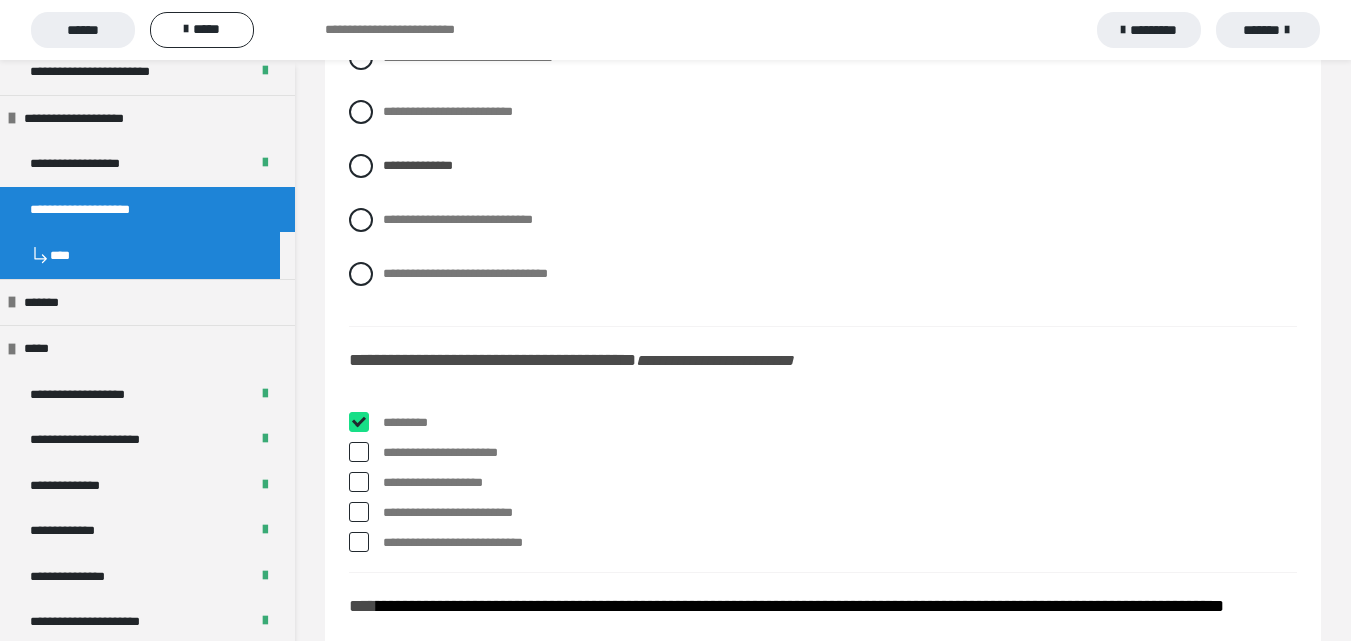checkbox on "****" 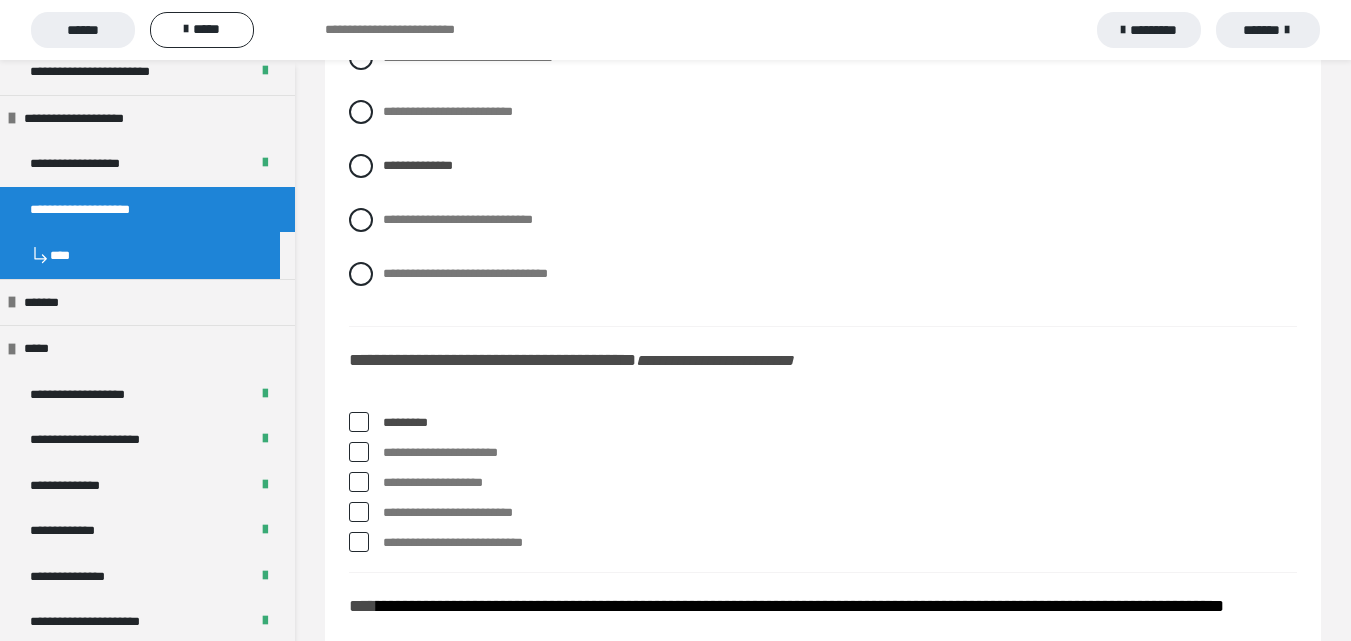 click on "**********" at bounding box center [840, 453] 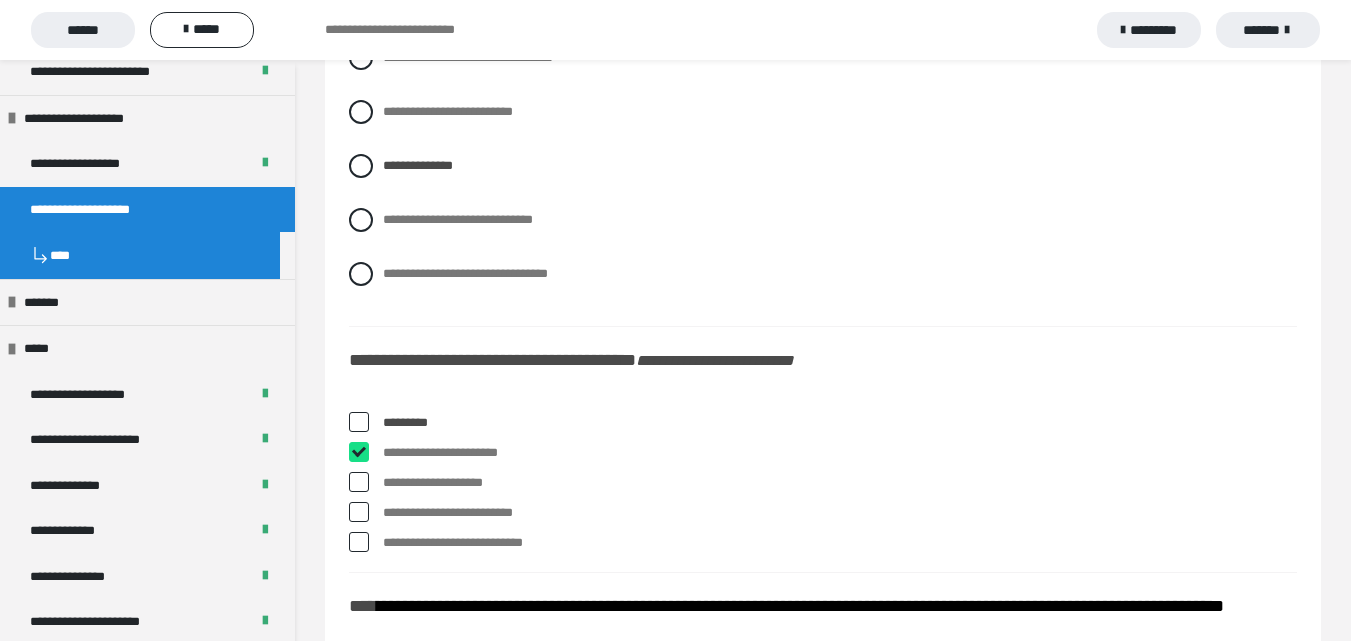 checkbox on "****" 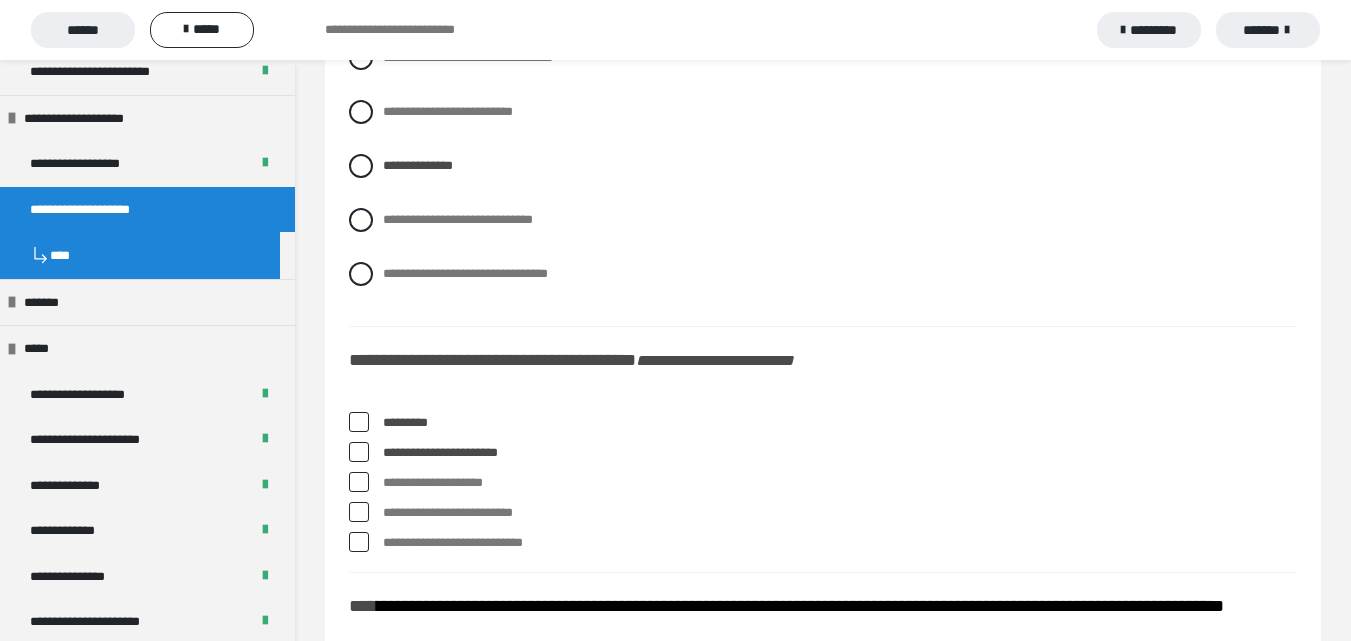 click on "**********" at bounding box center (840, 513) 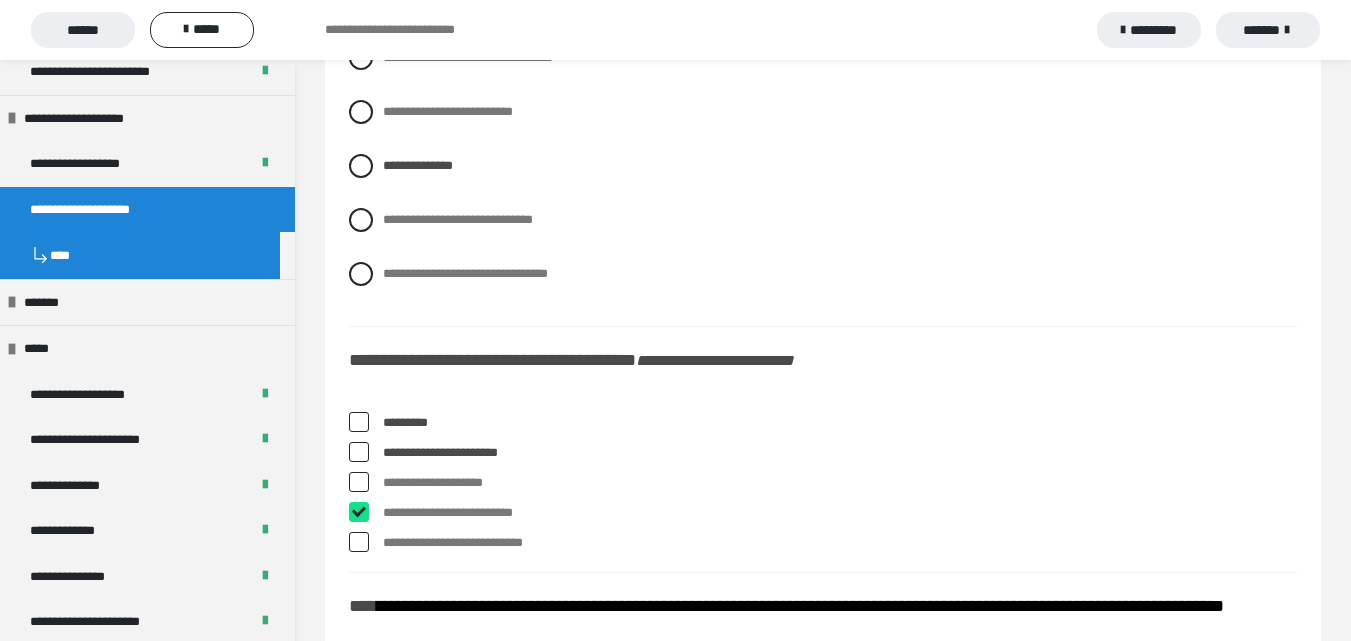 checkbox on "****" 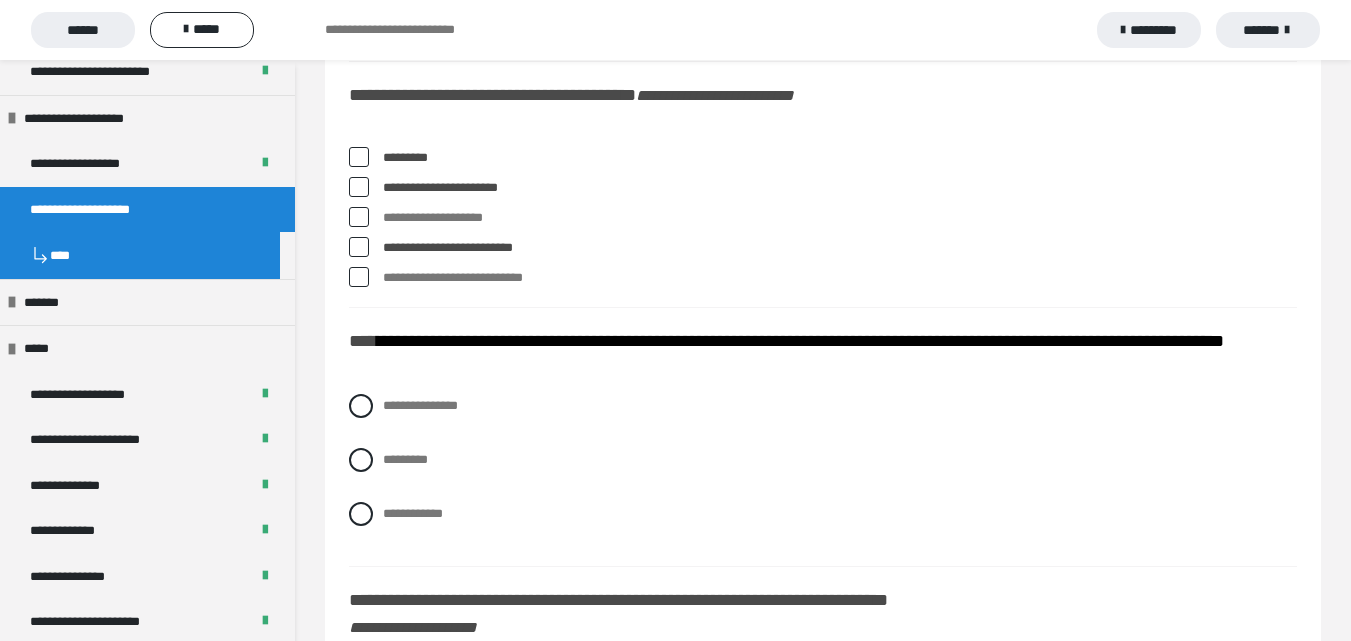 scroll, scrollTop: 7600, scrollLeft: 0, axis: vertical 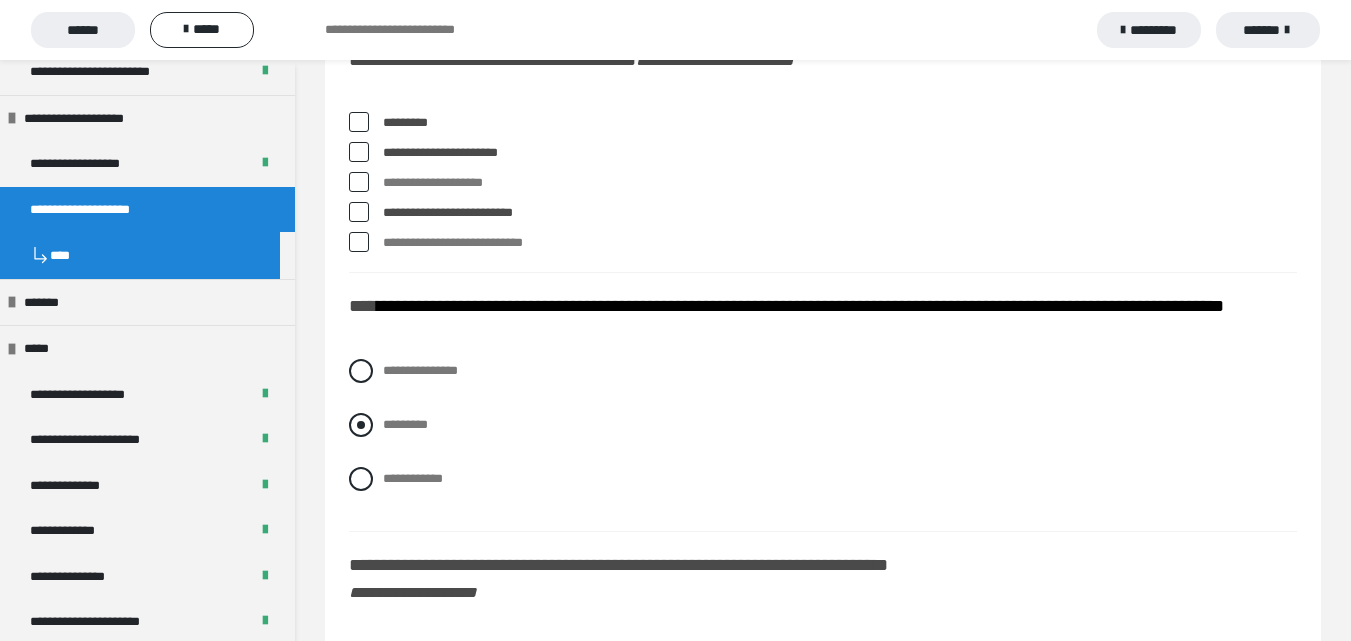 click on "*********" at bounding box center [405, 424] 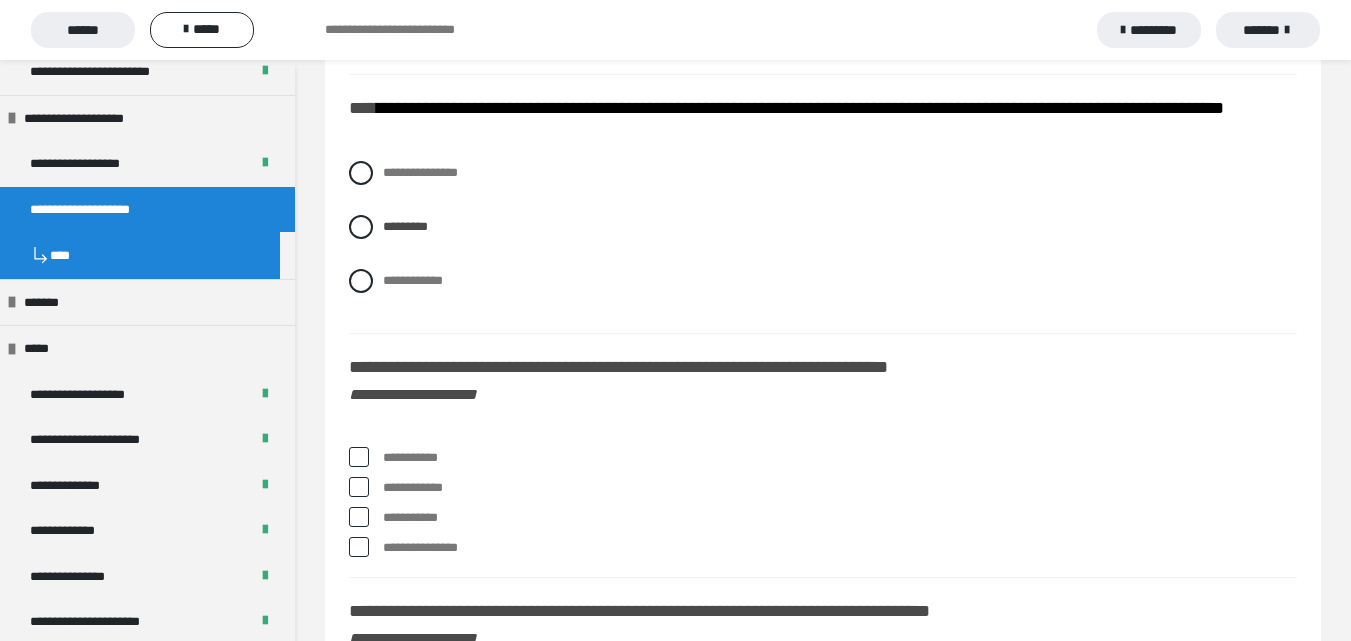 scroll, scrollTop: 7800, scrollLeft: 0, axis: vertical 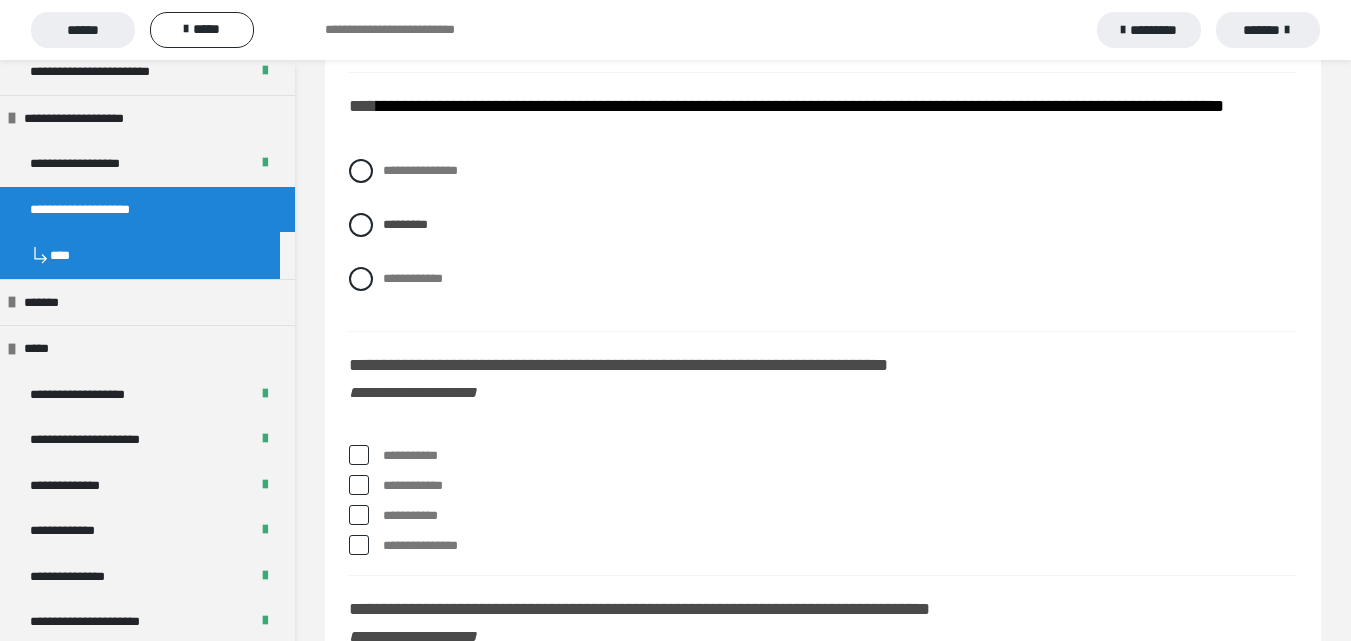click on "**********" at bounding box center (840, 456) 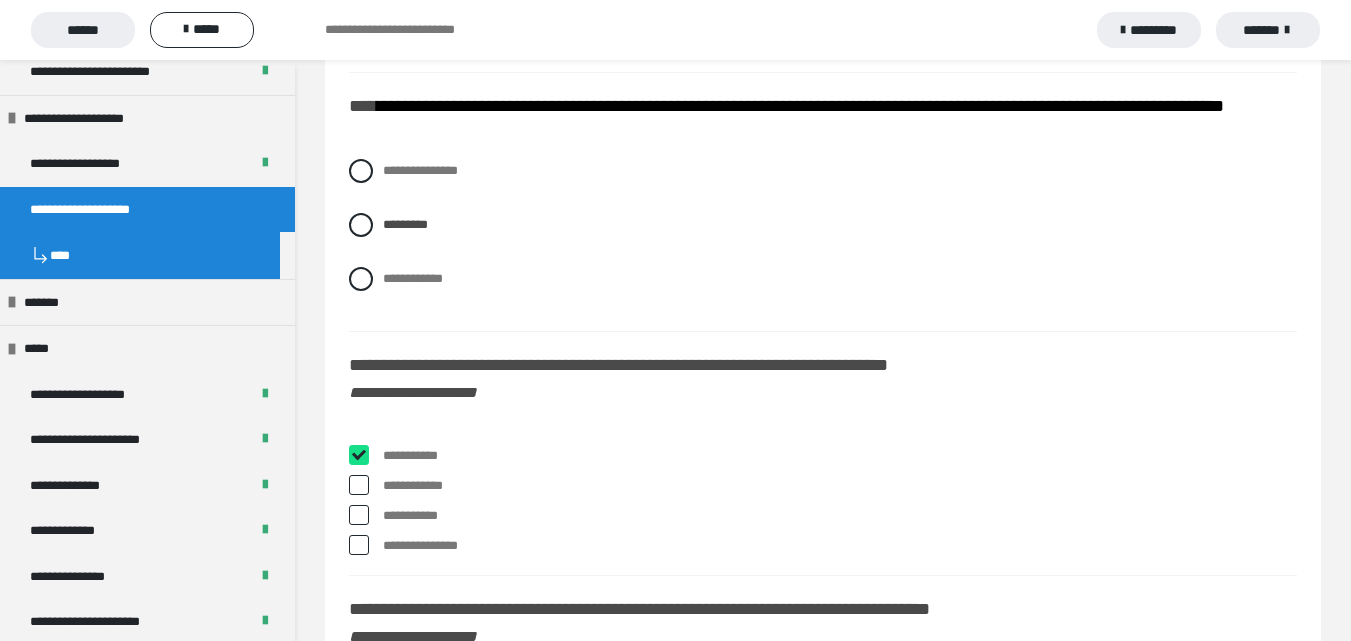 checkbox on "****" 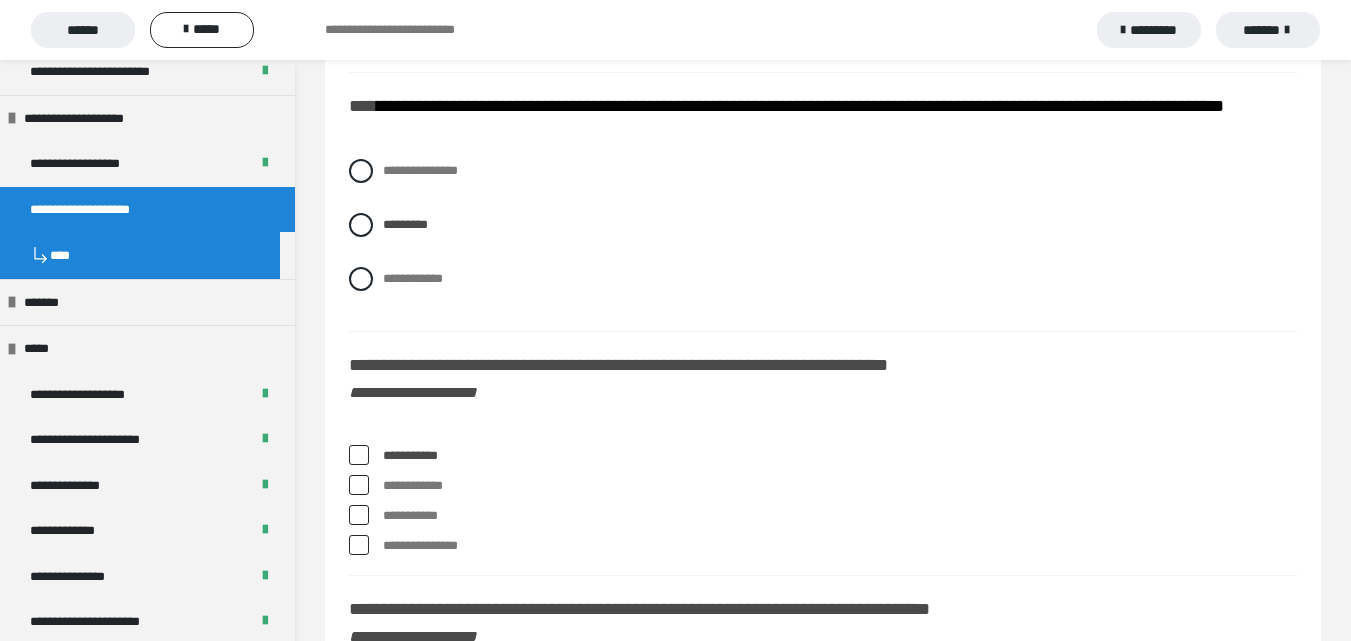 click on "**********" at bounding box center (840, 516) 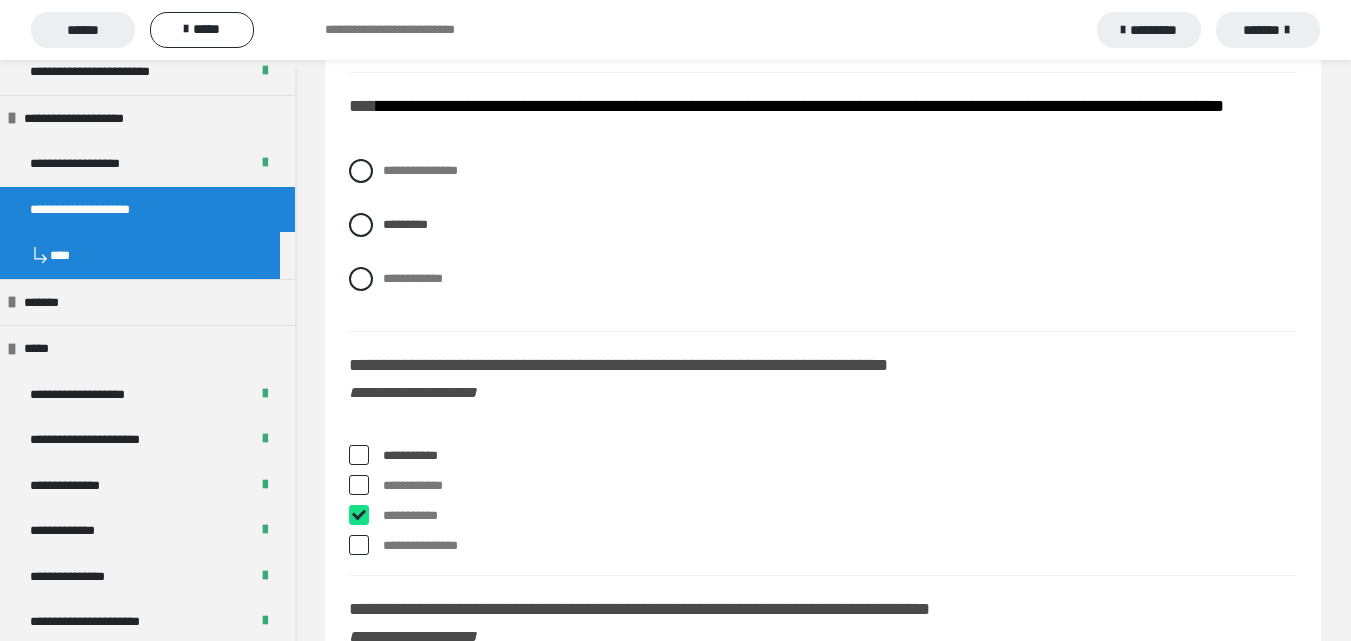 checkbox on "****" 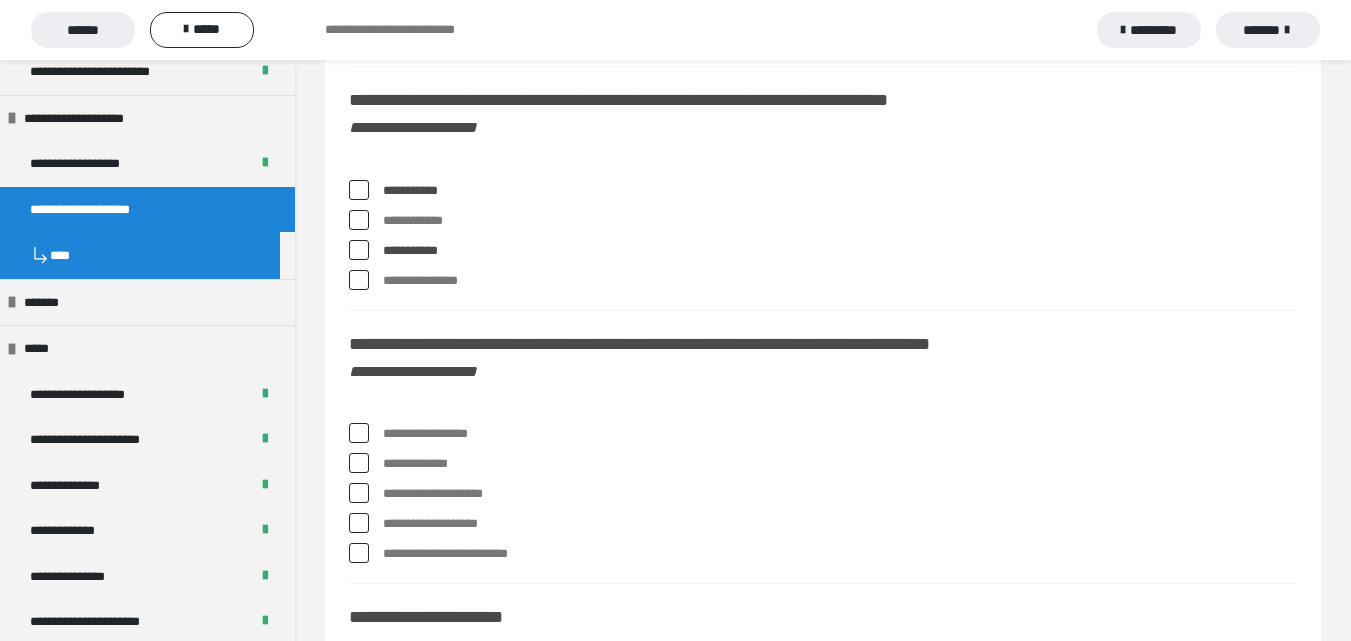 scroll, scrollTop: 8100, scrollLeft: 0, axis: vertical 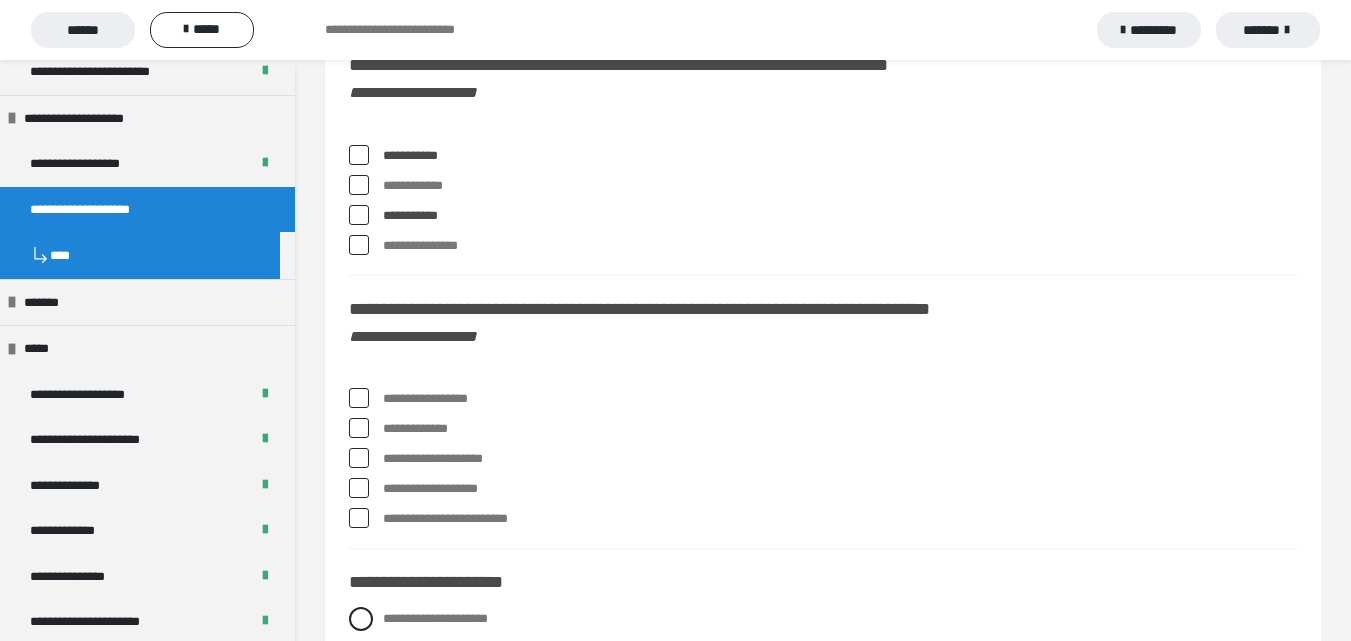 click on "**********" at bounding box center (840, 459) 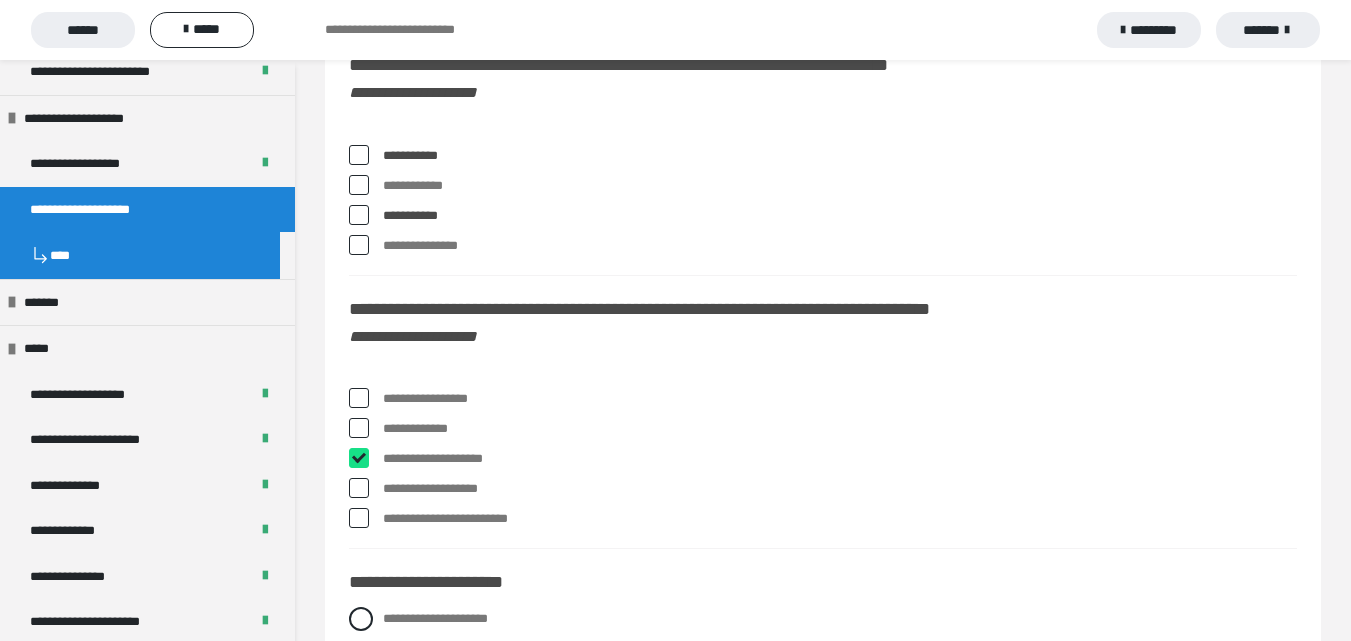 checkbox on "****" 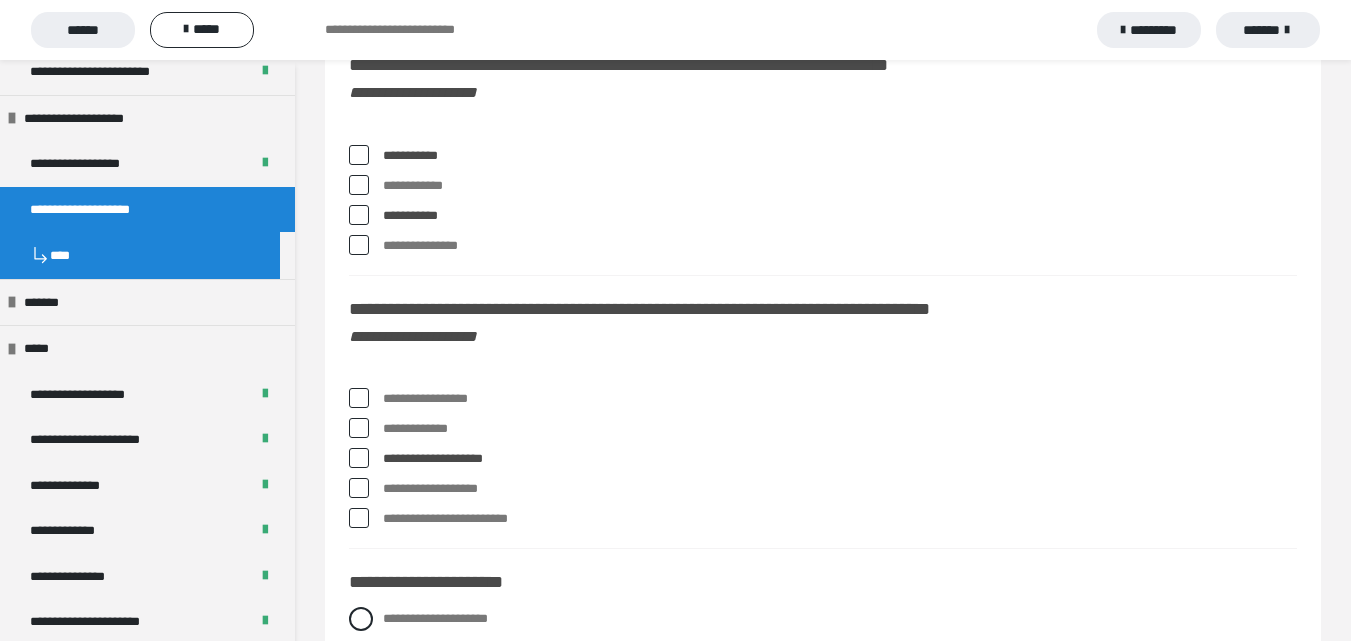 click on "**********" at bounding box center (840, 399) 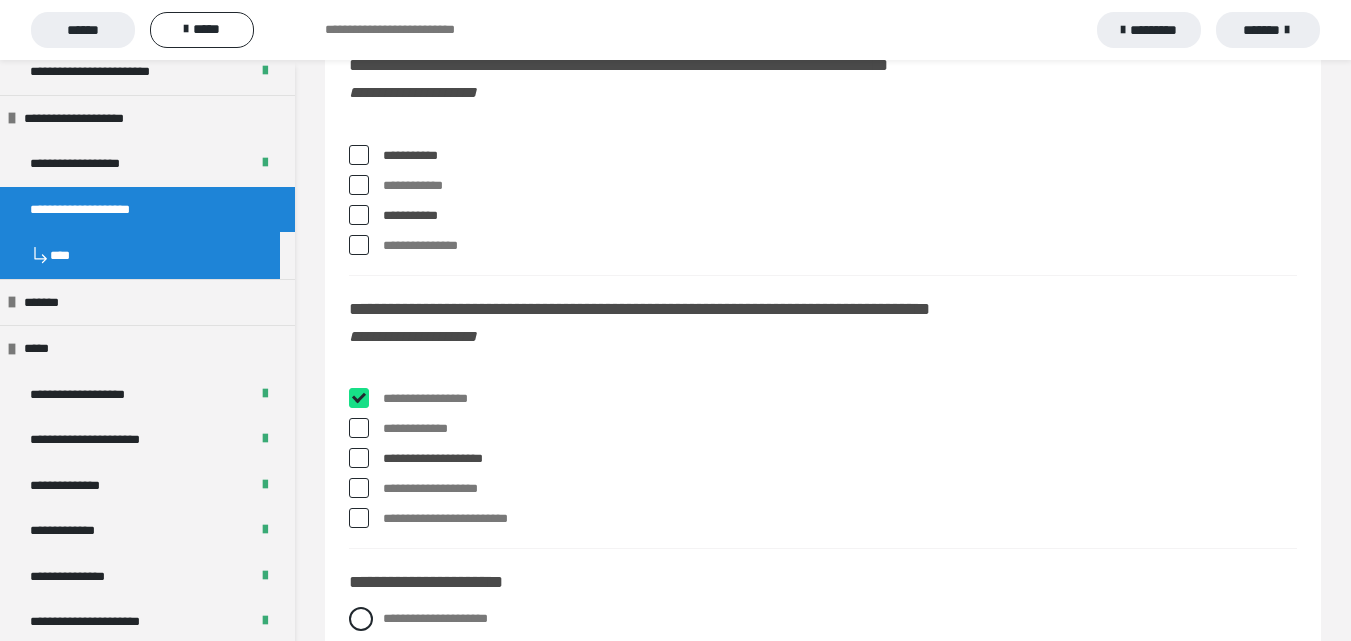 checkbox on "****" 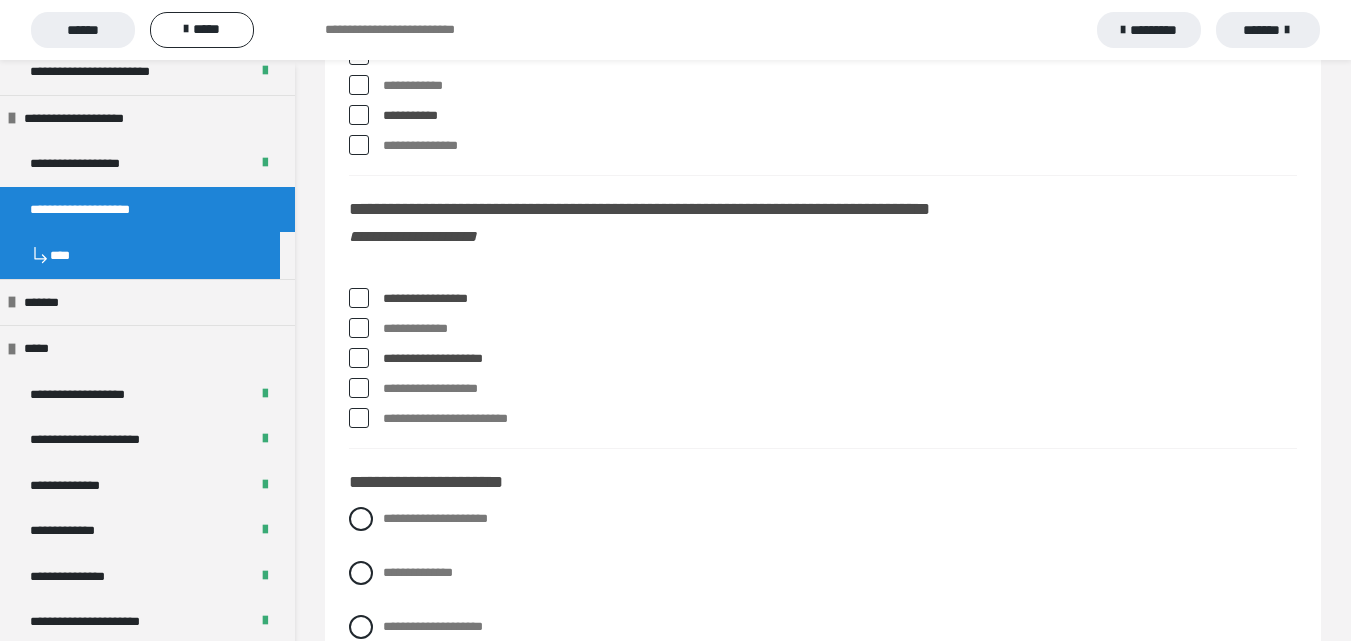 scroll, scrollTop: 8300, scrollLeft: 0, axis: vertical 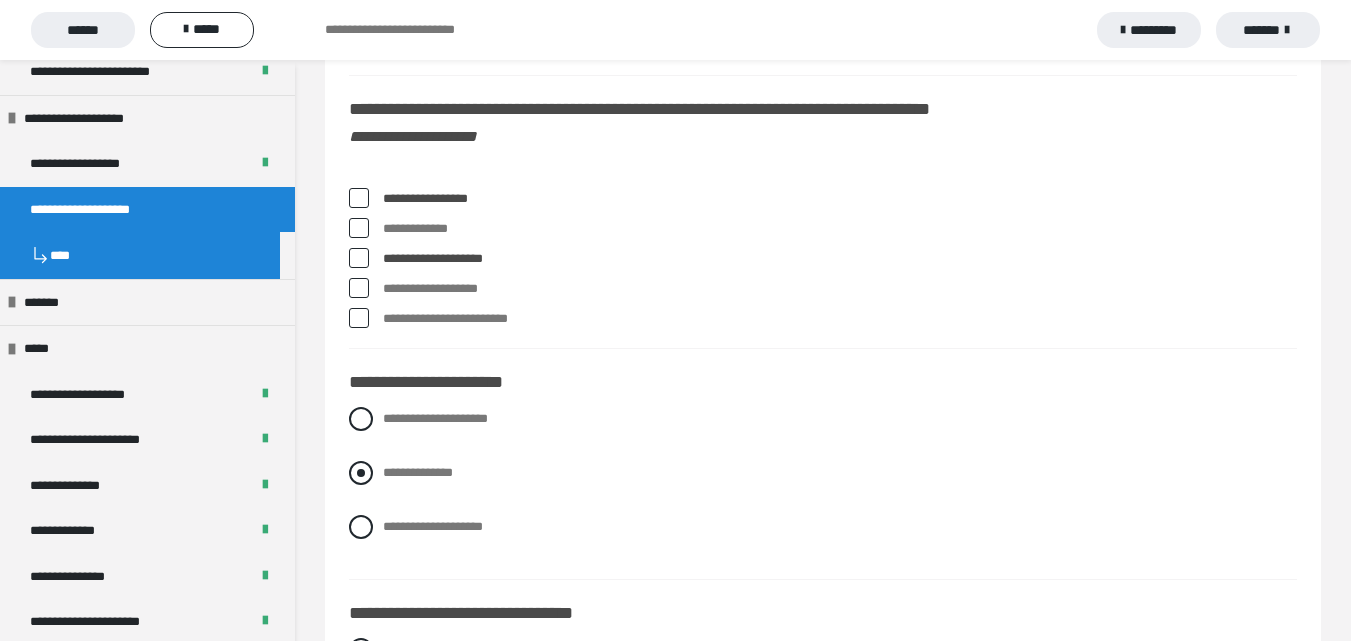 click on "**********" at bounding box center (418, 472) 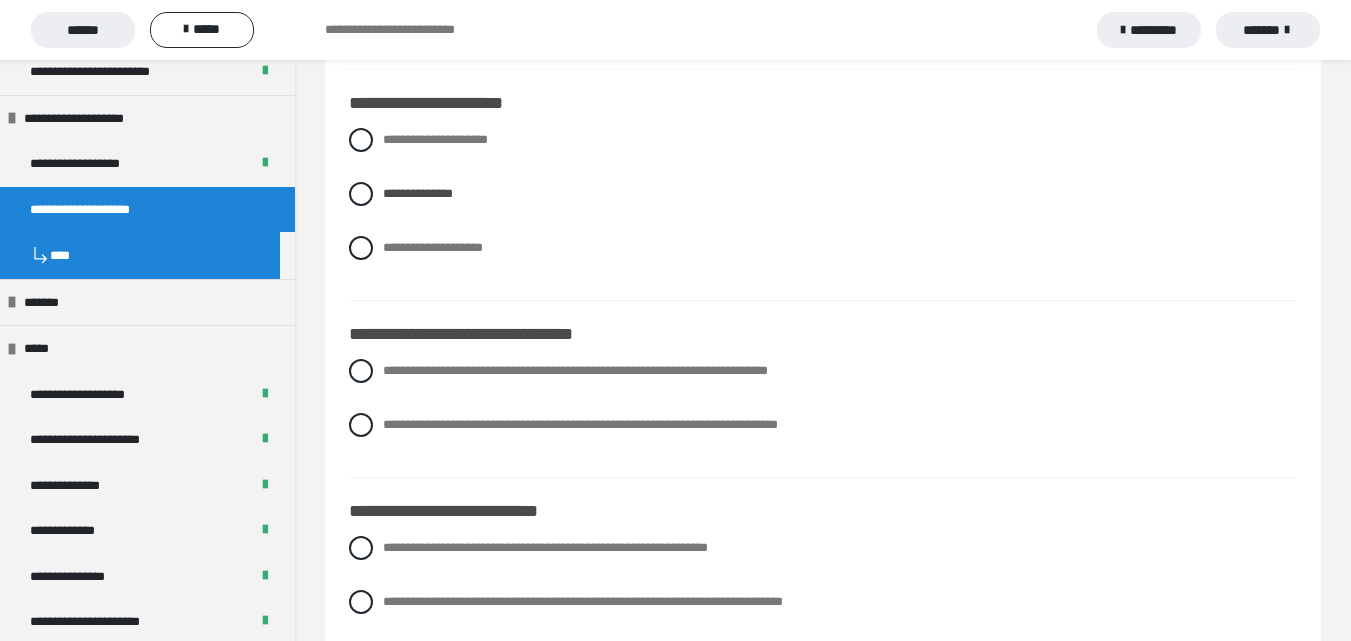 scroll, scrollTop: 8600, scrollLeft: 0, axis: vertical 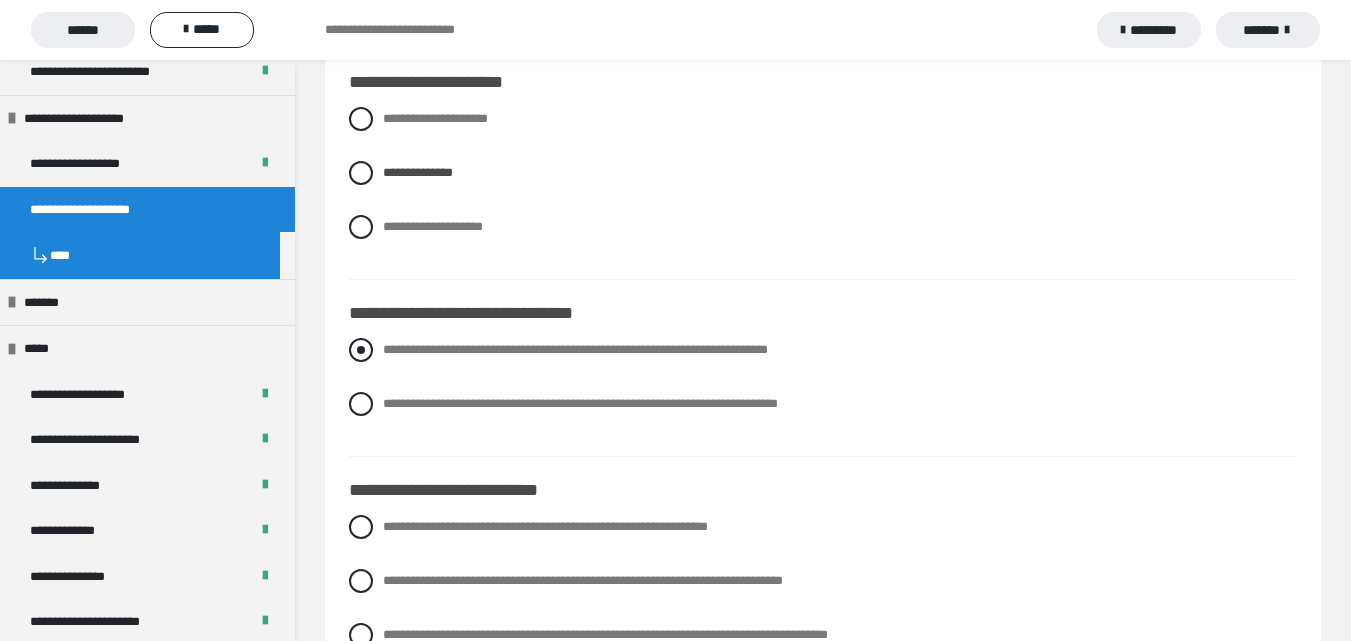 click on "**********" at bounding box center (575, 349) 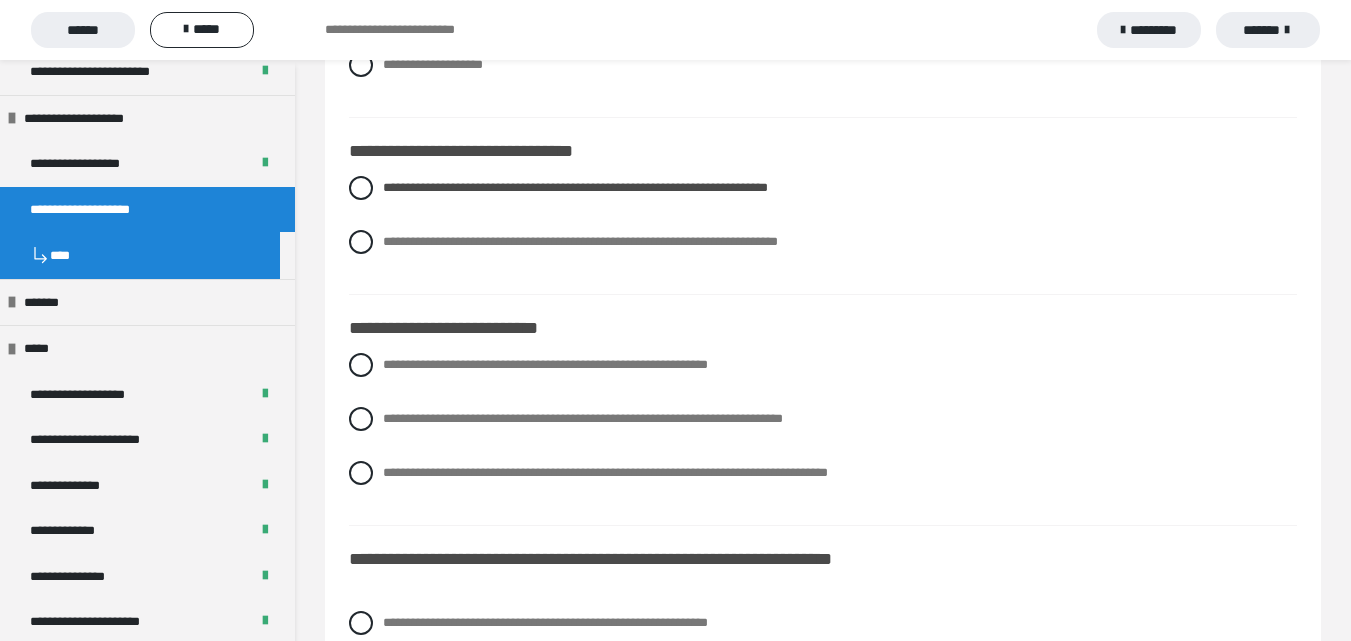 scroll, scrollTop: 8800, scrollLeft: 0, axis: vertical 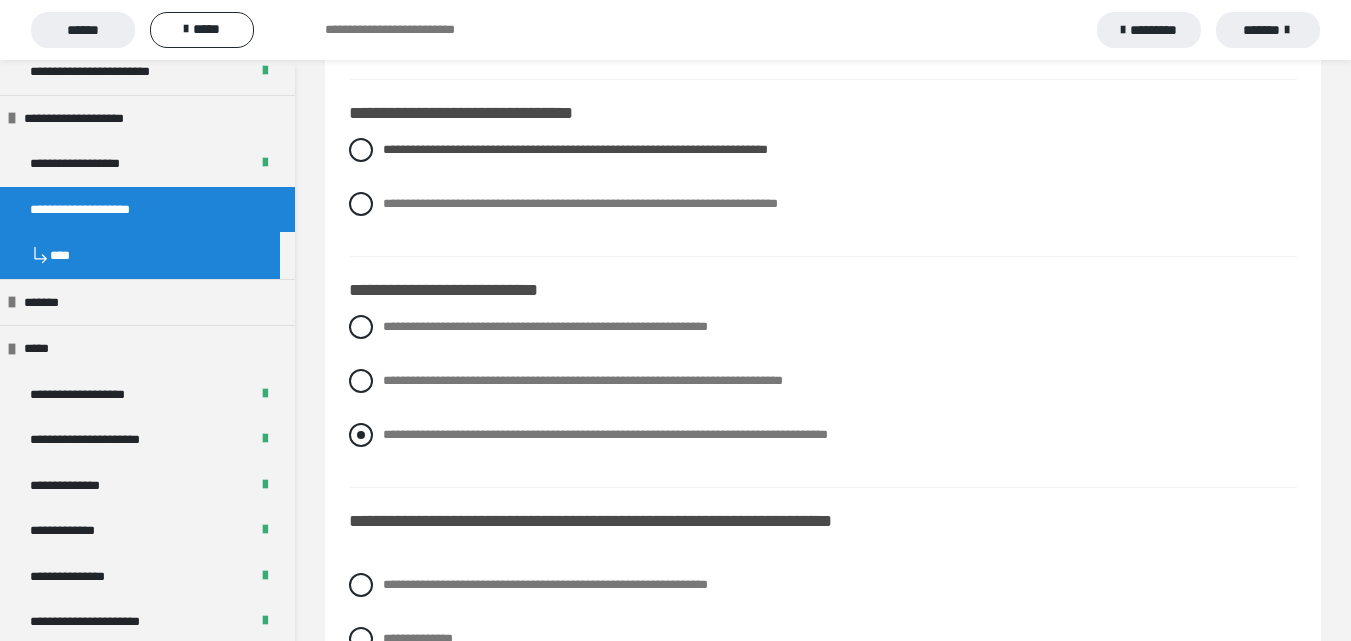 click on "**********" at bounding box center [605, 434] 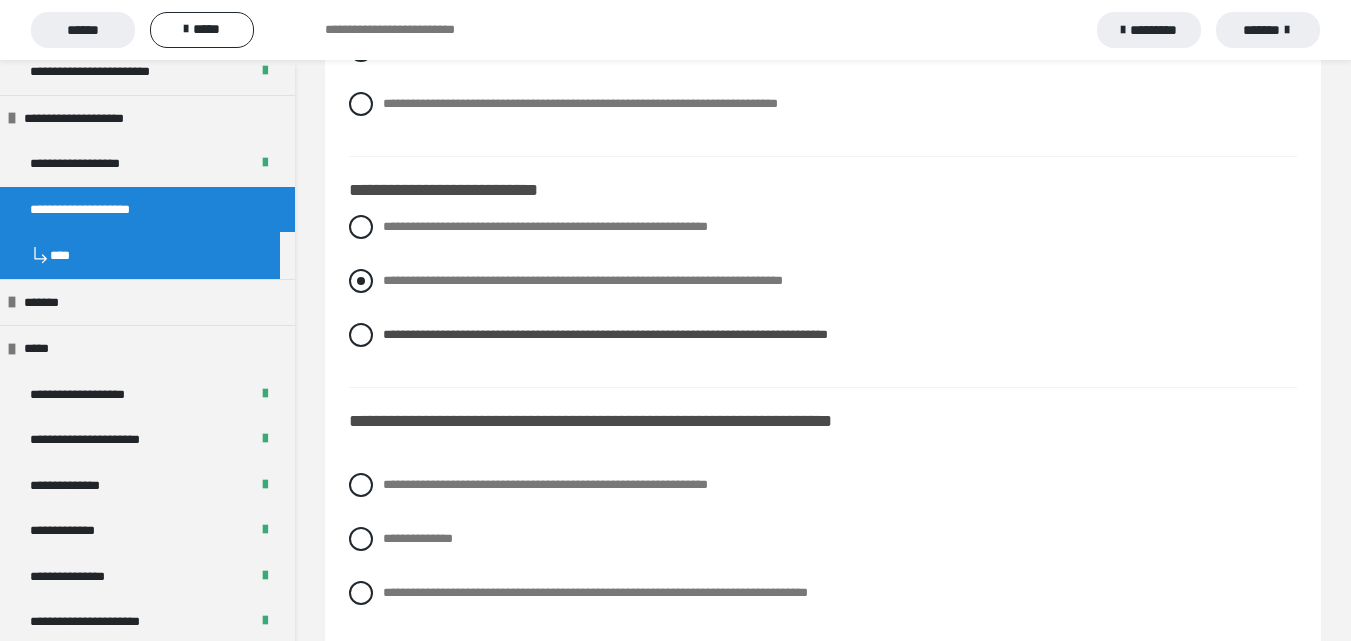 scroll, scrollTop: 9000, scrollLeft: 0, axis: vertical 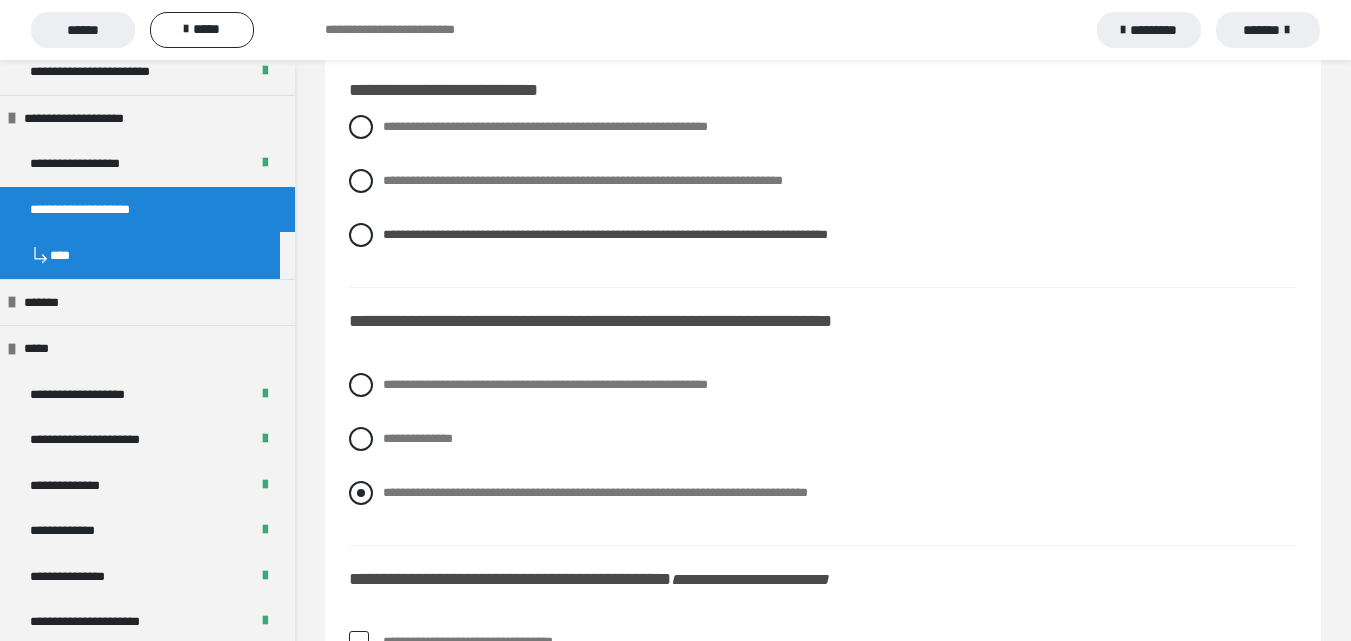 click on "**********" at bounding box center (595, 492) 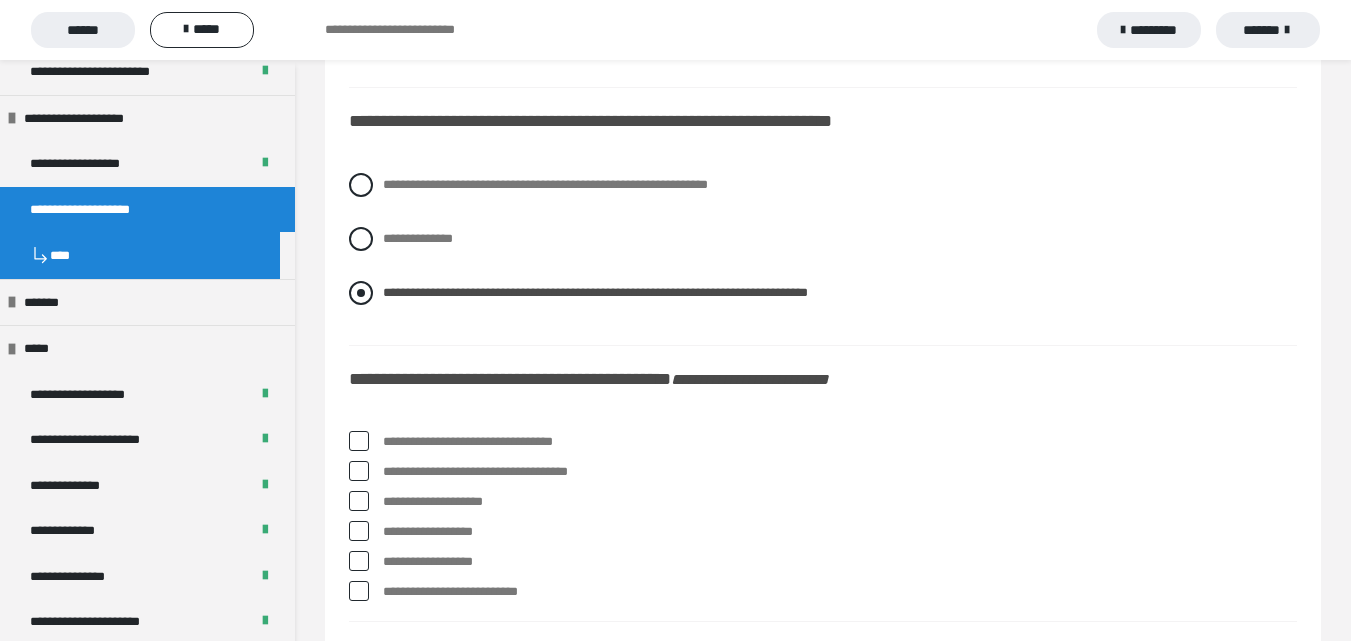 scroll, scrollTop: 9300, scrollLeft: 0, axis: vertical 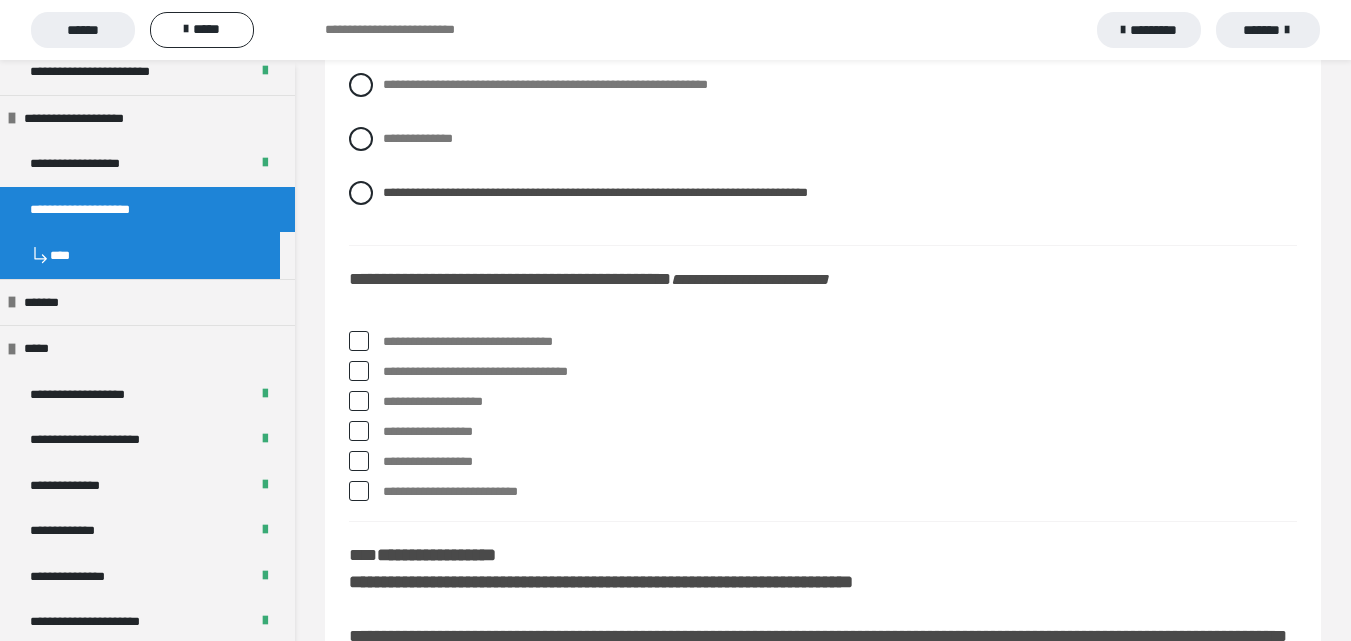 click on "**********" at bounding box center [840, 432] 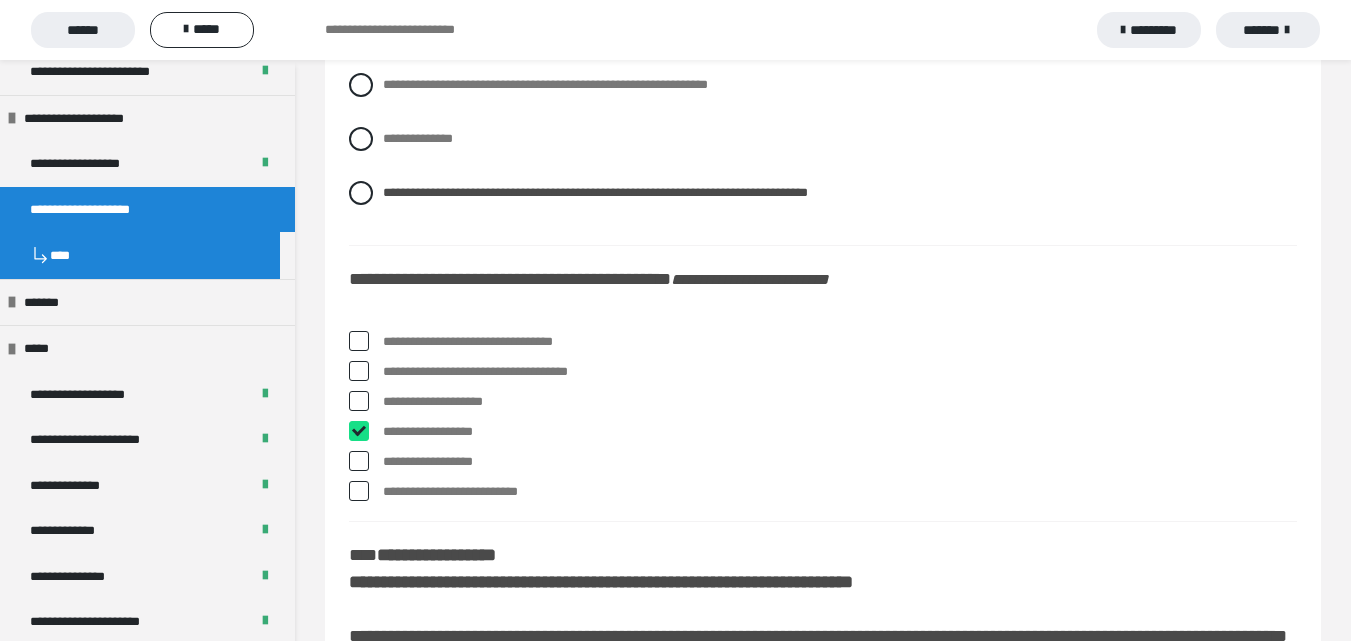 checkbox on "****" 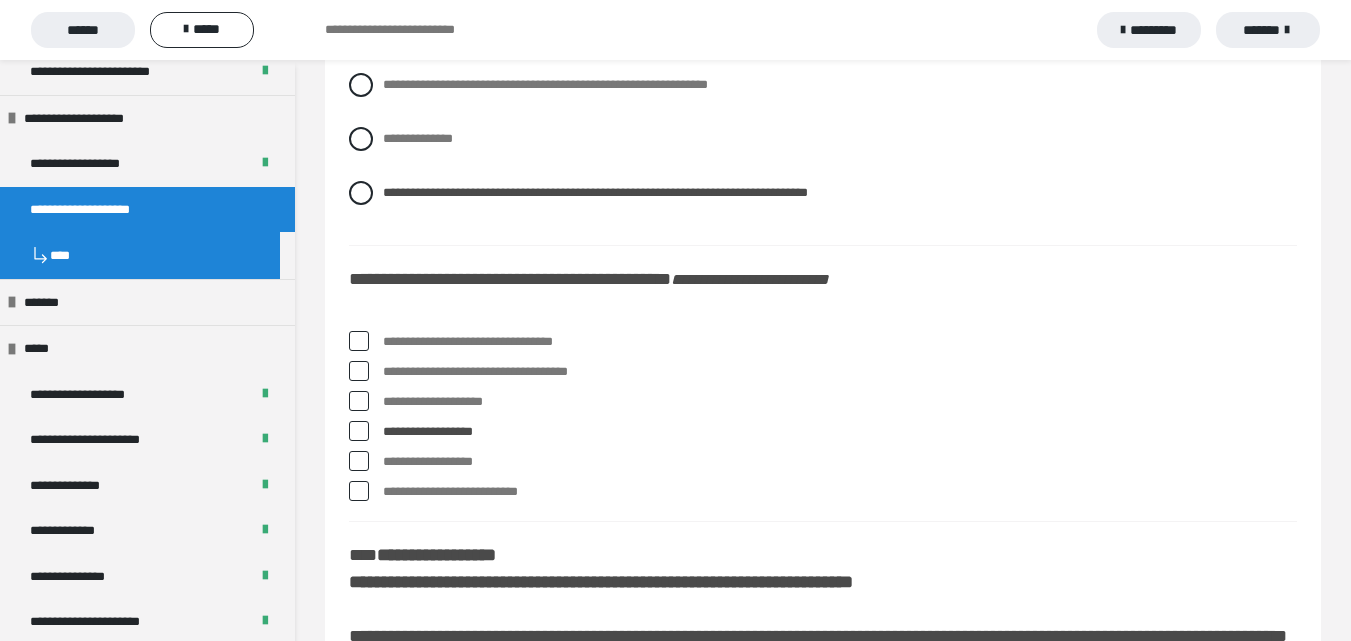 click on "**********" at bounding box center [840, 462] 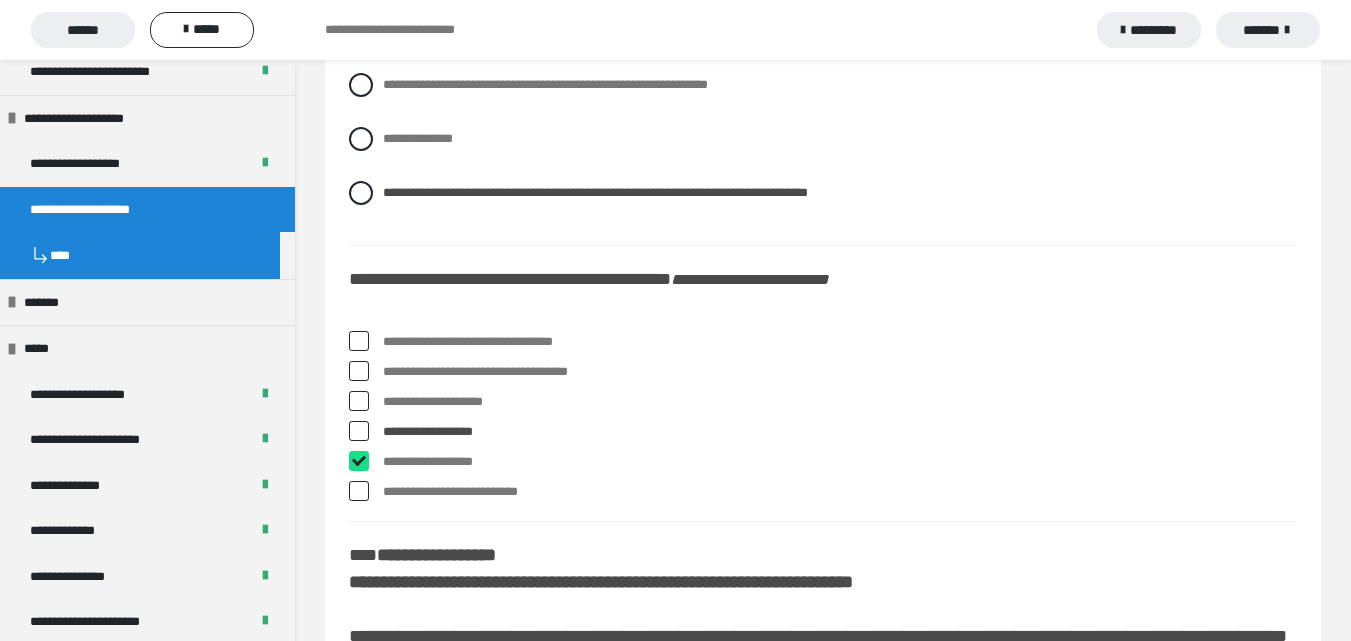 checkbox on "****" 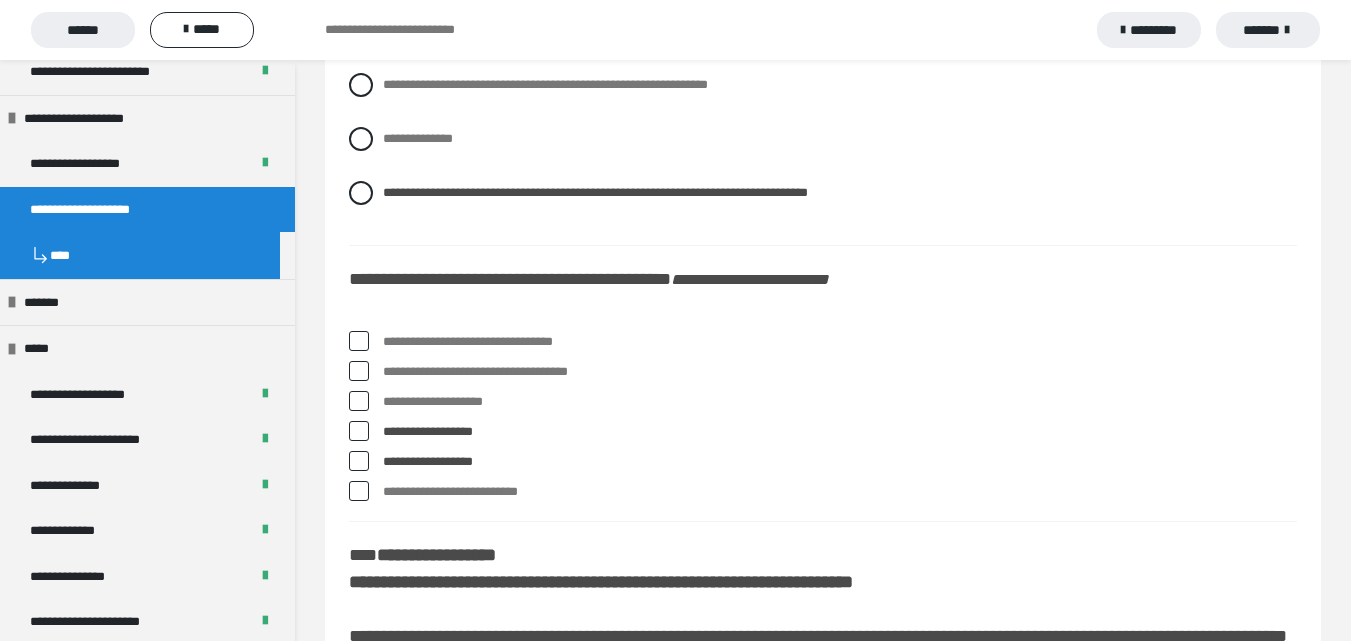 click on "**********" at bounding box center [840, 372] 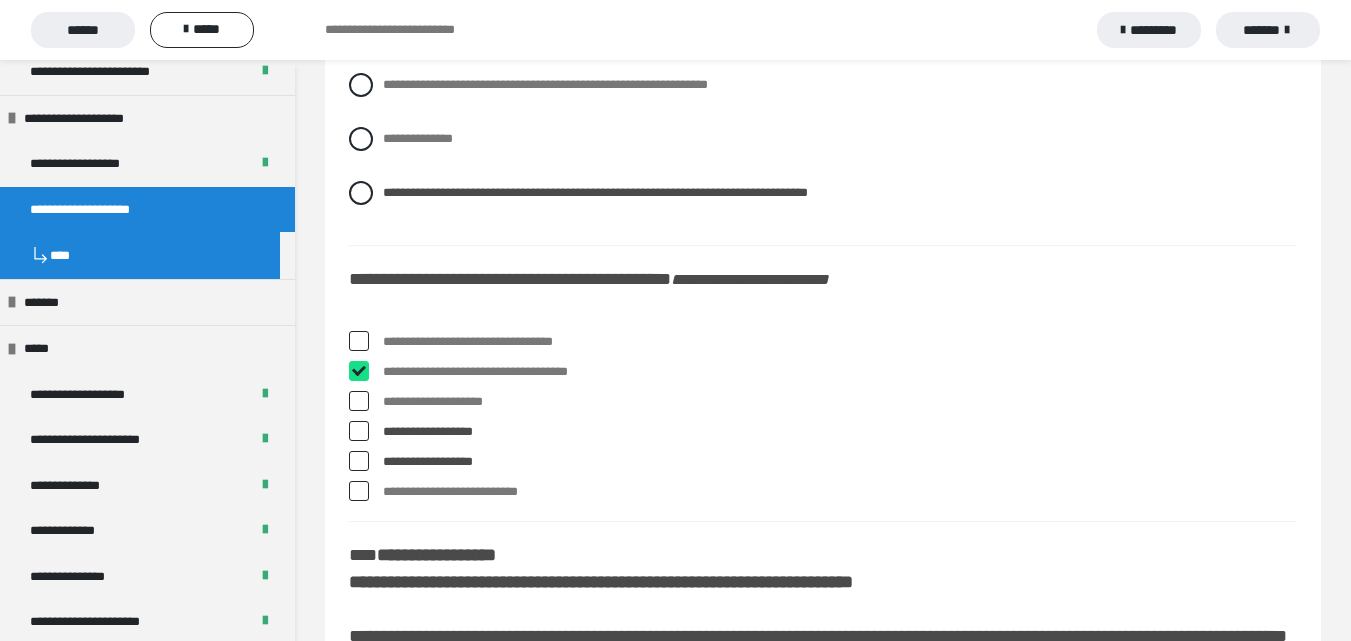 checkbox on "****" 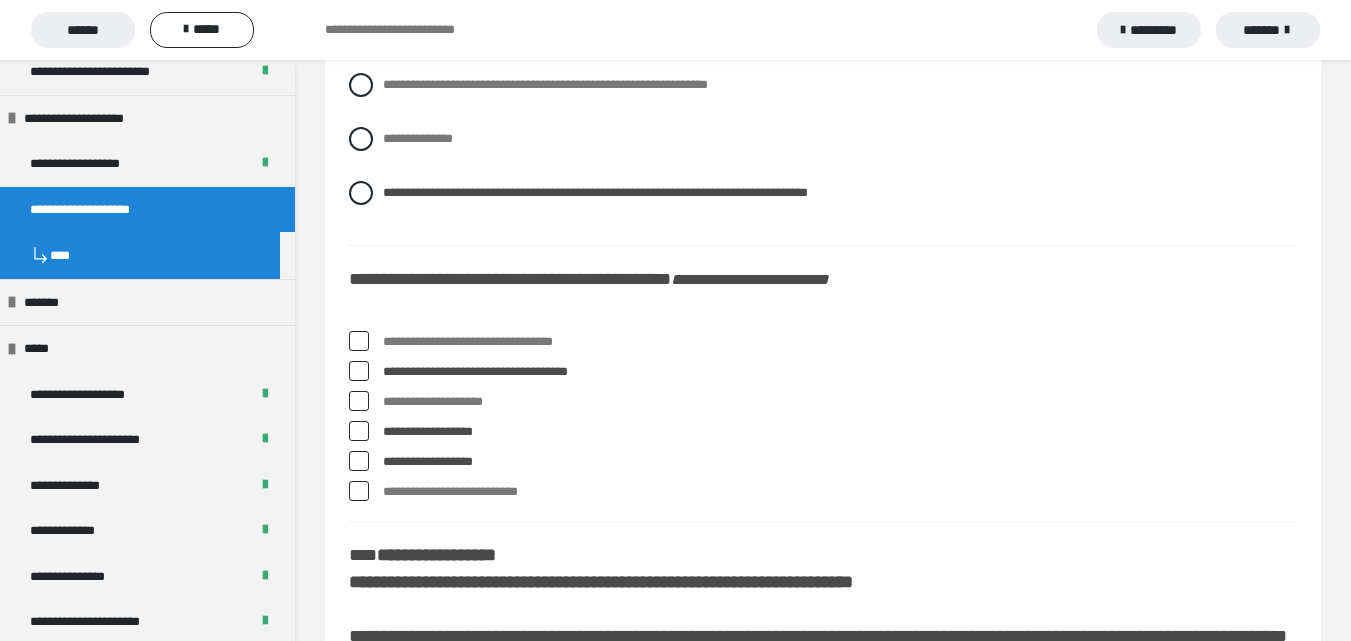 click at bounding box center (359, 431) 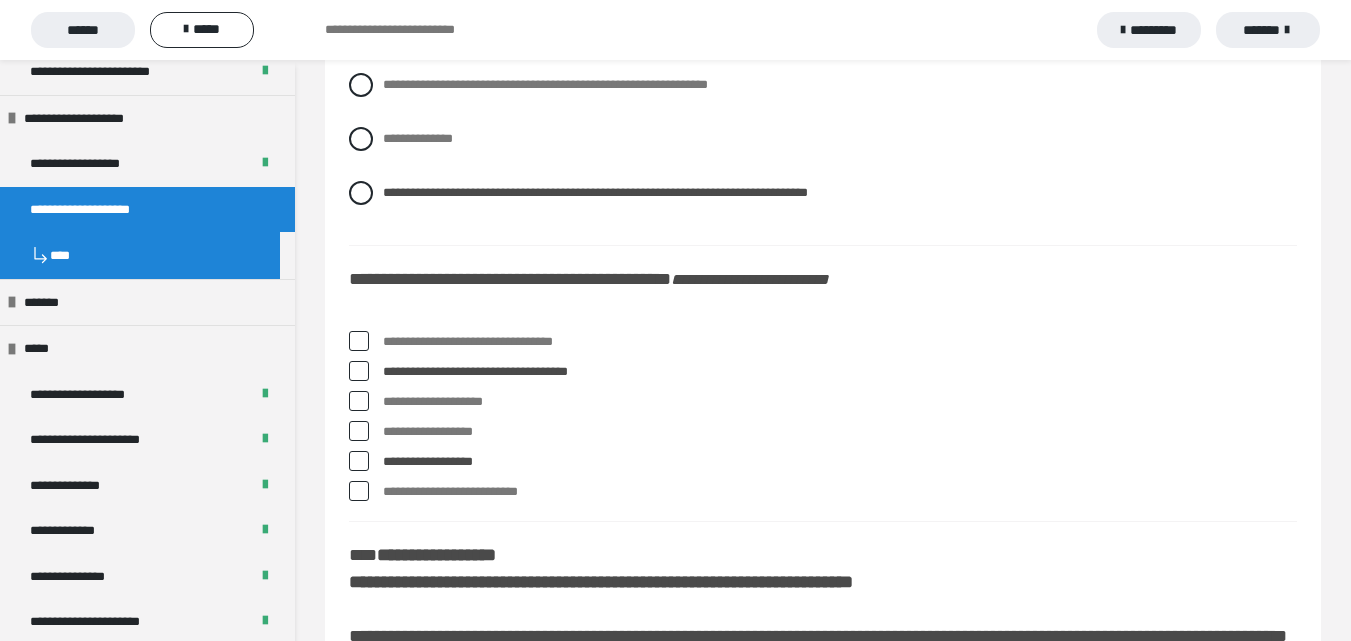 click on "**********" at bounding box center (823, 421) 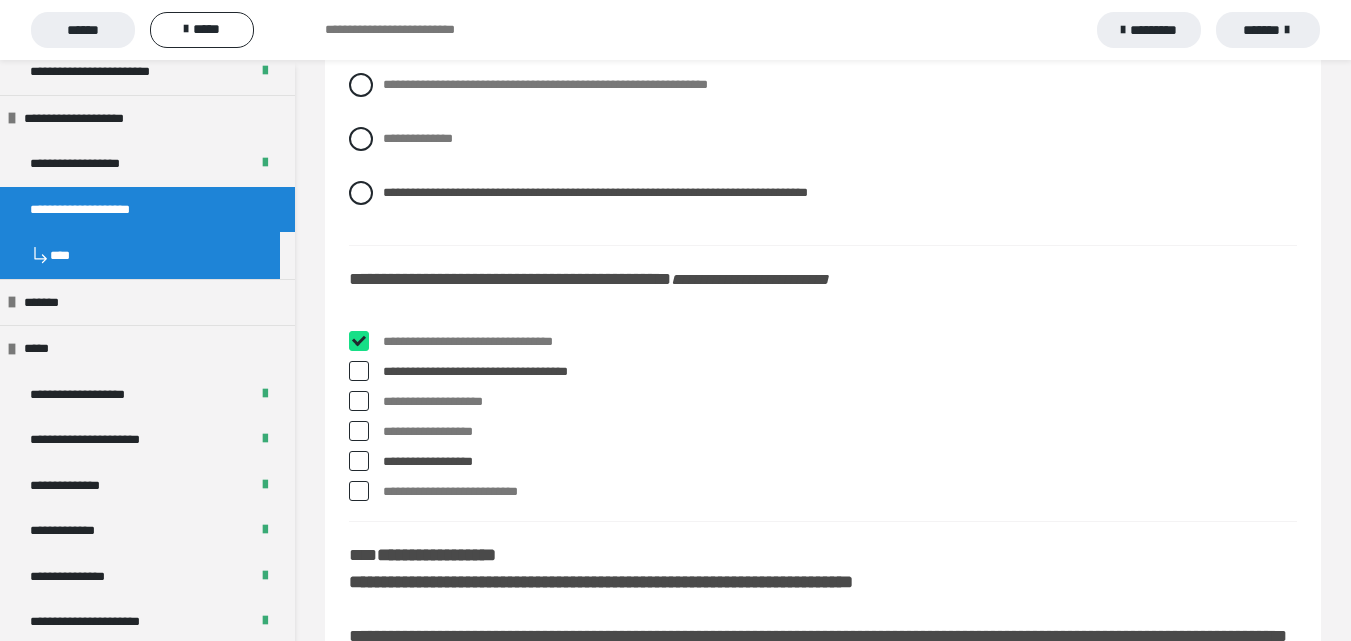 checkbox on "****" 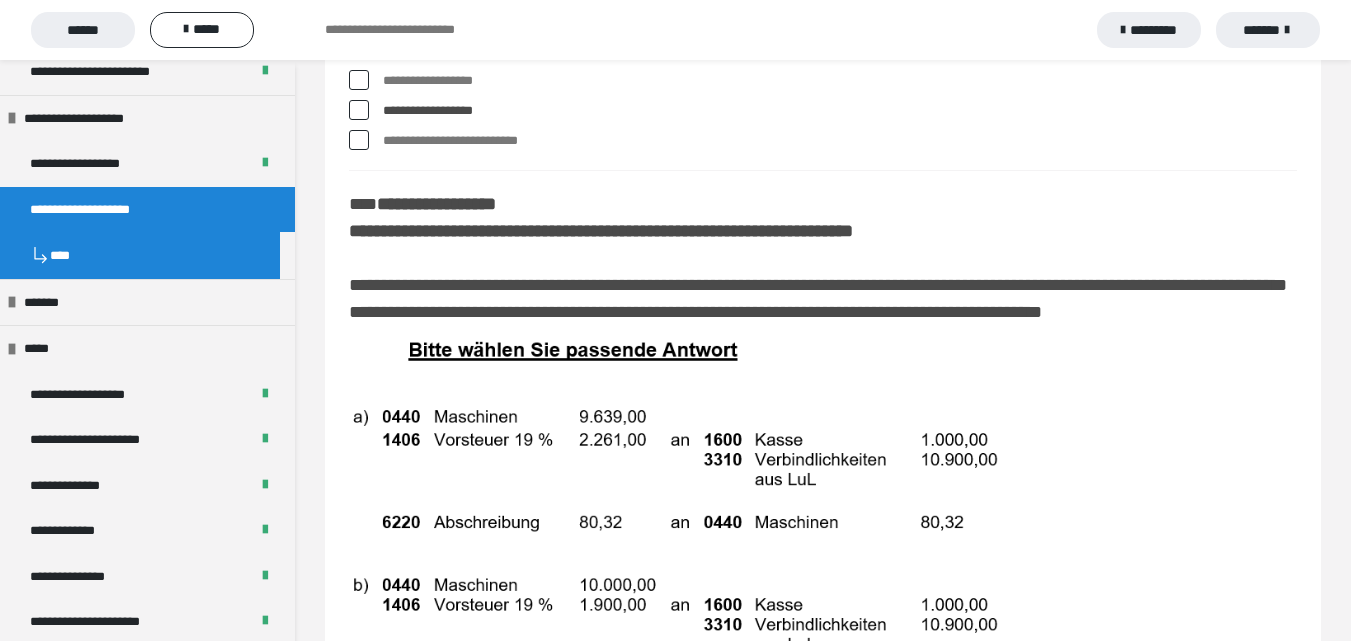 scroll, scrollTop: 9700, scrollLeft: 0, axis: vertical 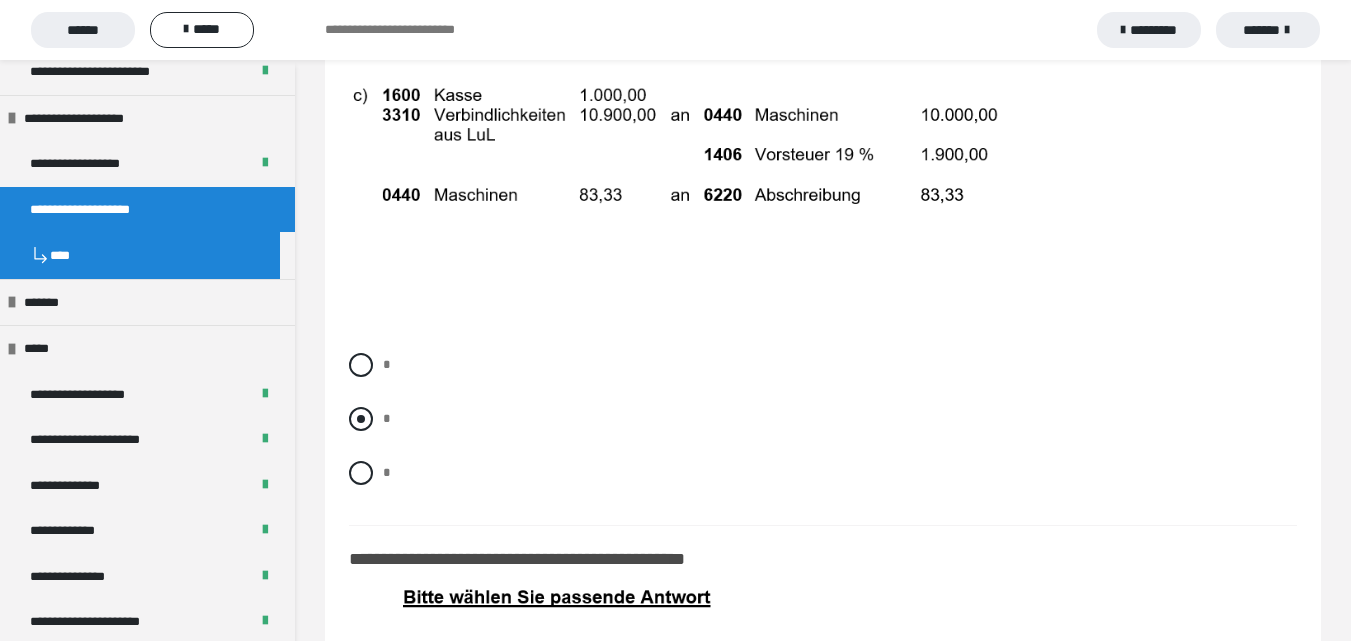 click on "*" at bounding box center [823, 419] 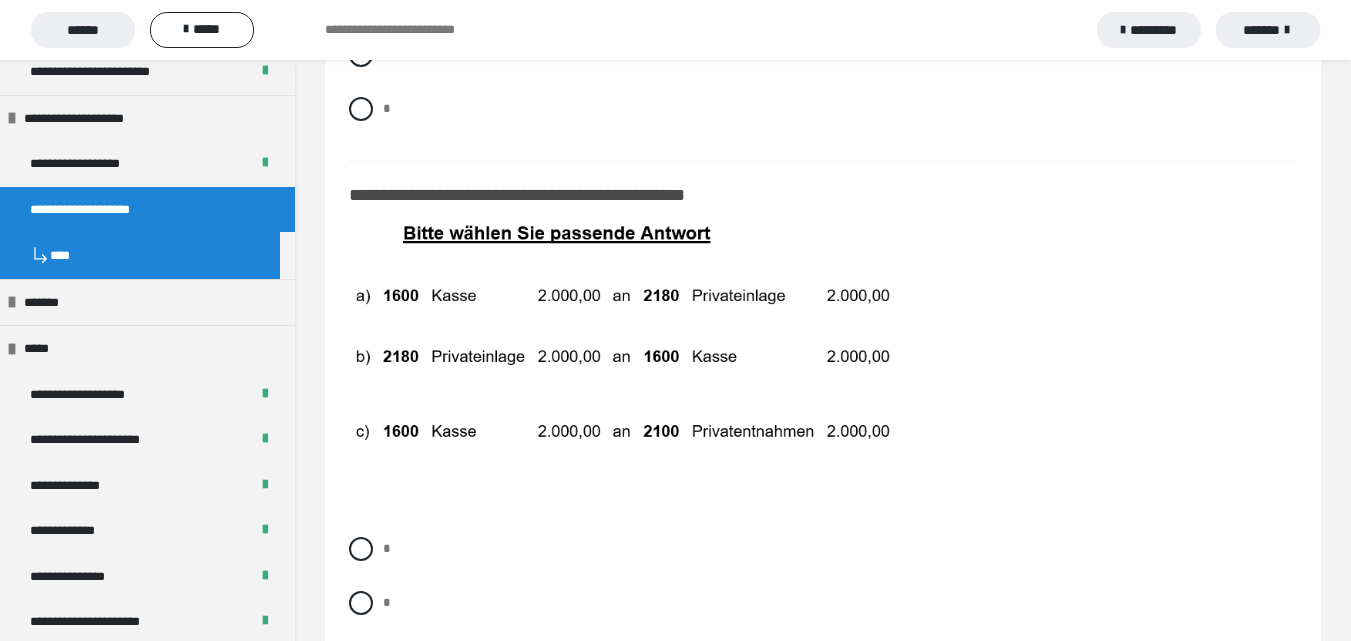 scroll, scrollTop: 10700, scrollLeft: 0, axis: vertical 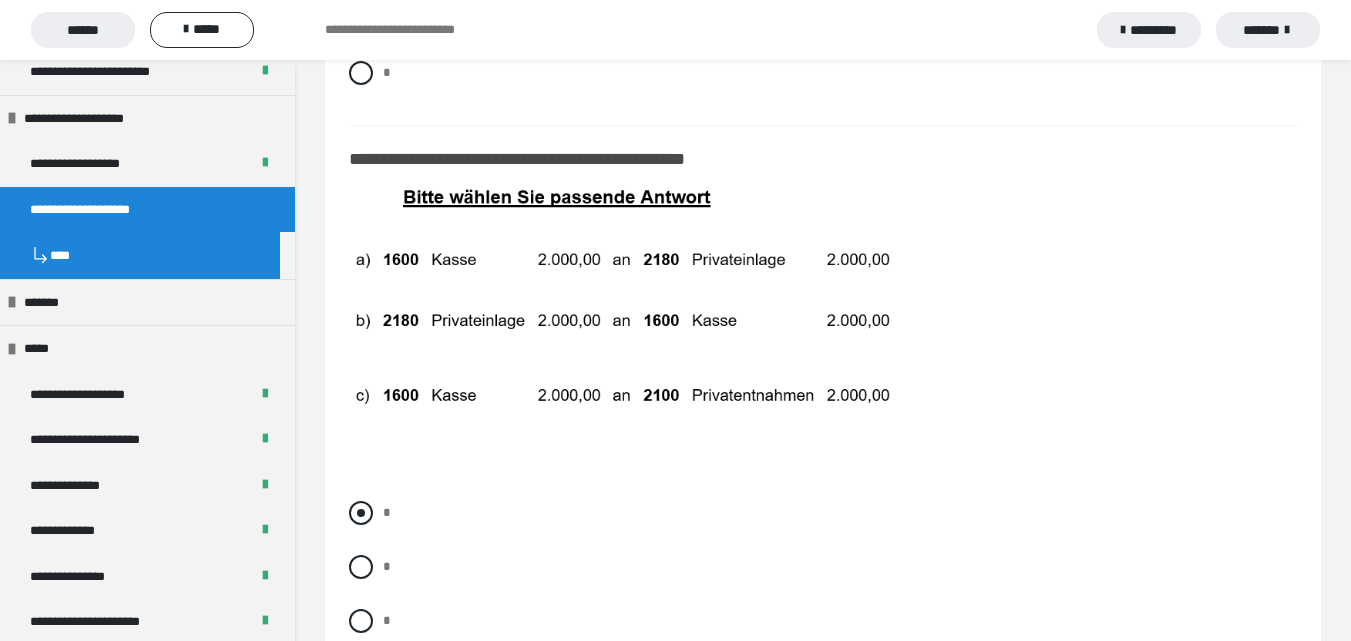 click on "*" at bounding box center [823, 513] 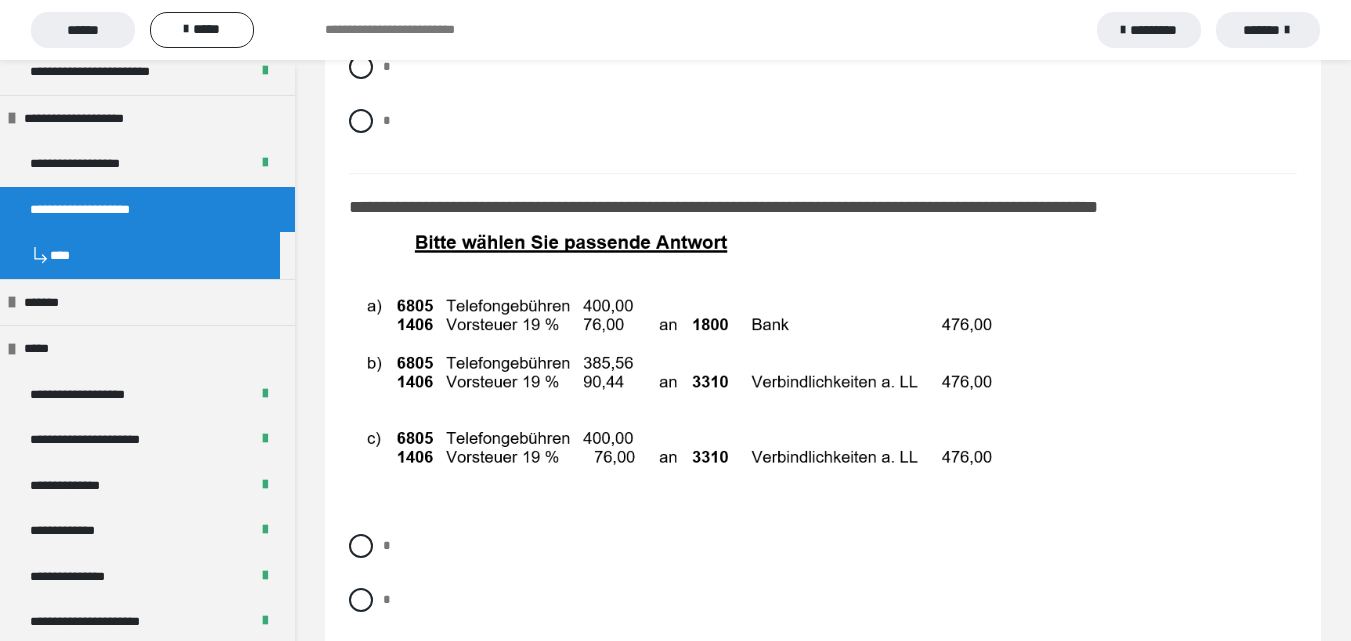 scroll, scrollTop: 11300, scrollLeft: 0, axis: vertical 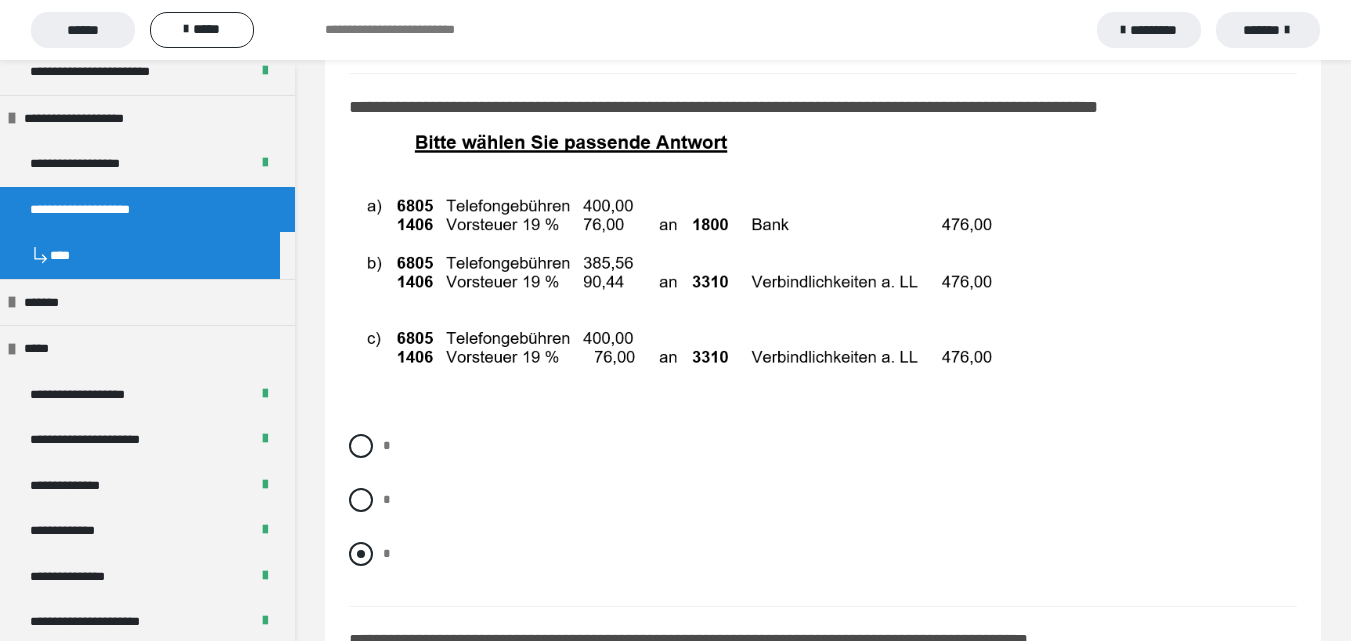 click at bounding box center [361, 554] 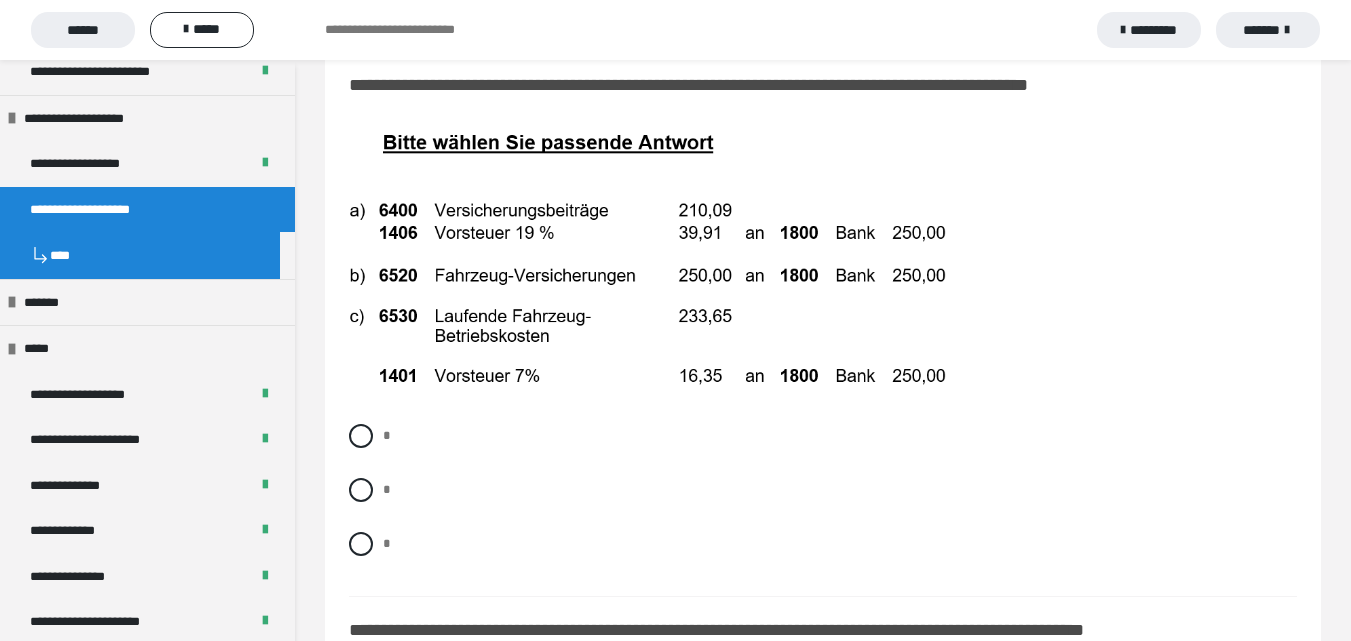 scroll, scrollTop: 11900, scrollLeft: 0, axis: vertical 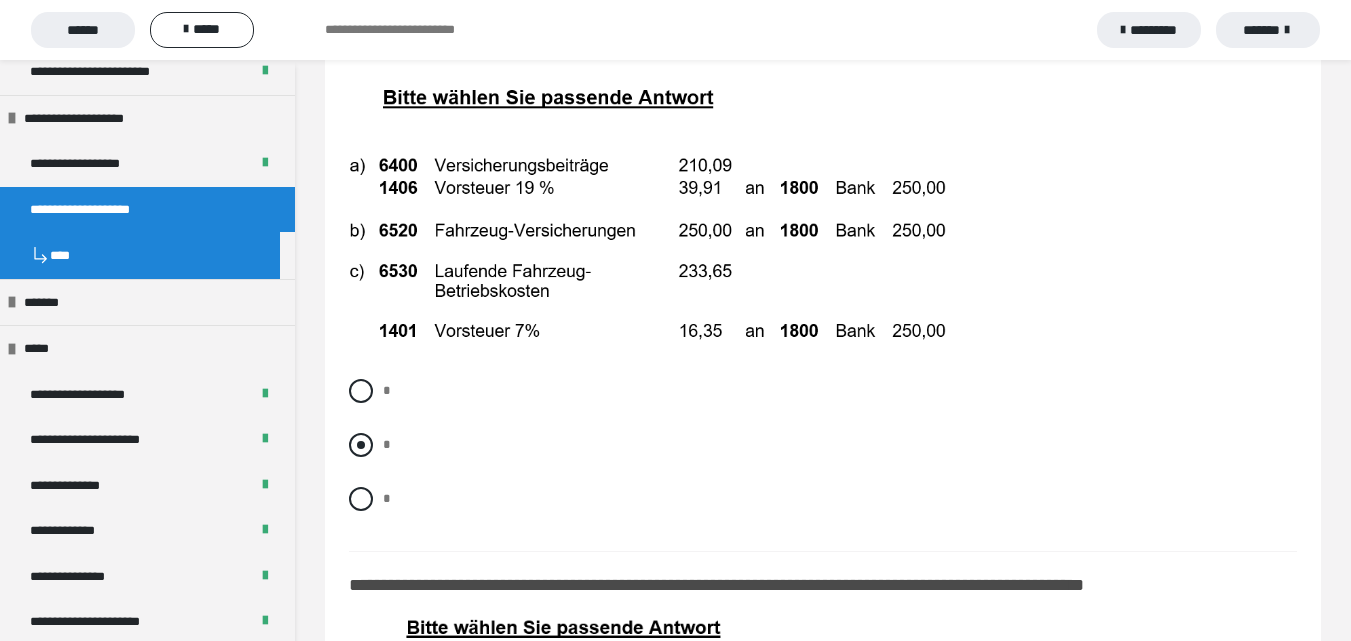 click on "*" at bounding box center [823, 445] 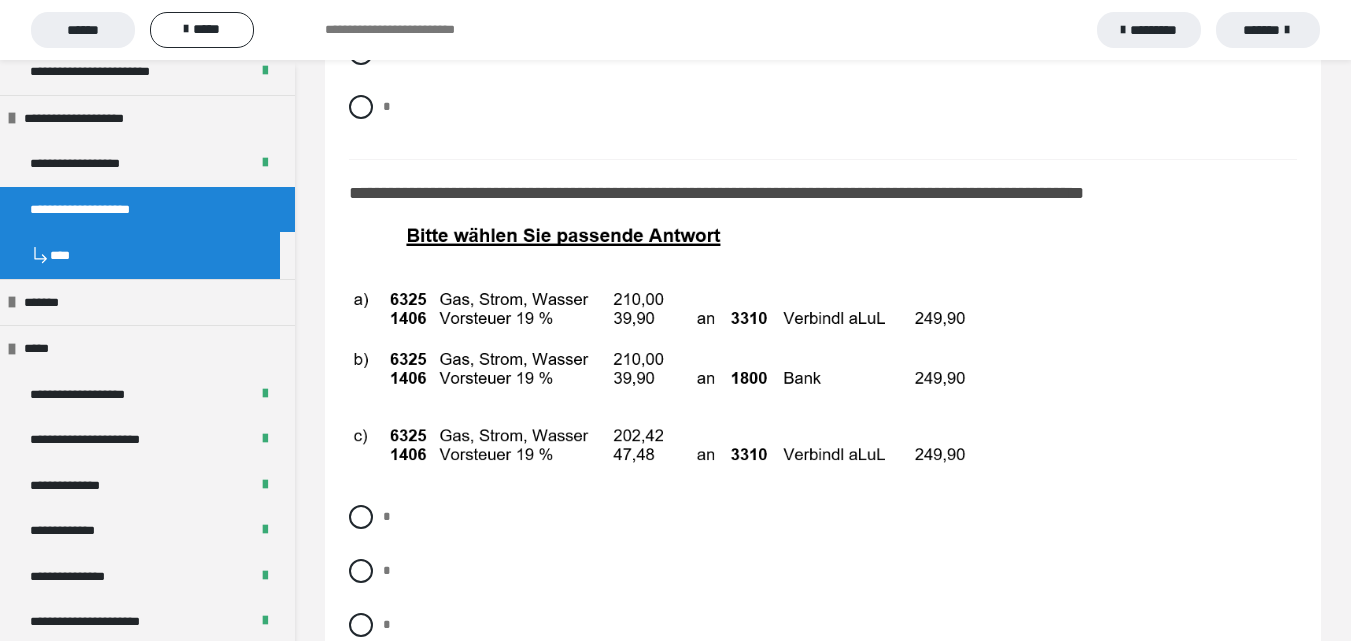 scroll, scrollTop: 12300, scrollLeft: 0, axis: vertical 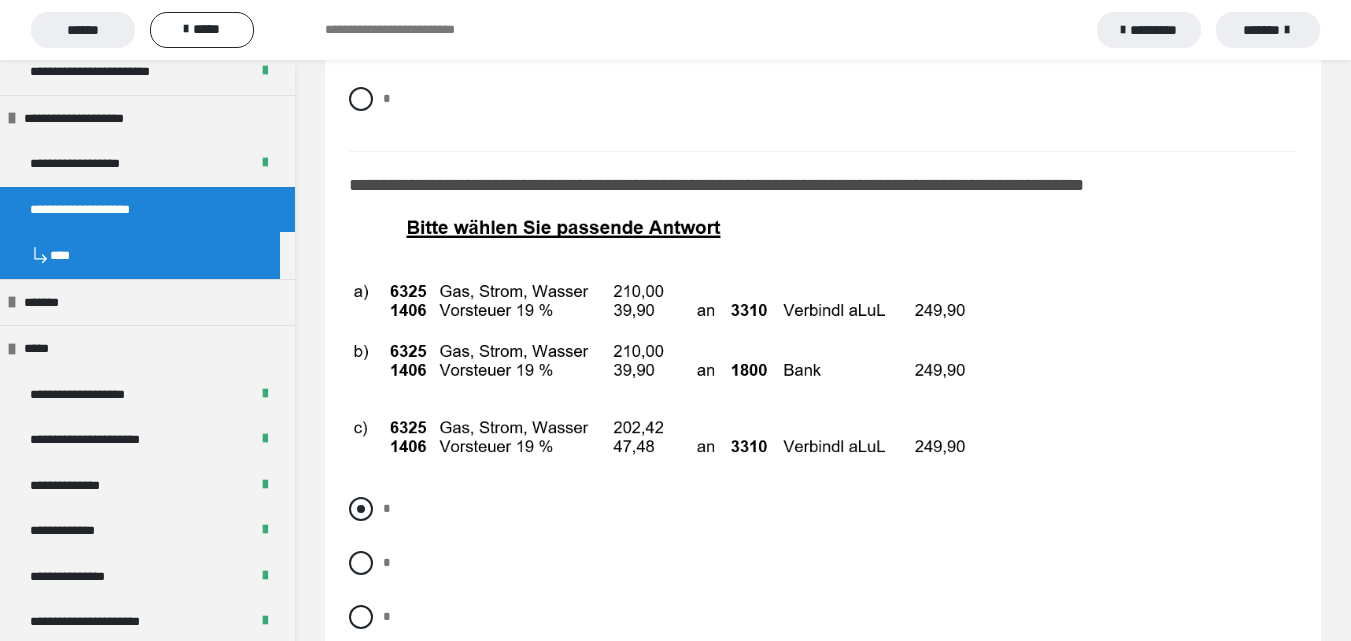 click on "*" at bounding box center (823, 509) 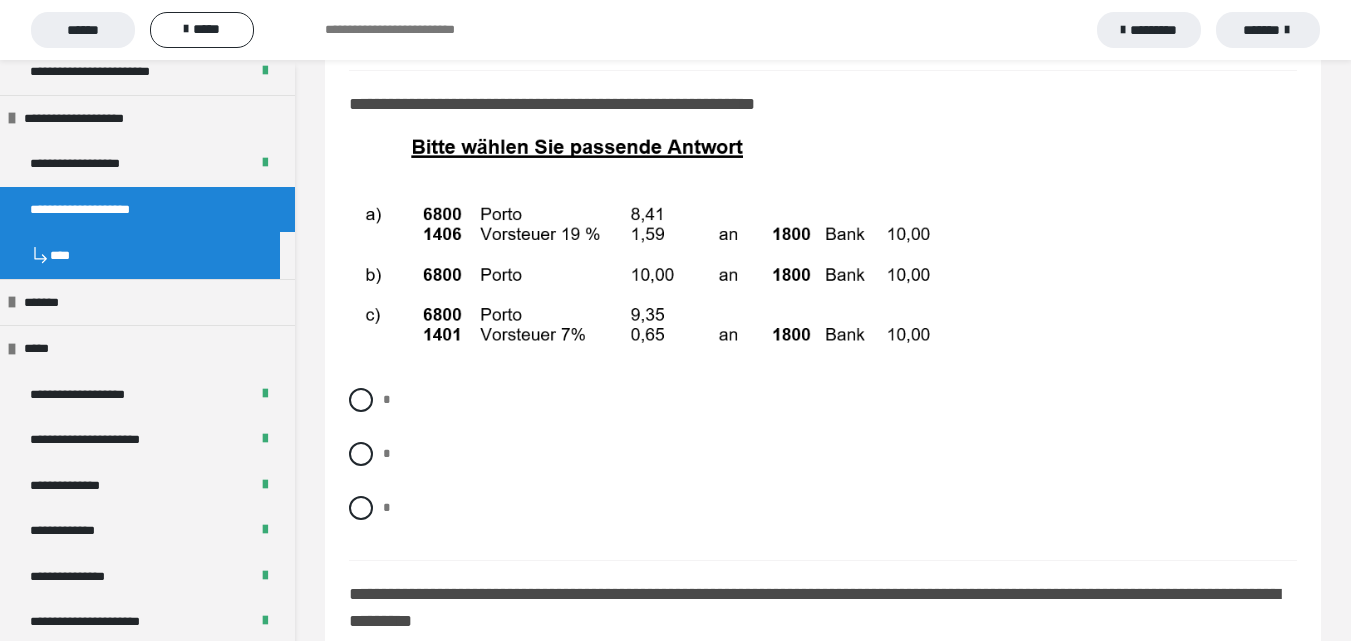 scroll, scrollTop: 12900, scrollLeft: 0, axis: vertical 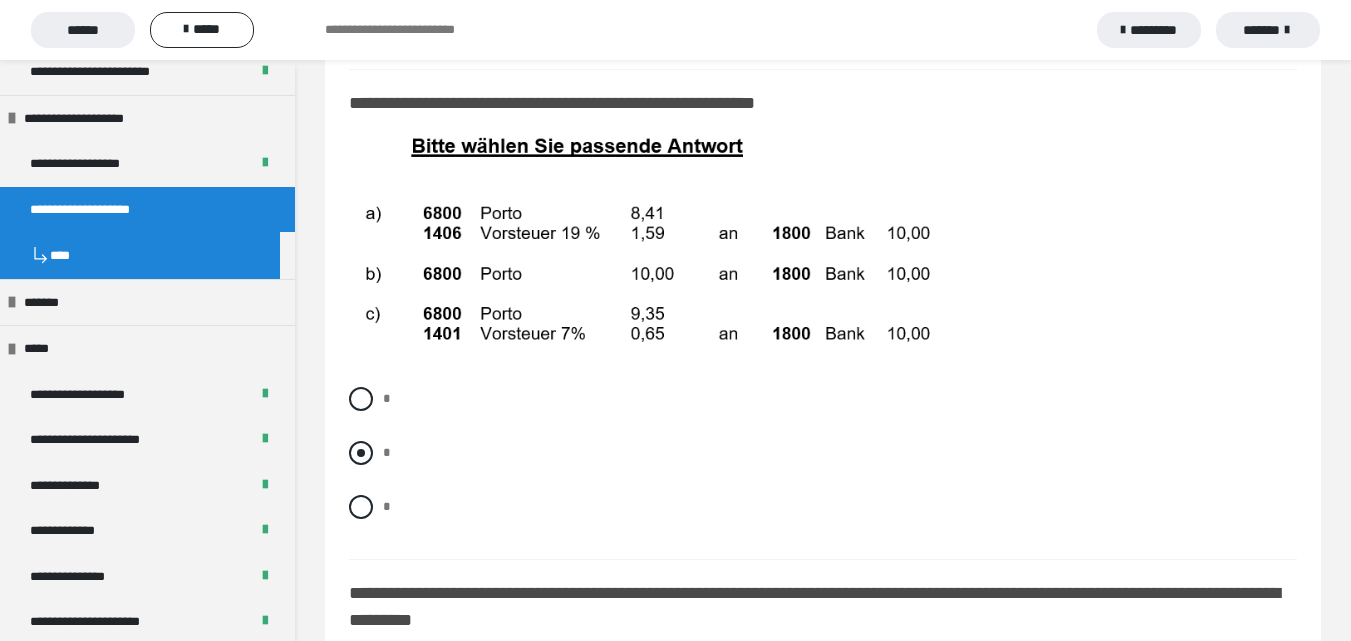 click on "*" at bounding box center (389, 447) 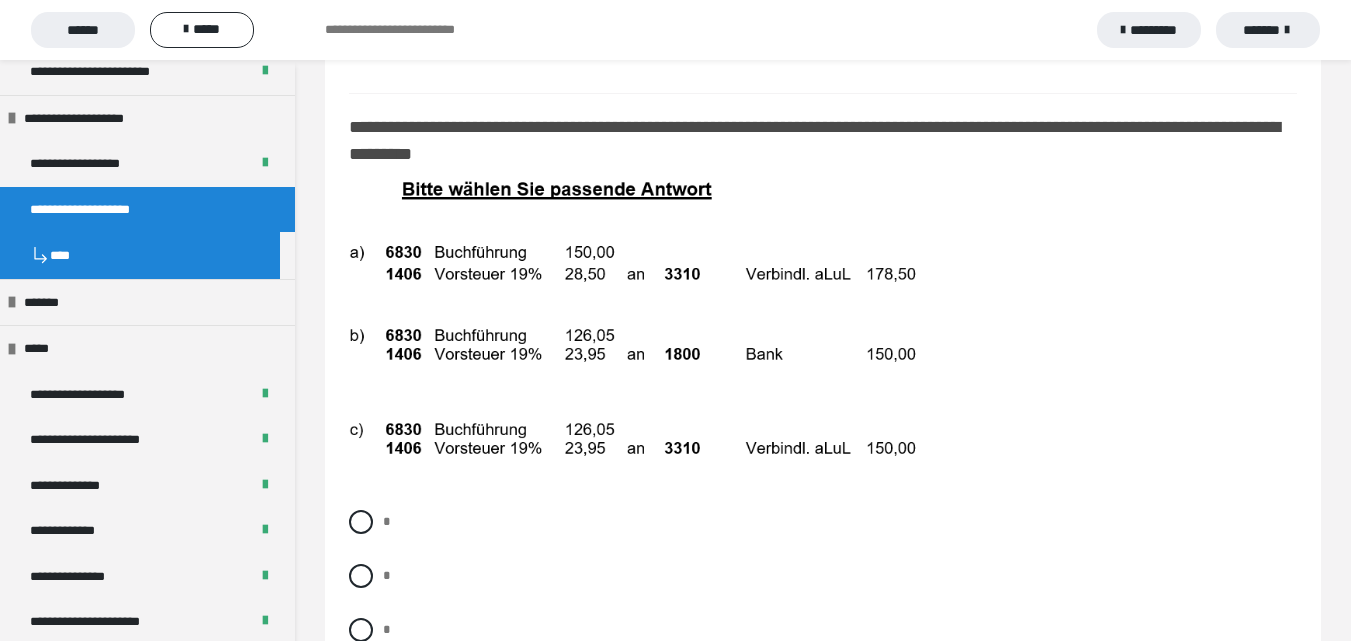 scroll, scrollTop: 13400, scrollLeft: 0, axis: vertical 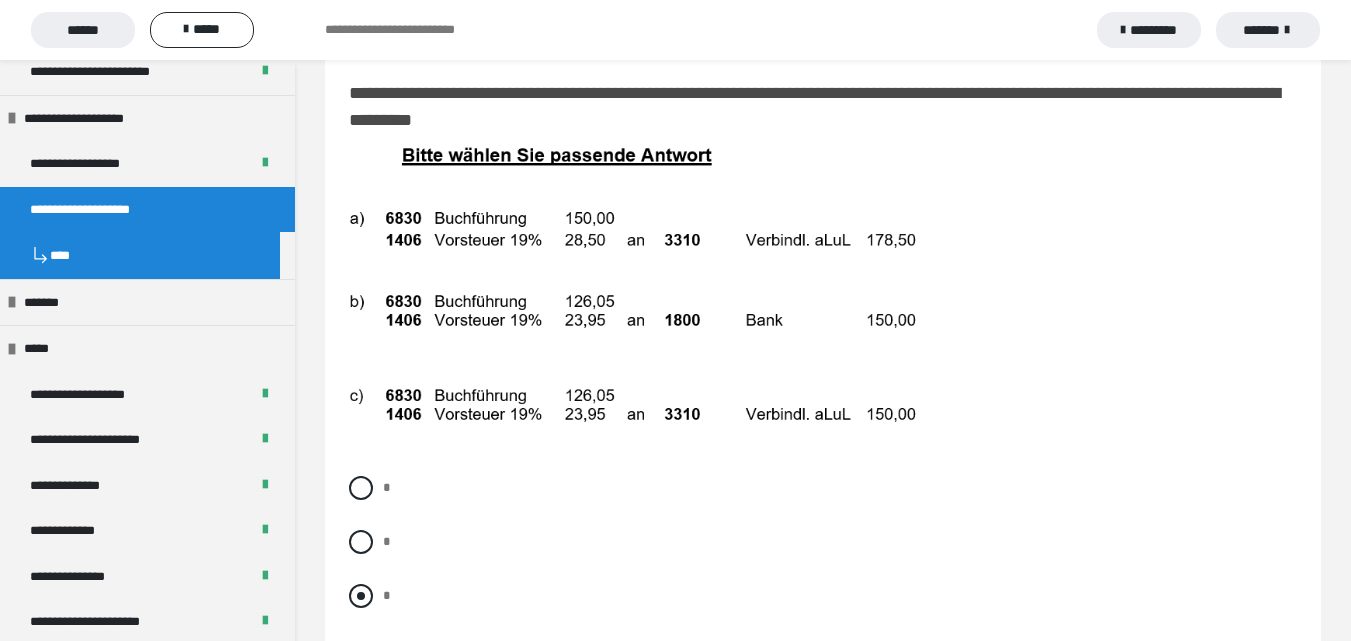 click at bounding box center (361, 596) 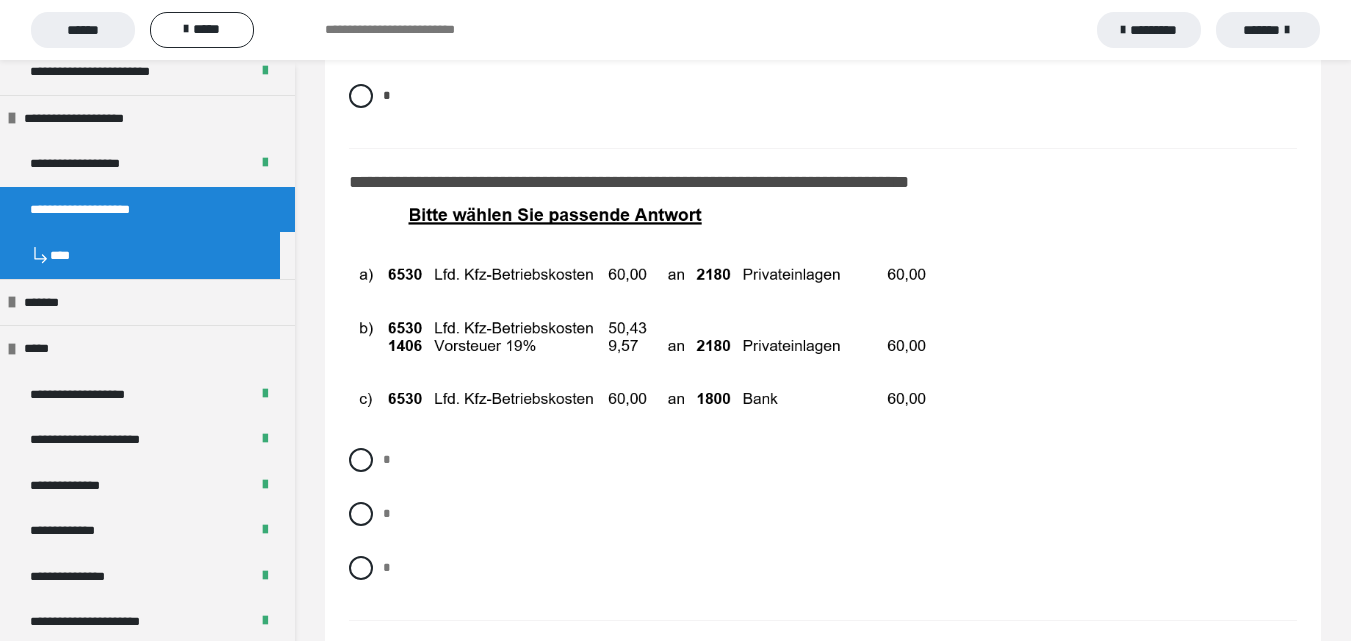 scroll, scrollTop: 14000, scrollLeft: 0, axis: vertical 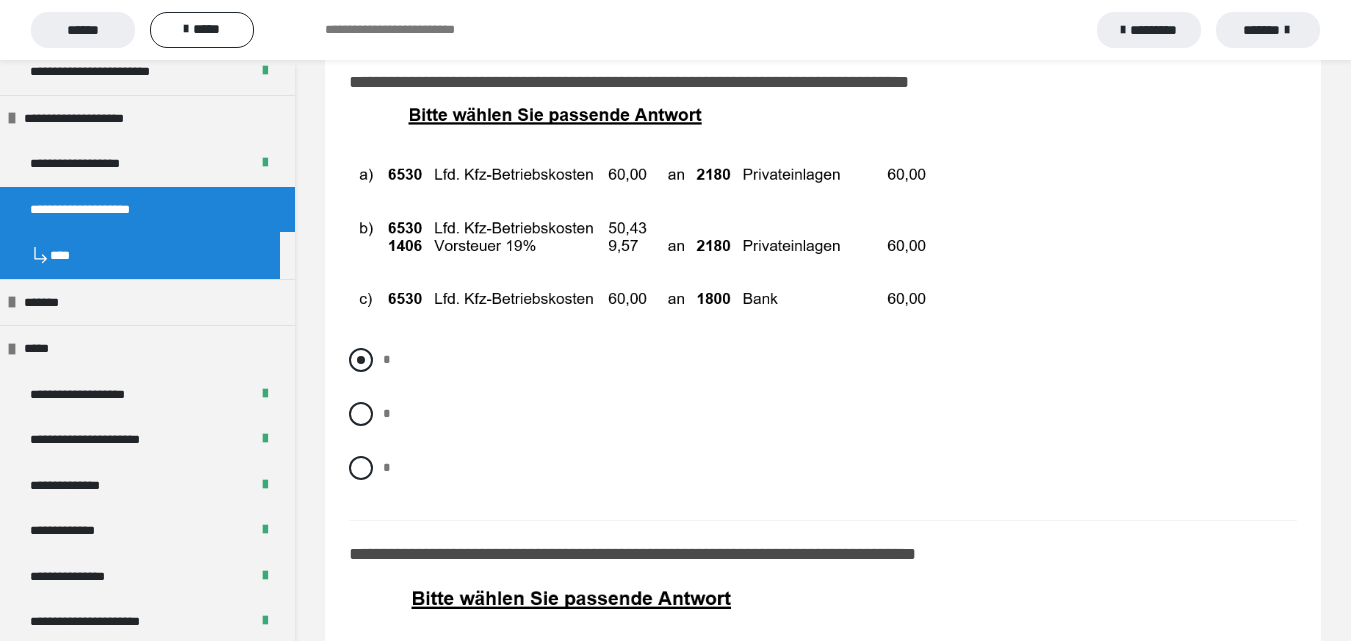 click on "*" at bounding box center (823, 360) 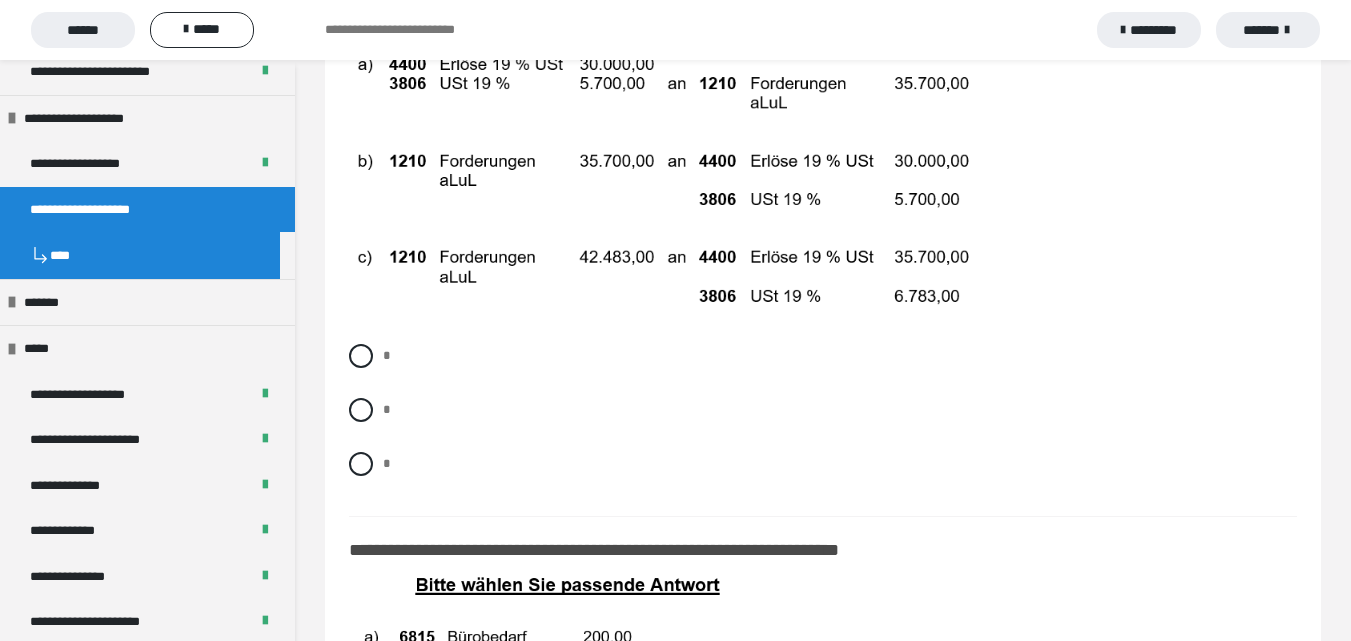 scroll, scrollTop: 14600, scrollLeft: 0, axis: vertical 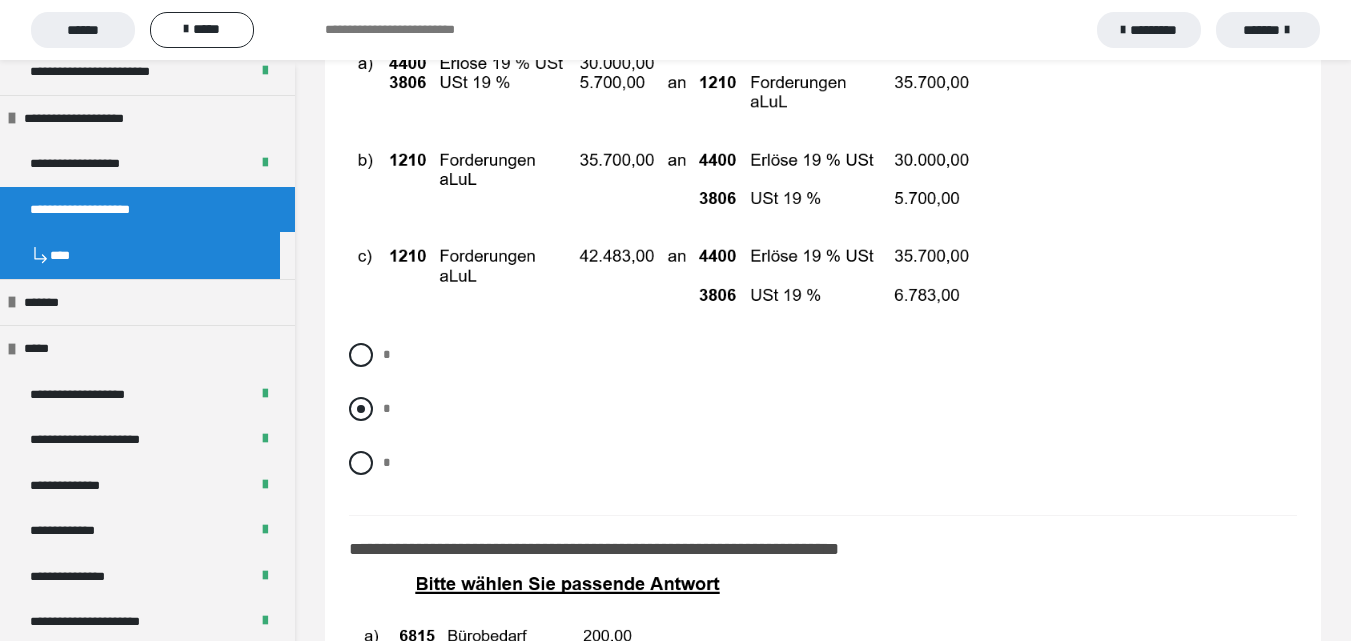 click on "*" at bounding box center (389, 403) 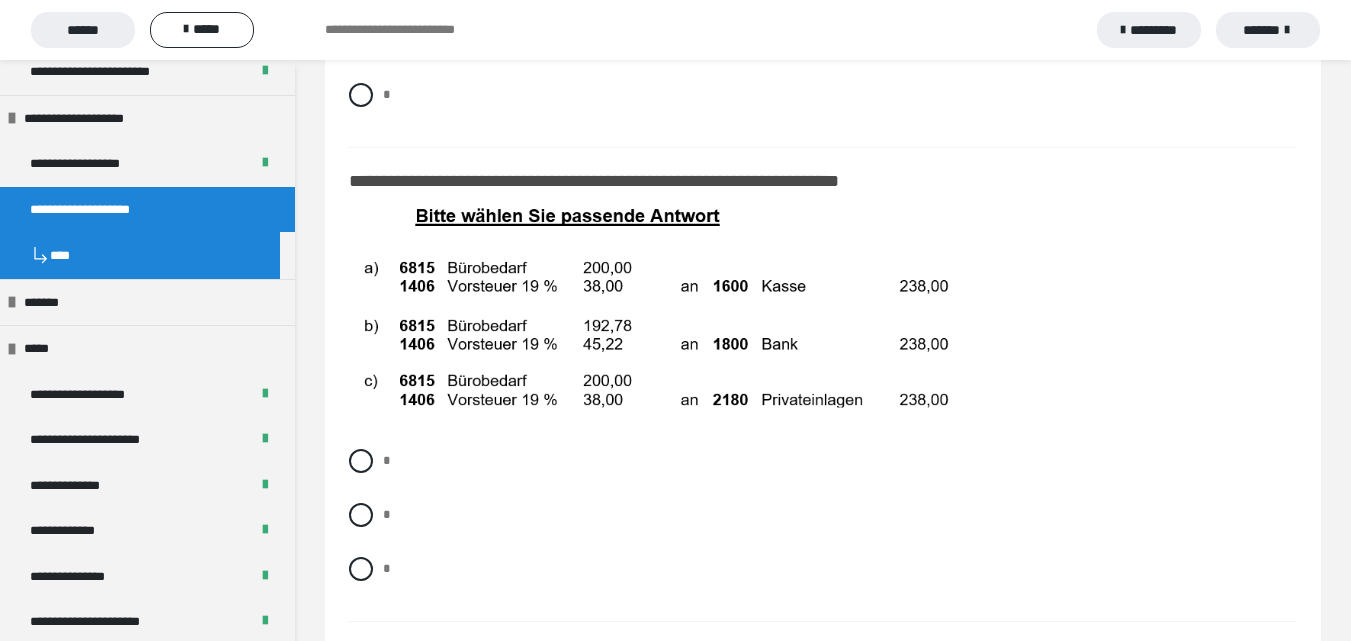 scroll, scrollTop: 15000, scrollLeft: 0, axis: vertical 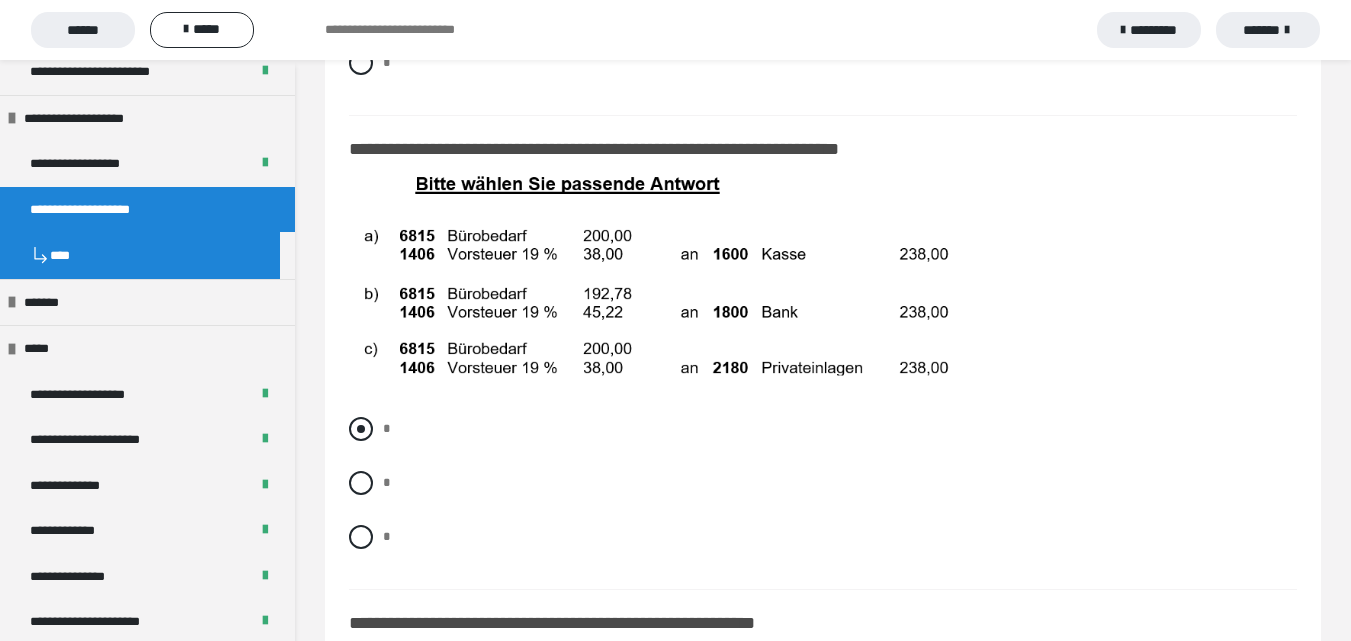 click at bounding box center (361, 429) 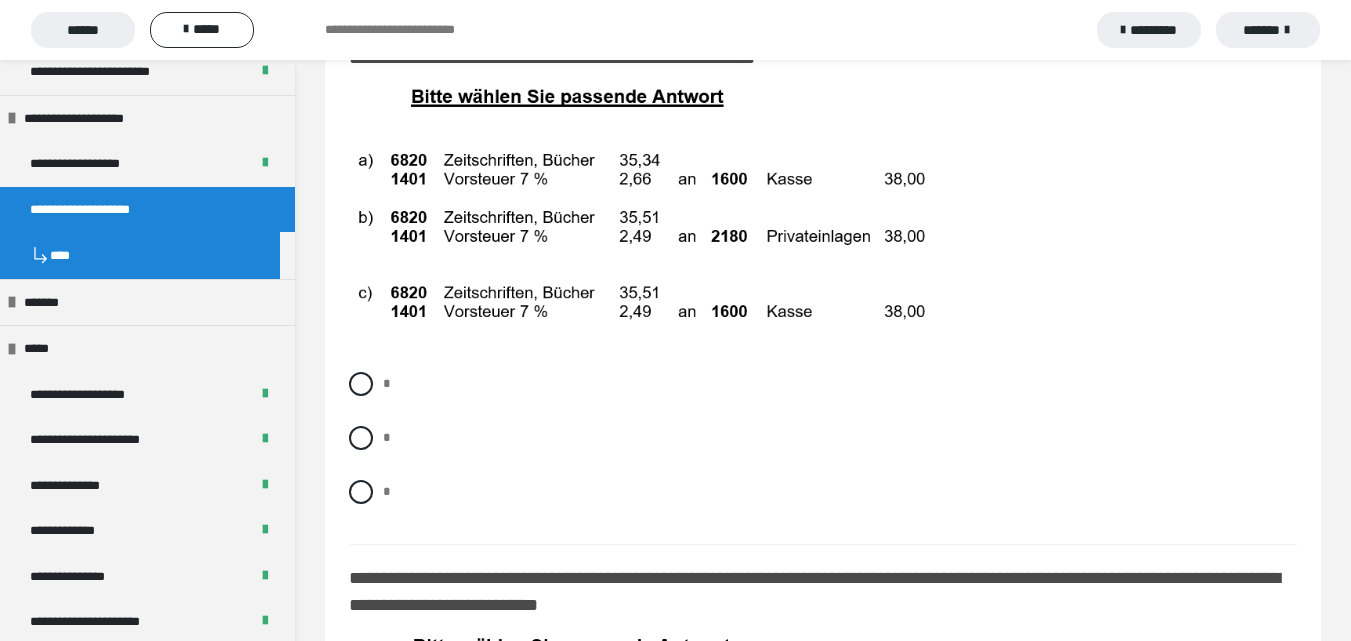 scroll, scrollTop: 15600, scrollLeft: 0, axis: vertical 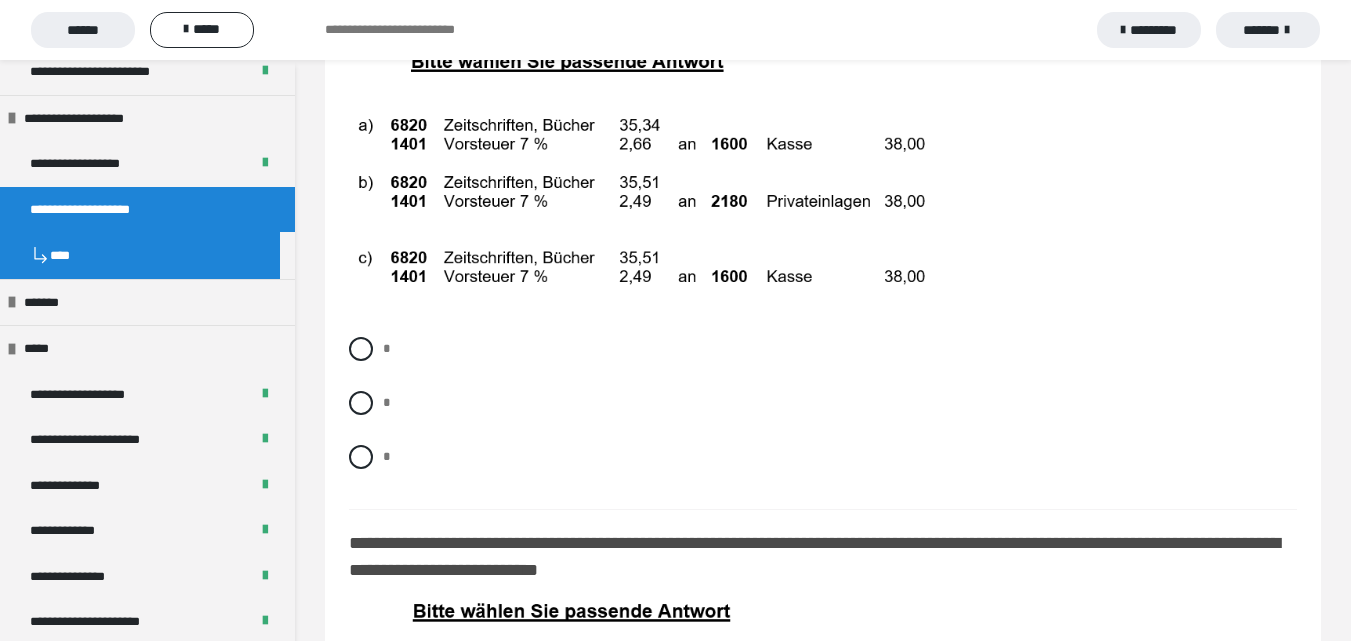 click on "* * *" at bounding box center (823, 418) 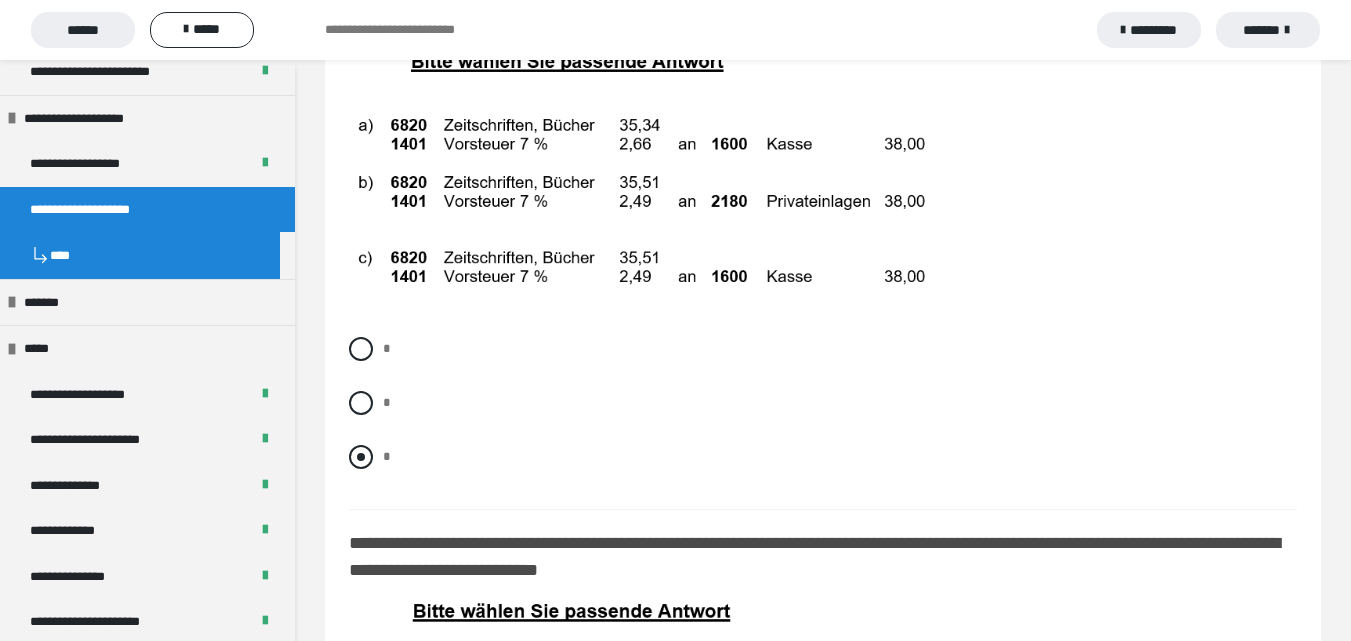 click at bounding box center [361, 457] 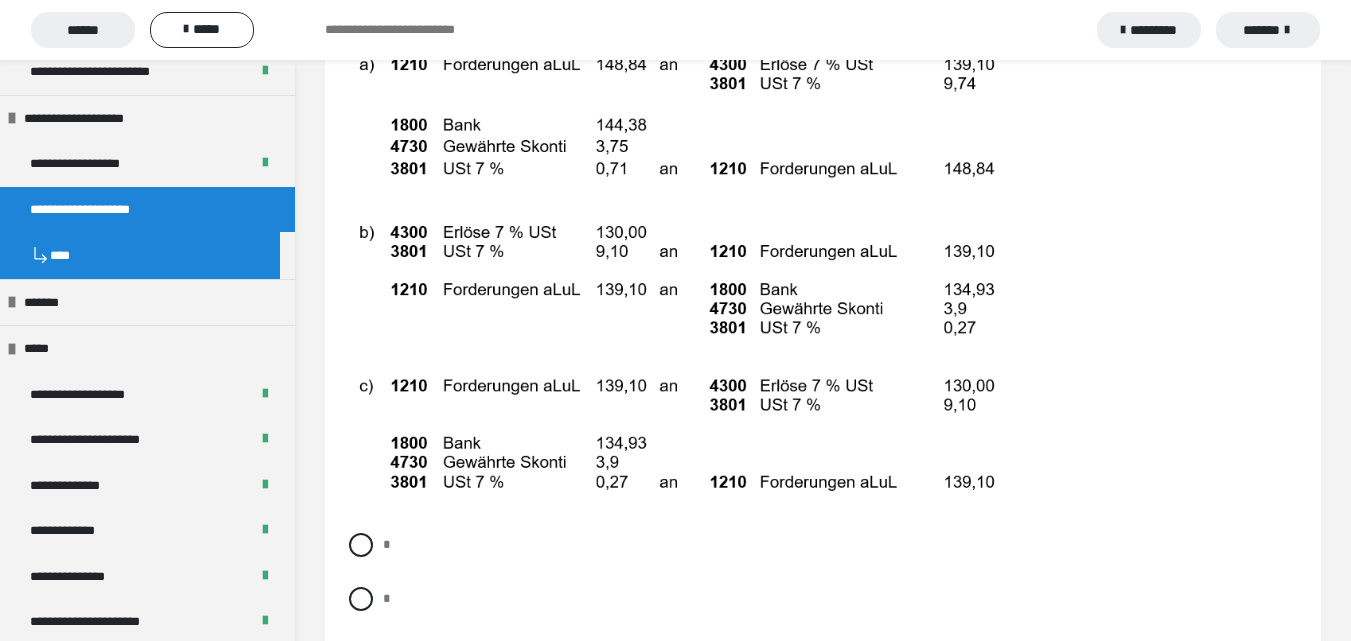scroll, scrollTop: 16300, scrollLeft: 0, axis: vertical 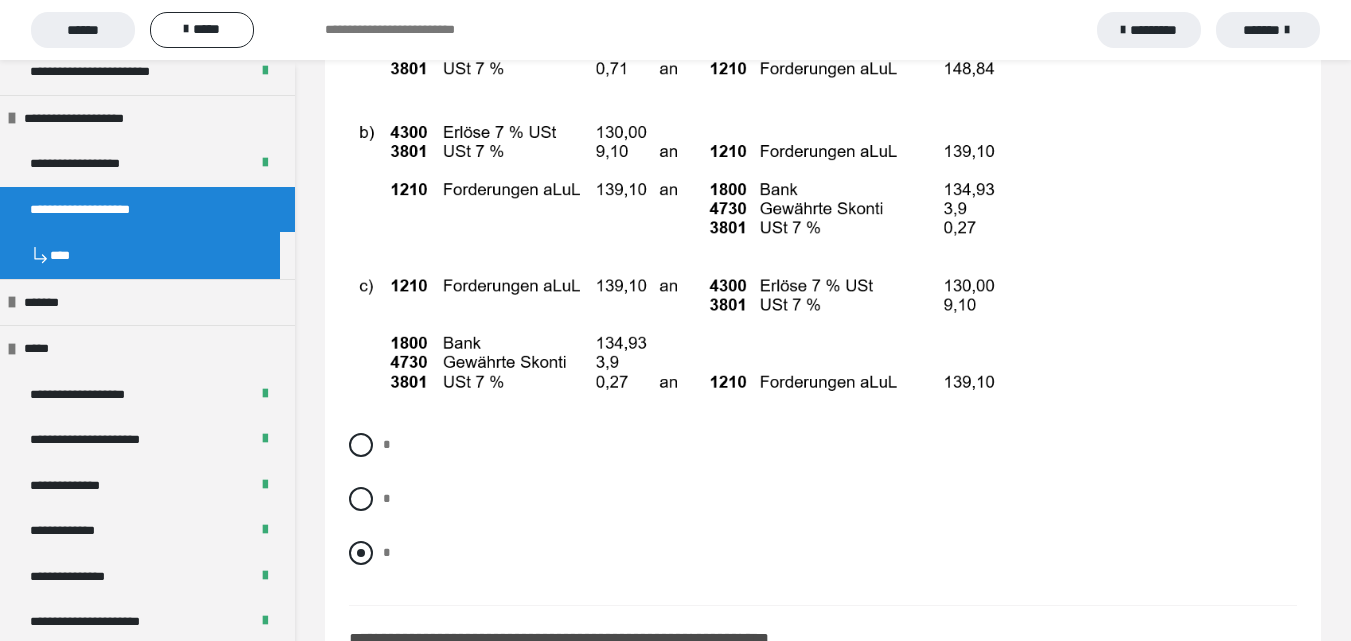 click at bounding box center (361, 553) 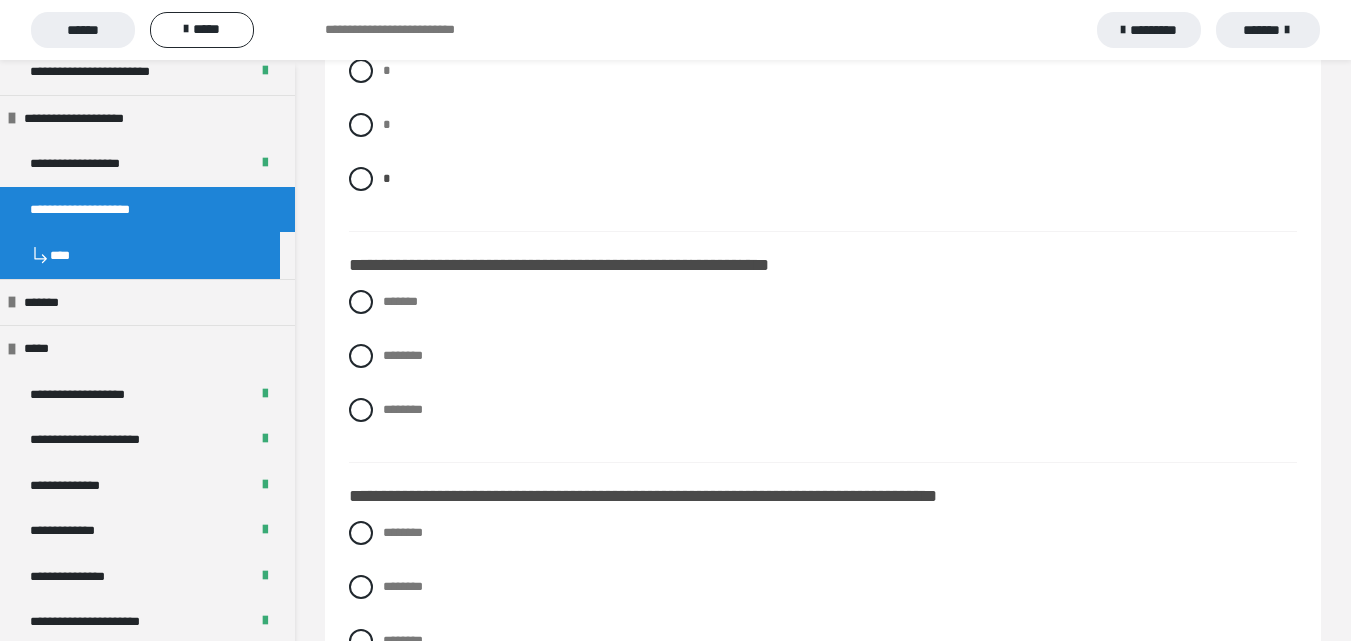 scroll, scrollTop: 16700, scrollLeft: 0, axis: vertical 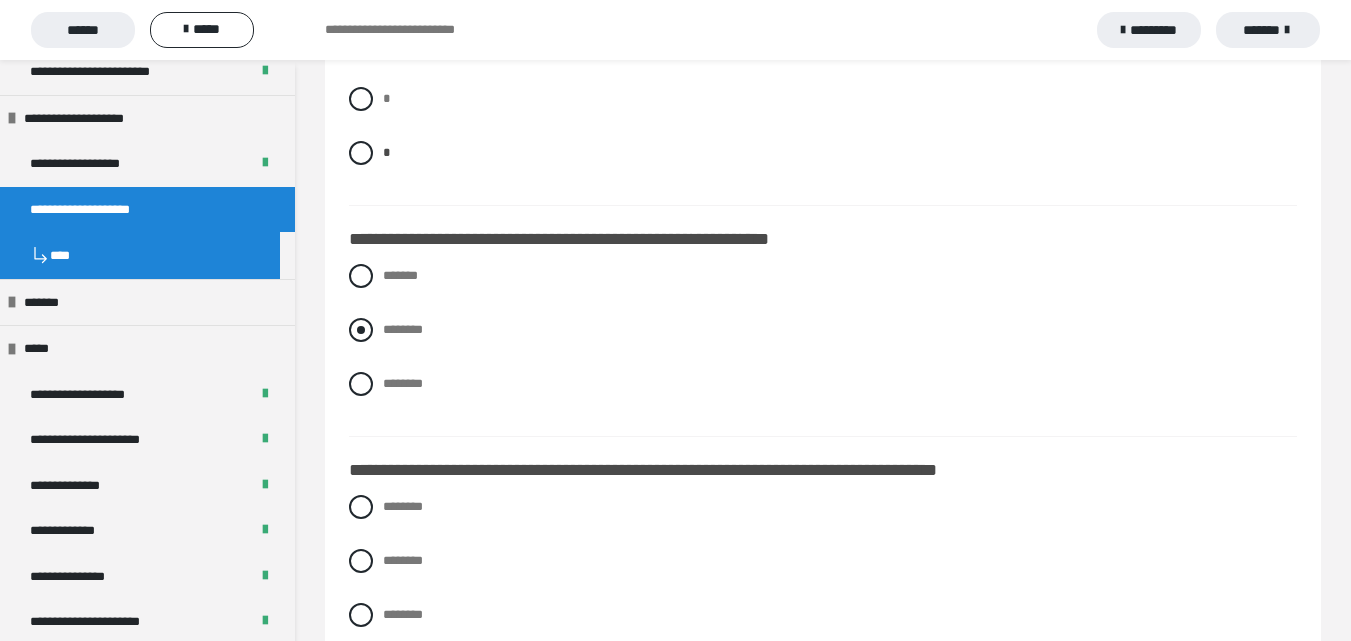 click on "********" at bounding box center [403, 329] 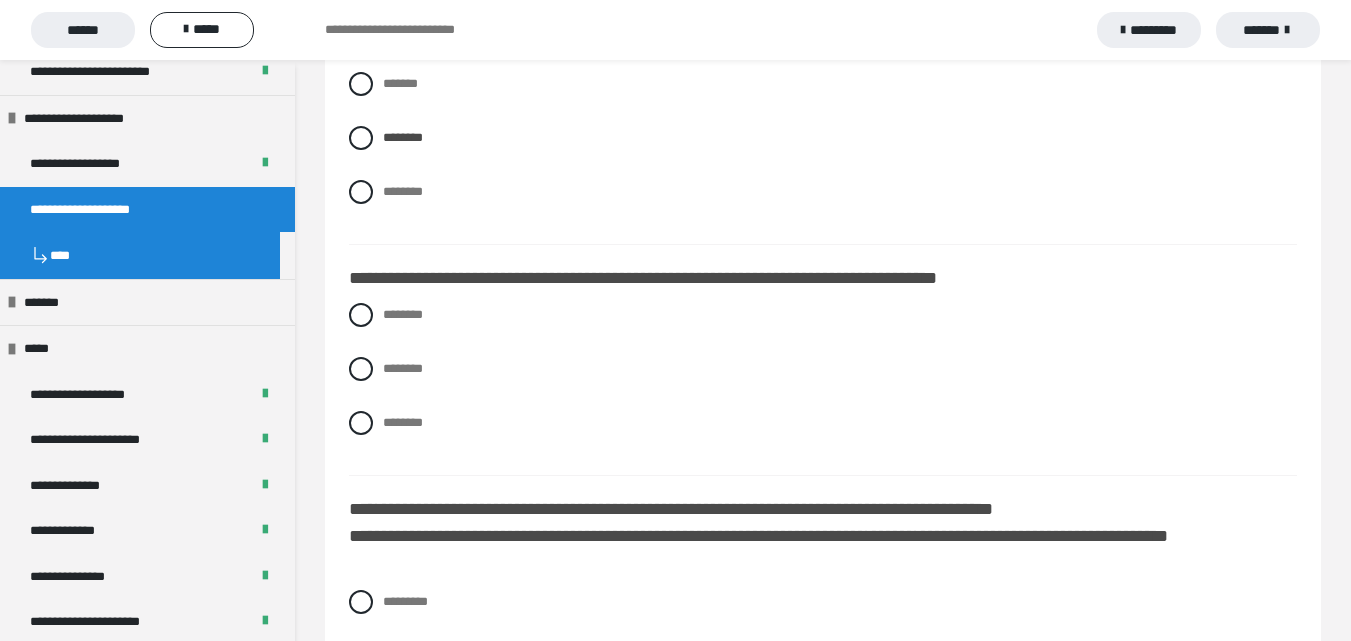 scroll, scrollTop: 16900, scrollLeft: 0, axis: vertical 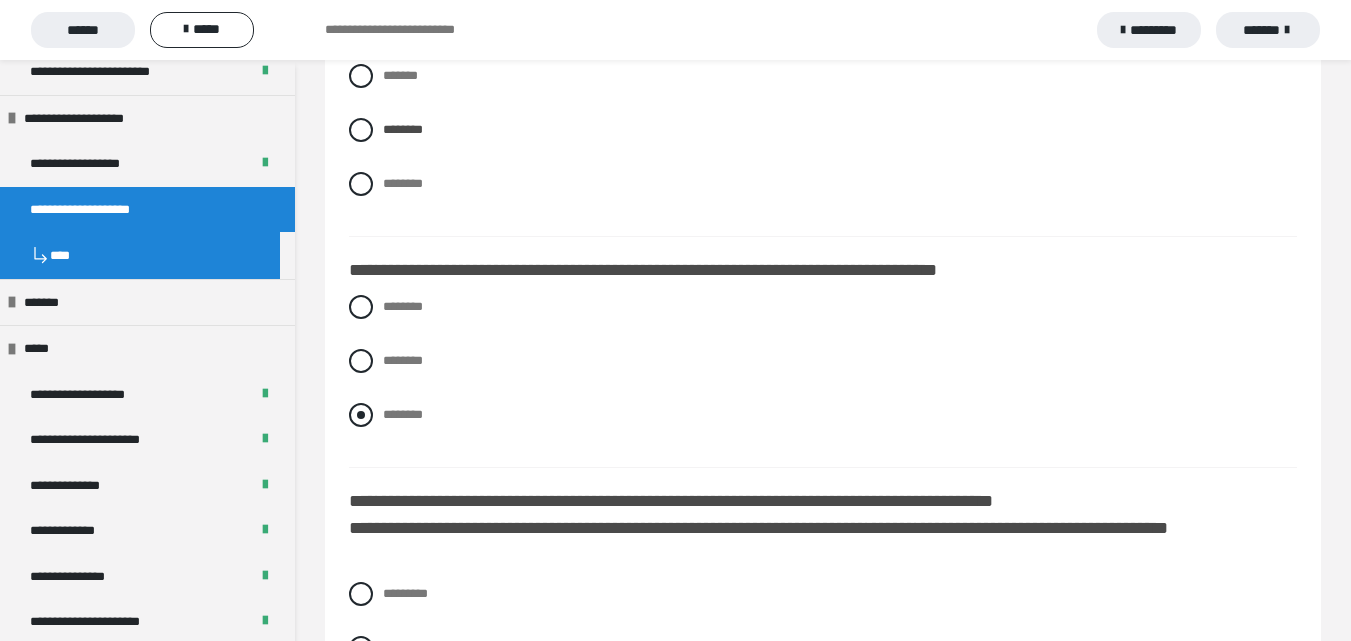 click on "********" at bounding box center (403, 414) 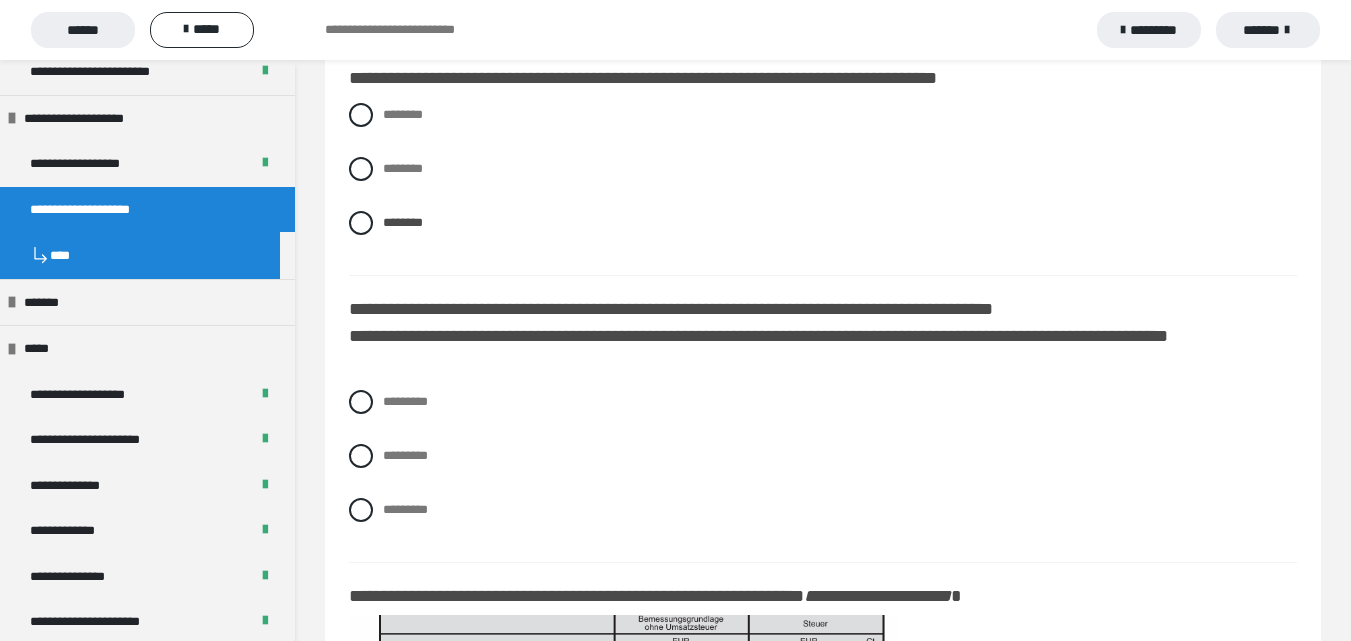 scroll, scrollTop: 17100, scrollLeft: 0, axis: vertical 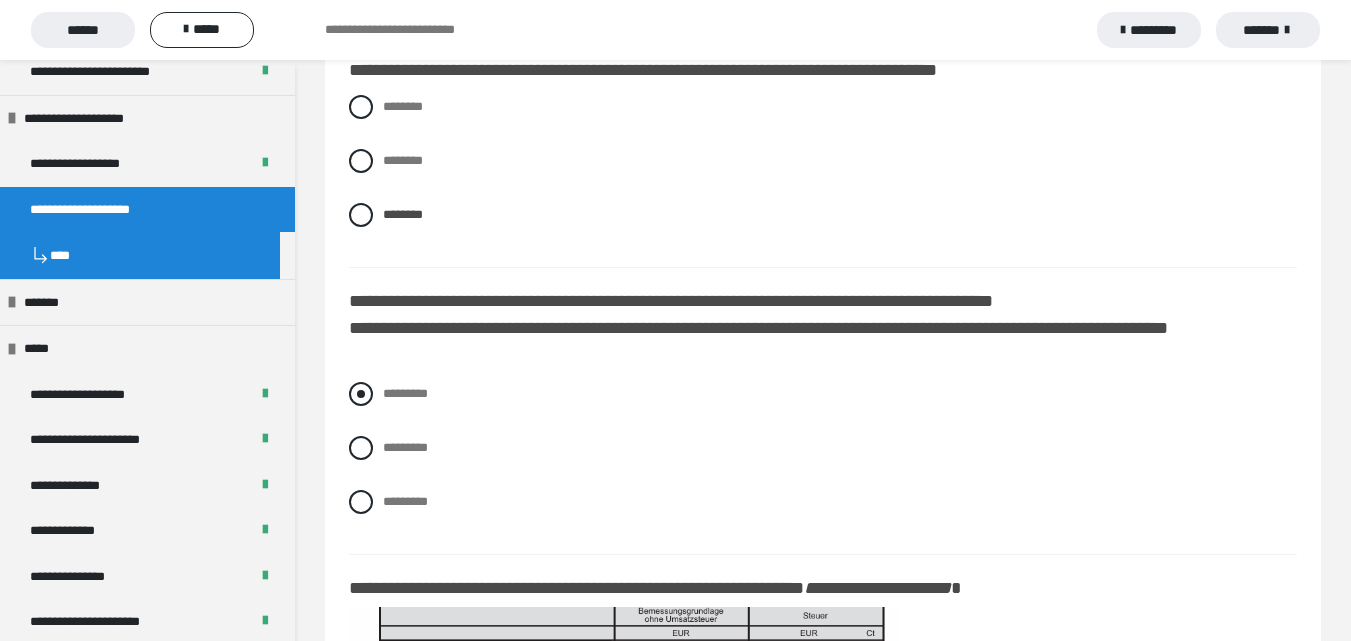 click on "*********" at bounding box center [405, 393] 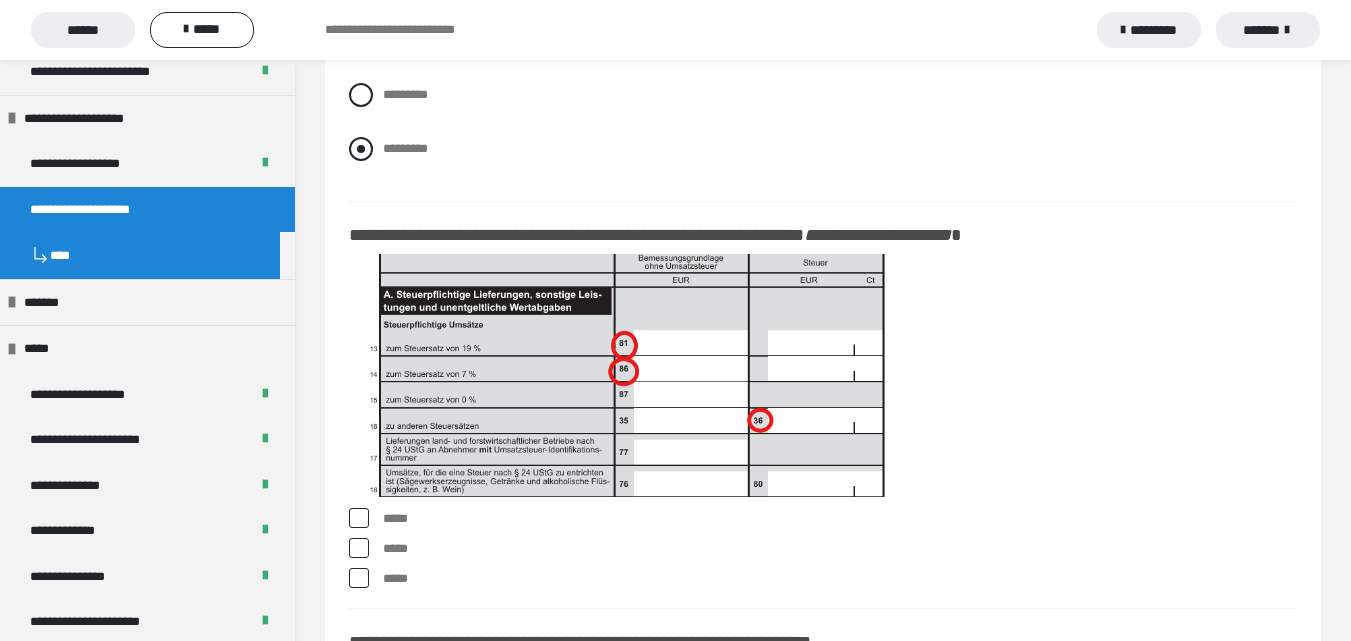 scroll, scrollTop: 17500, scrollLeft: 0, axis: vertical 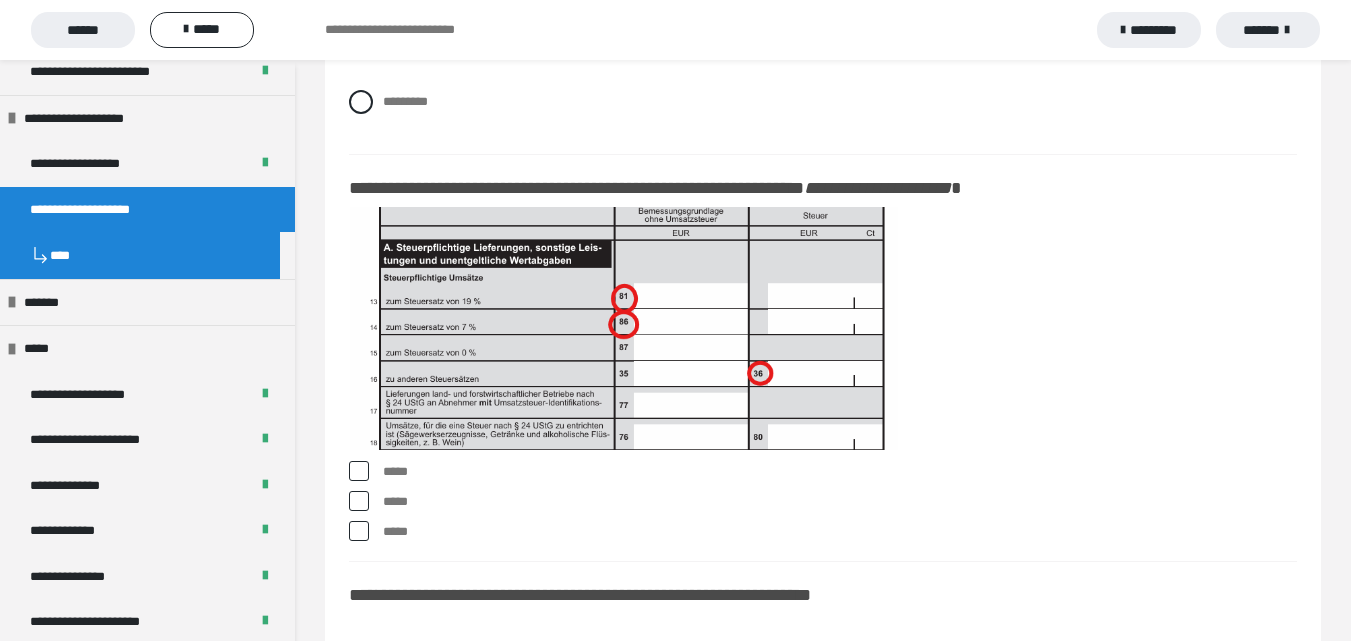 click on "*****" at bounding box center (389, 467) 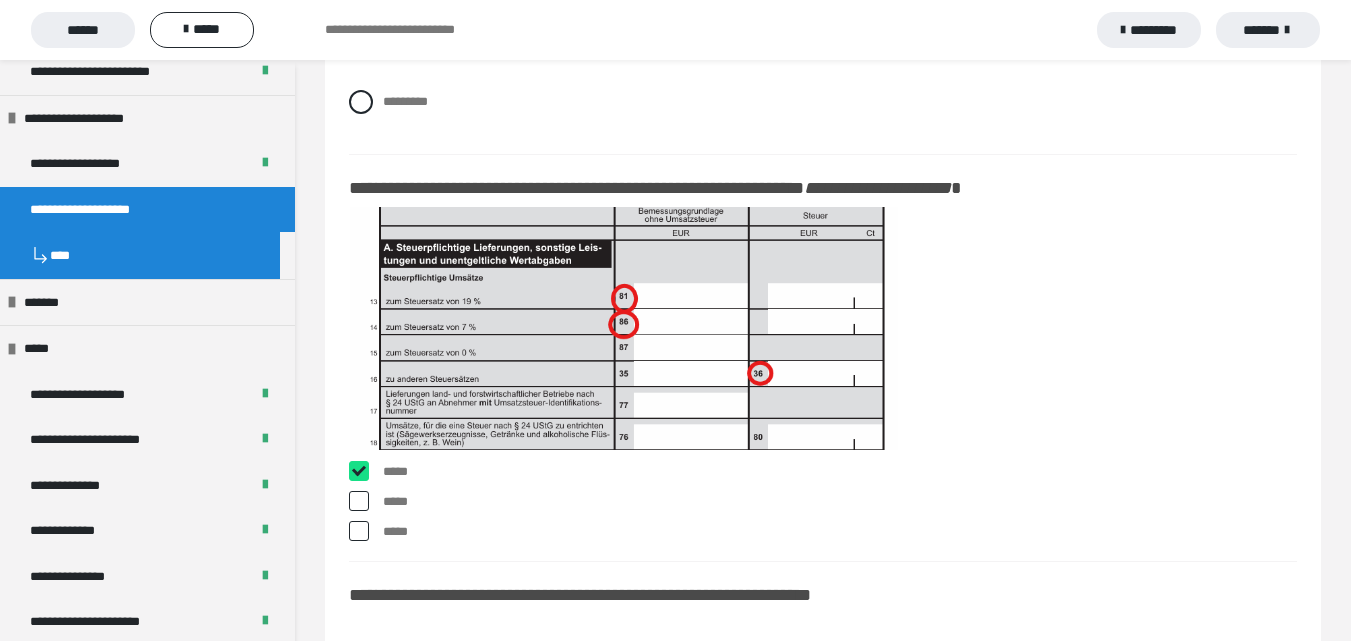 checkbox on "****" 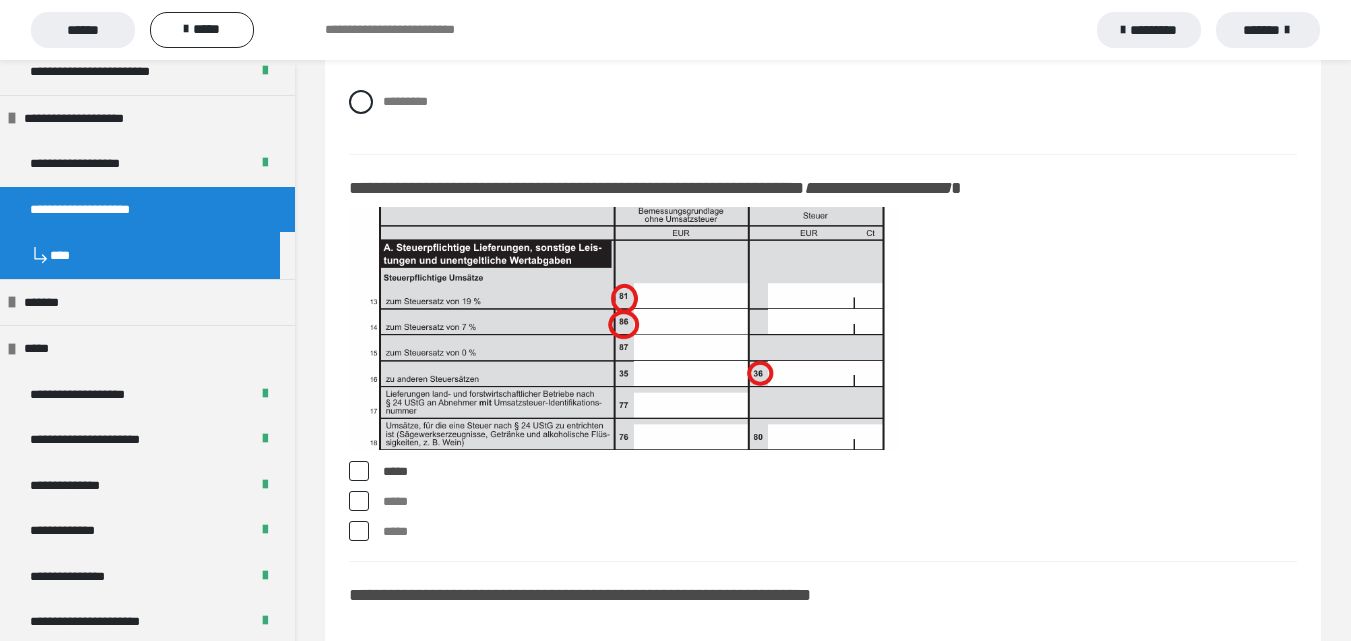 click on "*****" at bounding box center [840, 502] 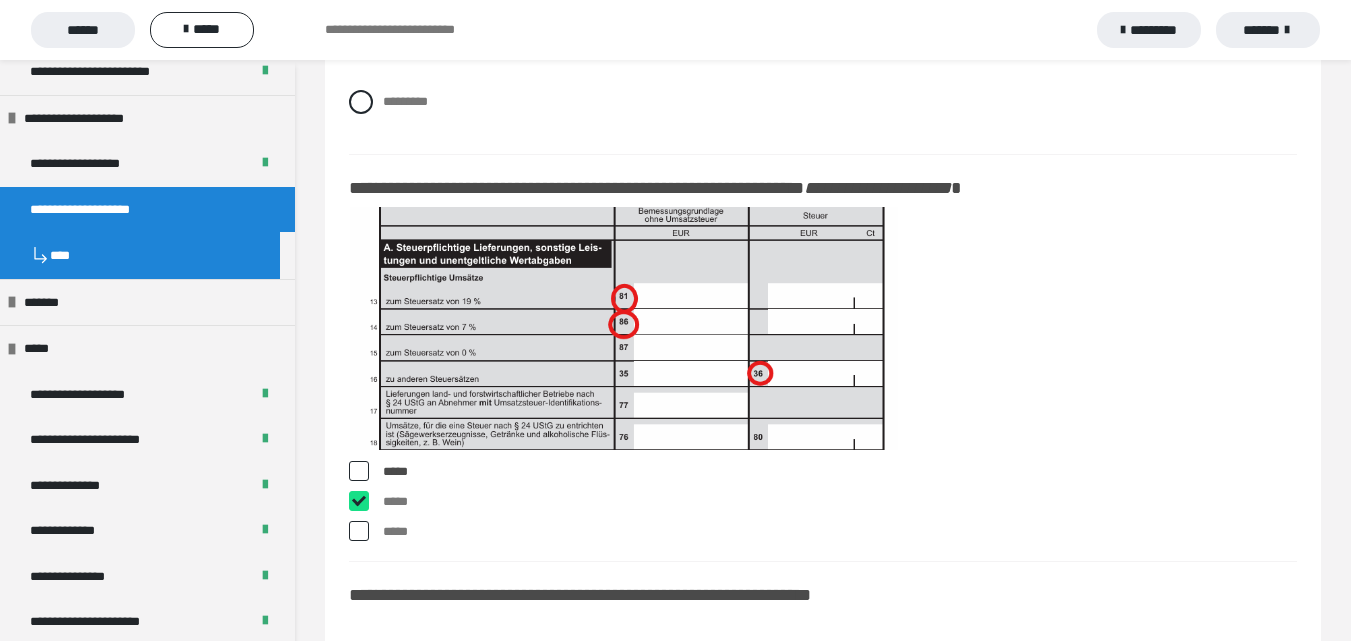 checkbox on "****" 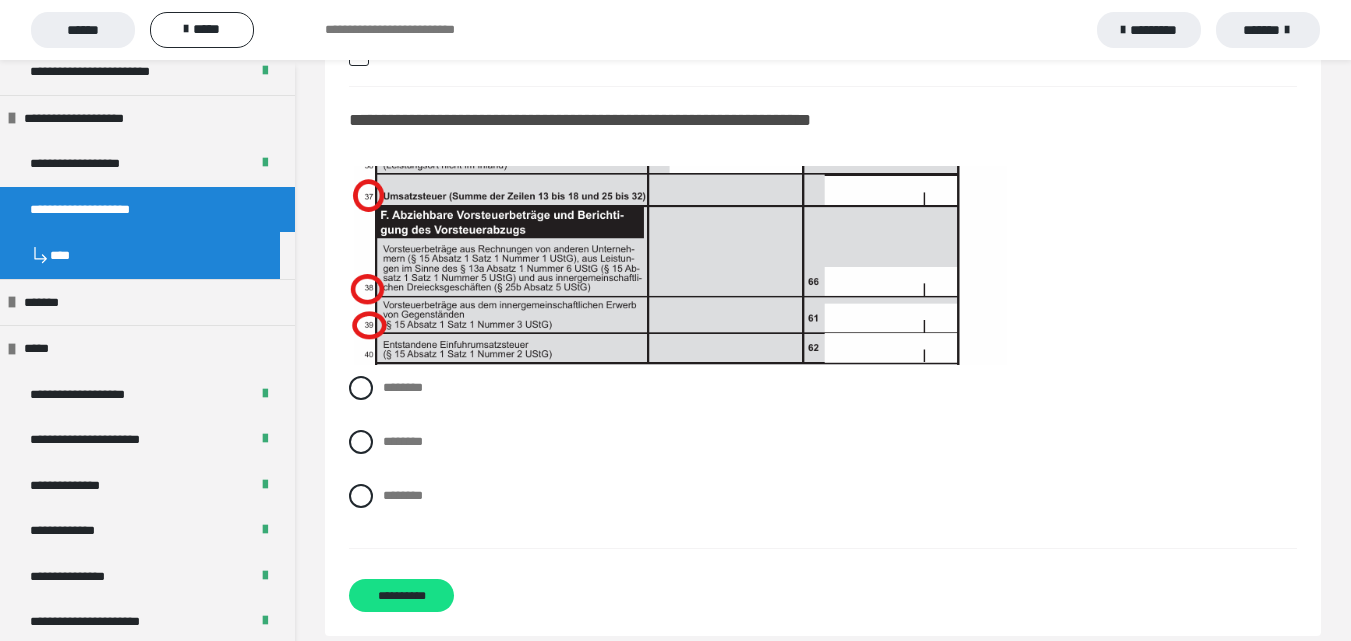 scroll, scrollTop: 18000, scrollLeft: 0, axis: vertical 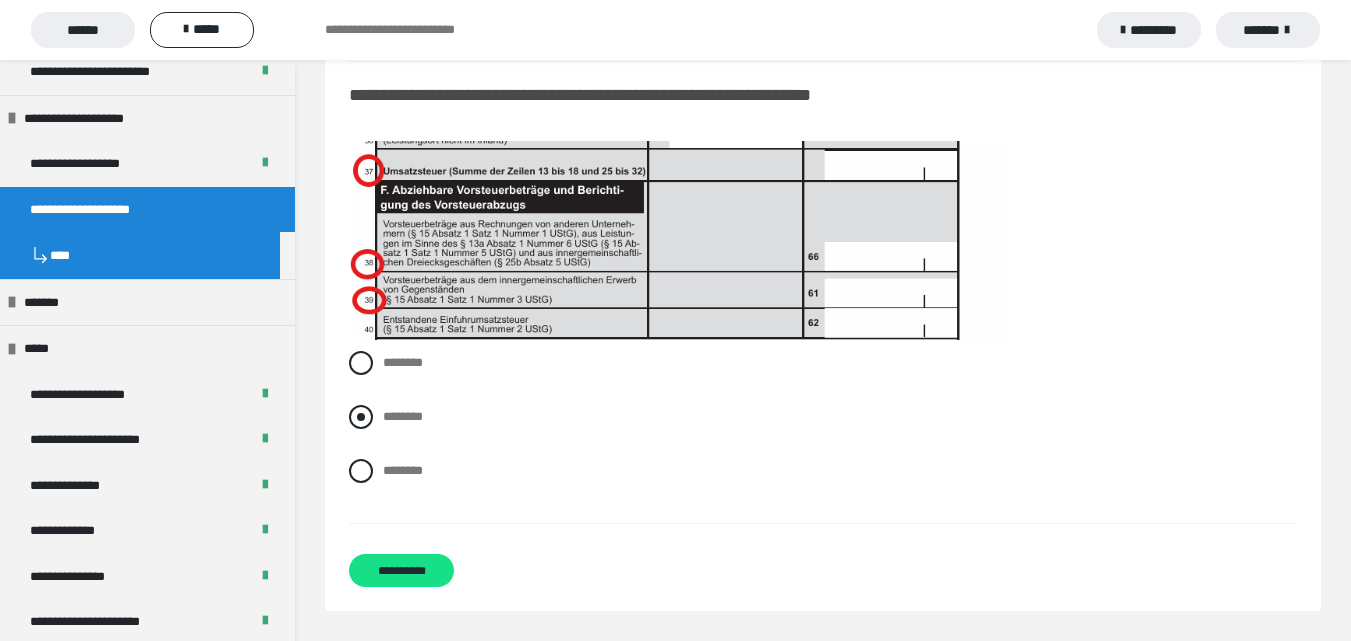 click on "********" at bounding box center [403, 416] 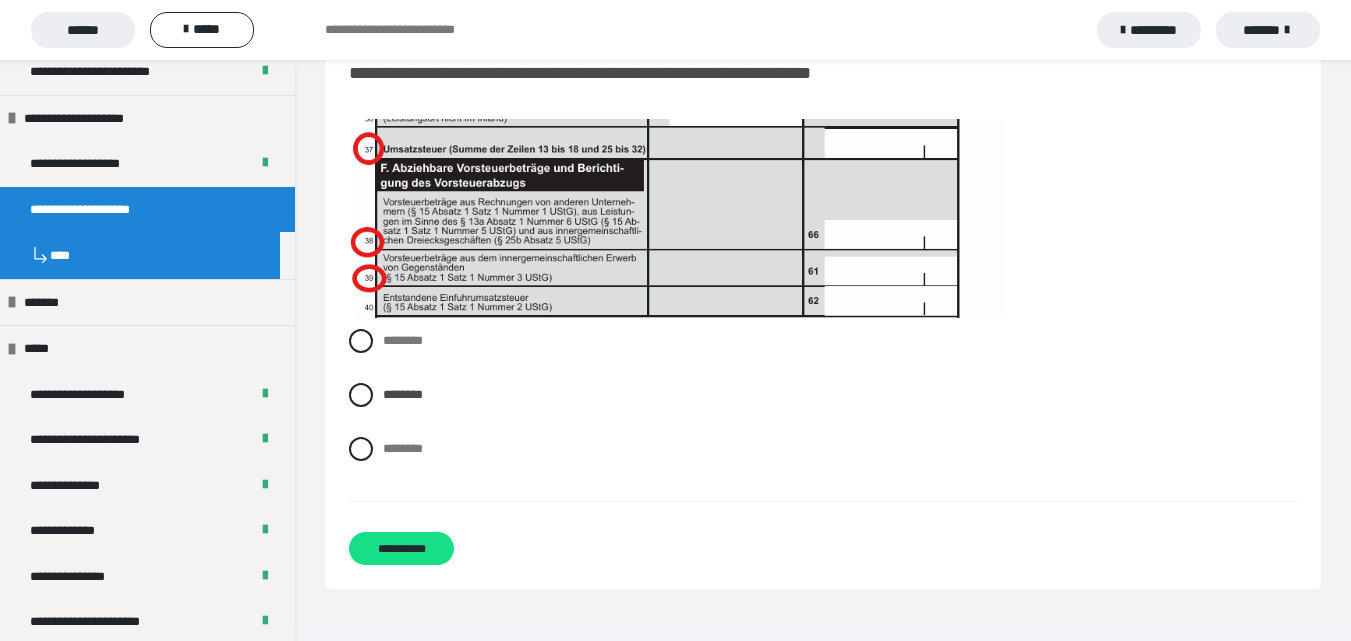 scroll, scrollTop: 18060, scrollLeft: 0, axis: vertical 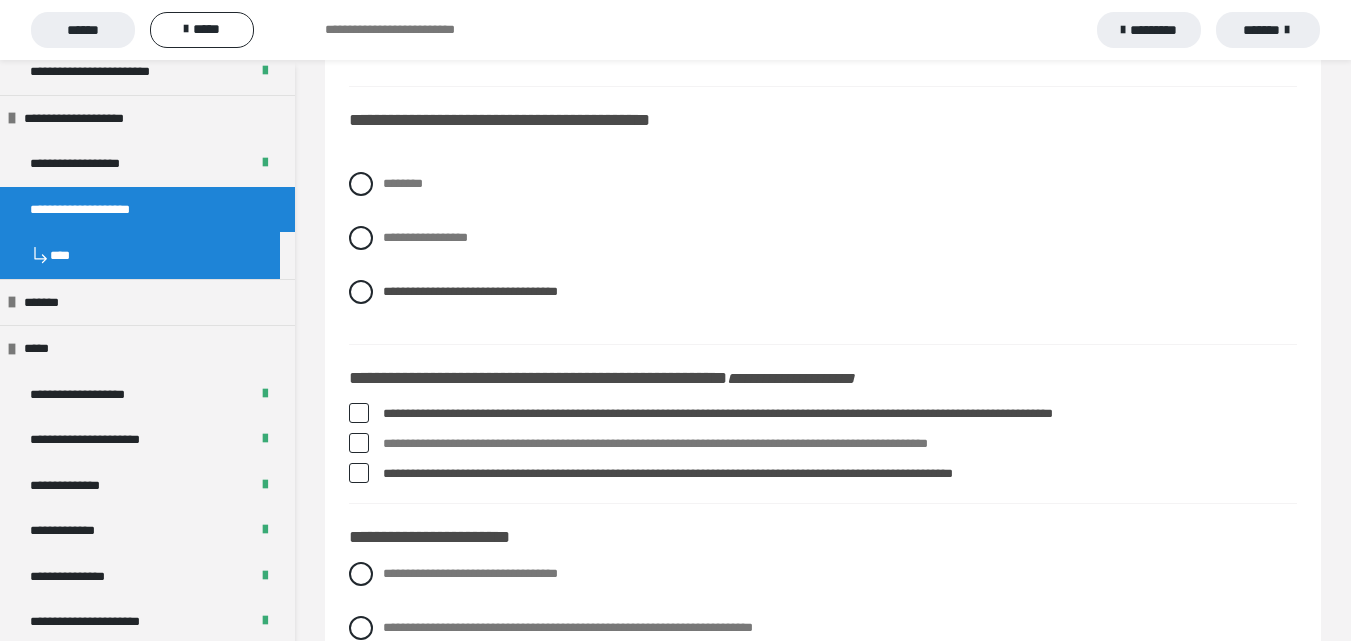 click on "**********" at bounding box center [840, 444] 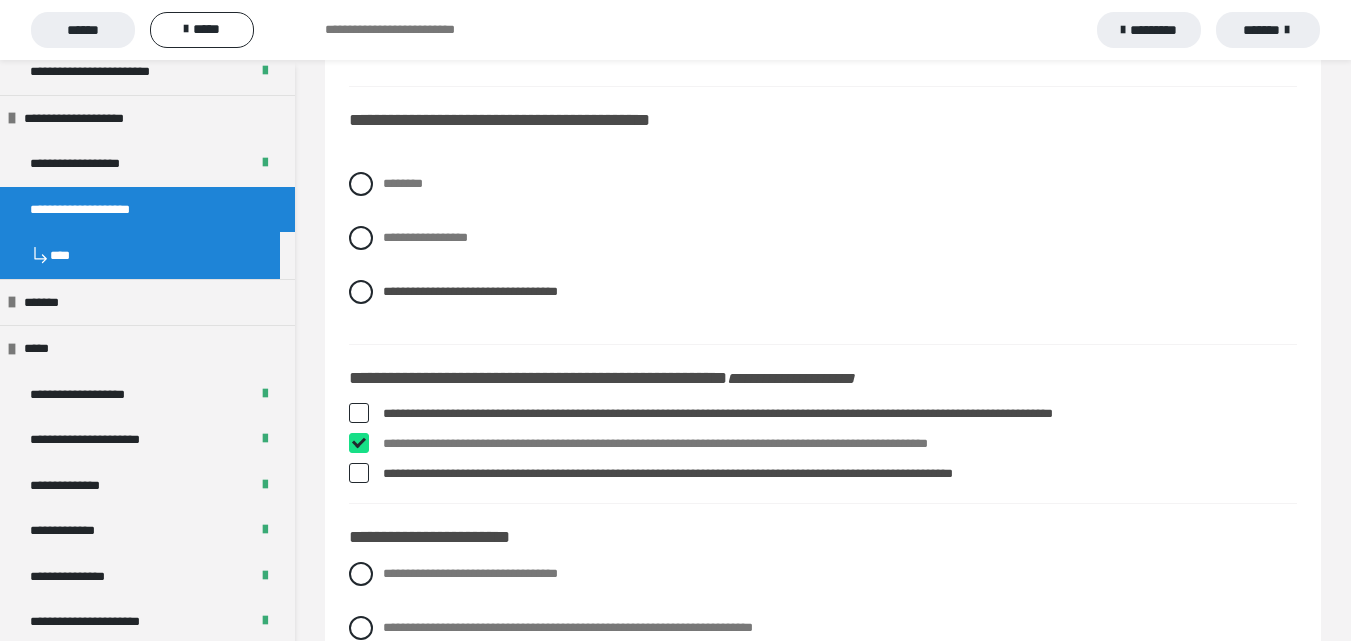 checkbox on "****" 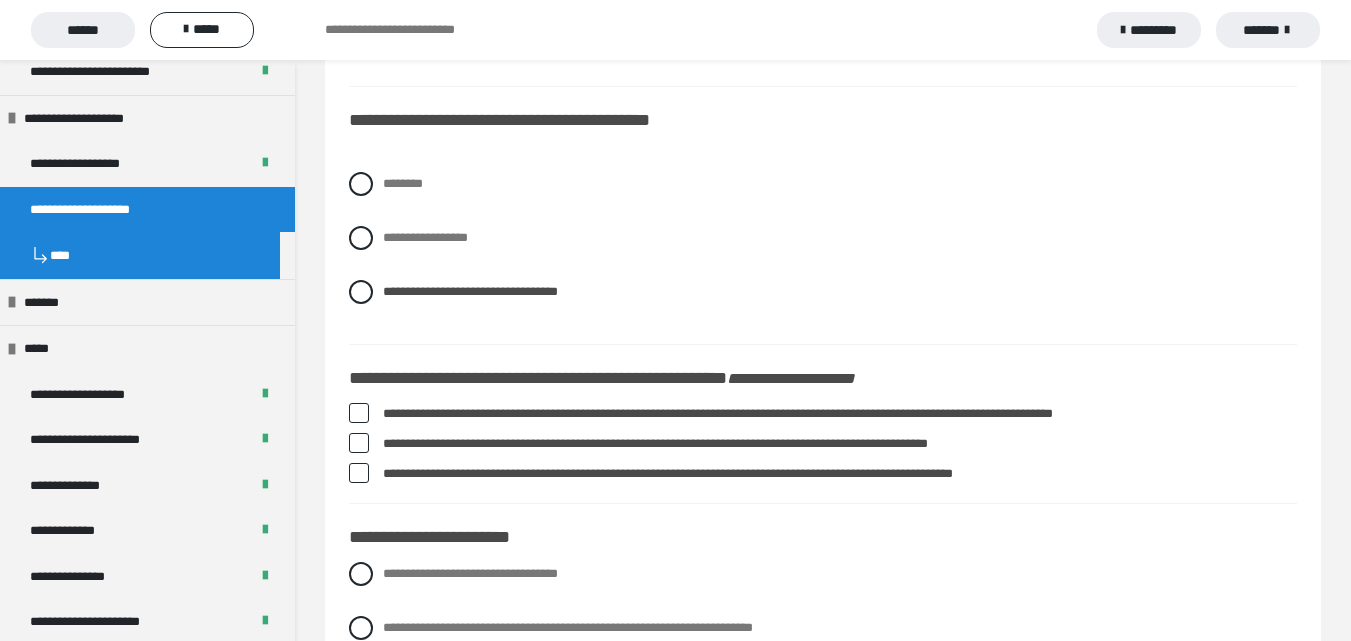 click on "**********" at bounding box center [840, 474] 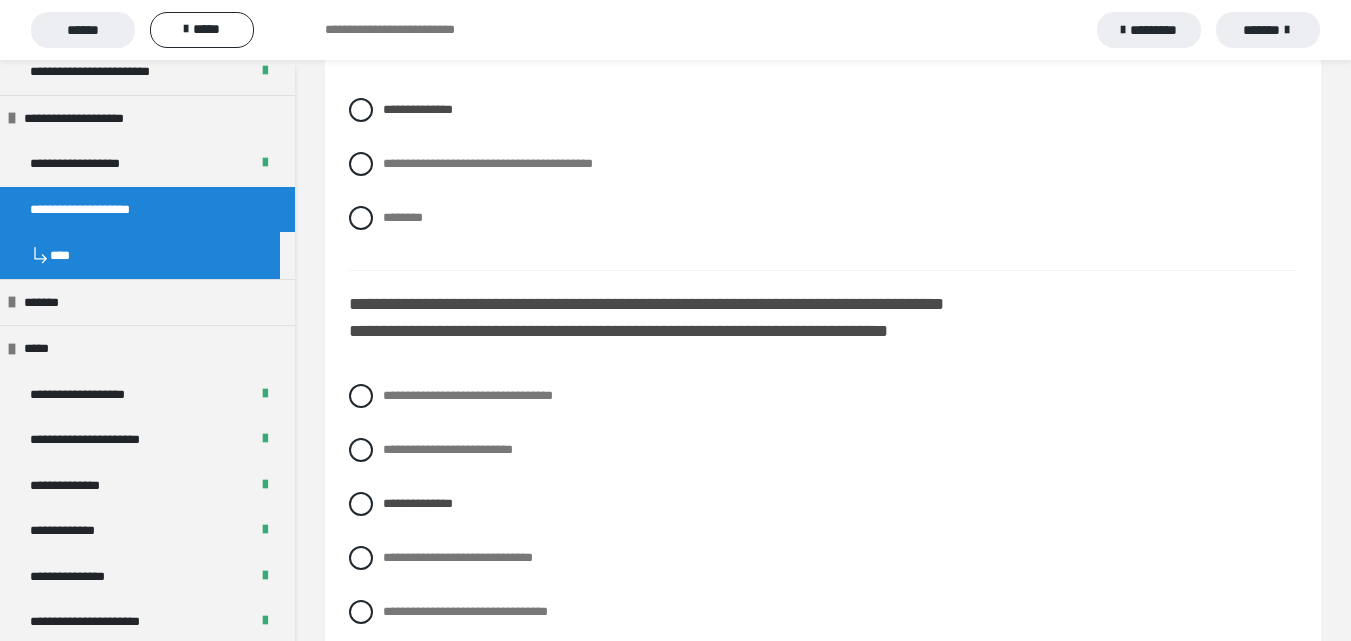 scroll, scrollTop: 7000, scrollLeft: 0, axis: vertical 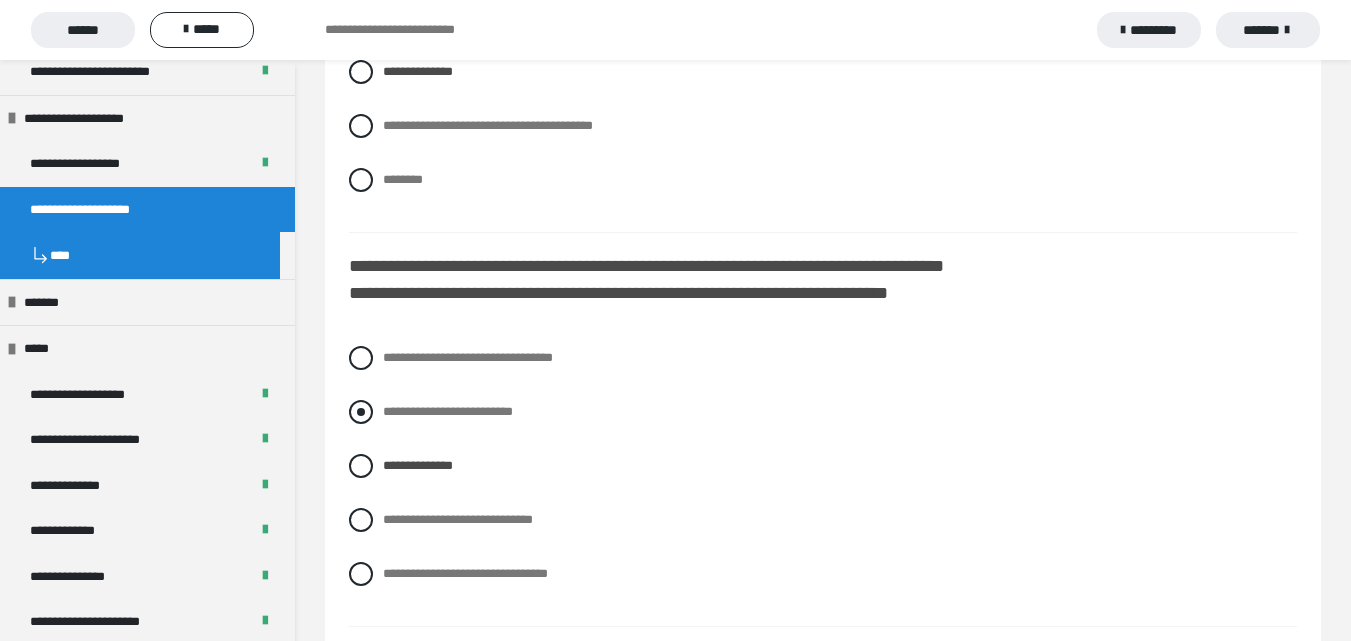 click on "**********" at bounding box center (448, 411) 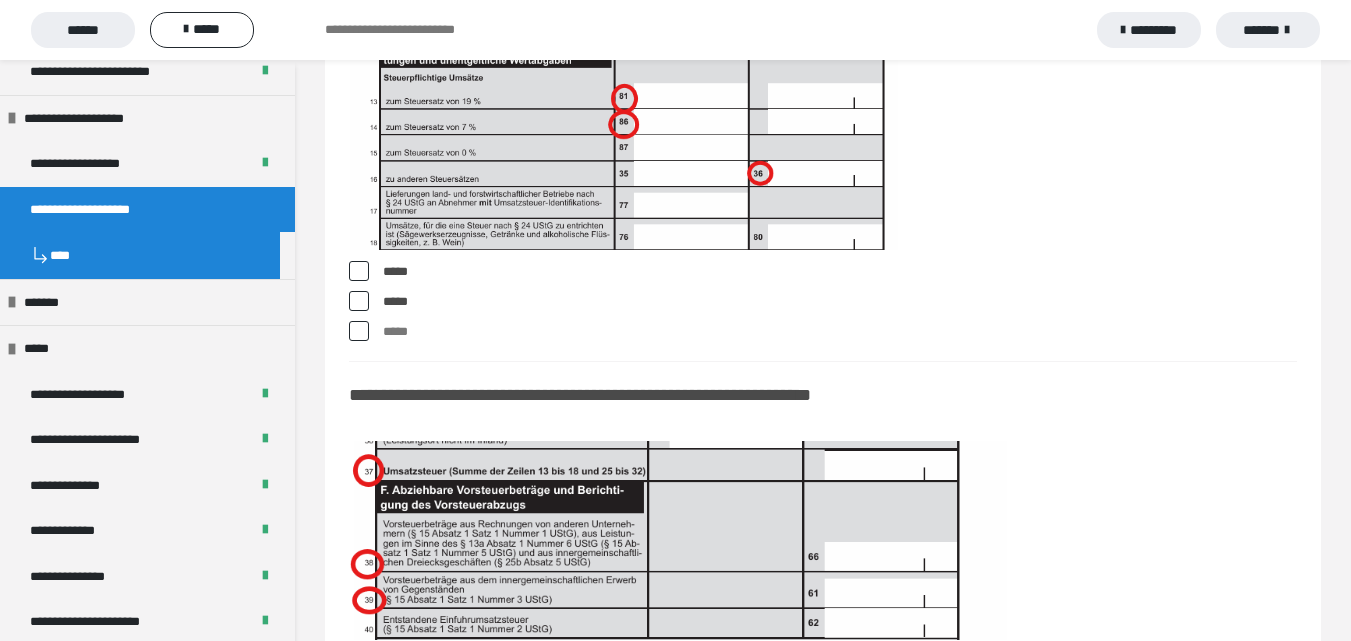 scroll, scrollTop: 18060, scrollLeft: 0, axis: vertical 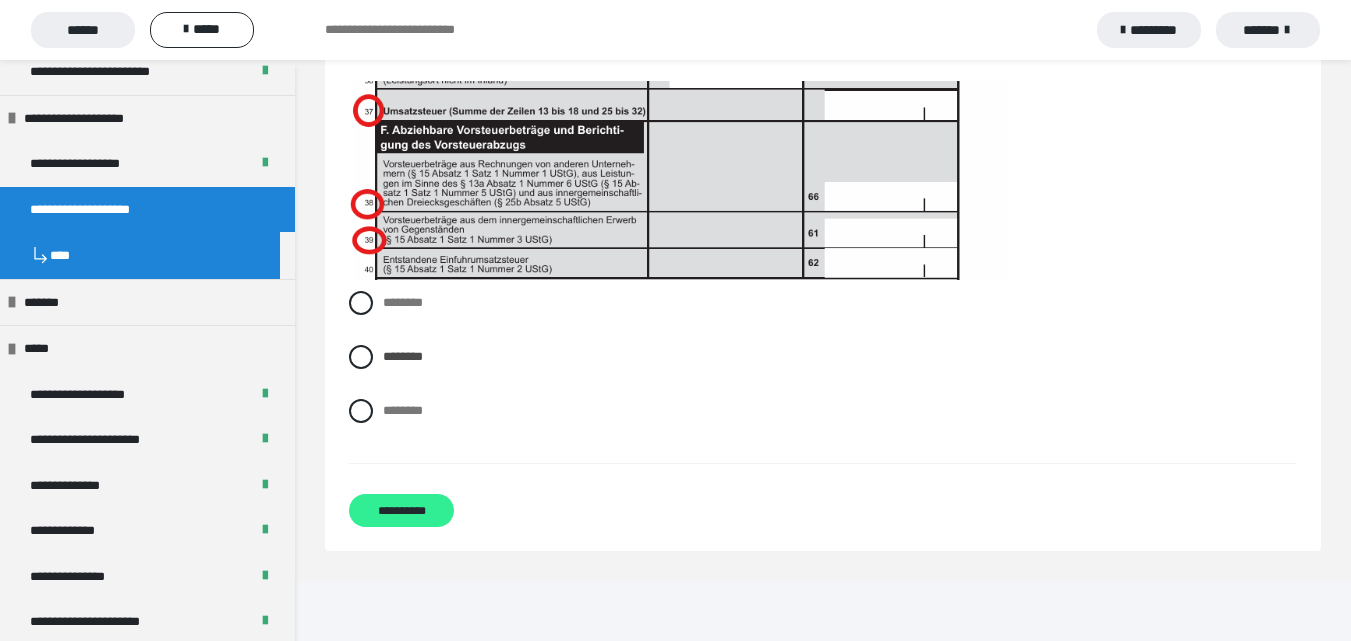 click on "**********" at bounding box center [401, 510] 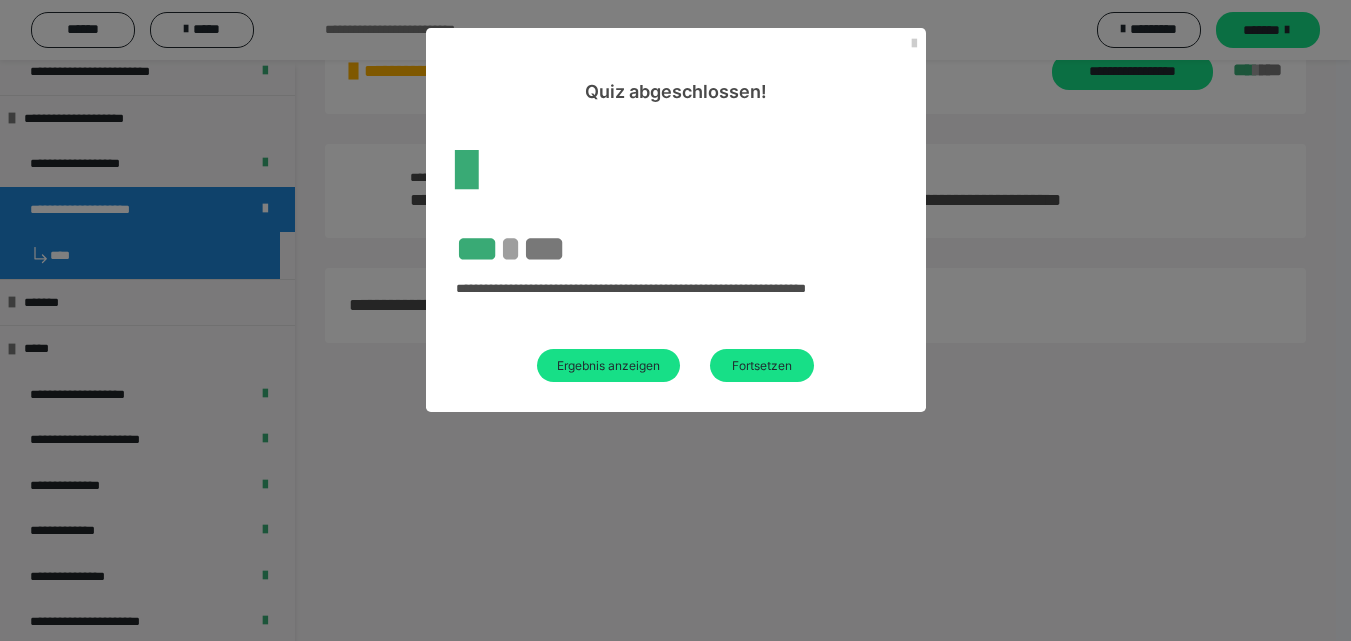 scroll, scrollTop: 124, scrollLeft: 0, axis: vertical 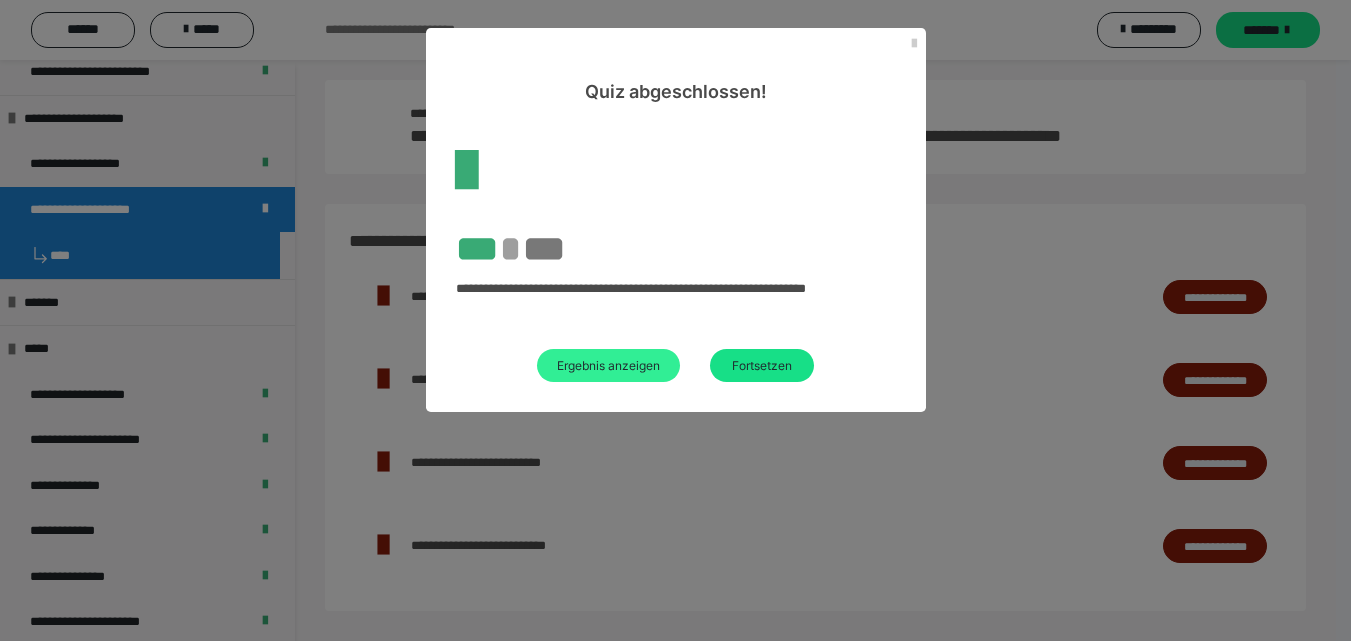 click on "Ergebnis anzeigen" at bounding box center [608, 365] 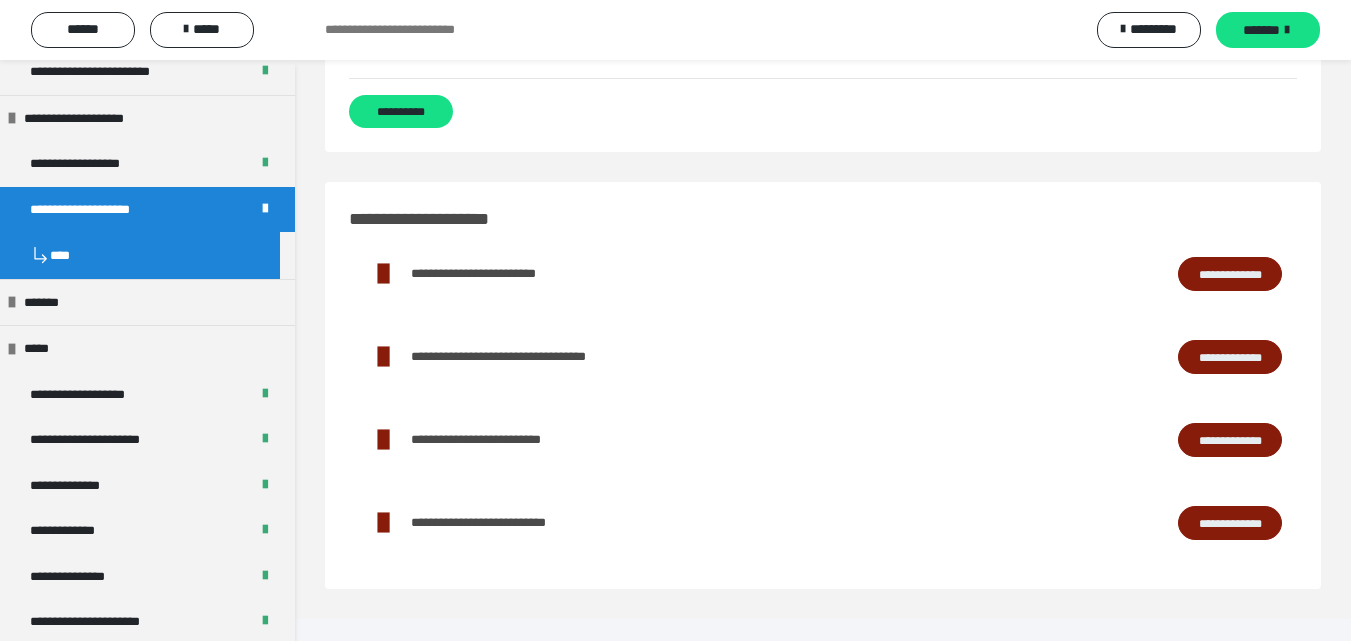 scroll, scrollTop: 15914, scrollLeft: 0, axis: vertical 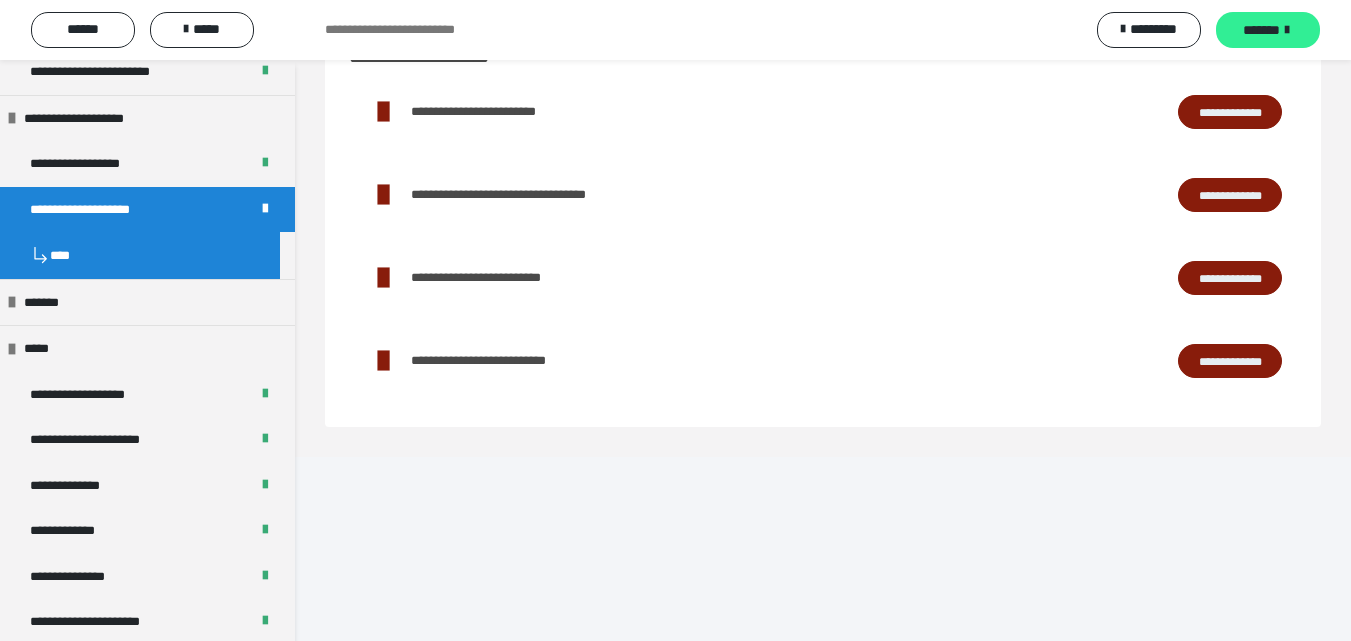 click on "*******" at bounding box center [1261, 30] 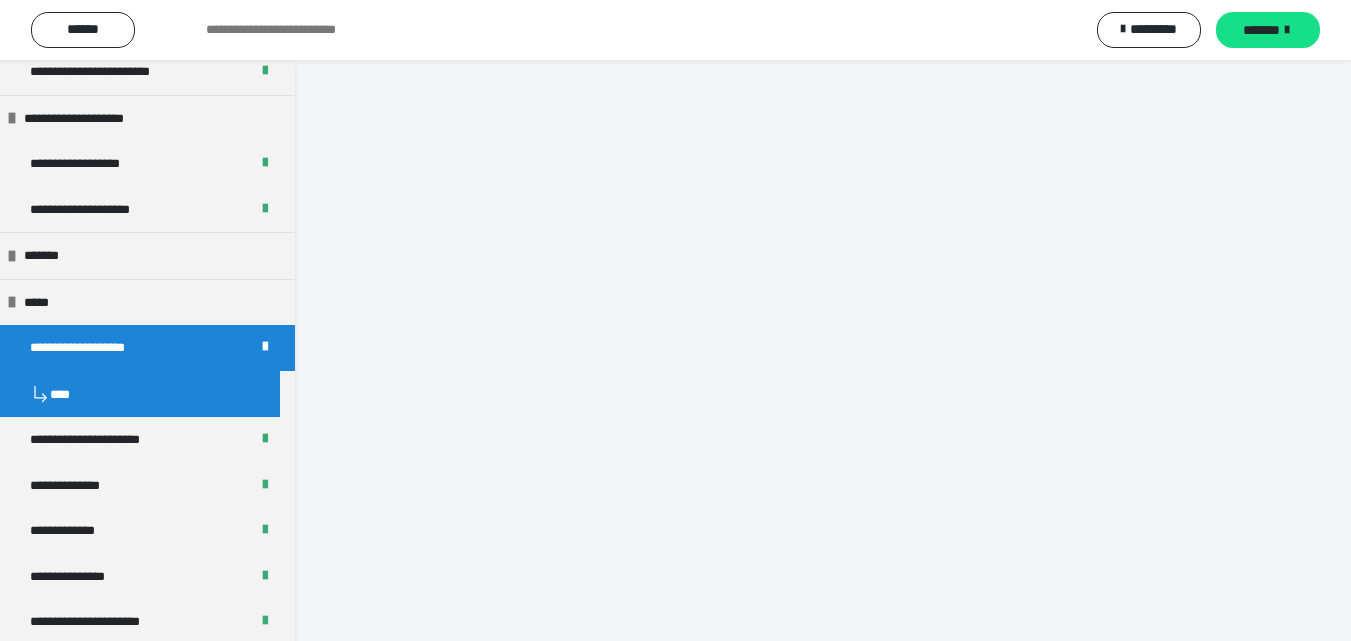 scroll, scrollTop: 117, scrollLeft: 0, axis: vertical 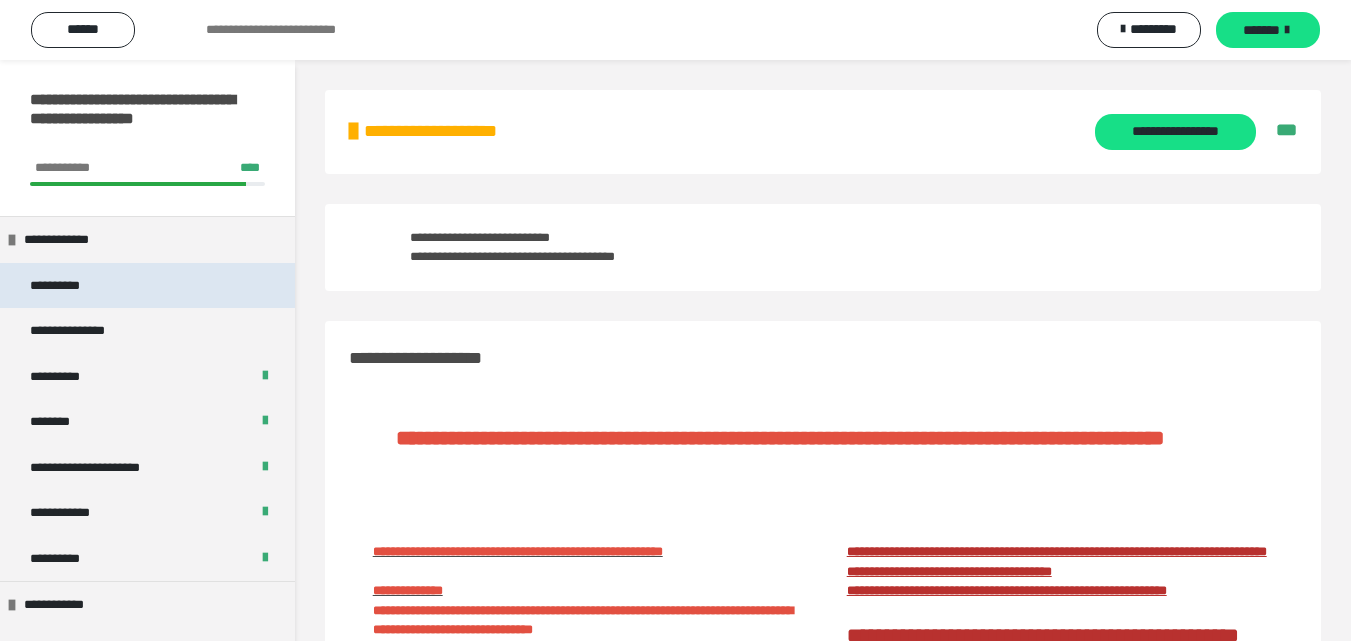 click on "**********" at bounding box center (147, 286) 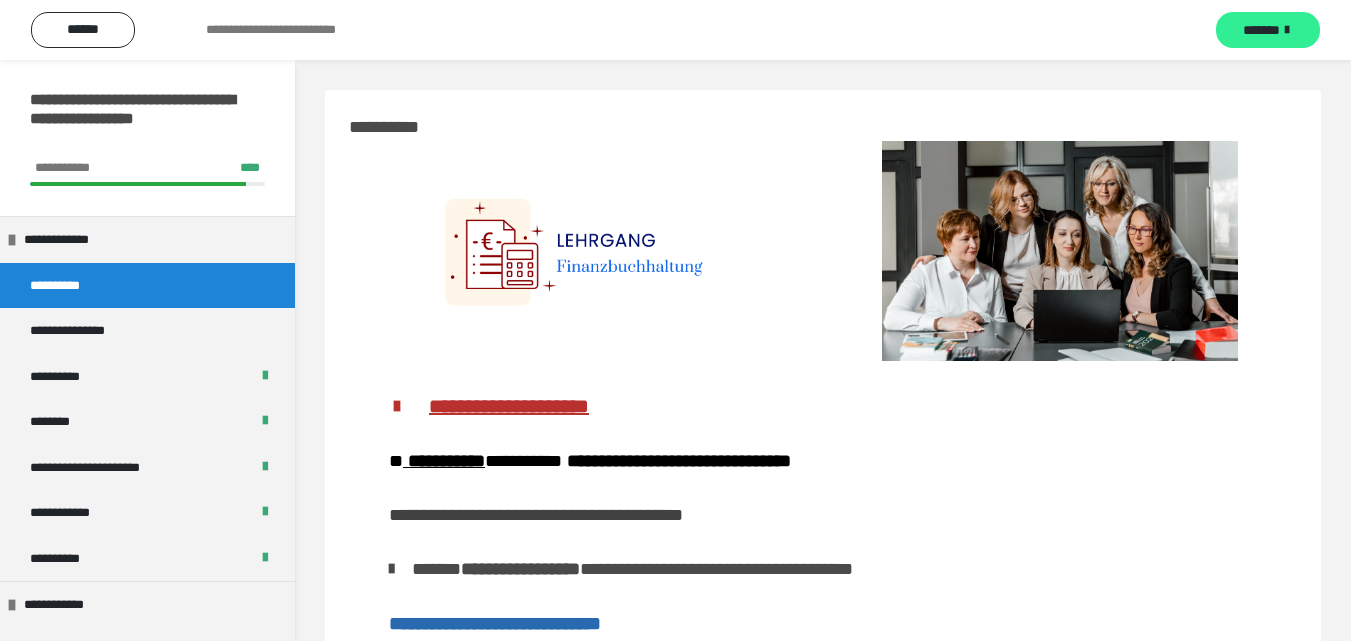 click on "*******" at bounding box center [1261, 30] 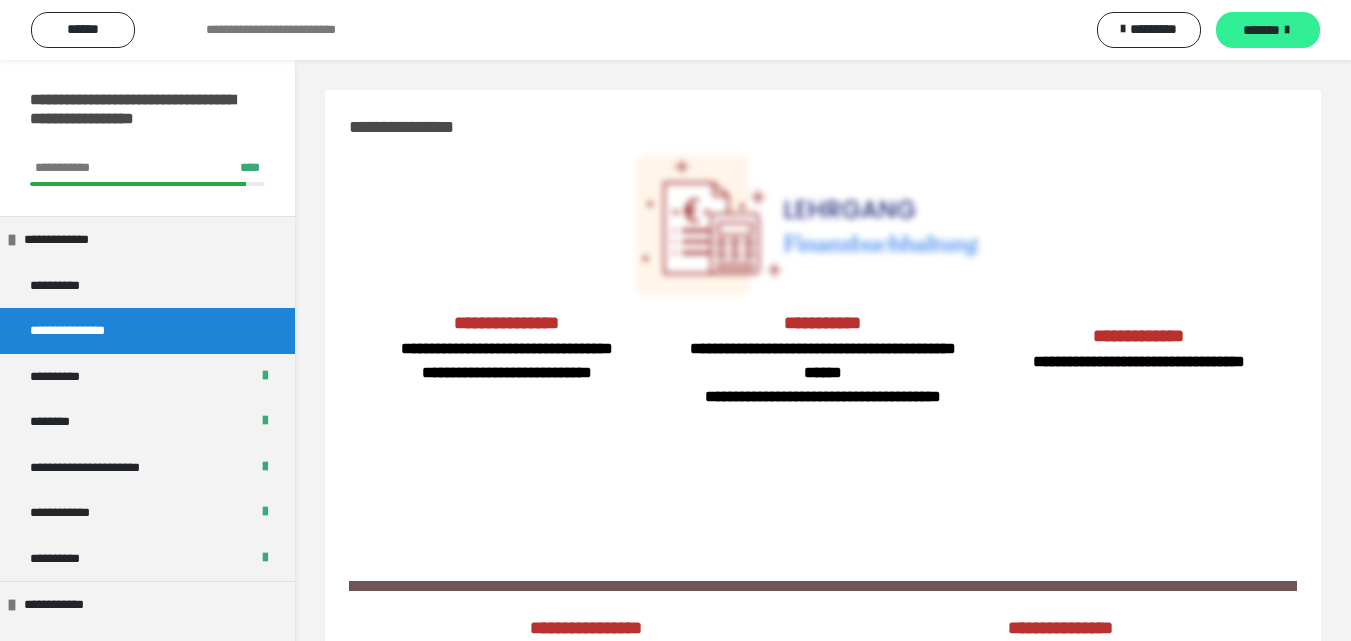 click on "*******" at bounding box center (1261, 30) 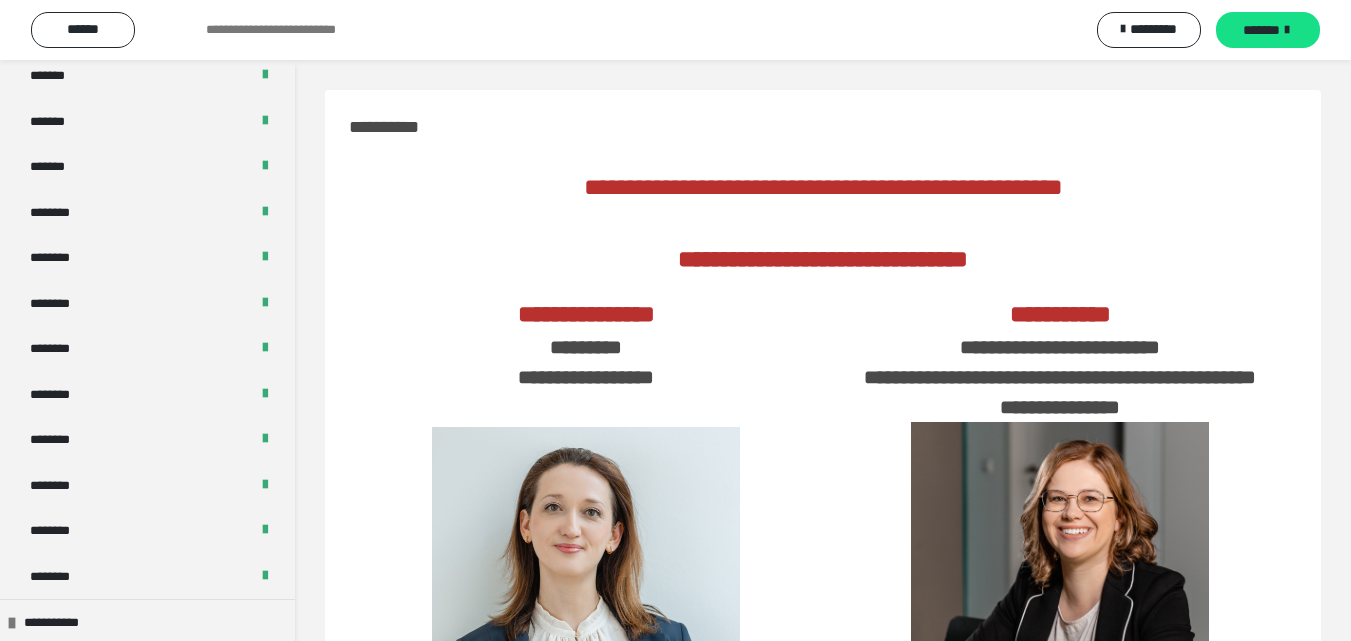 scroll, scrollTop: 1000, scrollLeft: 0, axis: vertical 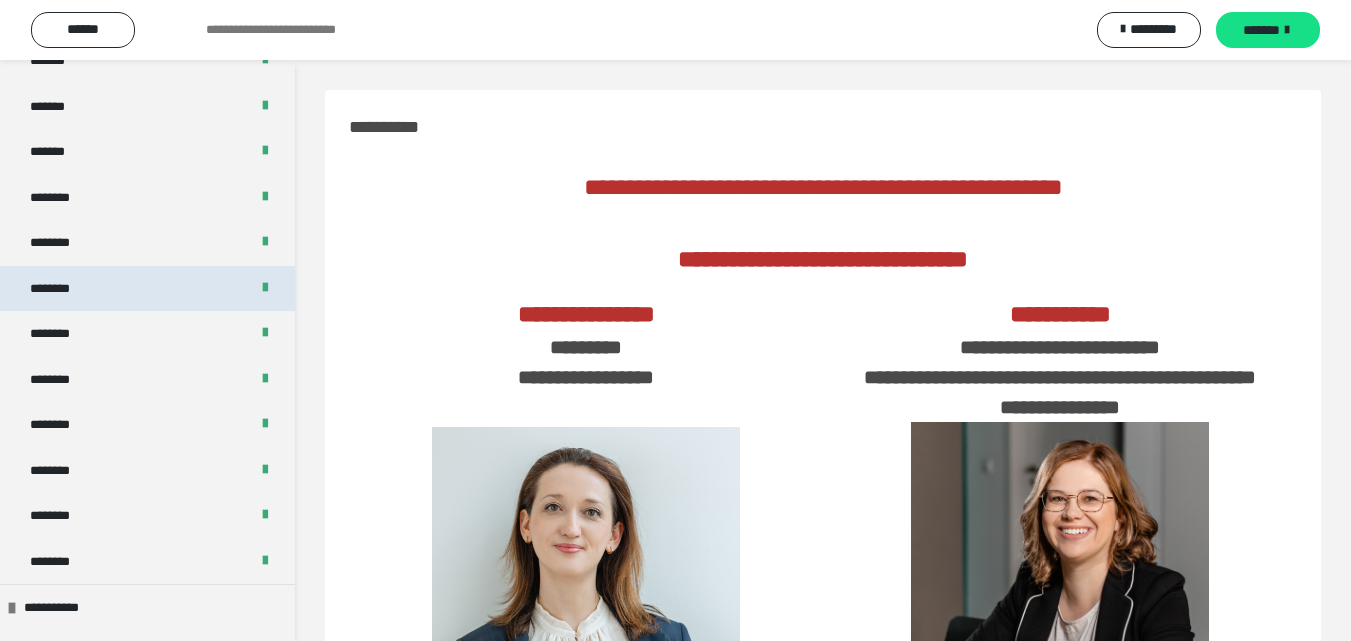 click on "********" at bounding box center (147, 289) 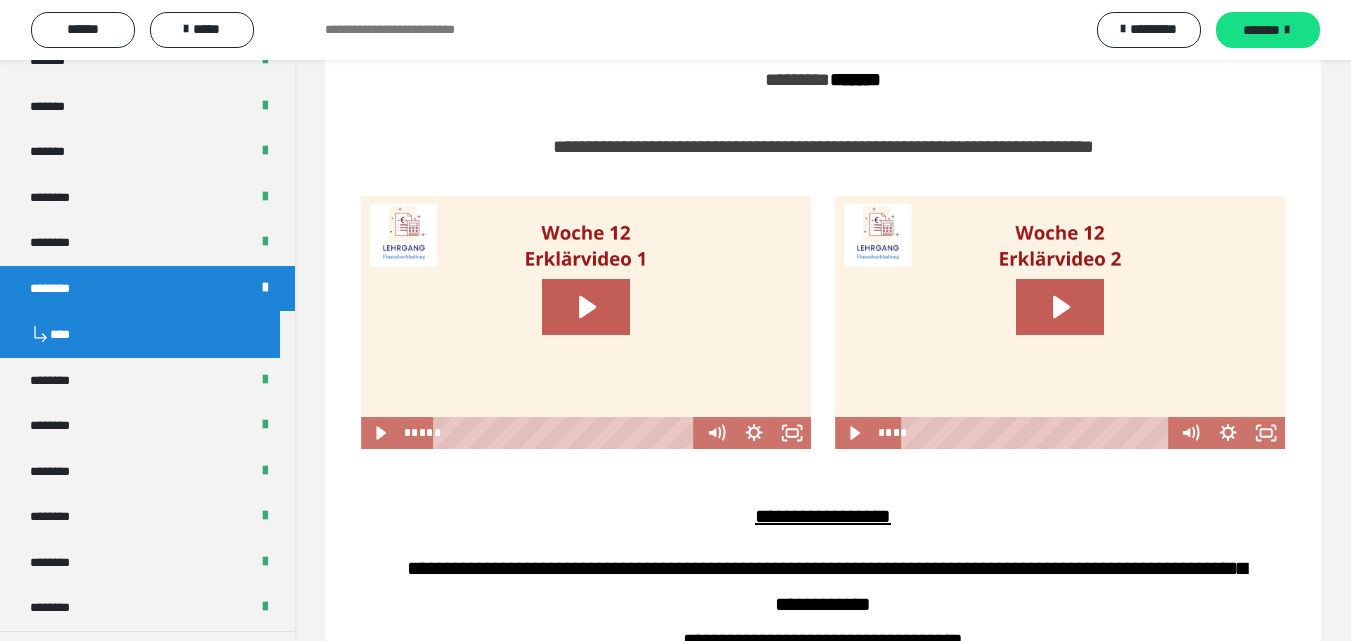 scroll, scrollTop: 1300, scrollLeft: 0, axis: vertical 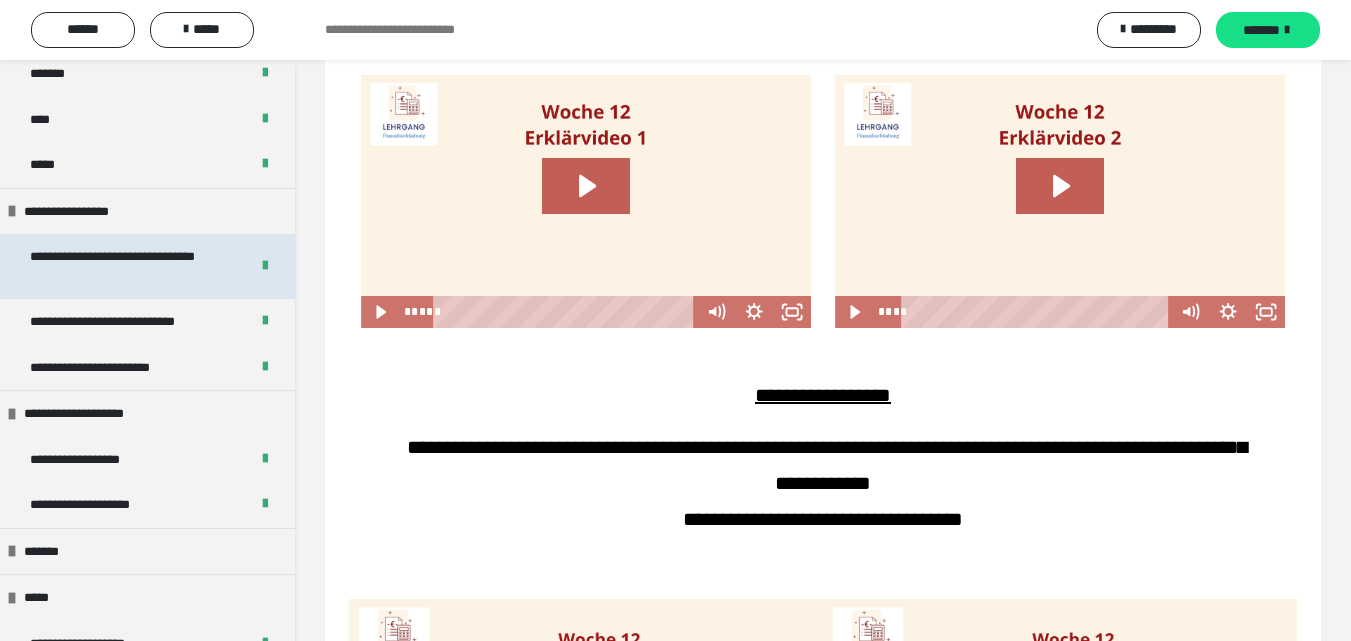 click on "**********" at bounding box center (124, 266) 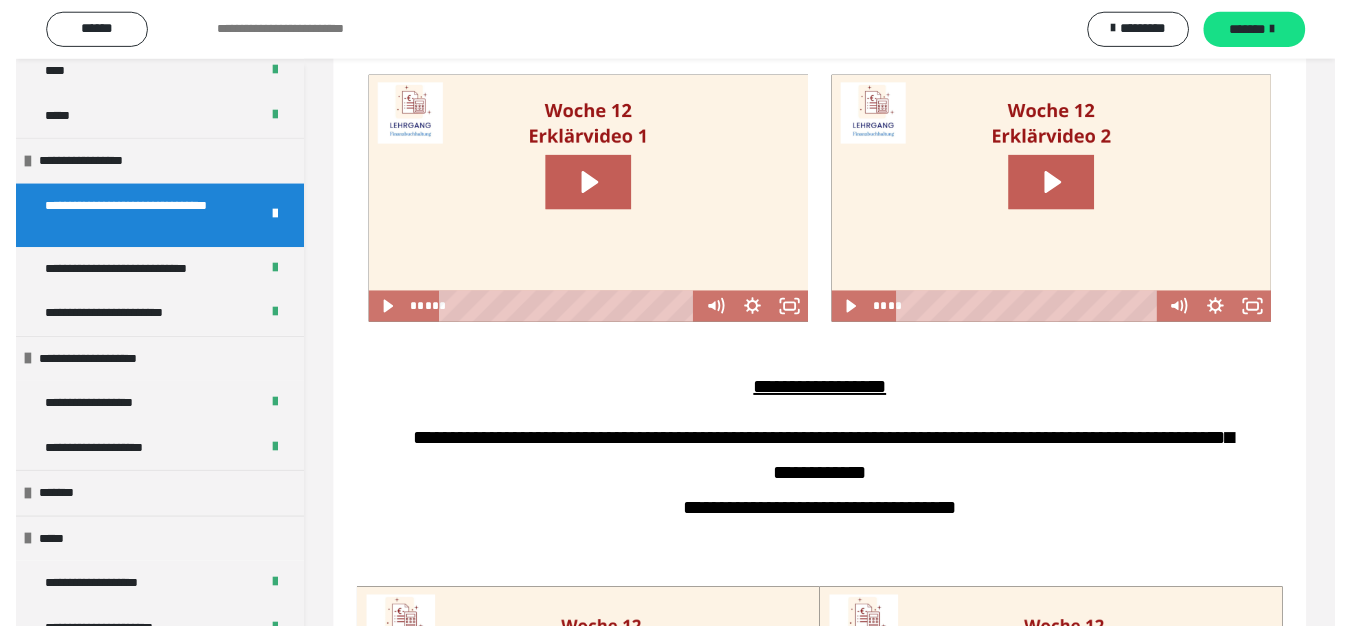 scroll, scrollTop: 1854, scrollLeft: 0, axis: vertical 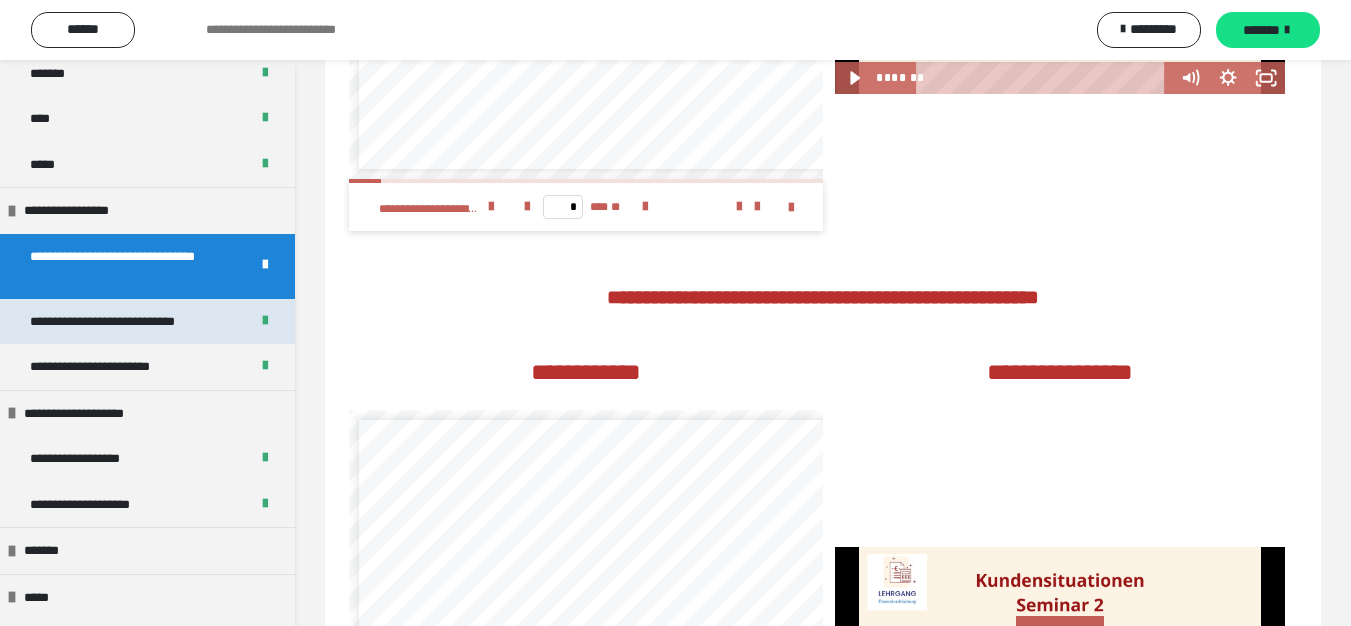 click on "**********" at bounding box center (131, 322) 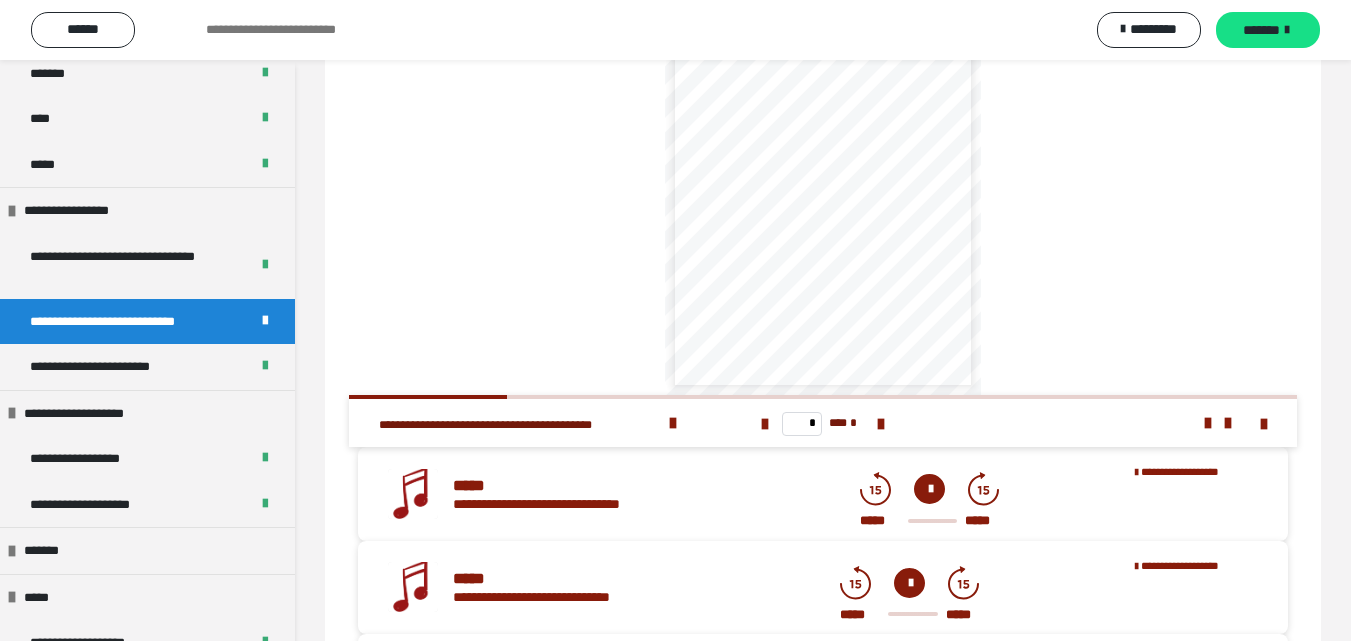 scroll, scrollTop: 200, scrollLeft: 0, axis: vertical 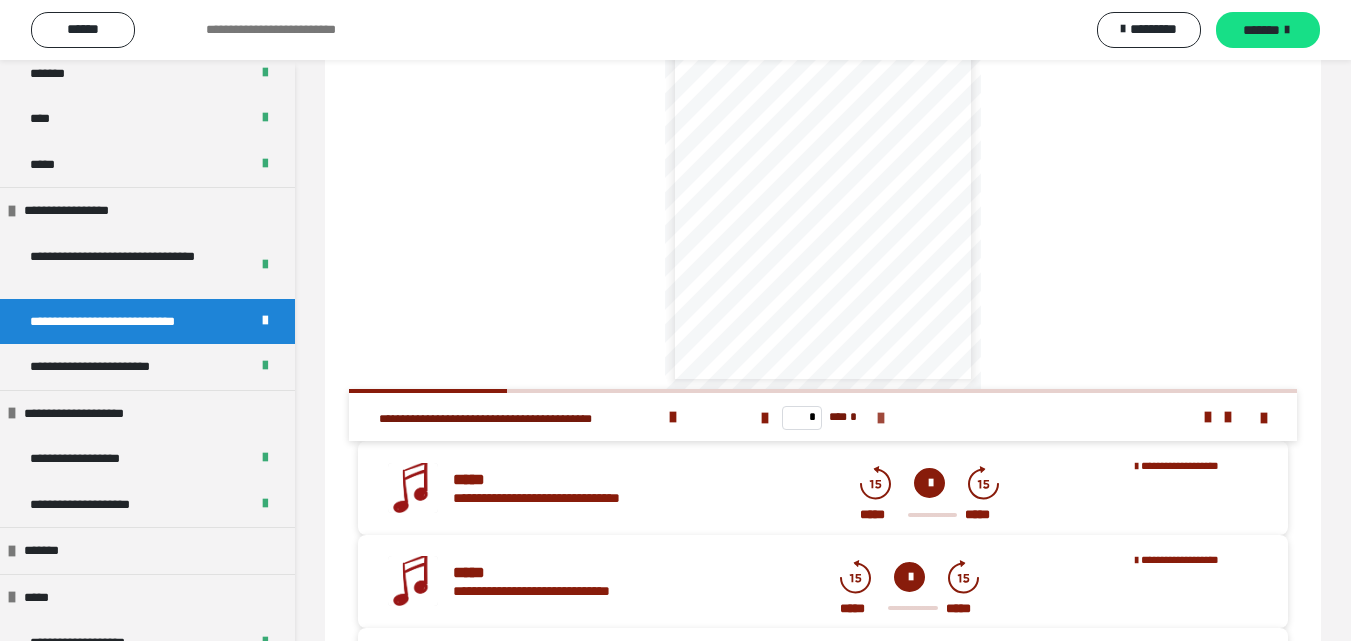 click at bounding box center (881, 418) 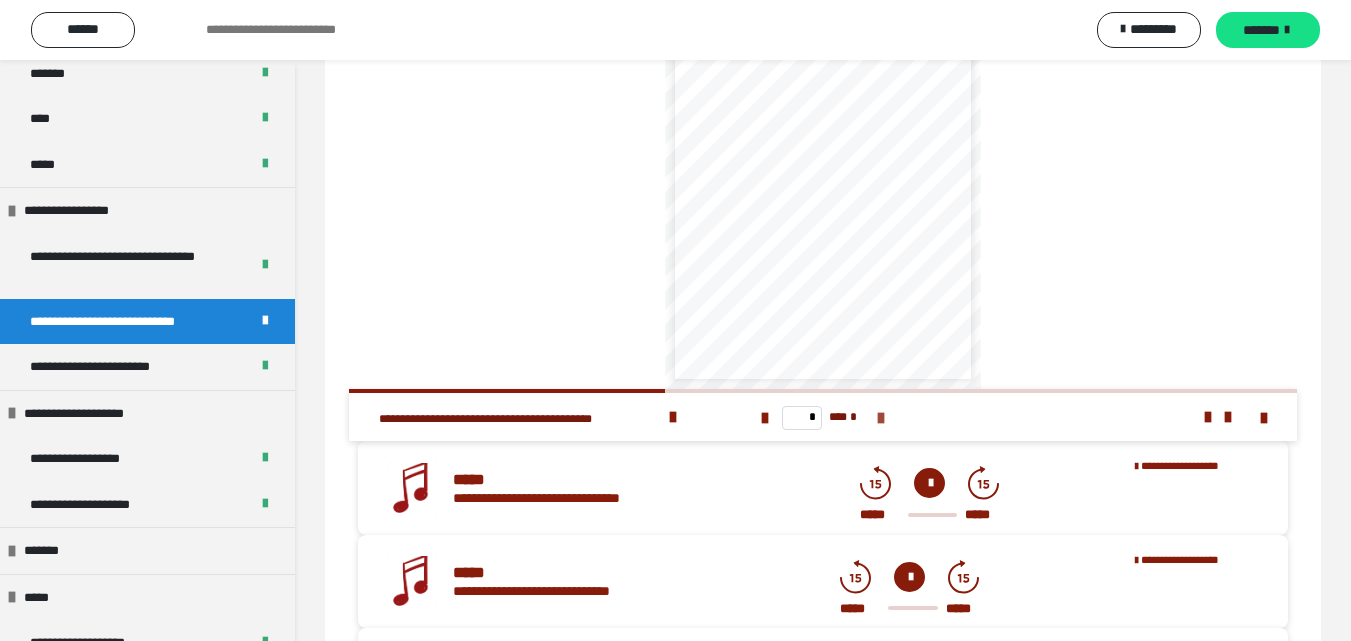 click at bounding box center [881, 418] 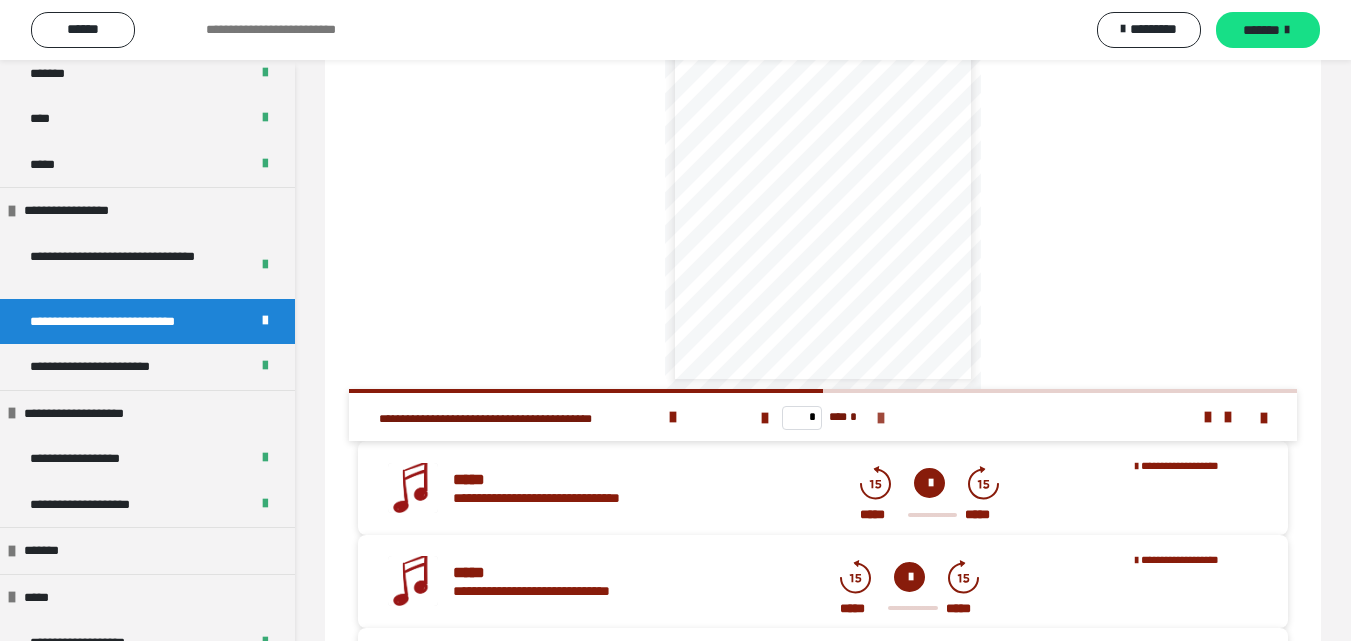 click at bounding box center [881, 418] 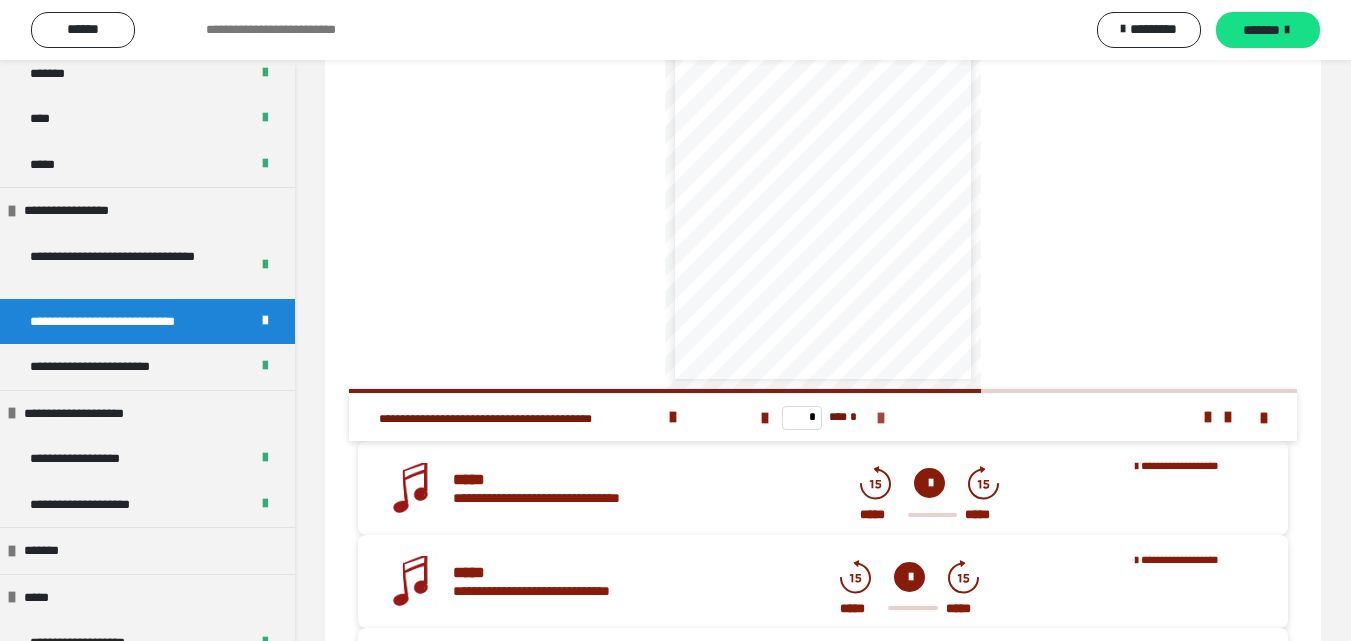 click at bounding box center (881, 418) 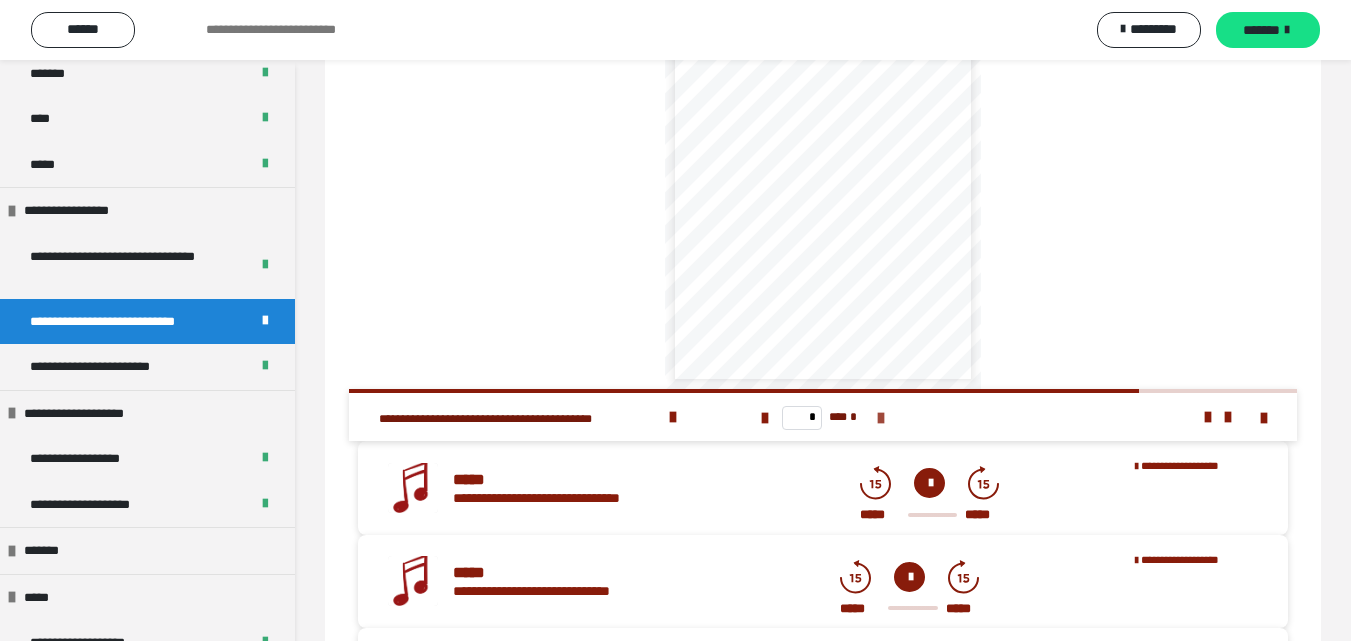 click at bounding box center [881, 418] 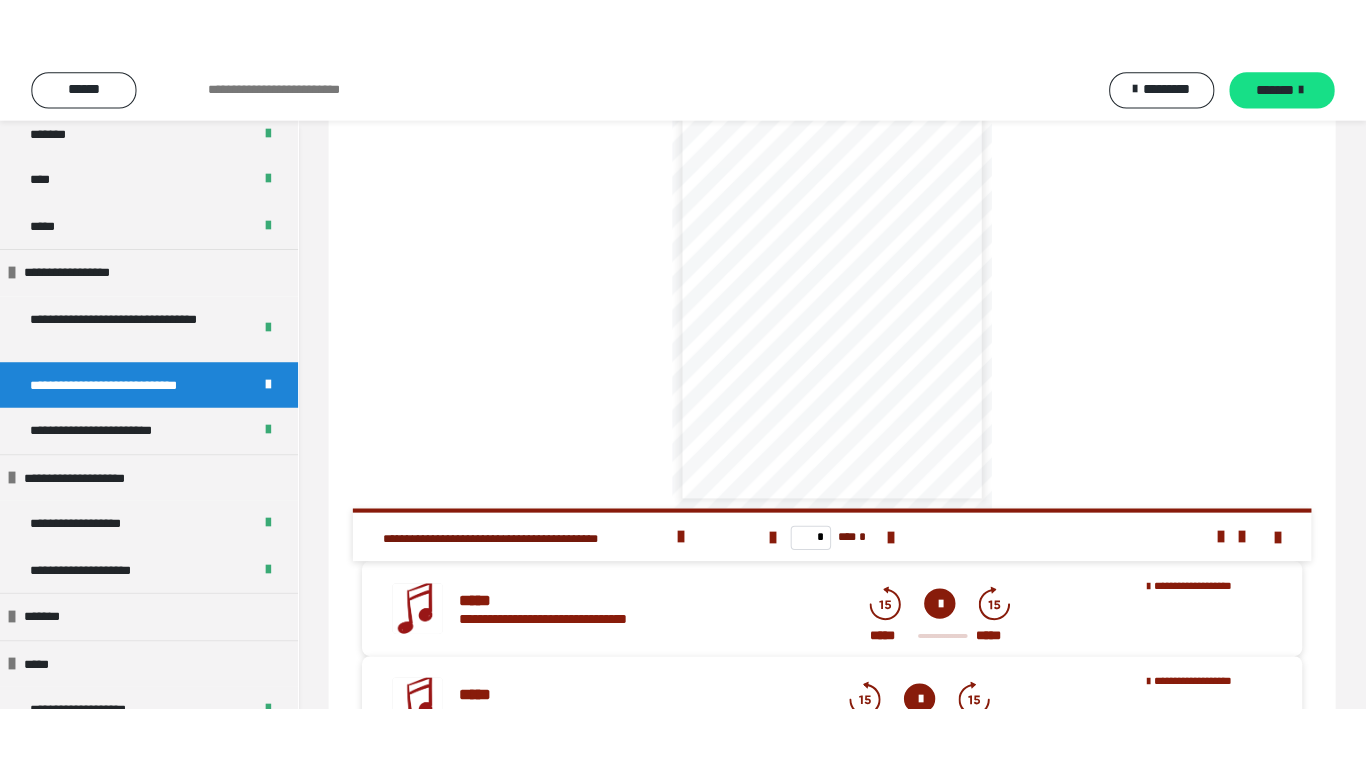 scroll, scrollTop: 100, scrollLeft: 0, axis: vertical 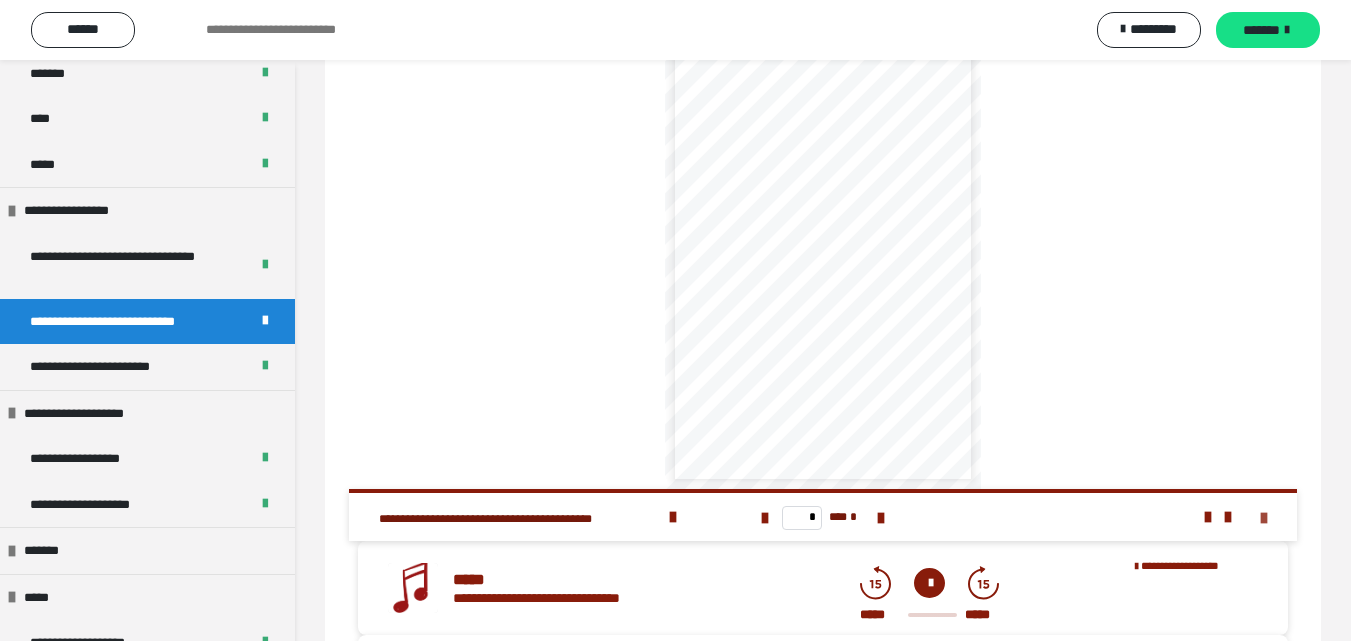 click at bounding box center (1264, 518) 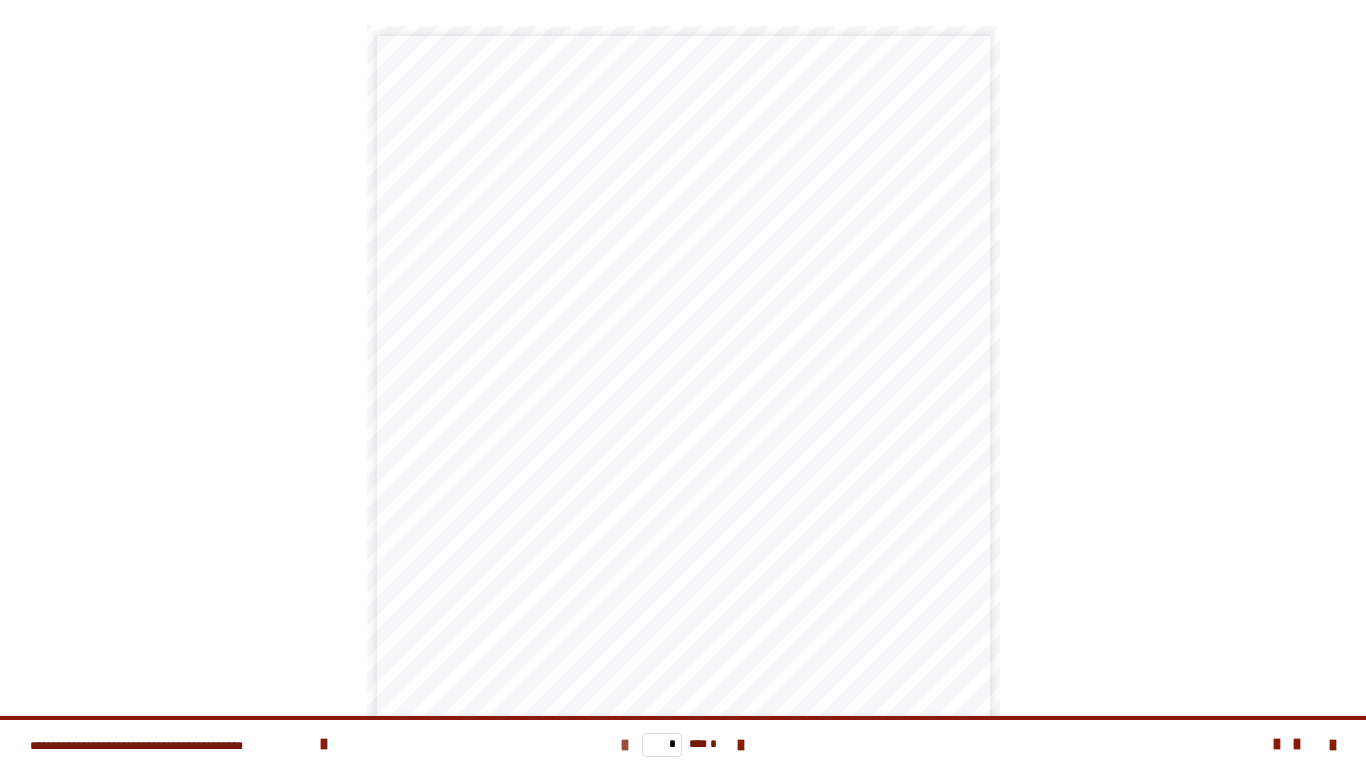 click at bounding box center (625, 745) 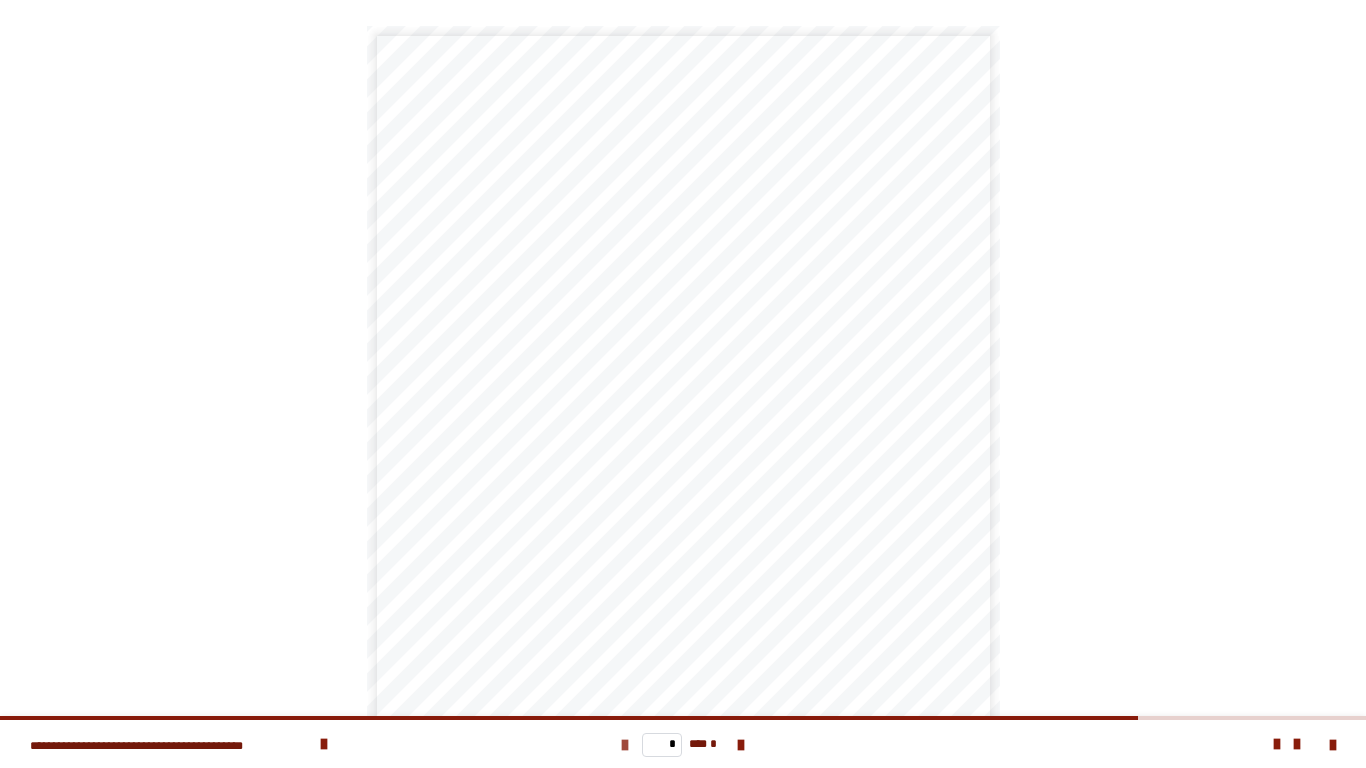 click at bounding box center [625, 745] 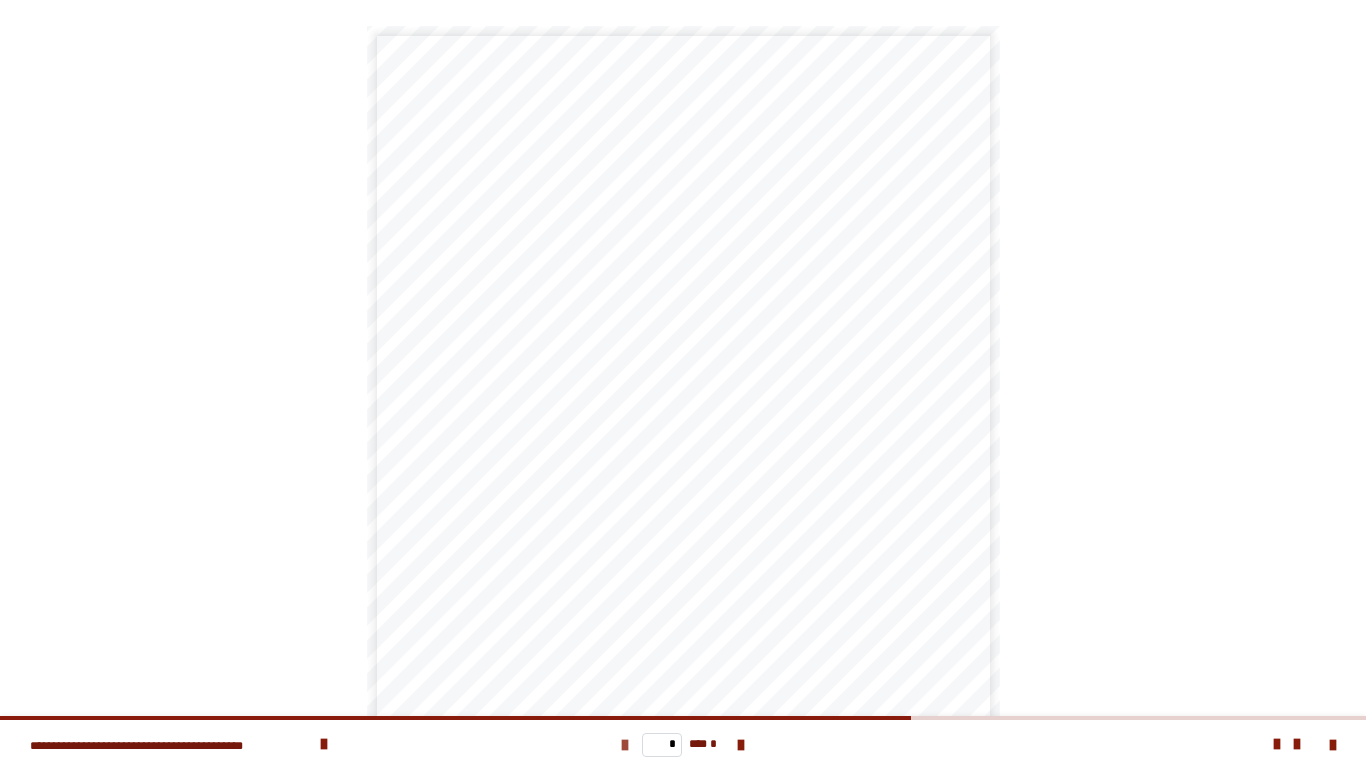 click at bounding box center [625, 745] 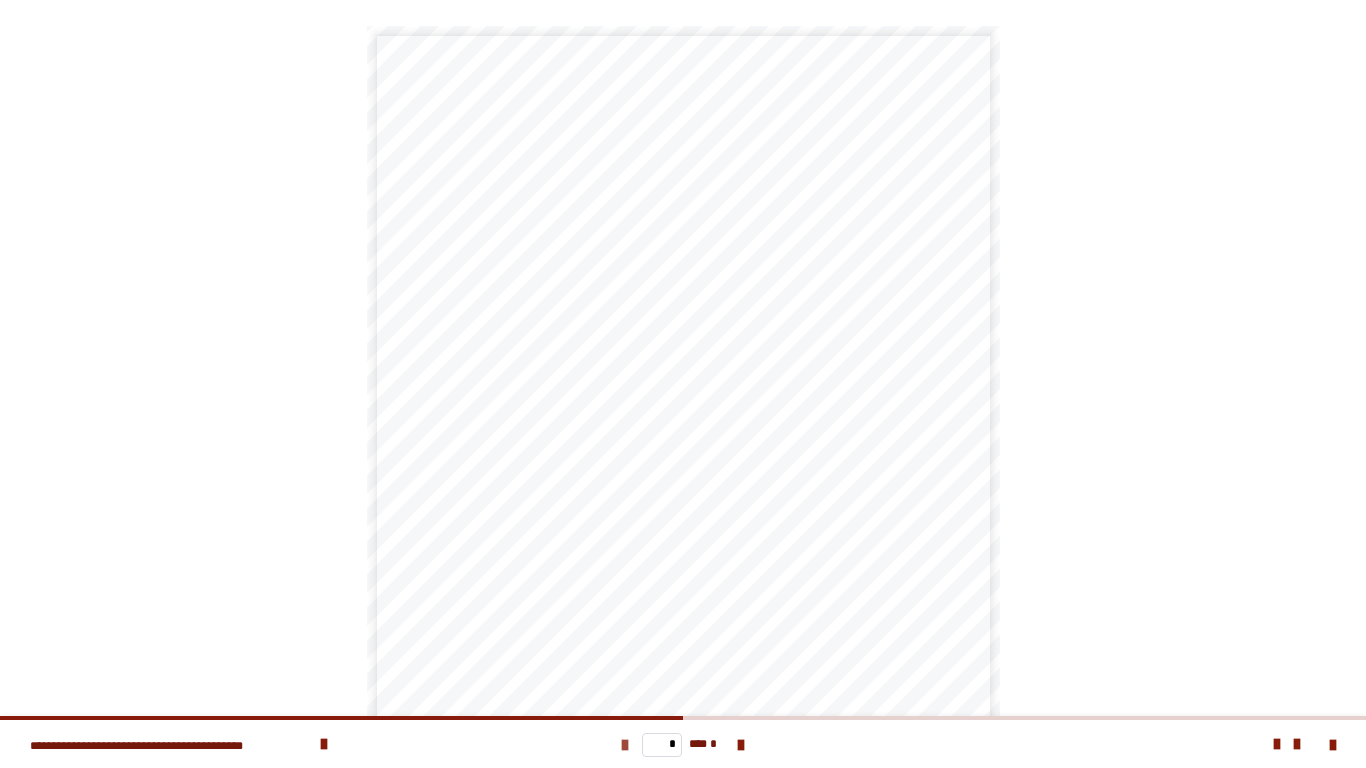 click at bounding box center (625, 745) 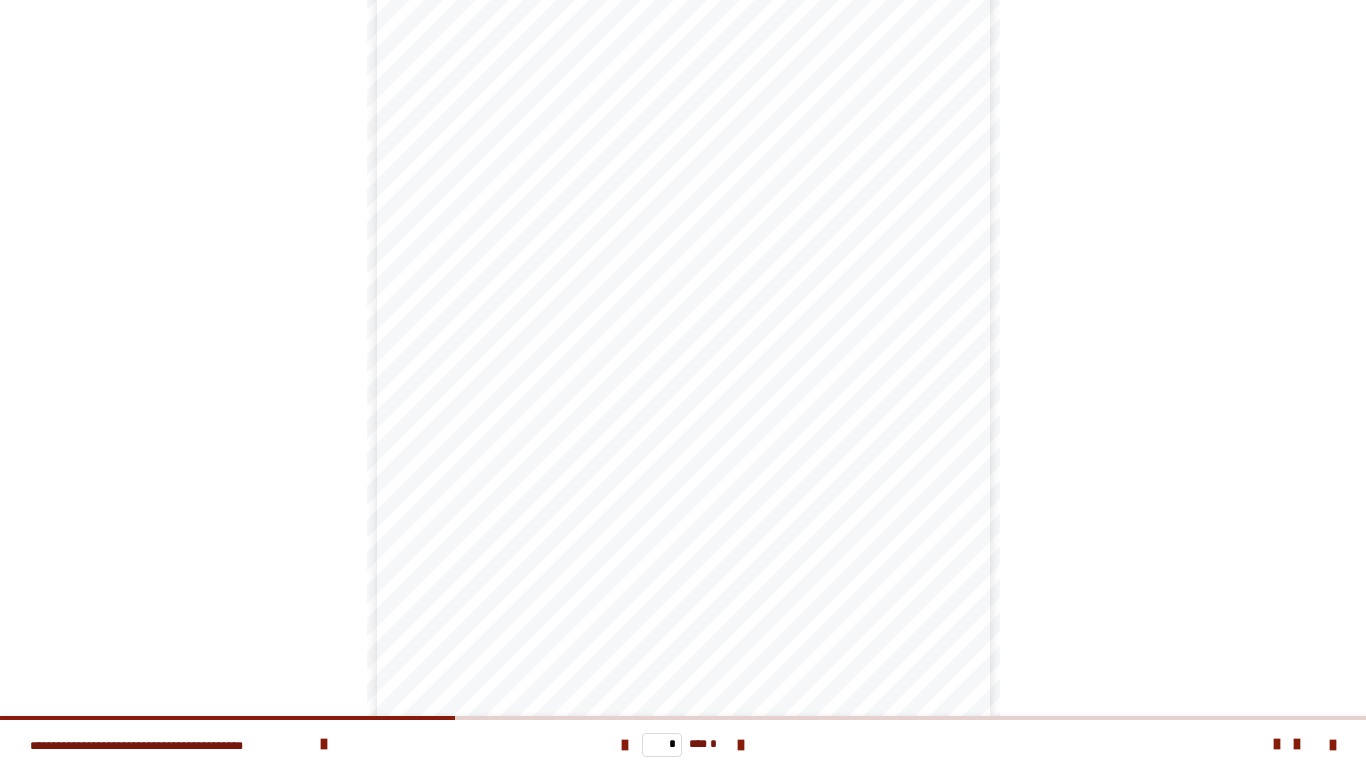 scroll, scrollTop: 100, scrollLeft: 0, axis: vertical 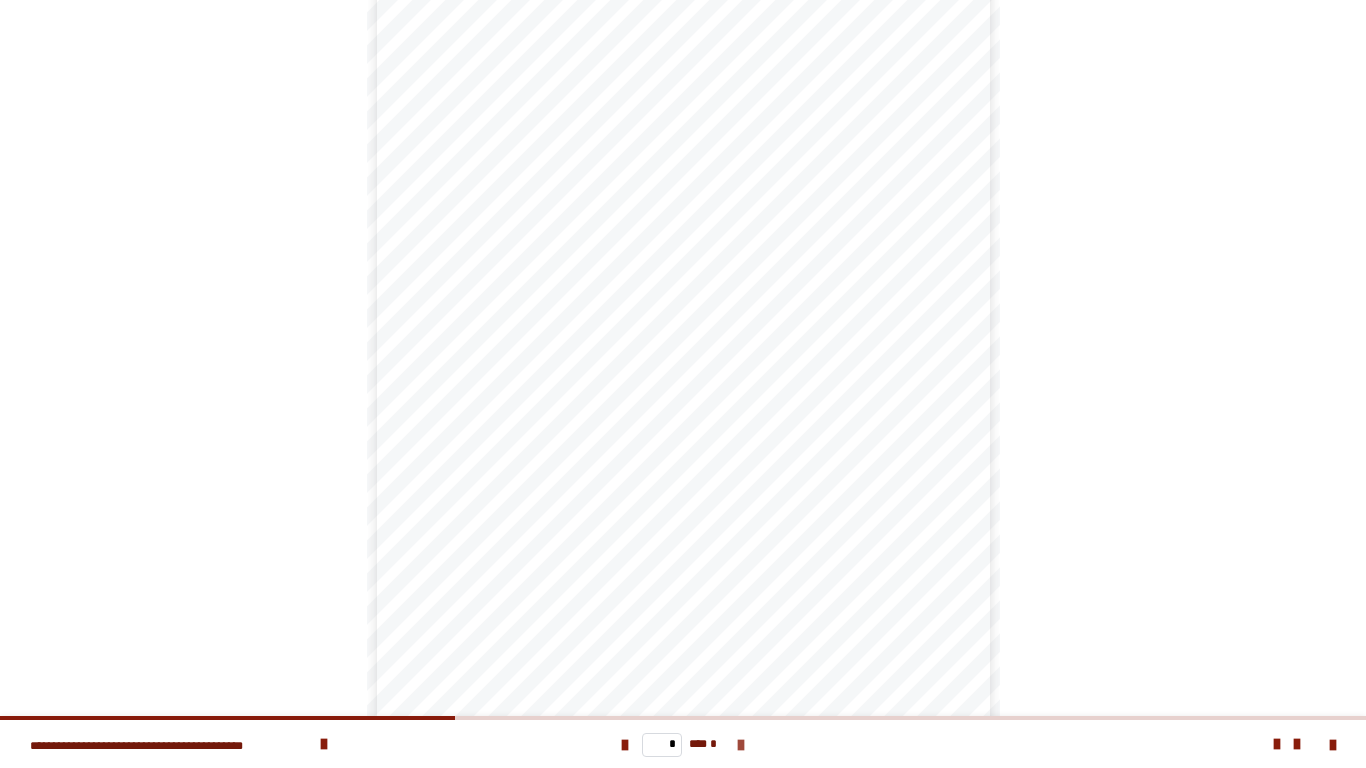 click at bounding box center [741, 745] 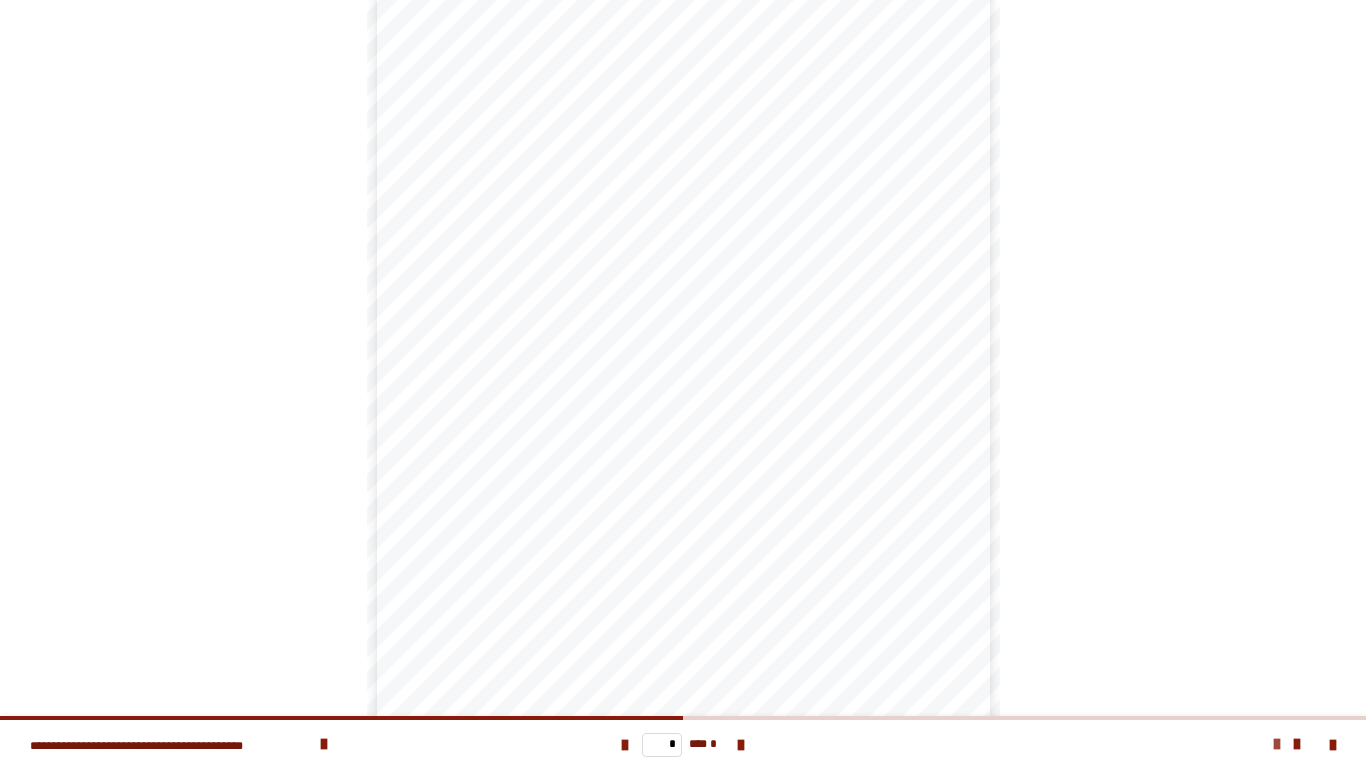 click at bounding box center (1277, 744) 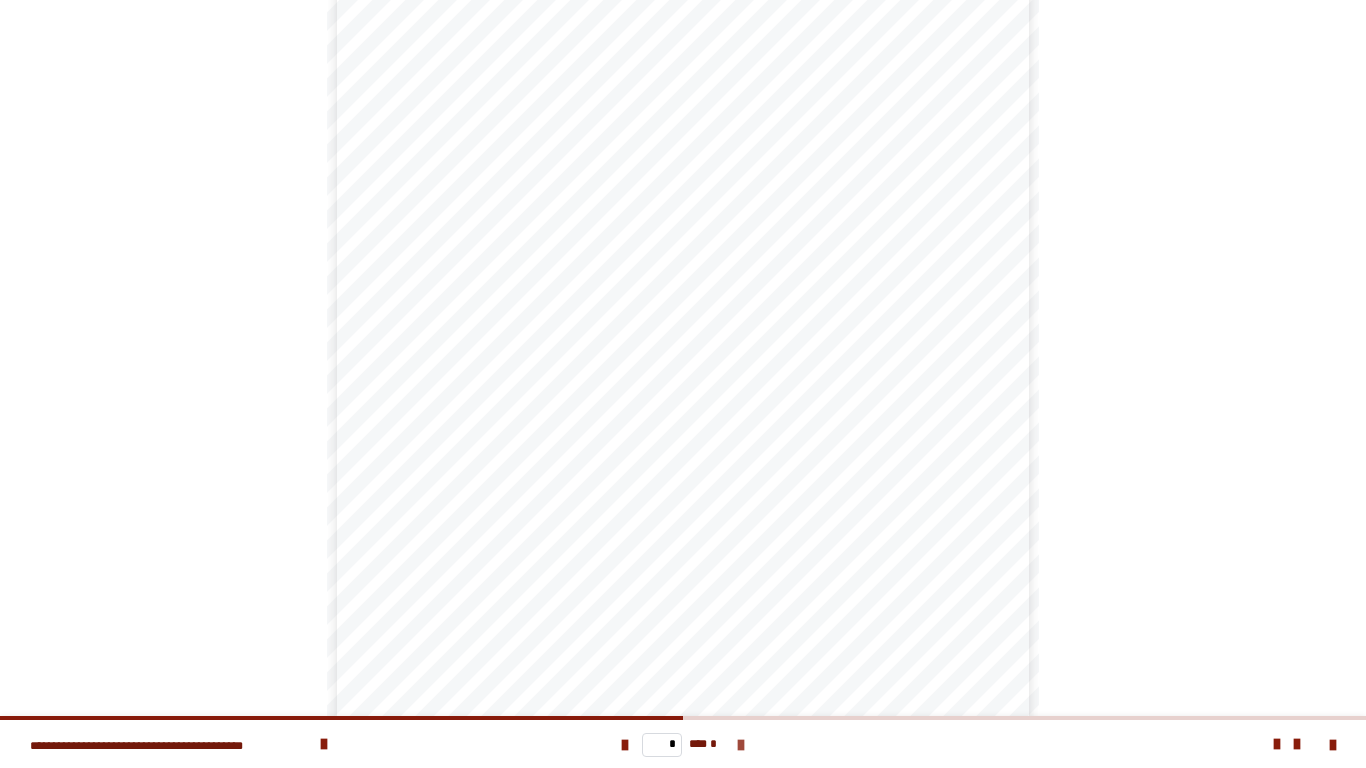 click at bounding box center (741, 745) 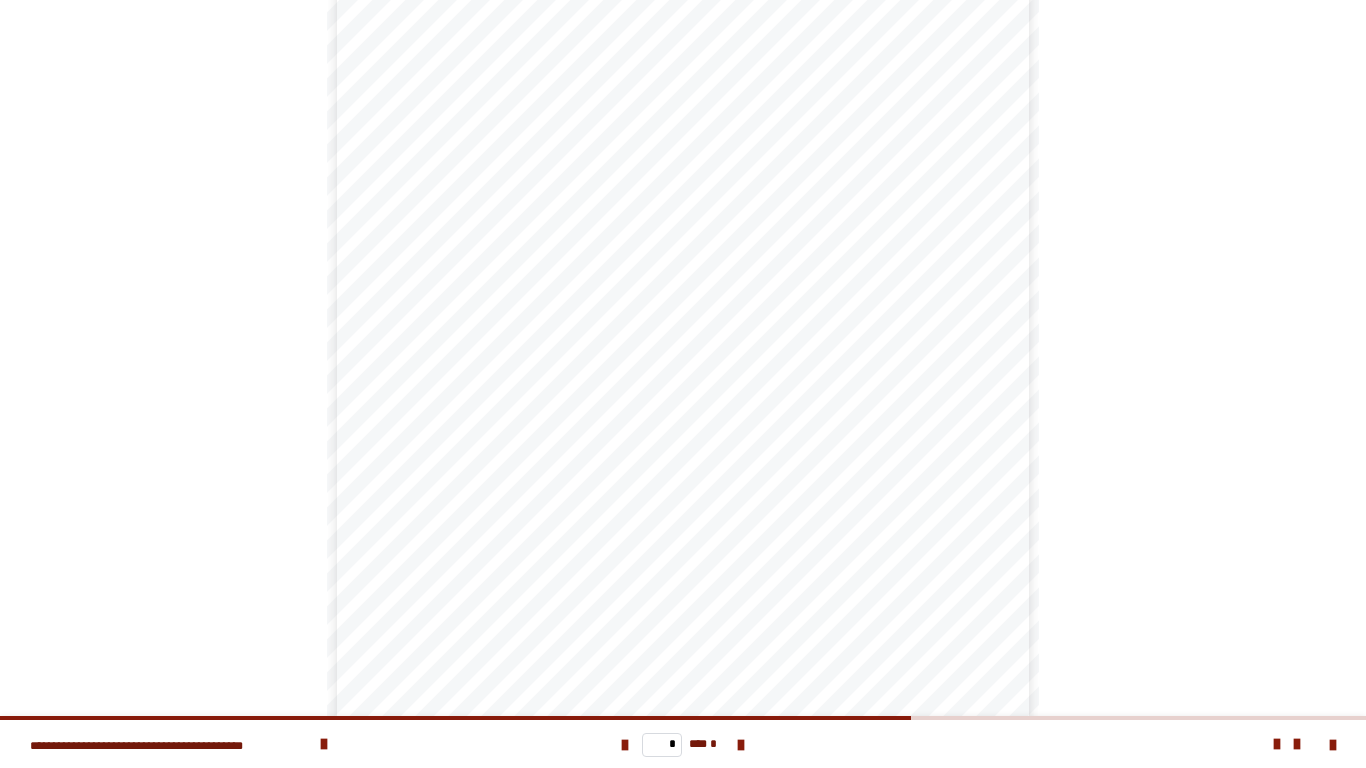 scroll, scrollTop: 0, scrollLeft: 0, axis: both 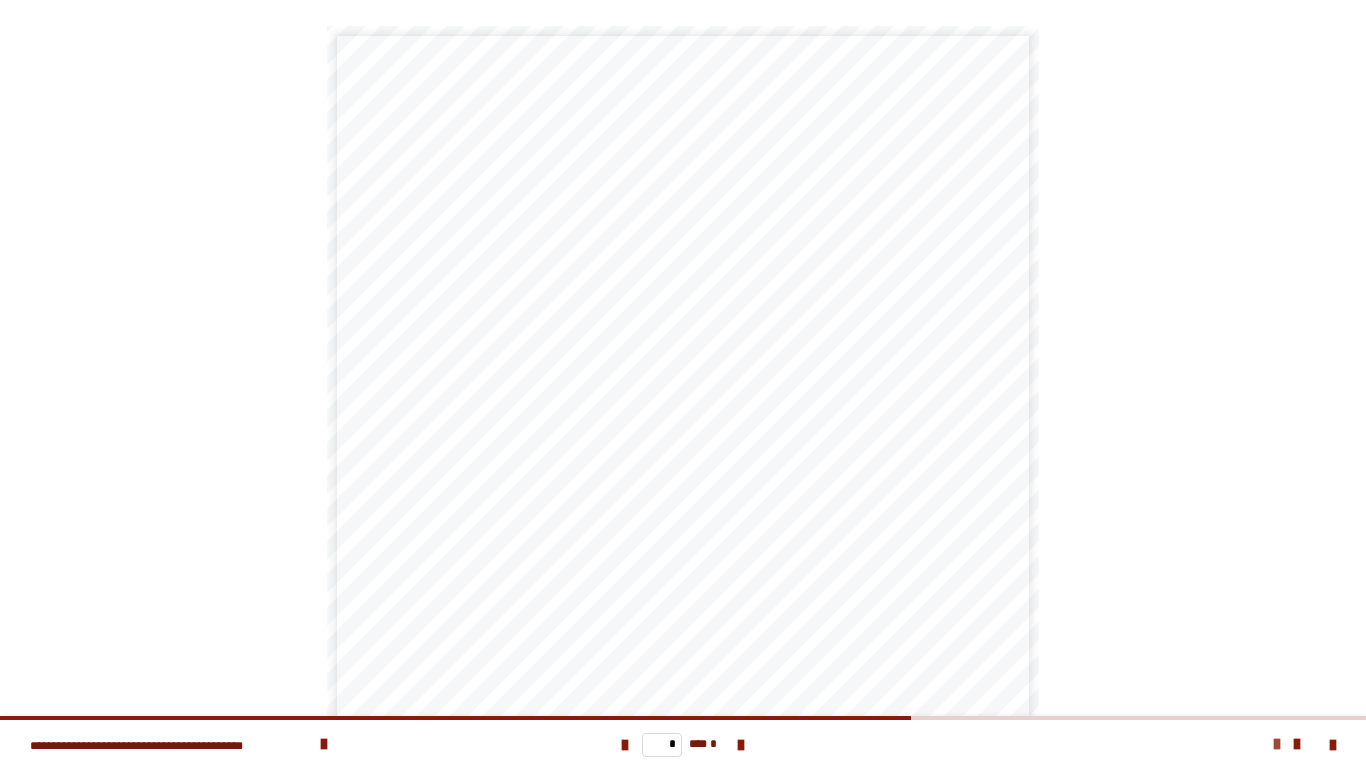 click at bounding box center [1277, 744] 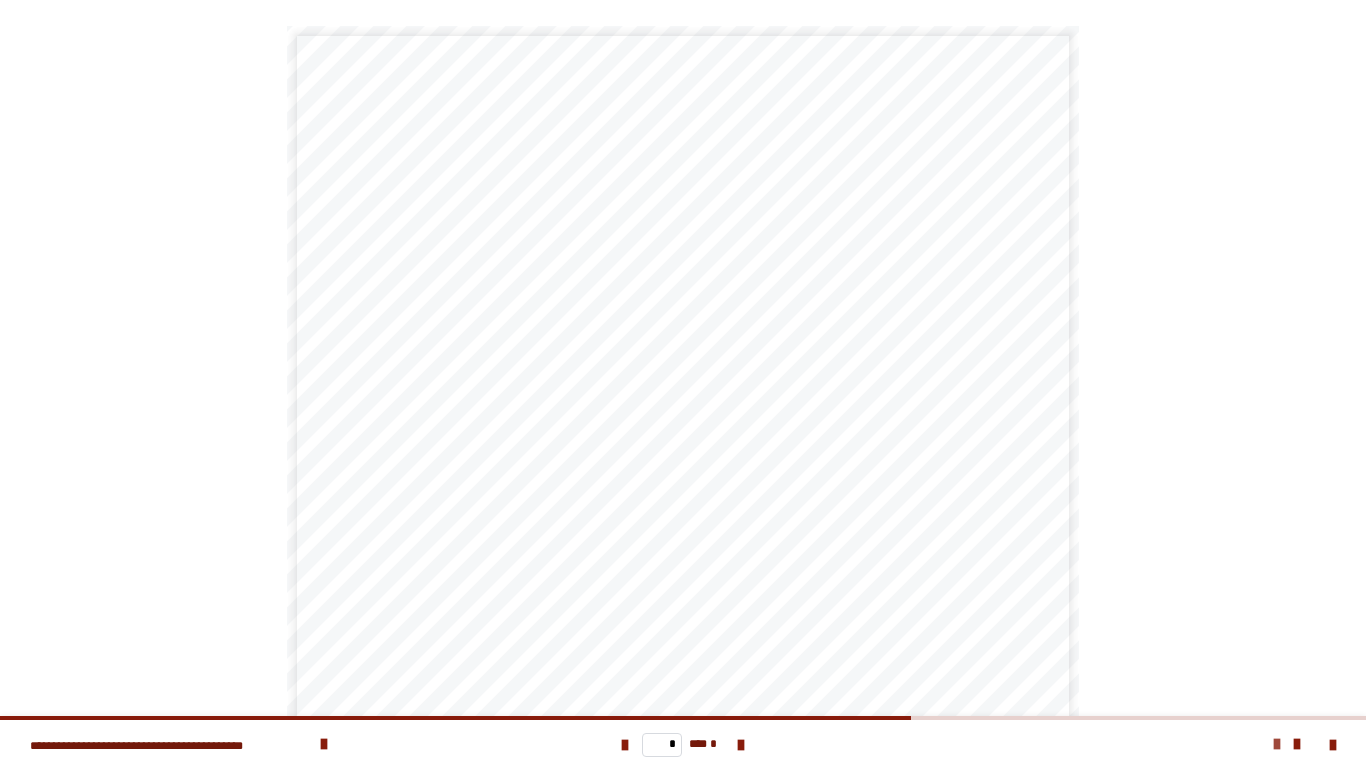 click at bounding box center (1277, 744) 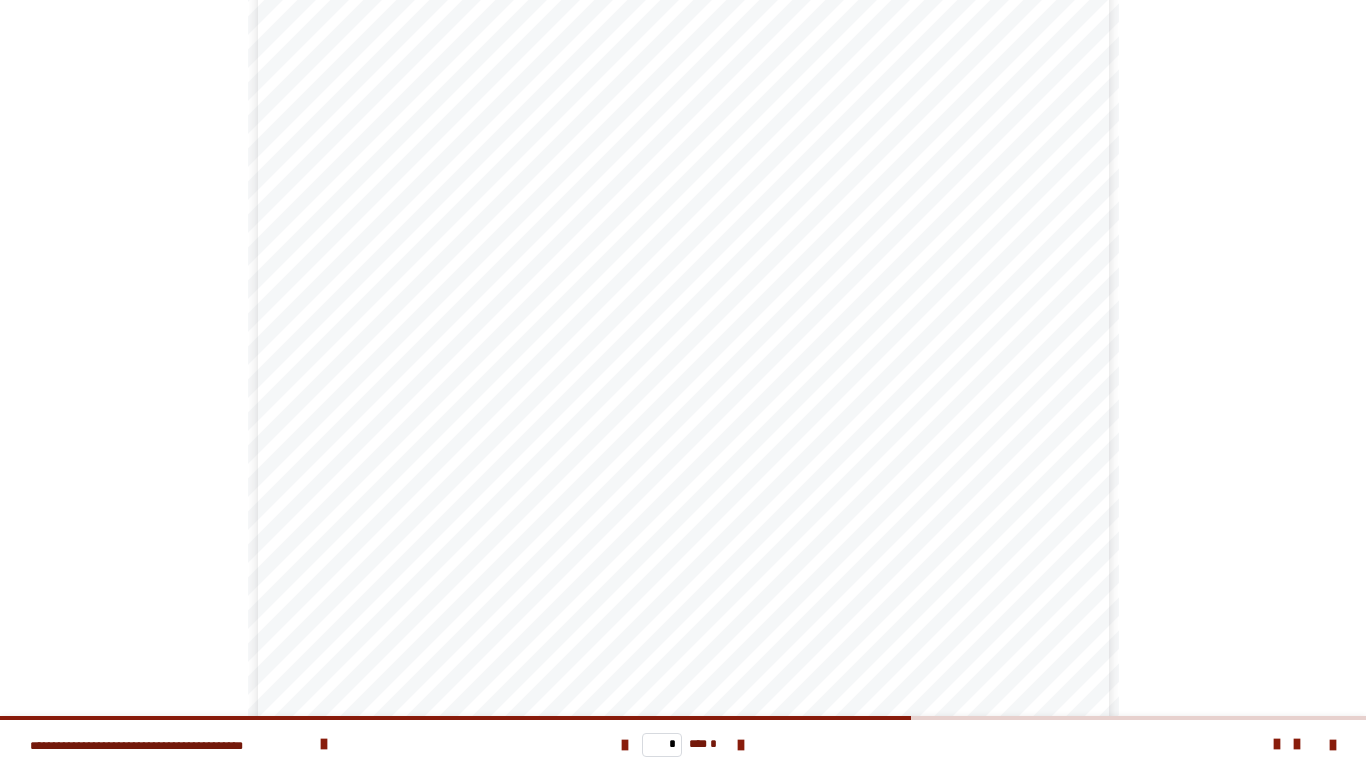 scroll, scrollTop: 490, scrollLeft: 0, axis: vertical 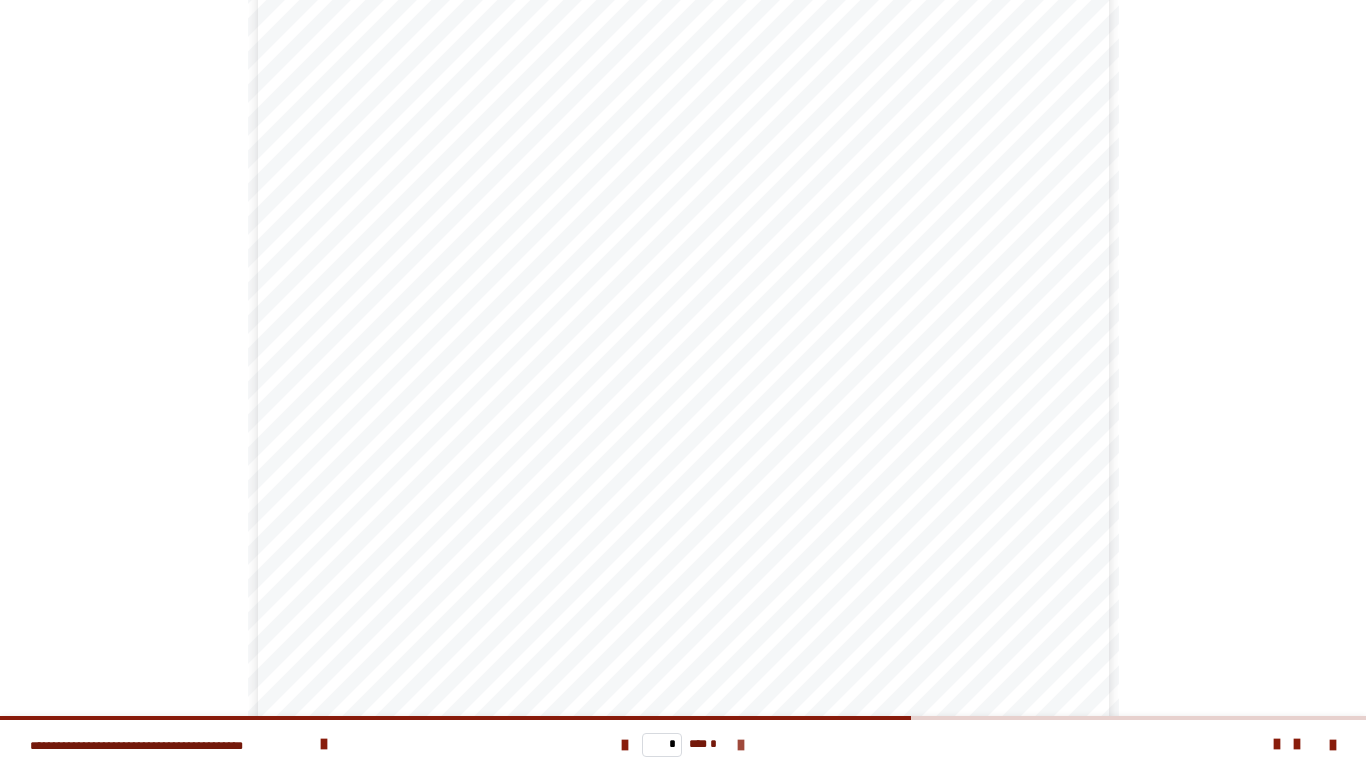 click at bounding box center [741, 745] 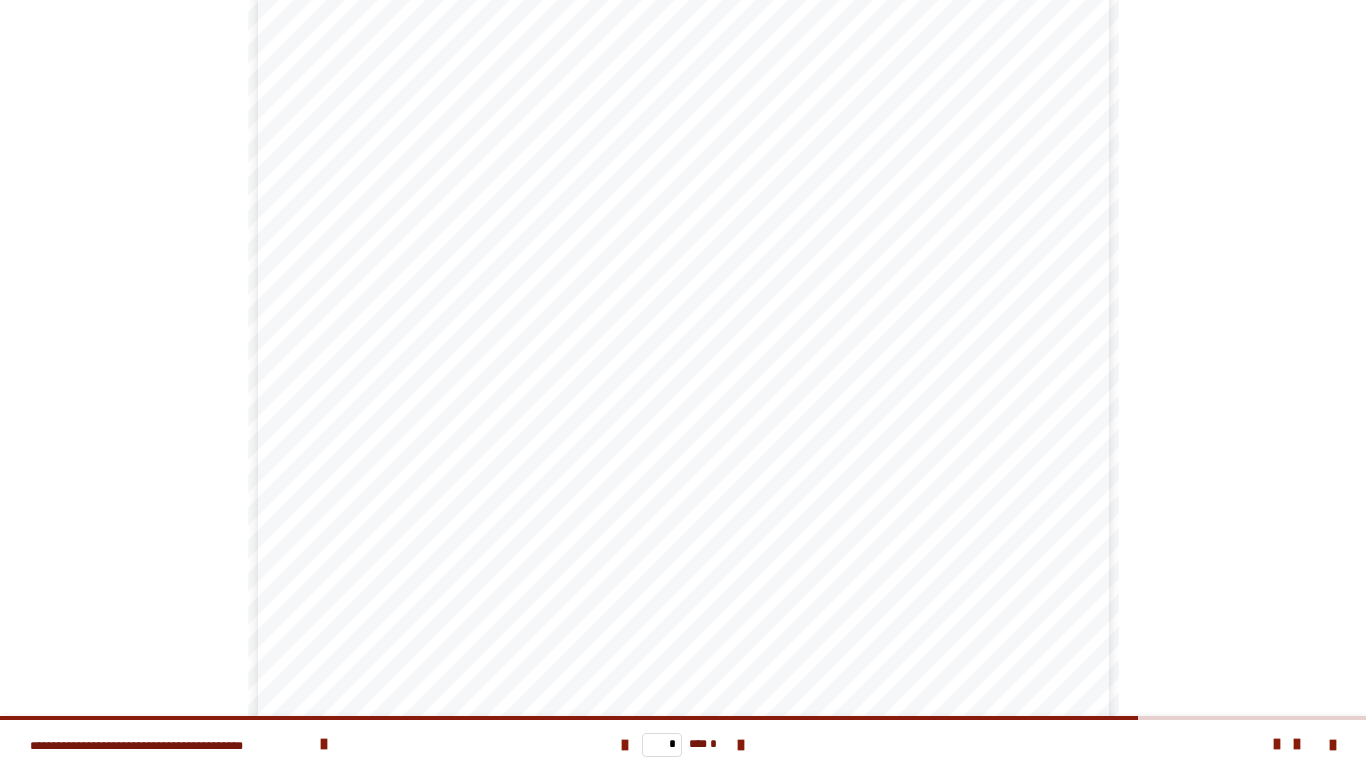 scroll, scrollTop: 490, scrollLeft: 0, axis: vertical 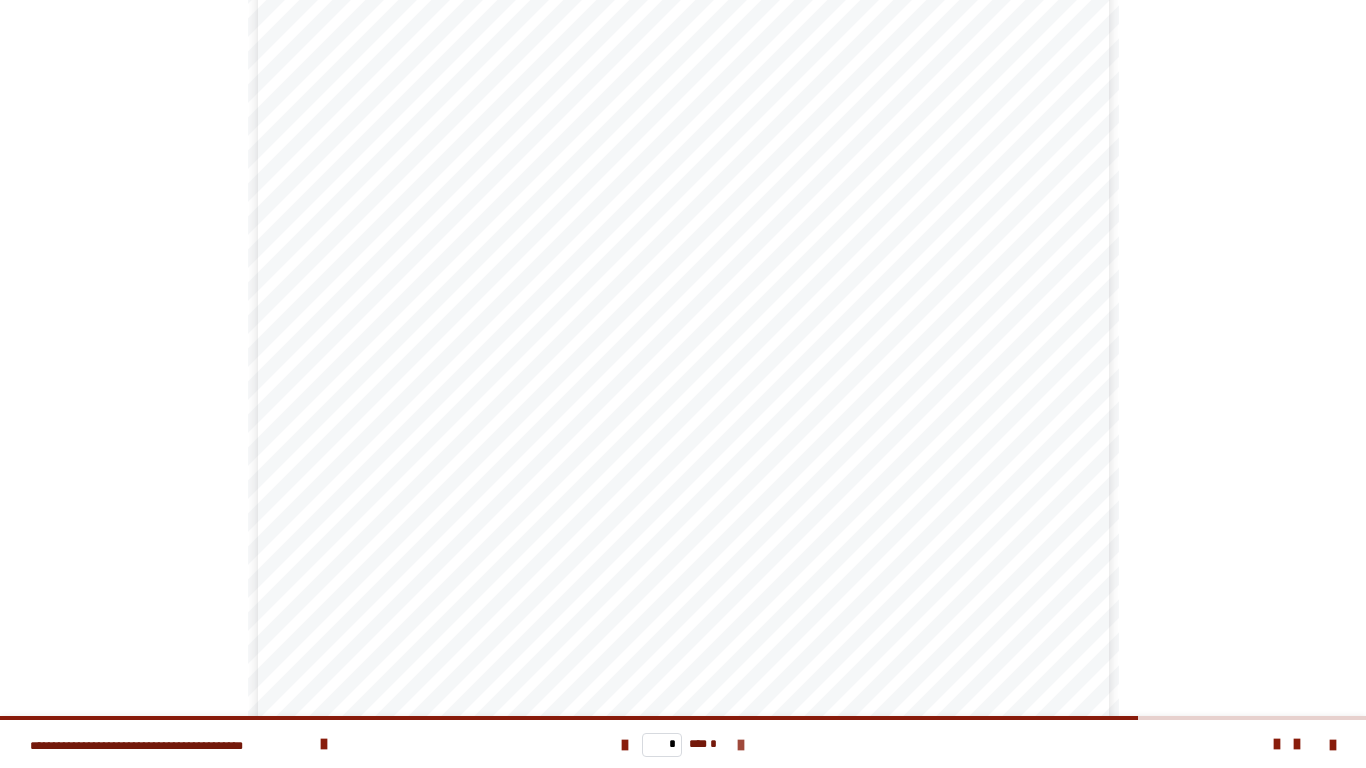 click at bounding box center (741, 745) 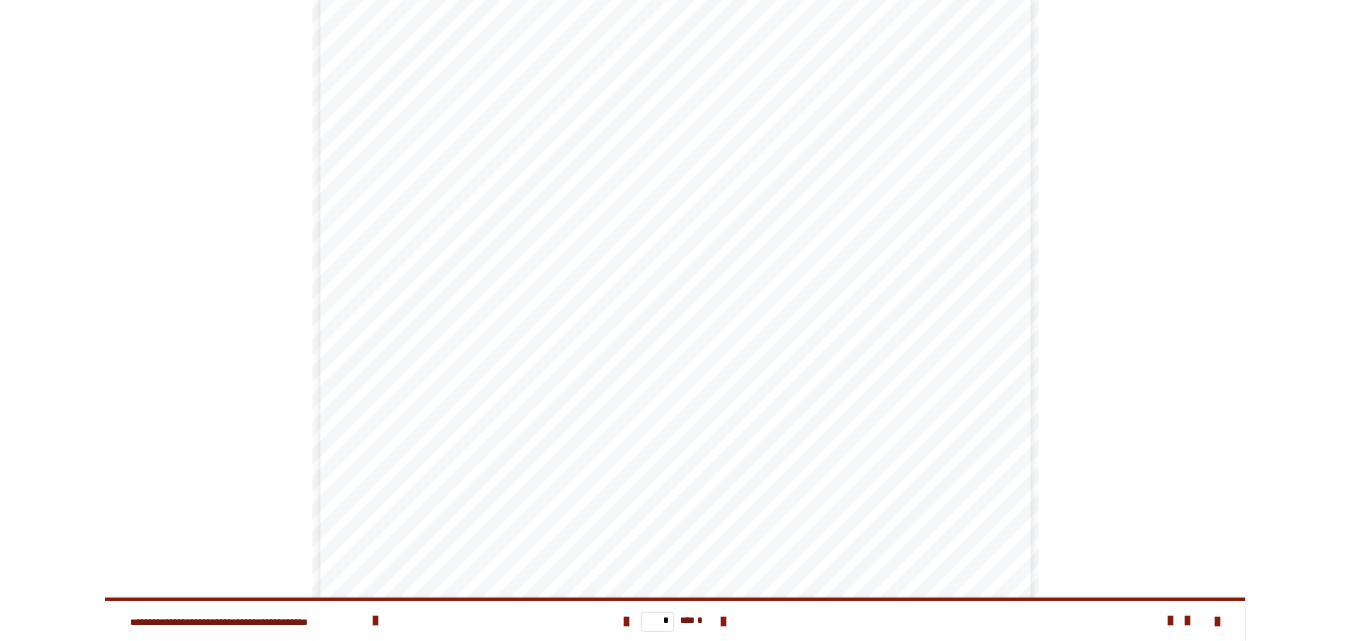 scroll, scrollTop: 0, scrollLeft: 0, axis: both 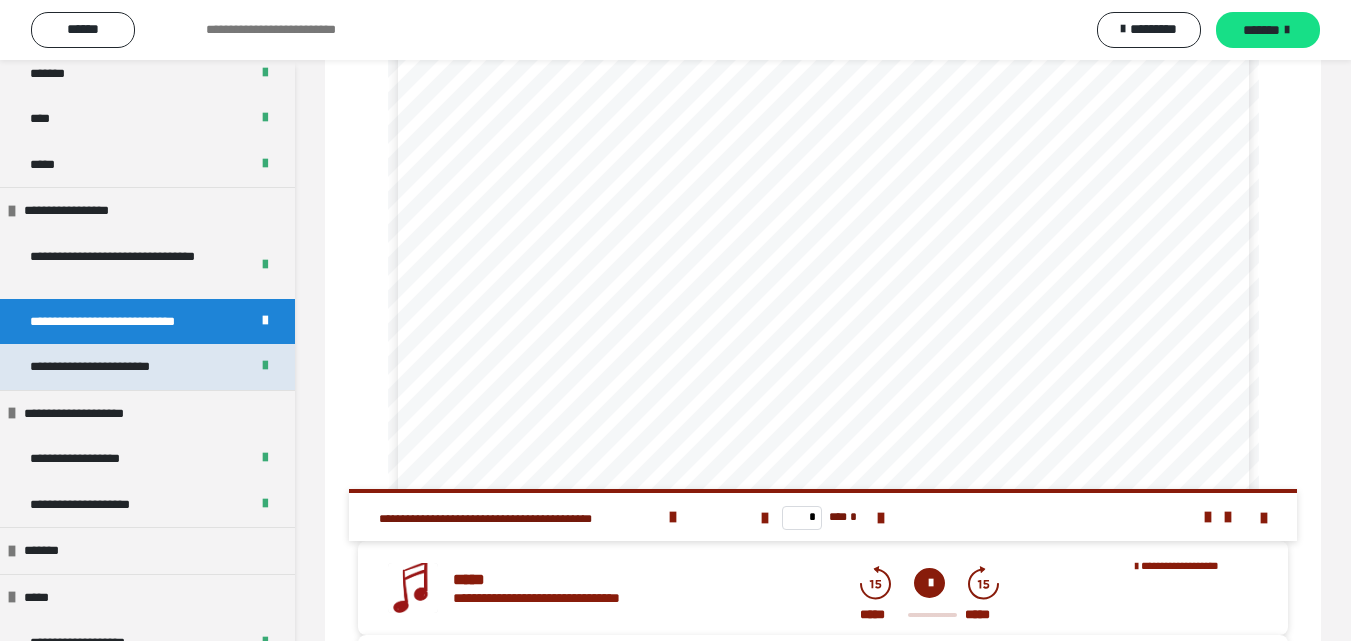 click on "**********" at bounding box center (117, 367) 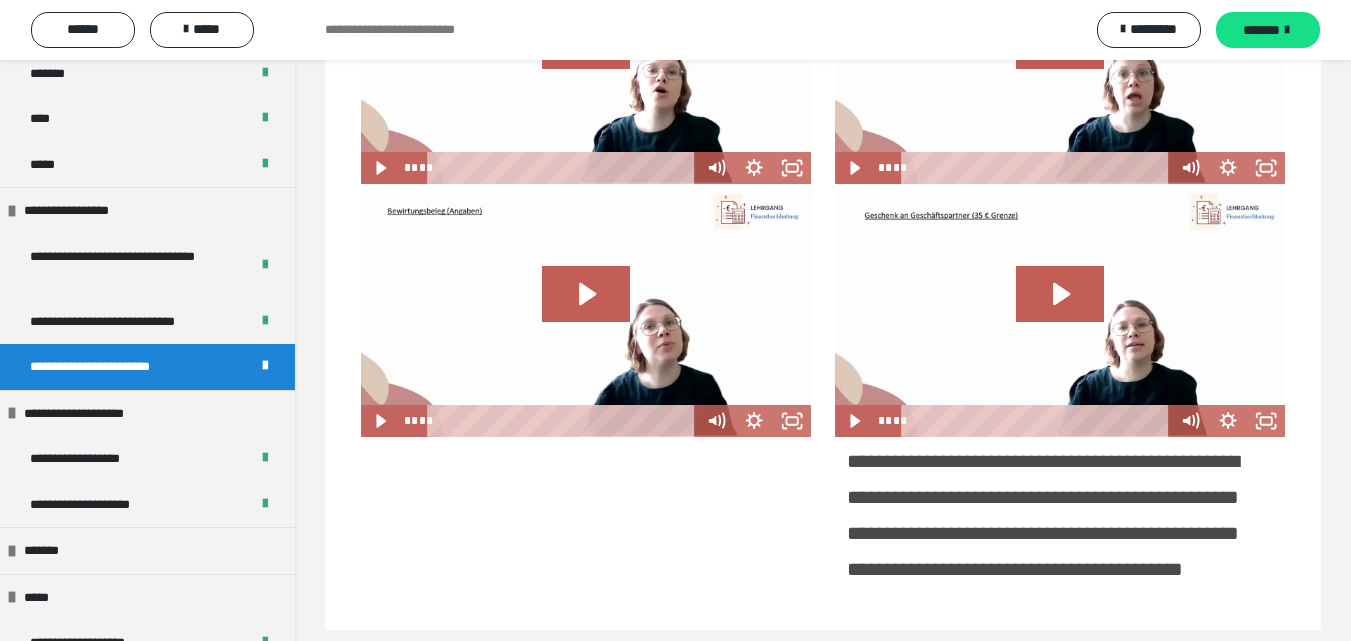 scroll, scrollTop: 500, scrollLeft: 0, axis: vertical 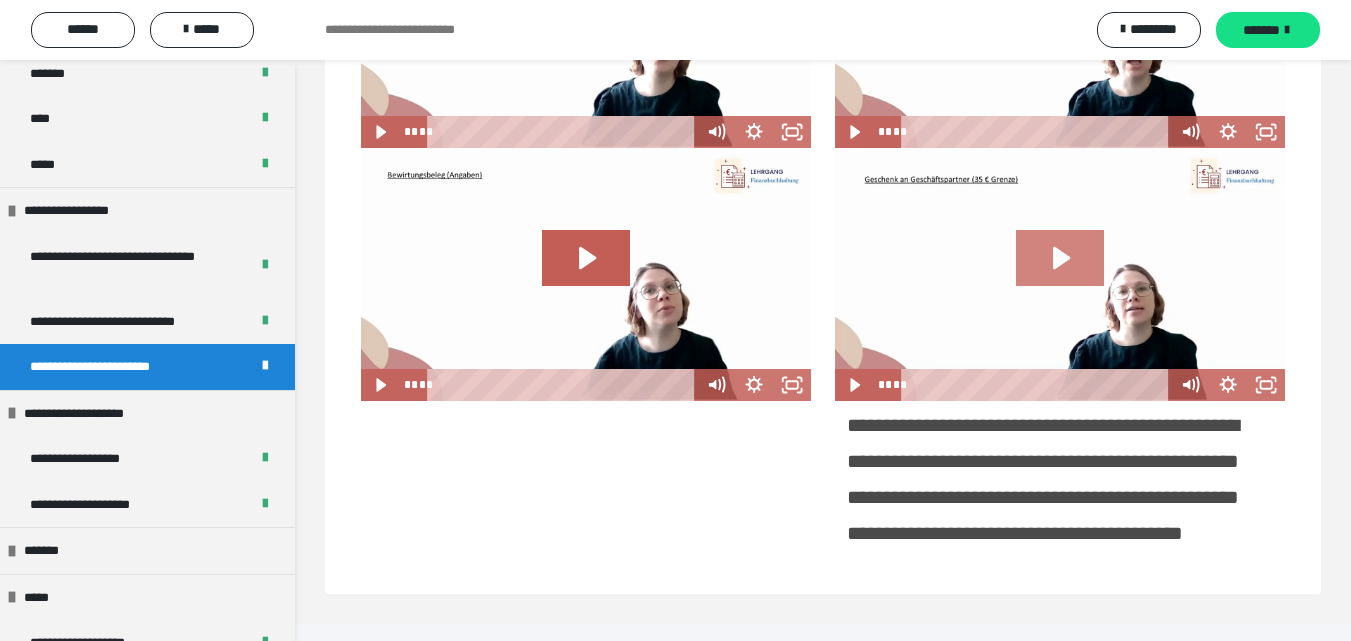 click 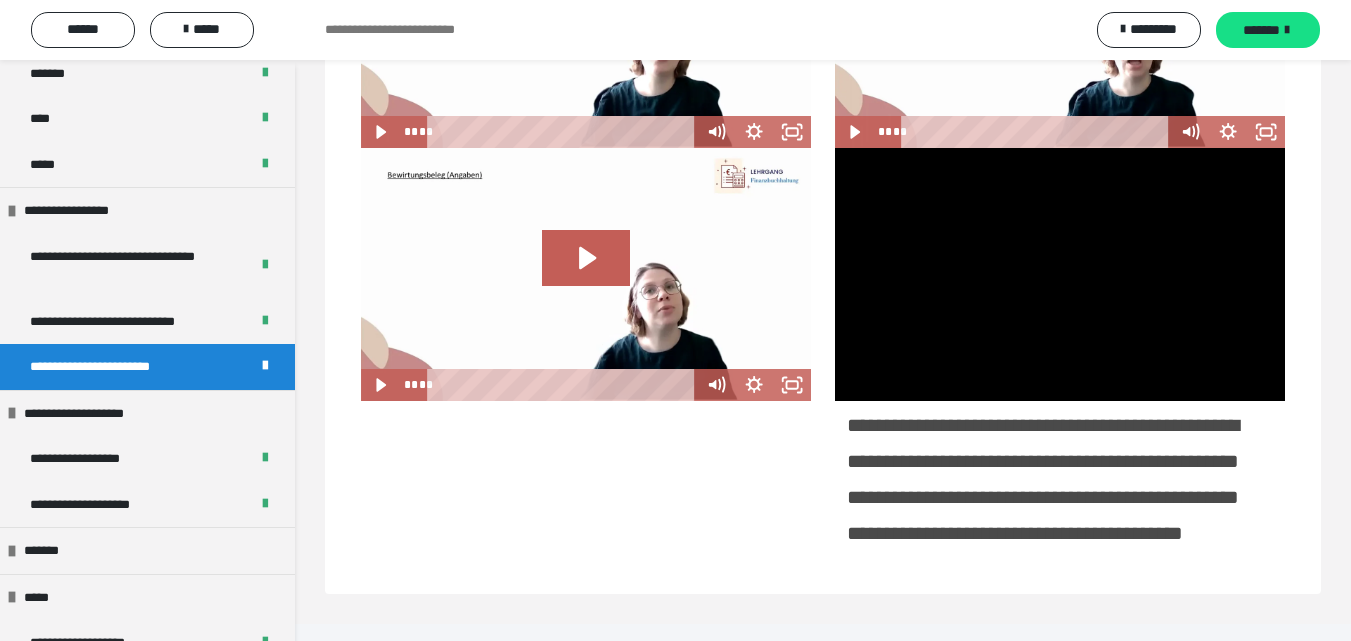 type 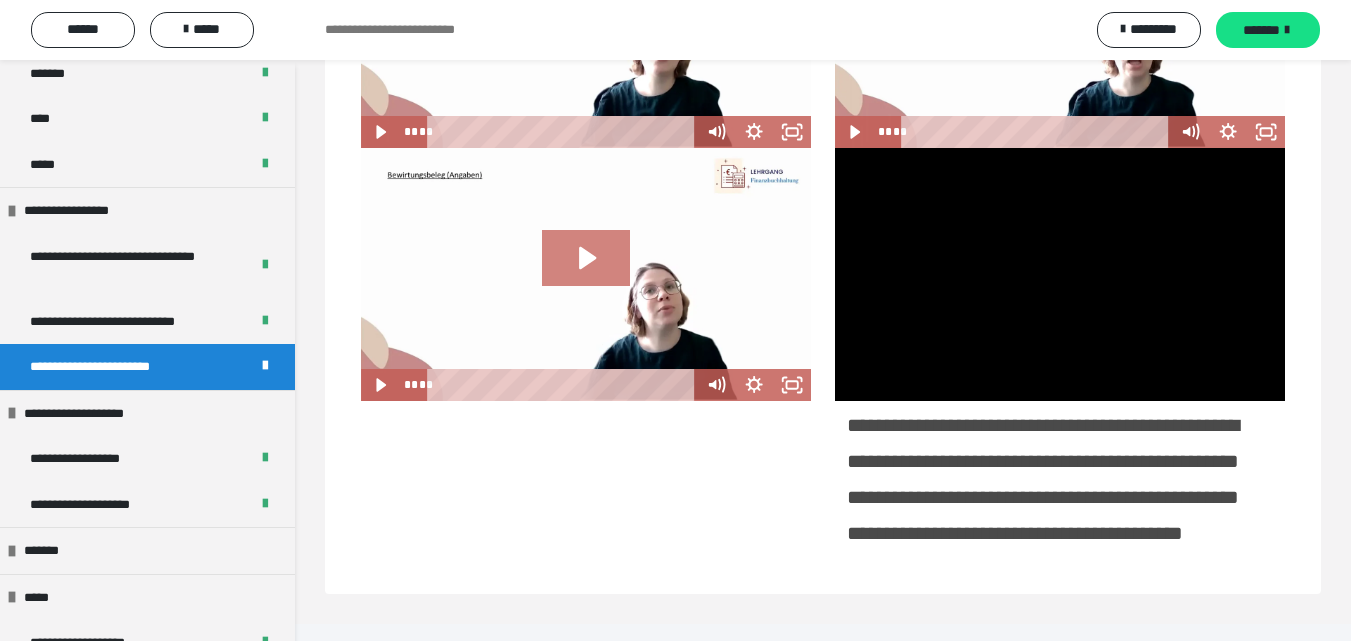 click 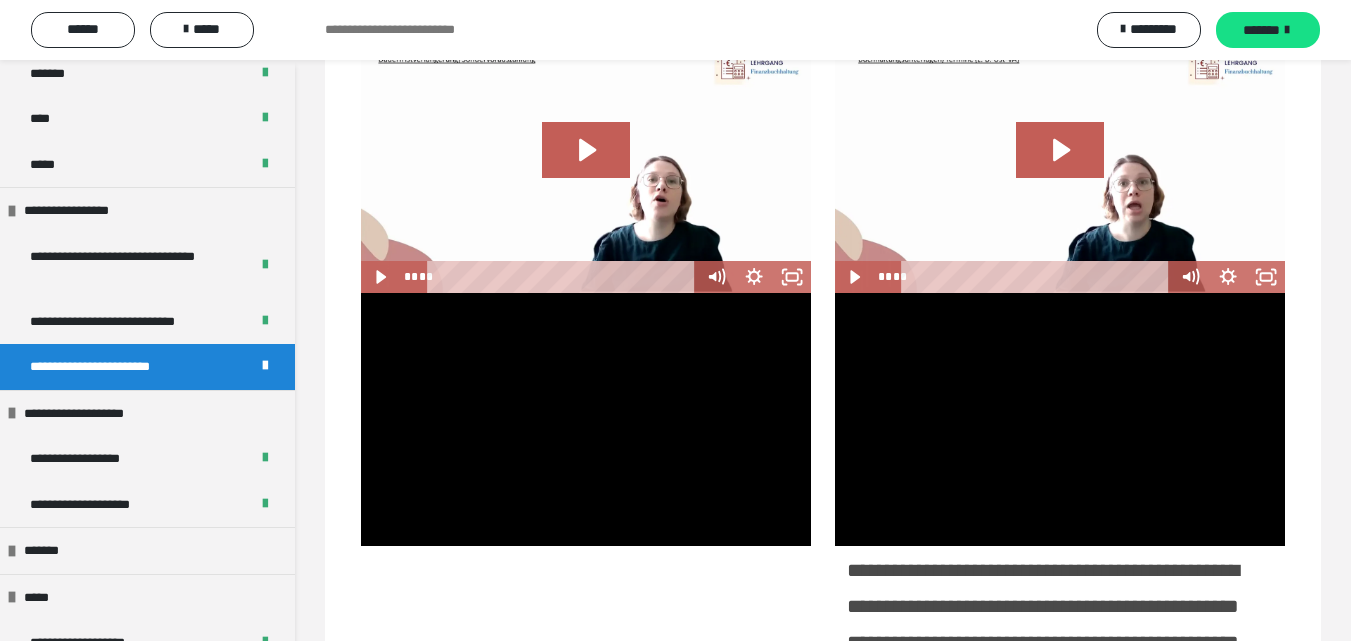 scroll, scrollTop: 400, scrollLeft: 0, axis: vertical 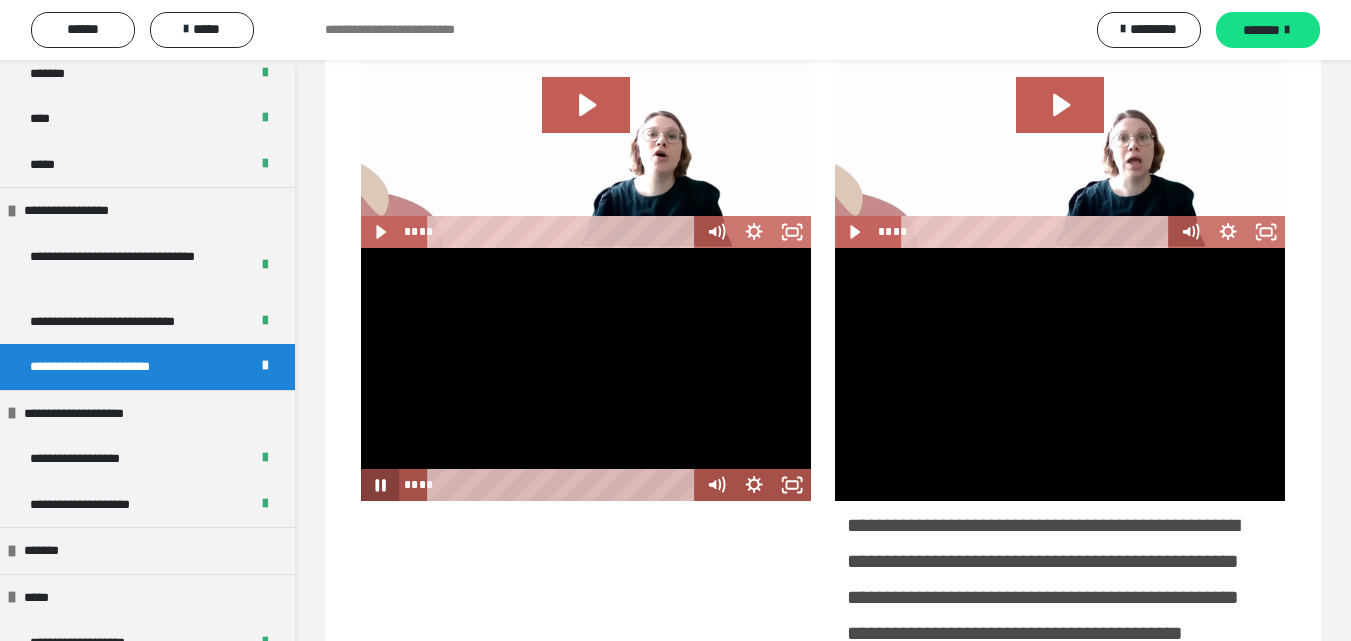 click 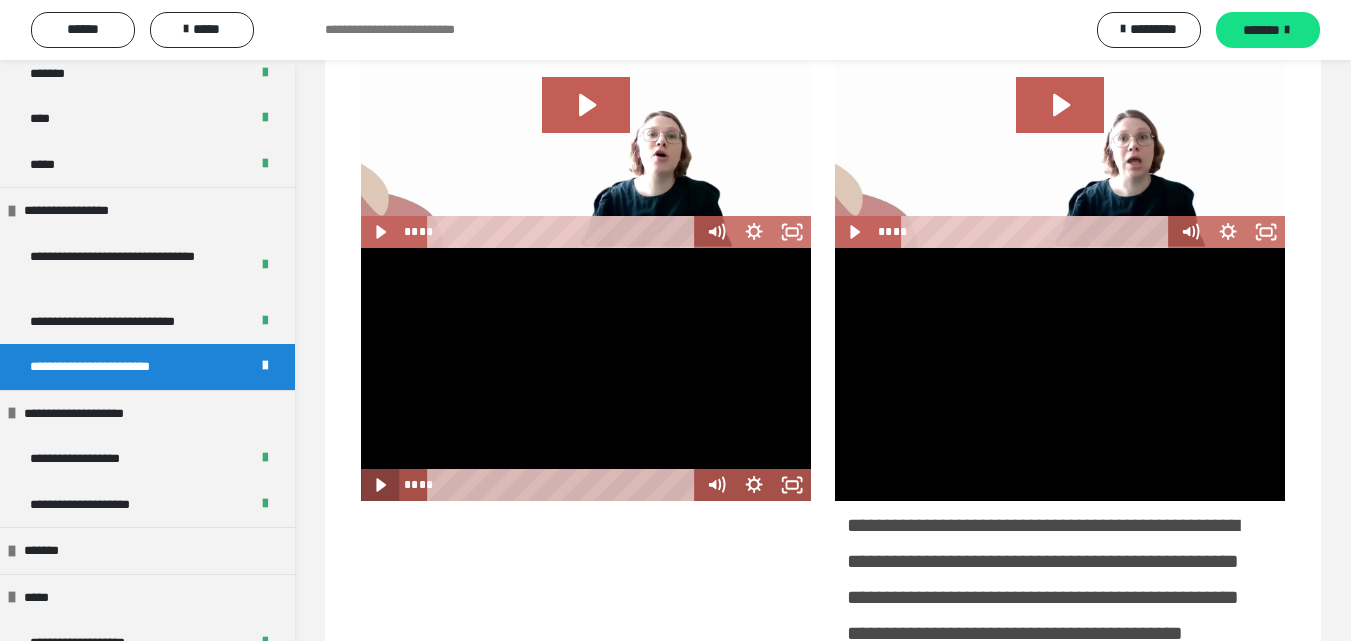 type 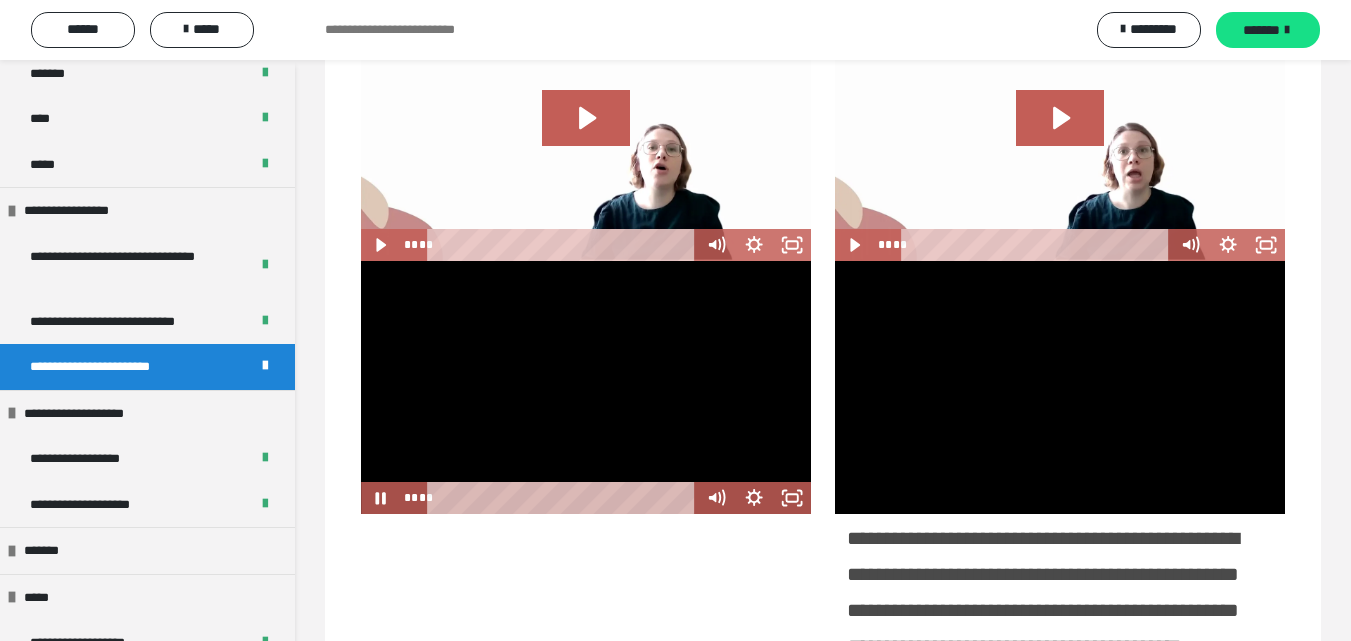 scroll, scrollTop: 300, scrollLeft: 0, axis: vertical 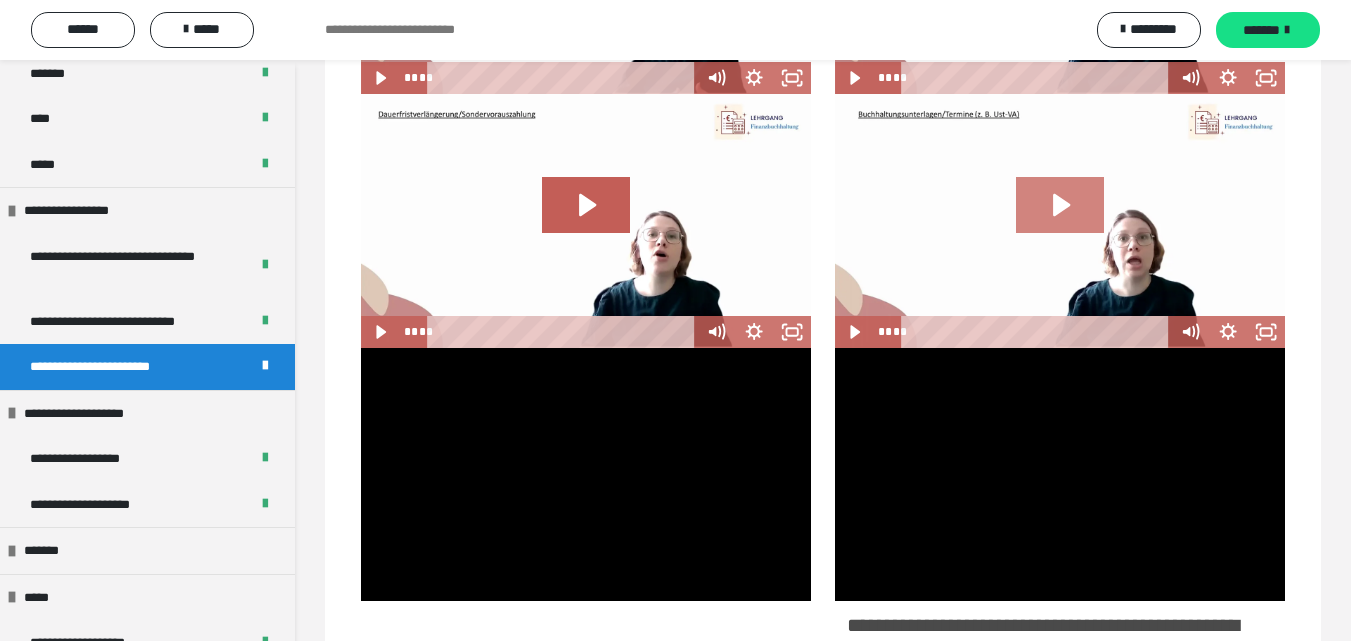 click 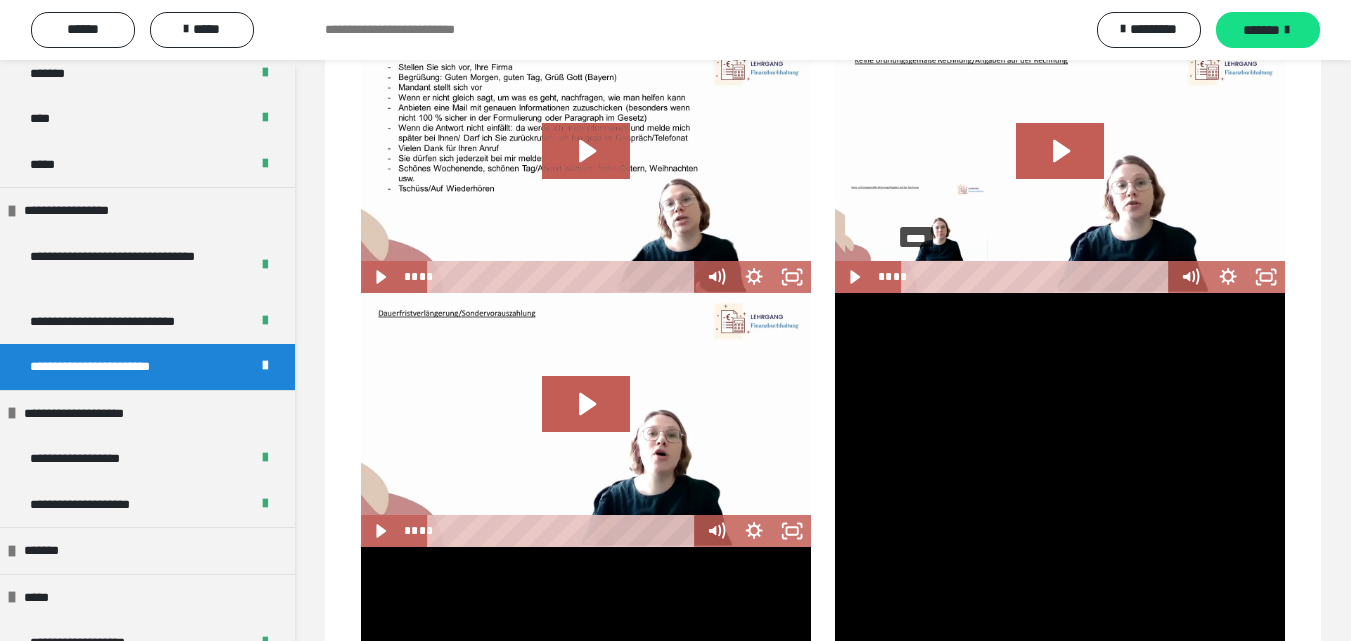 scroll, scrollTop: 100, scrollLeft: 0, axis: vertical 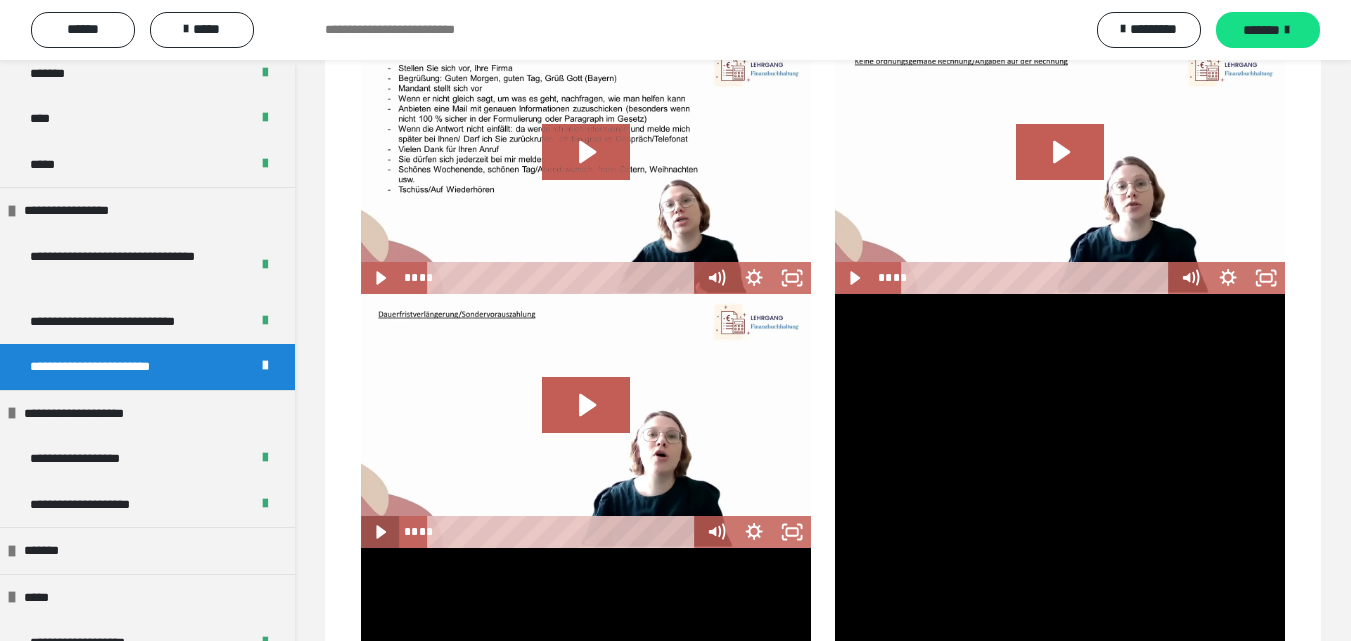 click 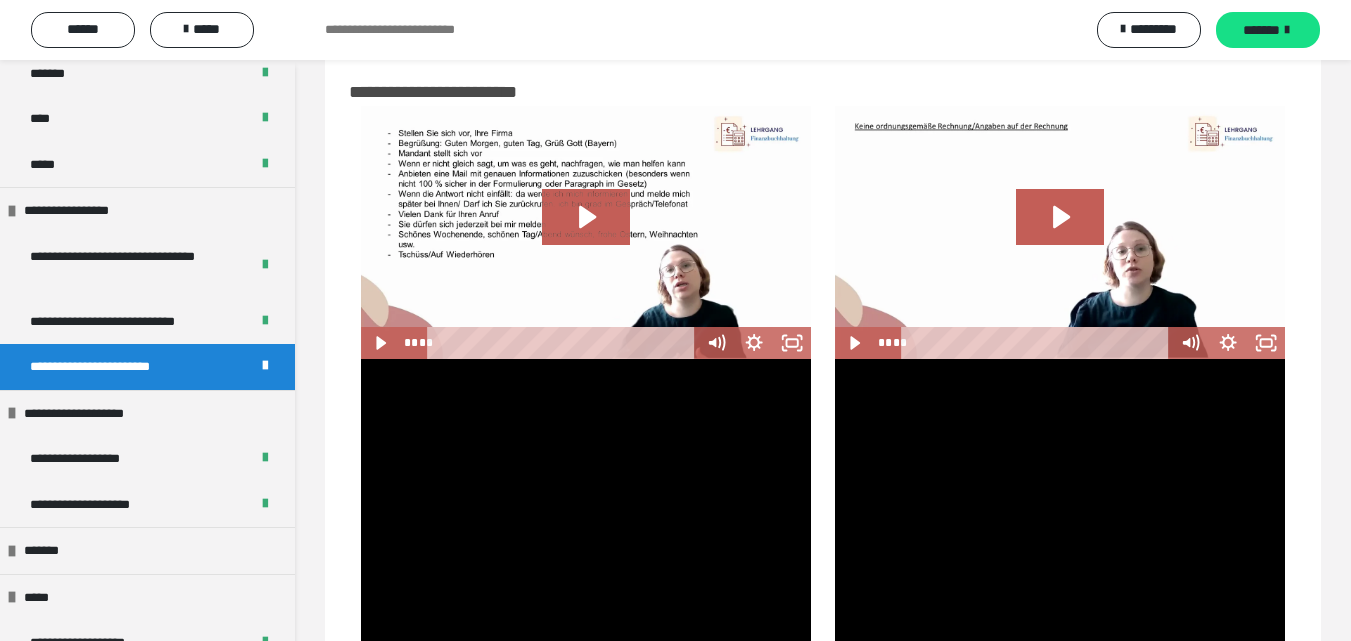 scroll, scrollTop: 0, scrollLeft: 0, axis: both 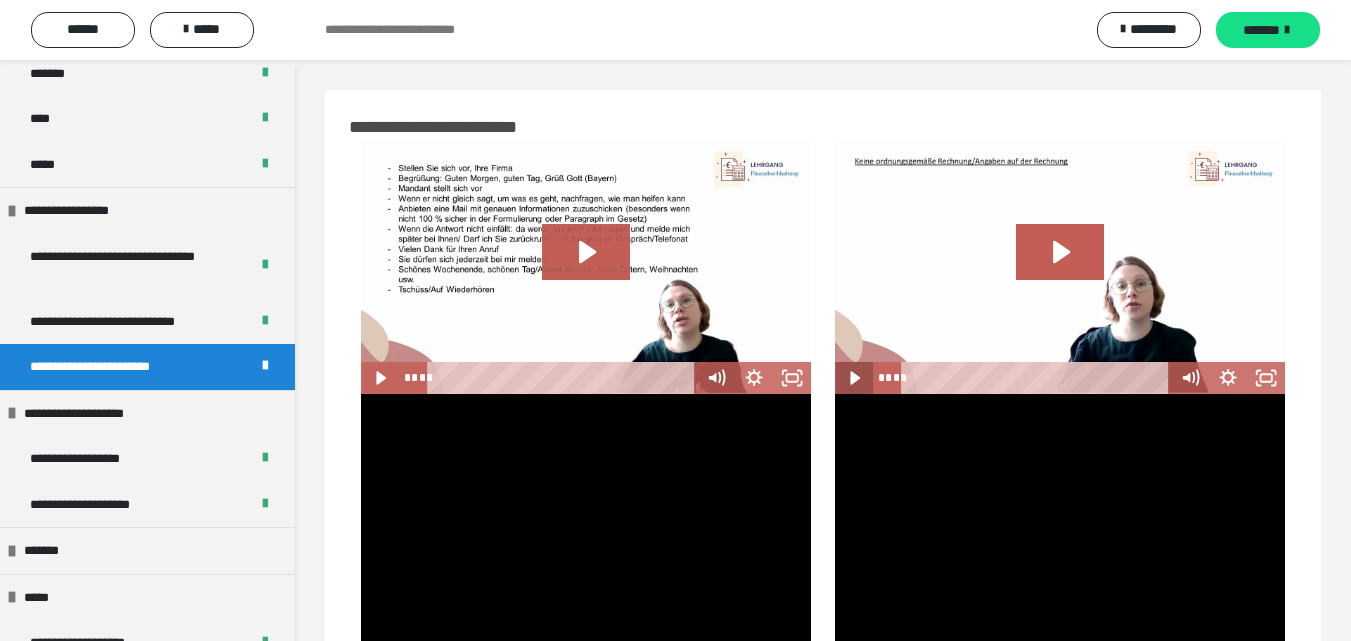 click 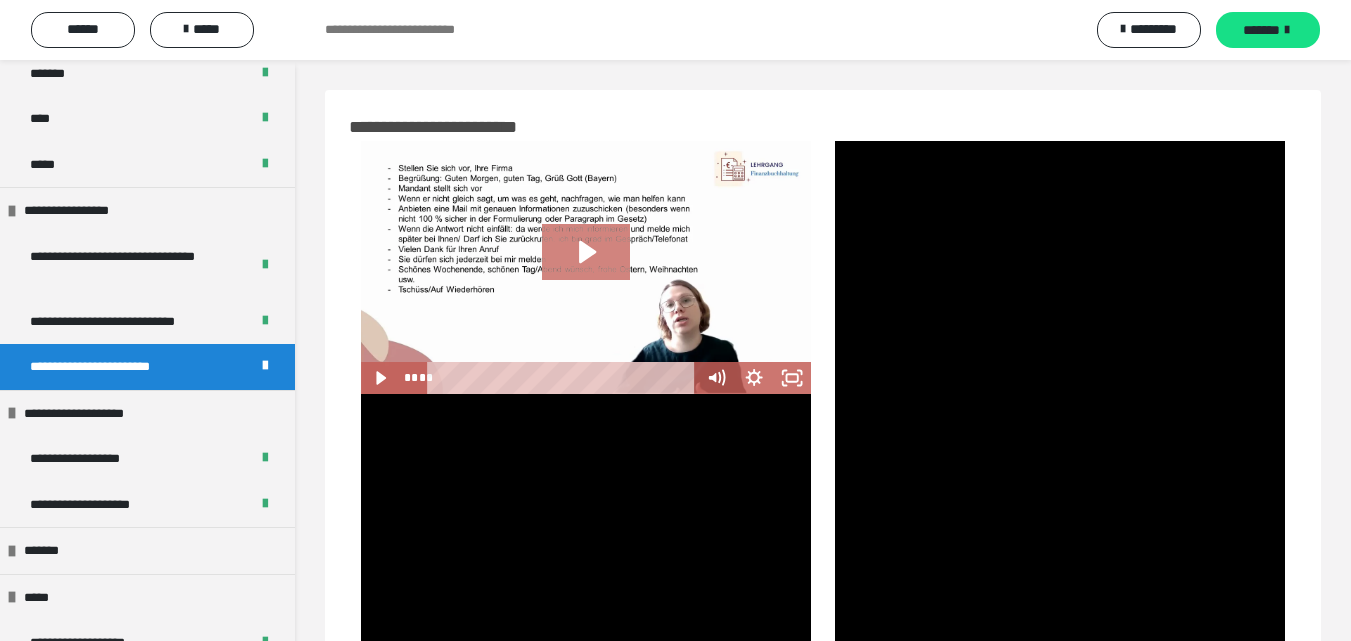 click 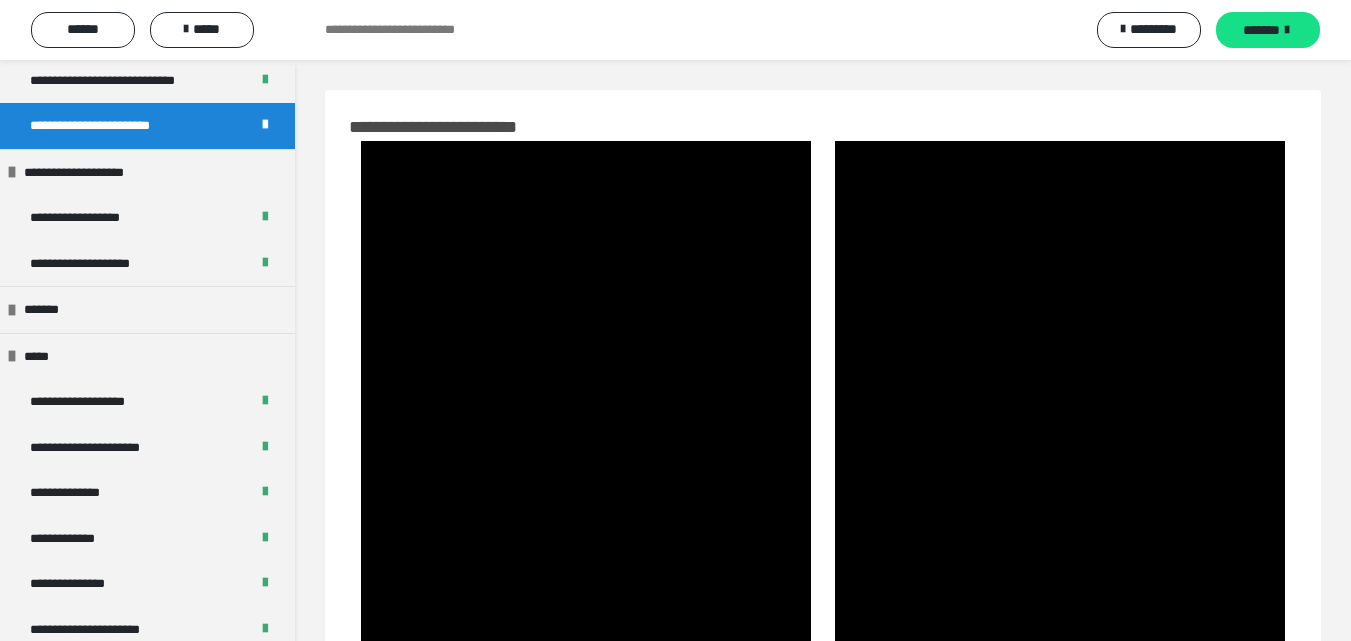 scroll, scrollTop: 1949, scrollLeft: 0, axis: vertical 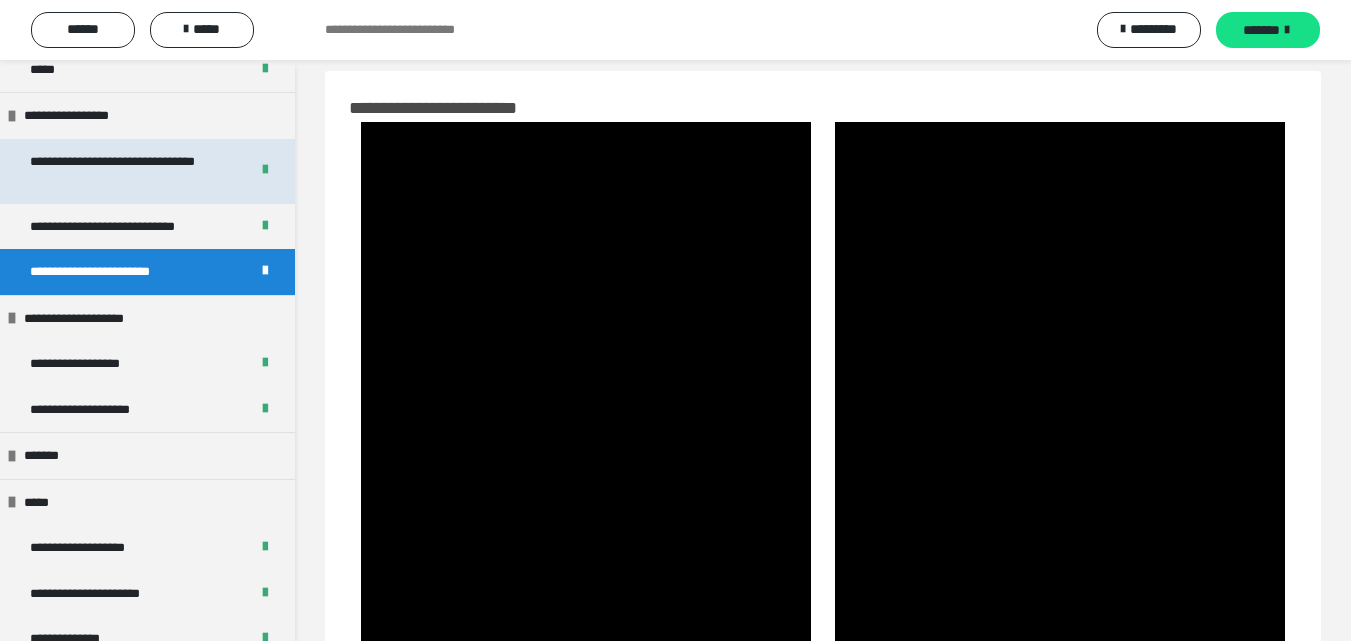 click on "**********" at bounding box center (124, 171) 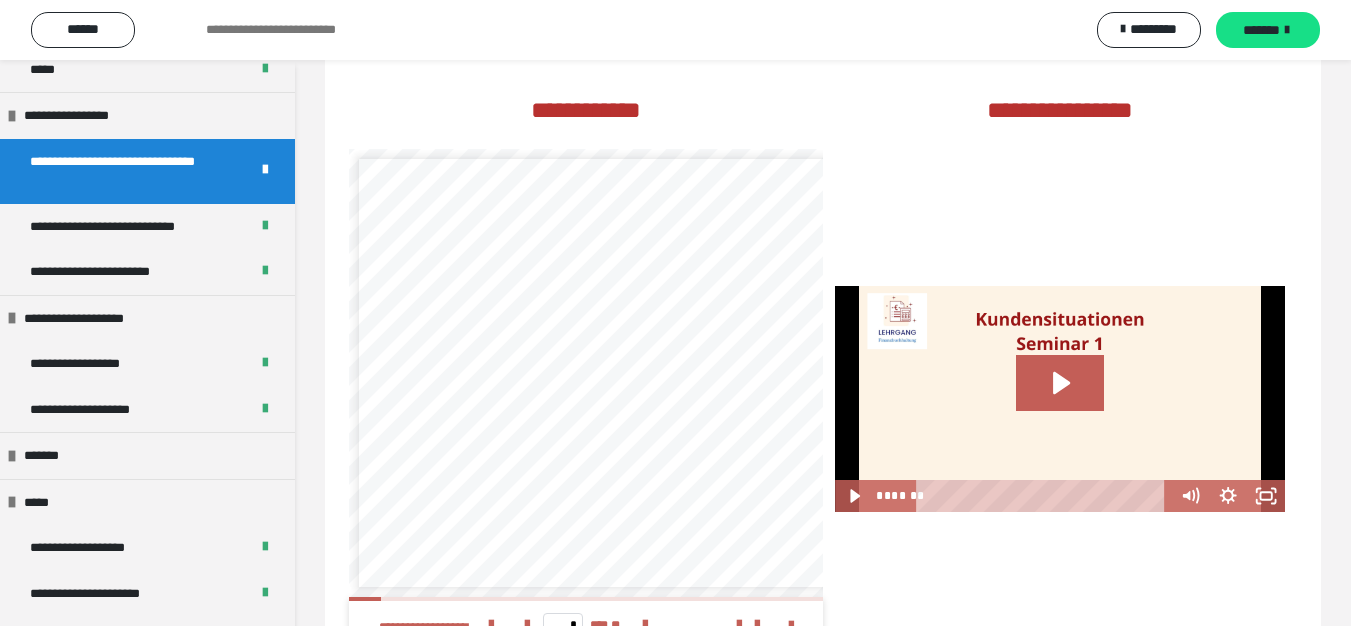 scroll, scrollTop: 600, scrollLeft: 0, axis: vertical 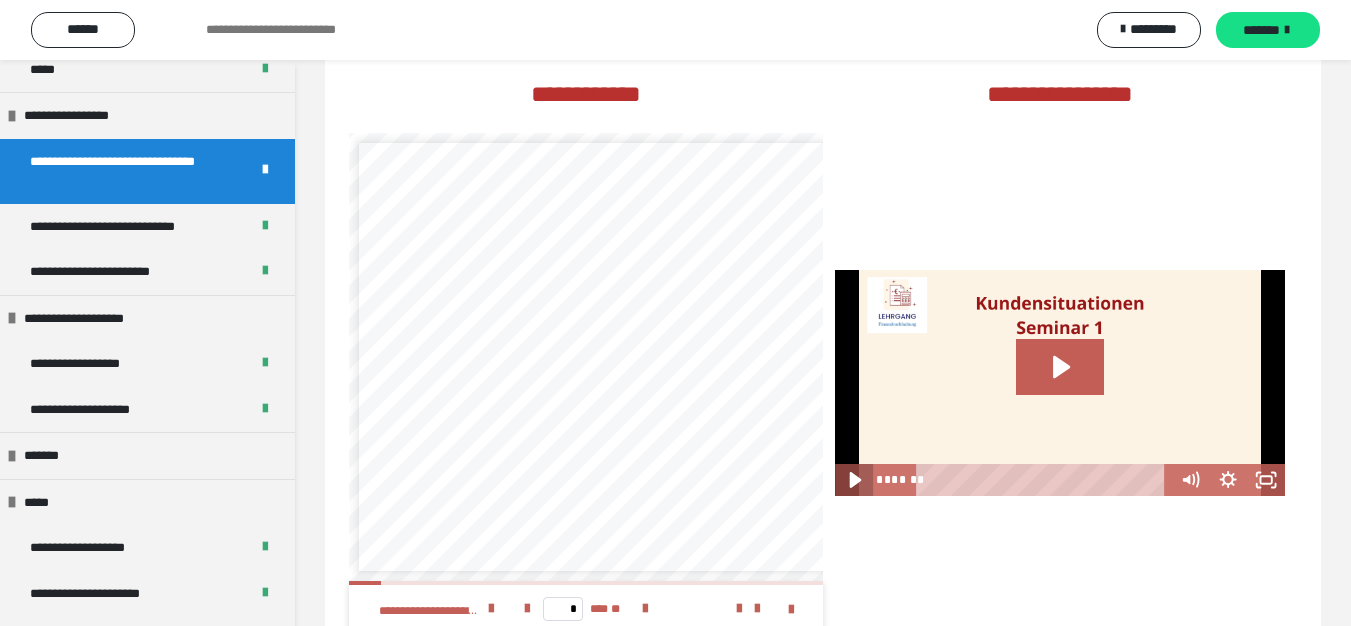 click 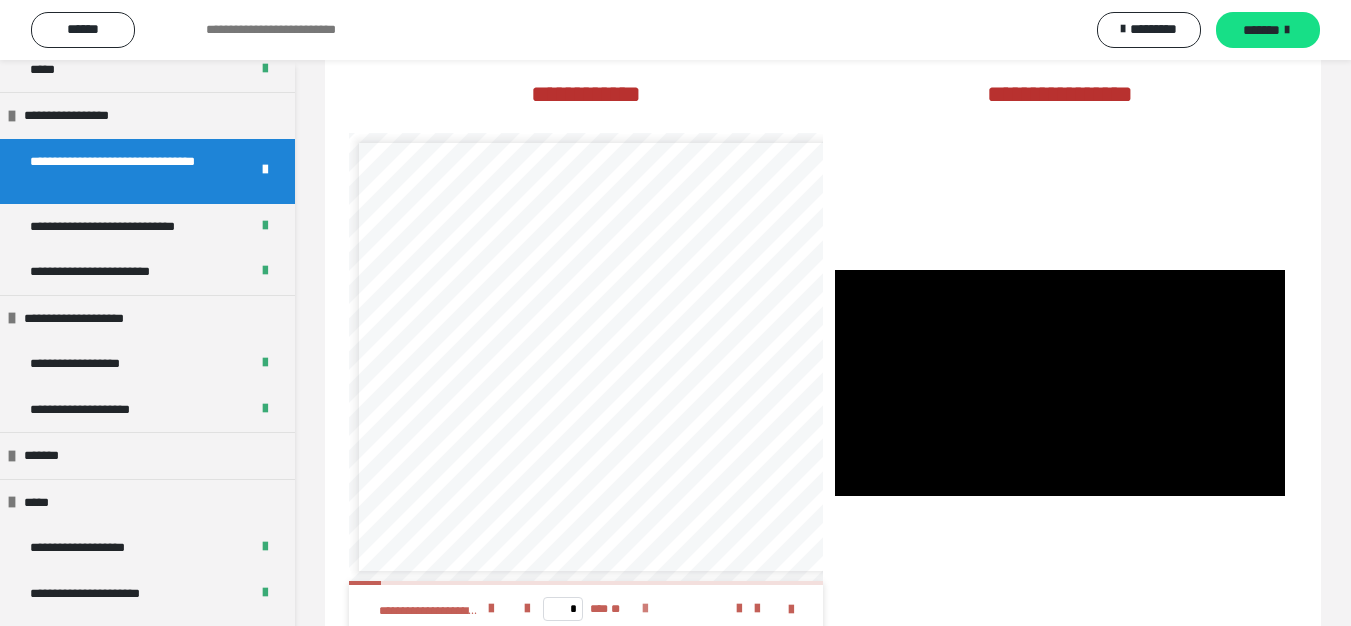 click at bounding box center (645, 609) 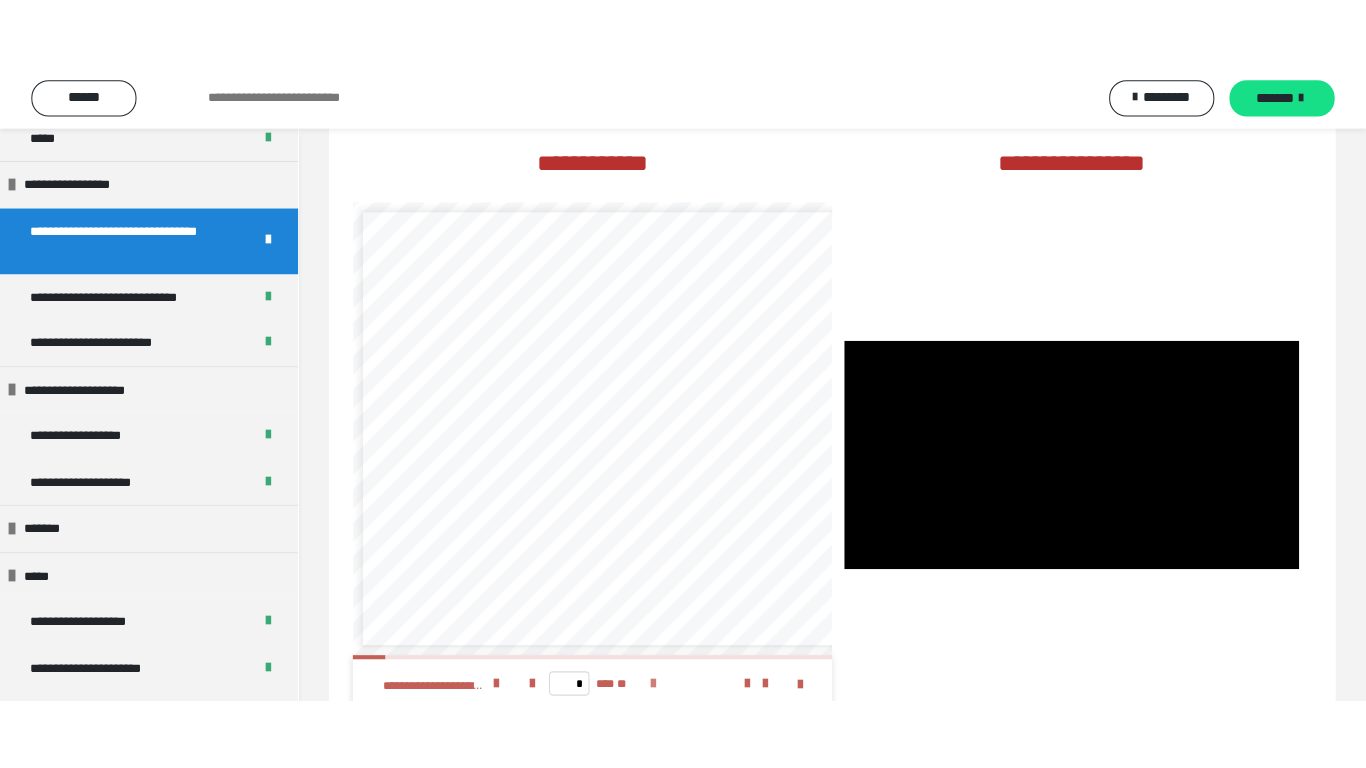 scroll, scrollTop: 0, scrollLeft: 0, axis: both 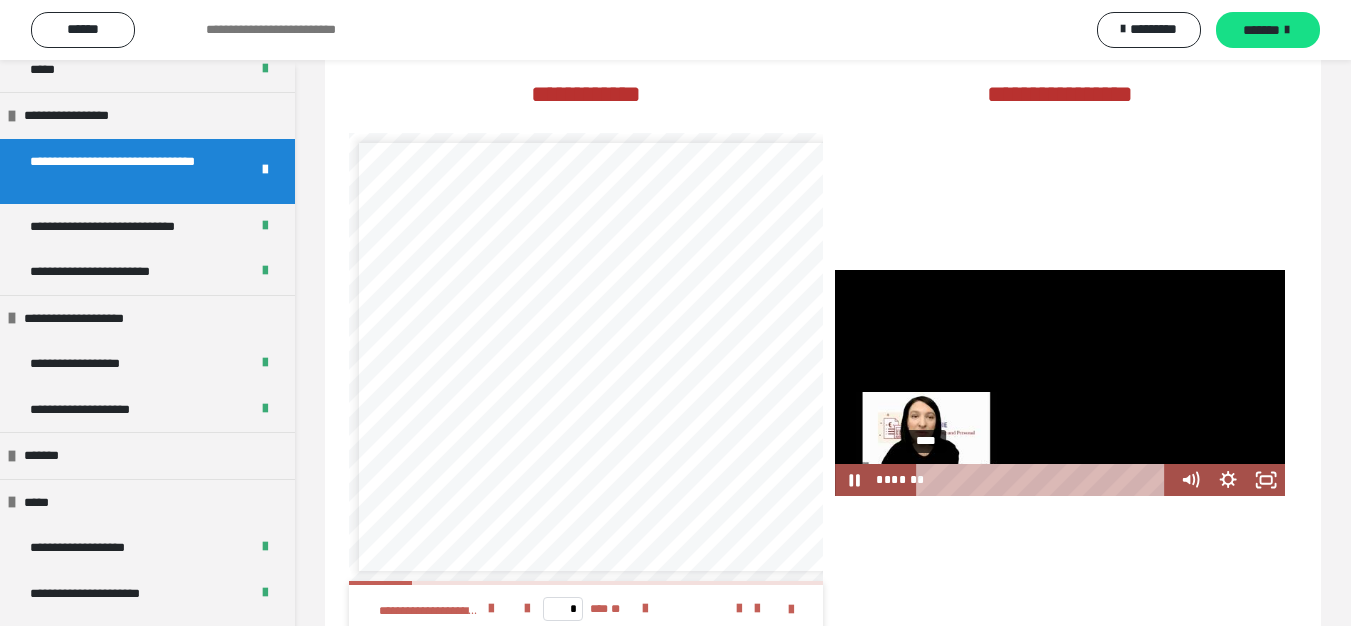click on "****" at bounding box center (1045, 480) 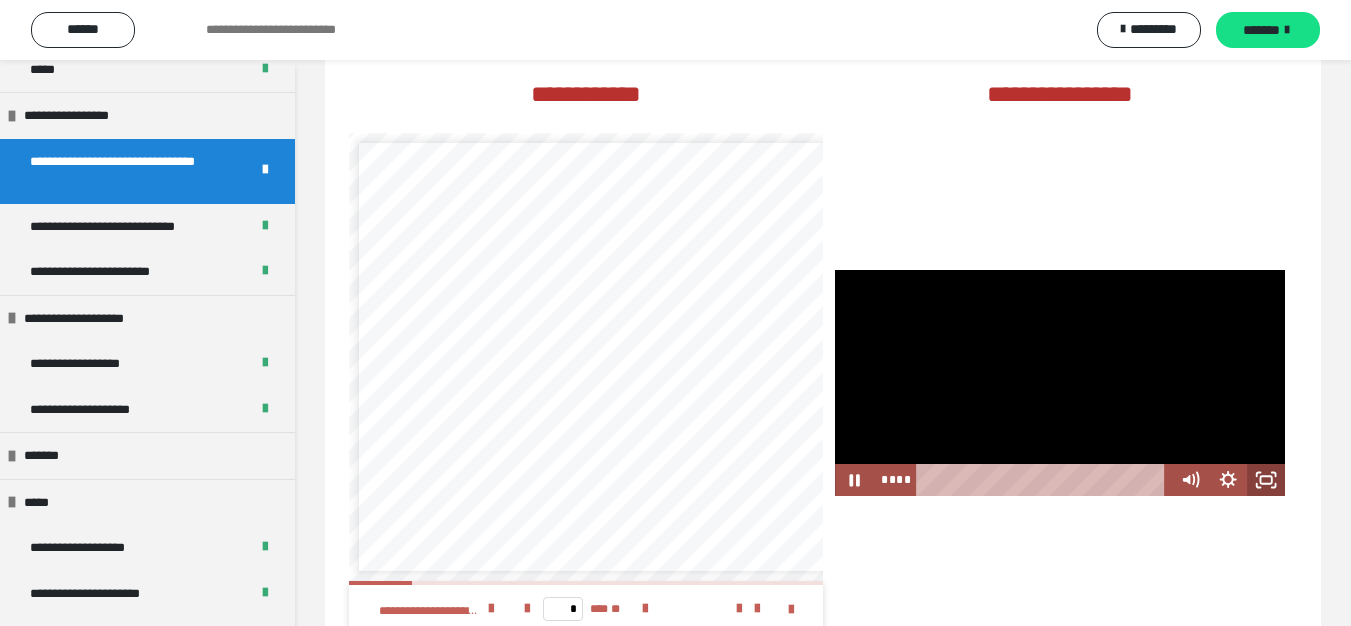 click 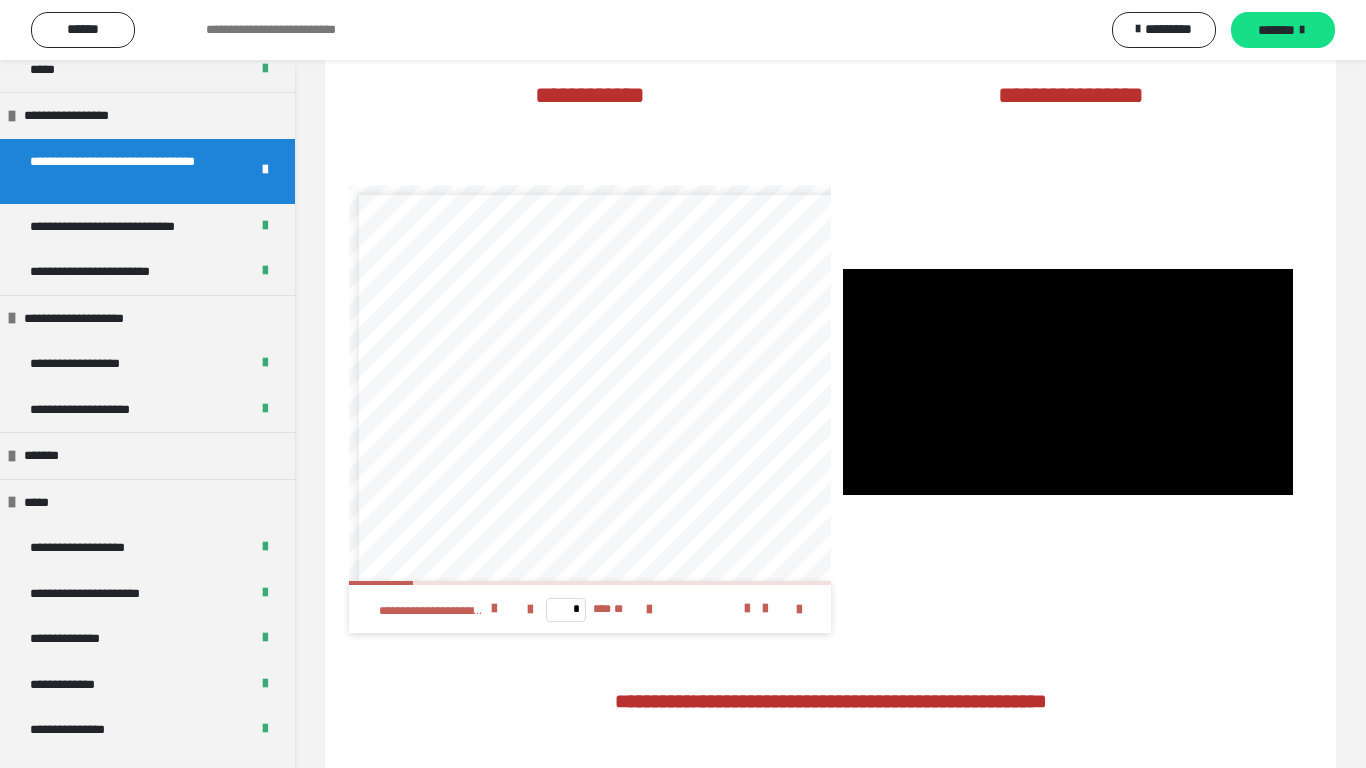 type 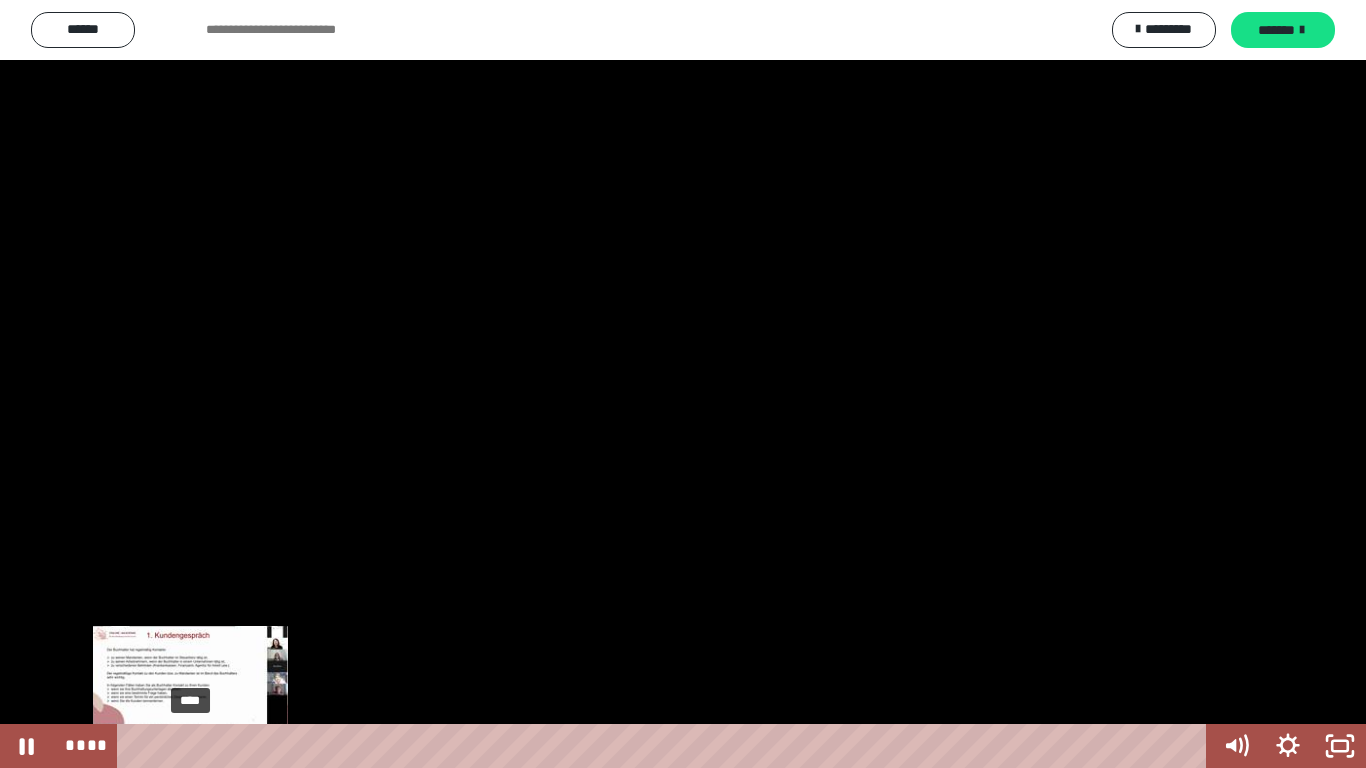 click on "****" at bounding box center [666, 746] 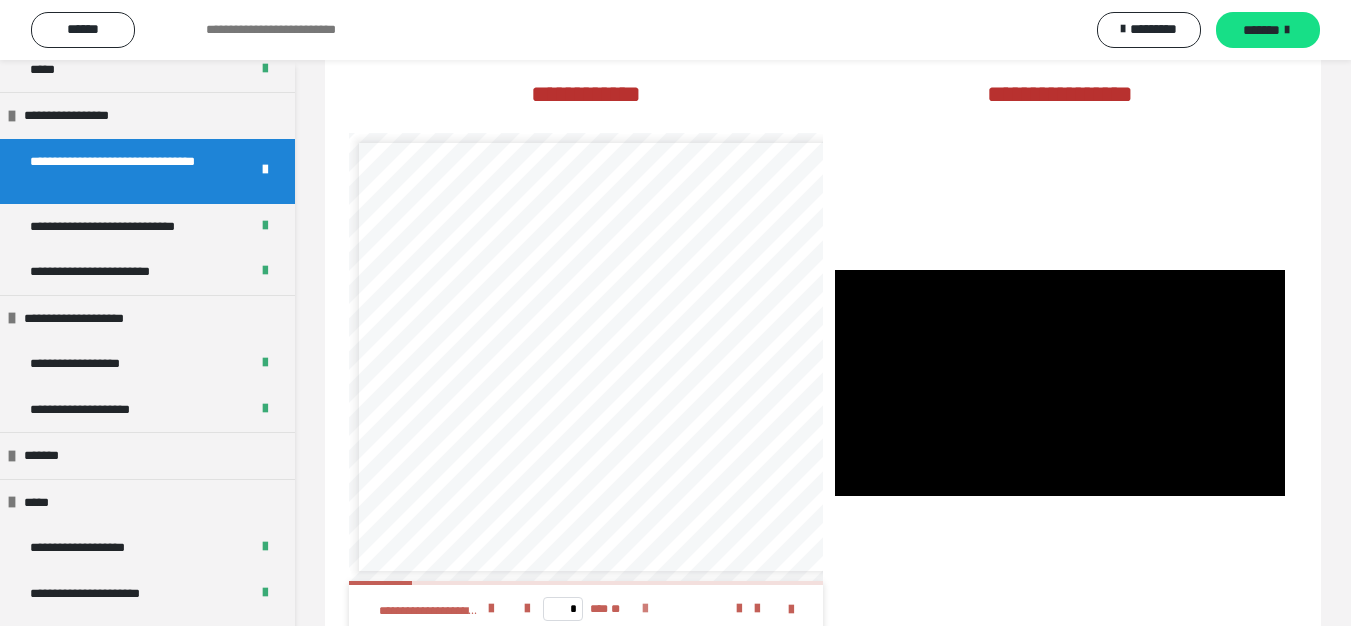 click at bounding box center [645, 609] 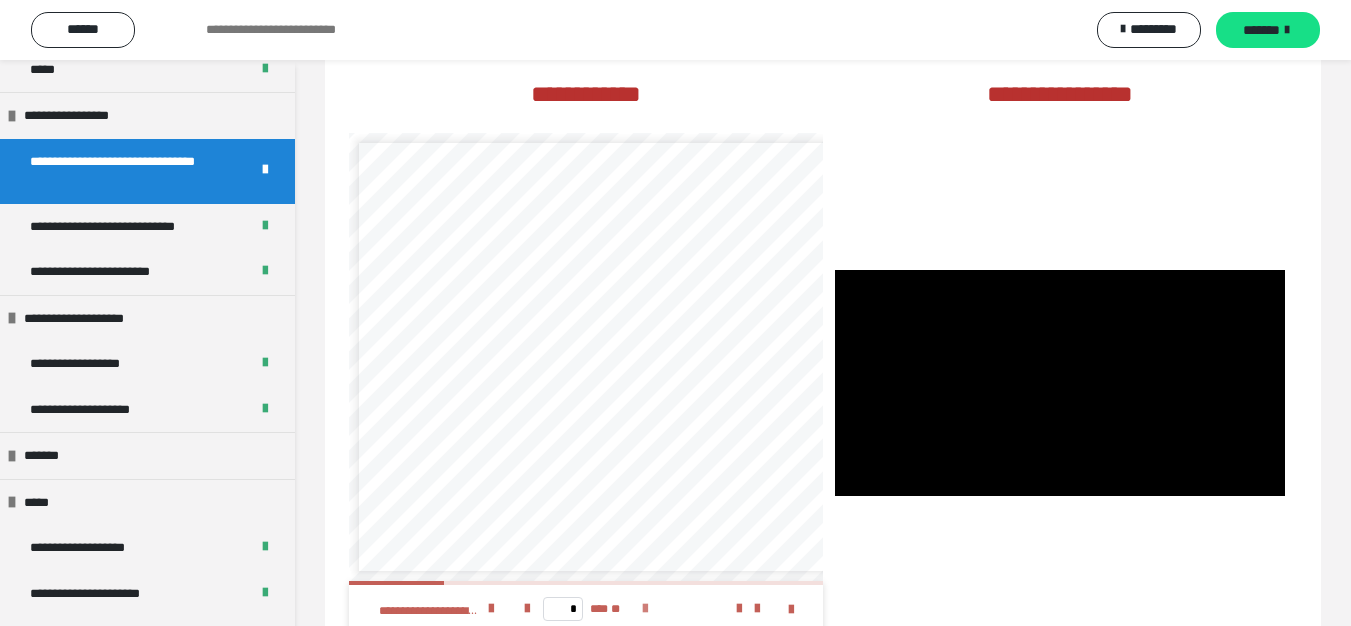 click at bounding box center [645, 609] 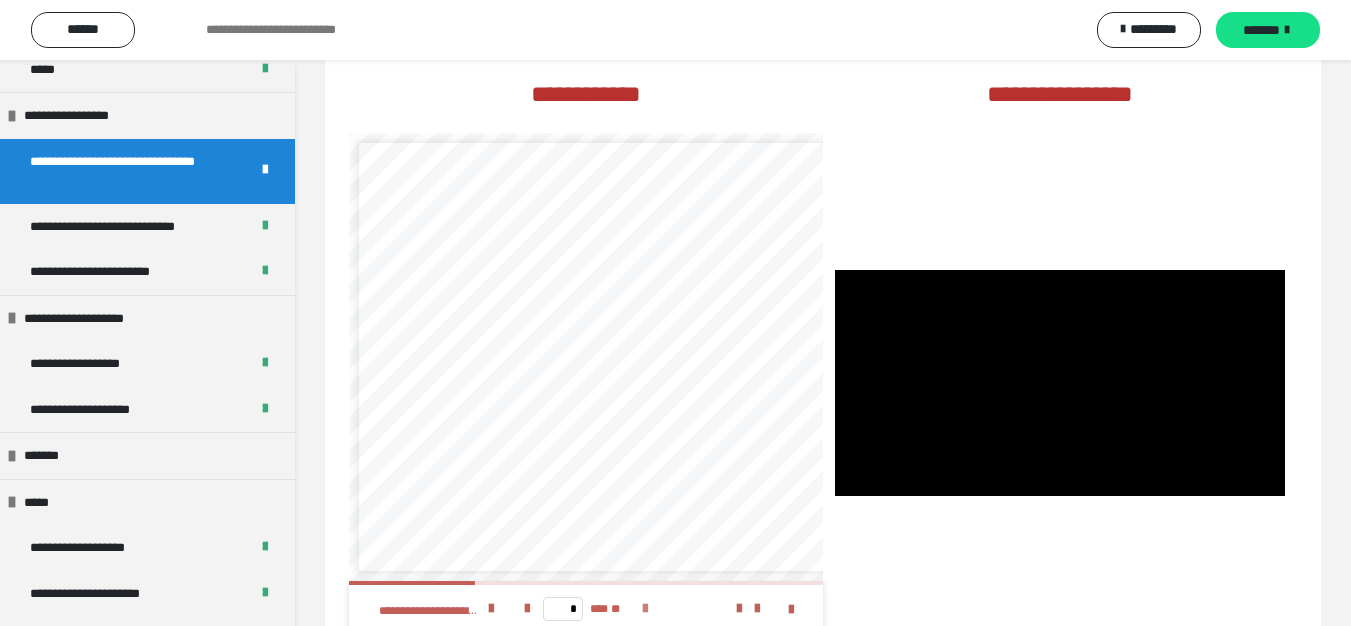 click at bounding box center [645, 609] 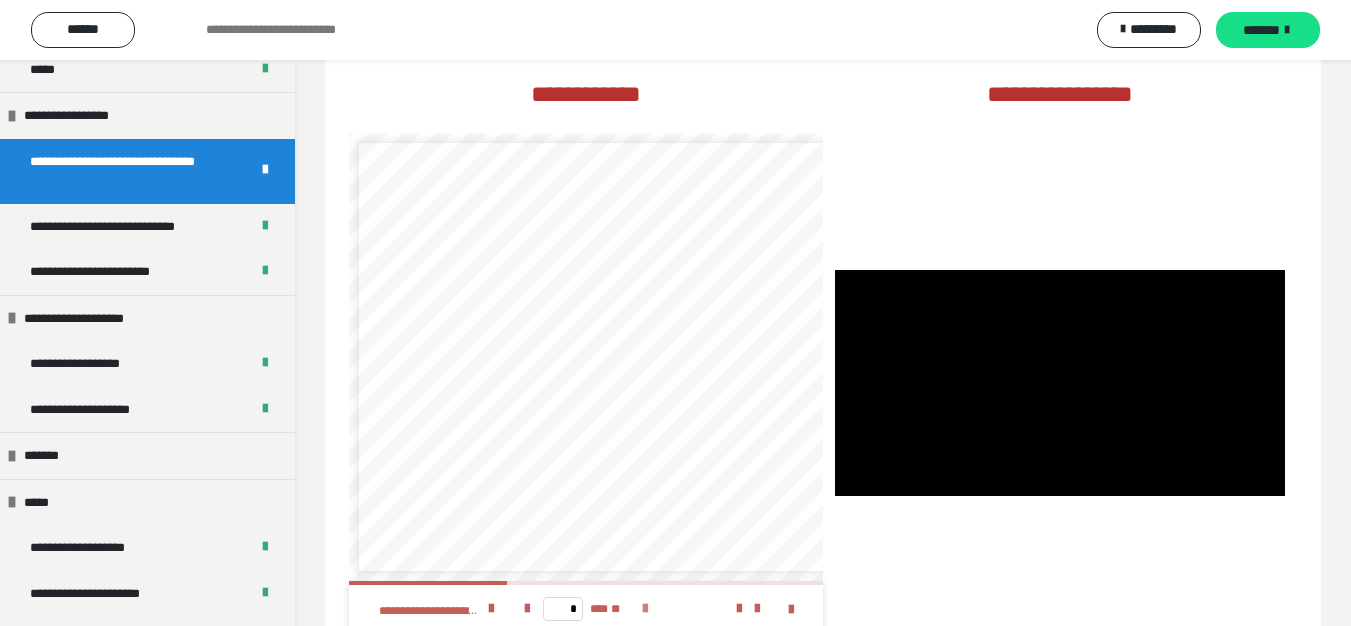 click at bounding box center [645, 609] 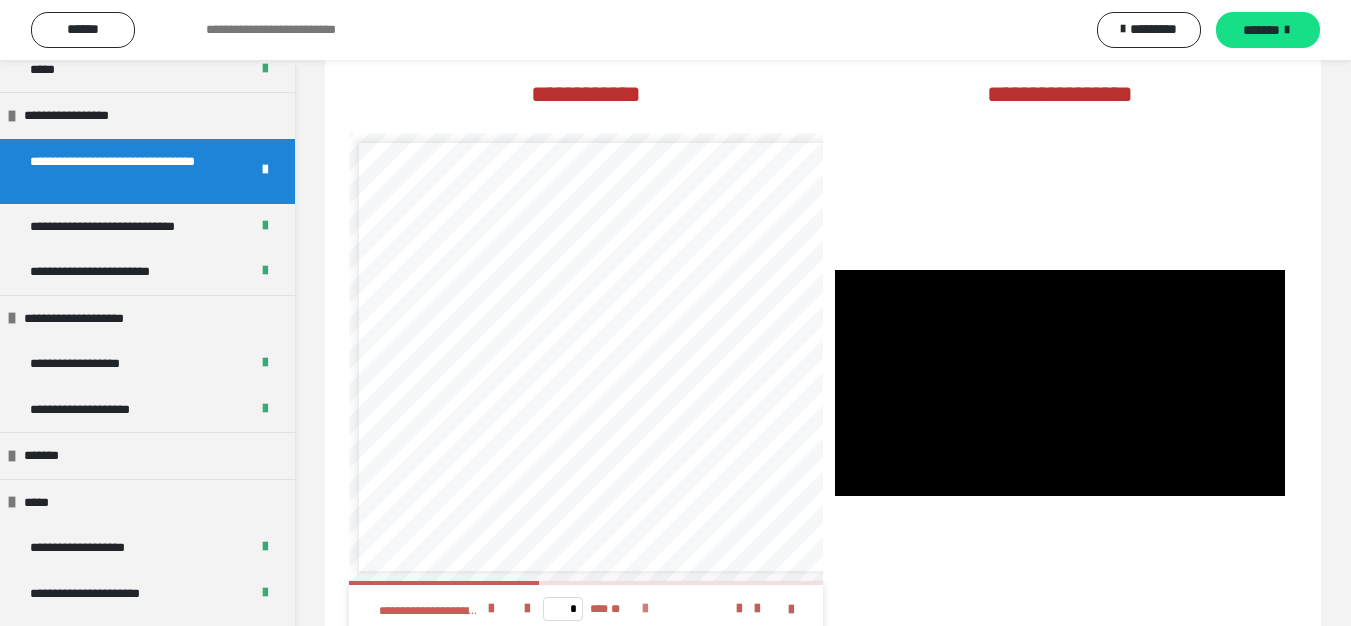 click at bounding box center [645, 609] 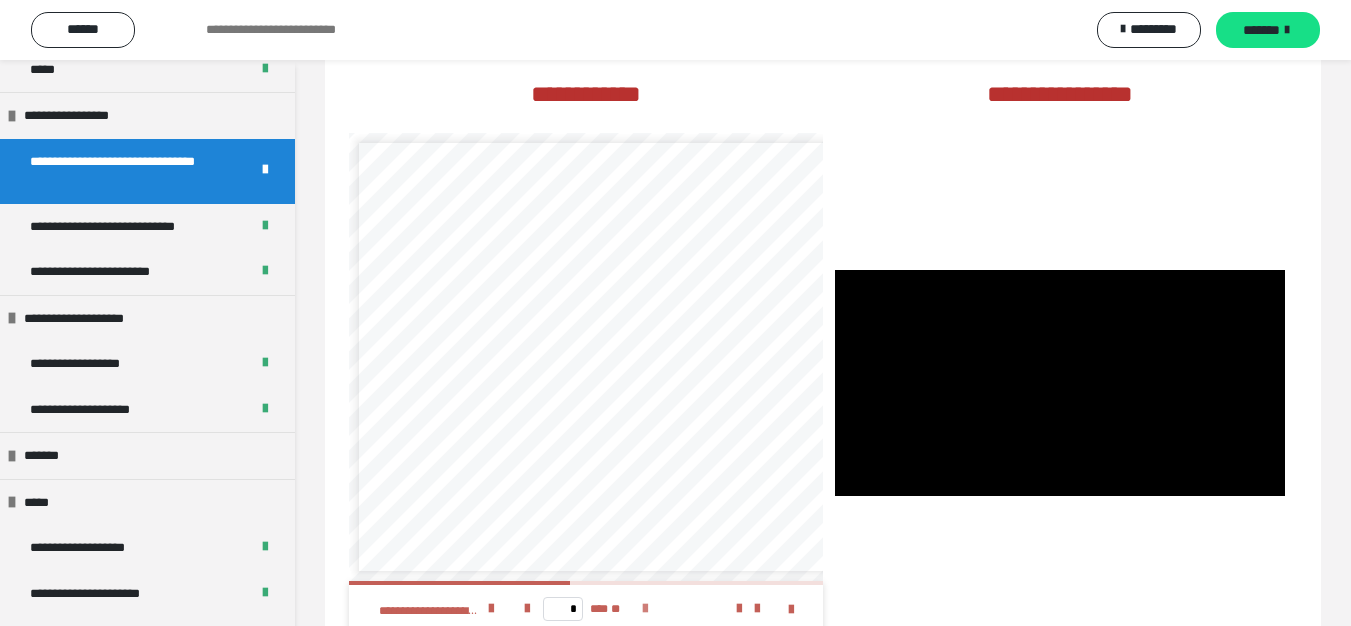 click at bounding box center (645, 609) 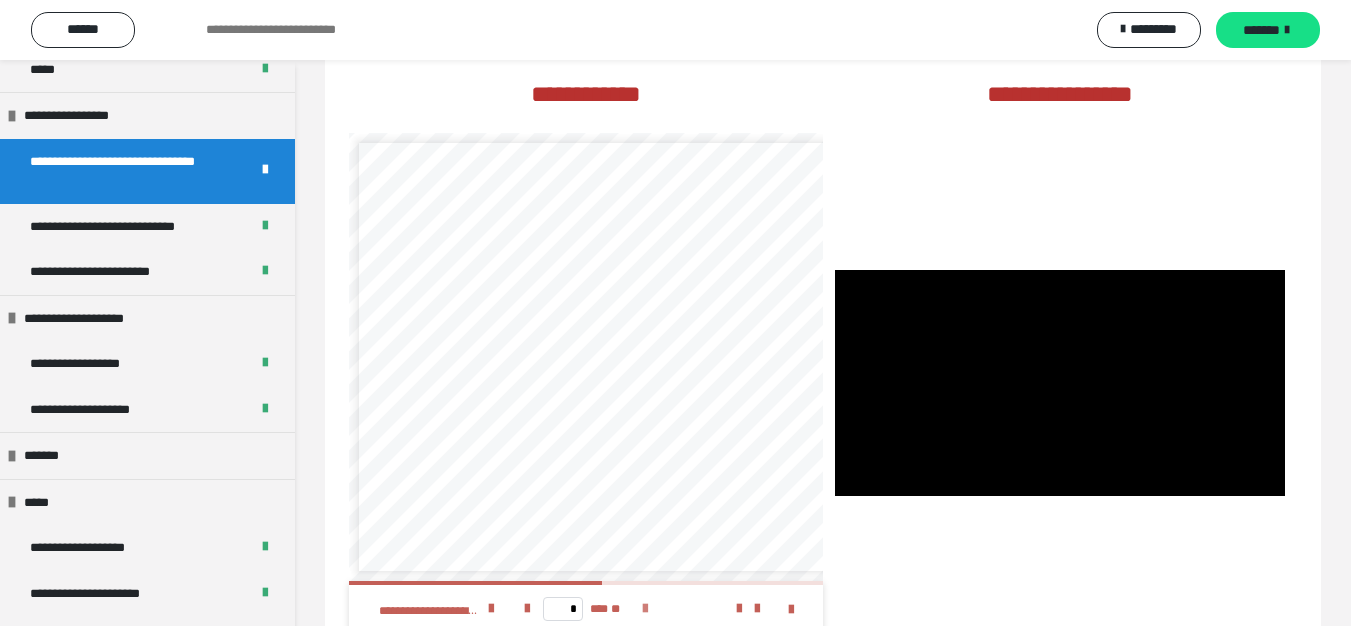 click at bounding box center (645, 609) 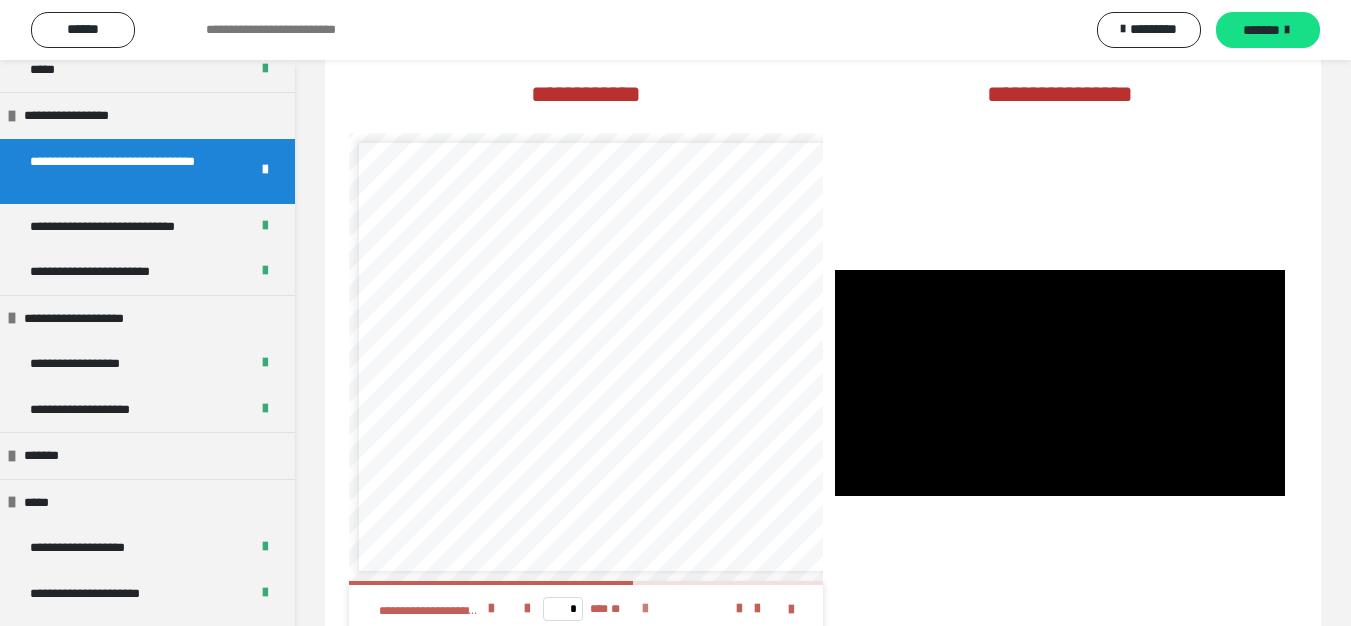 click at bounding box center [645, 609] 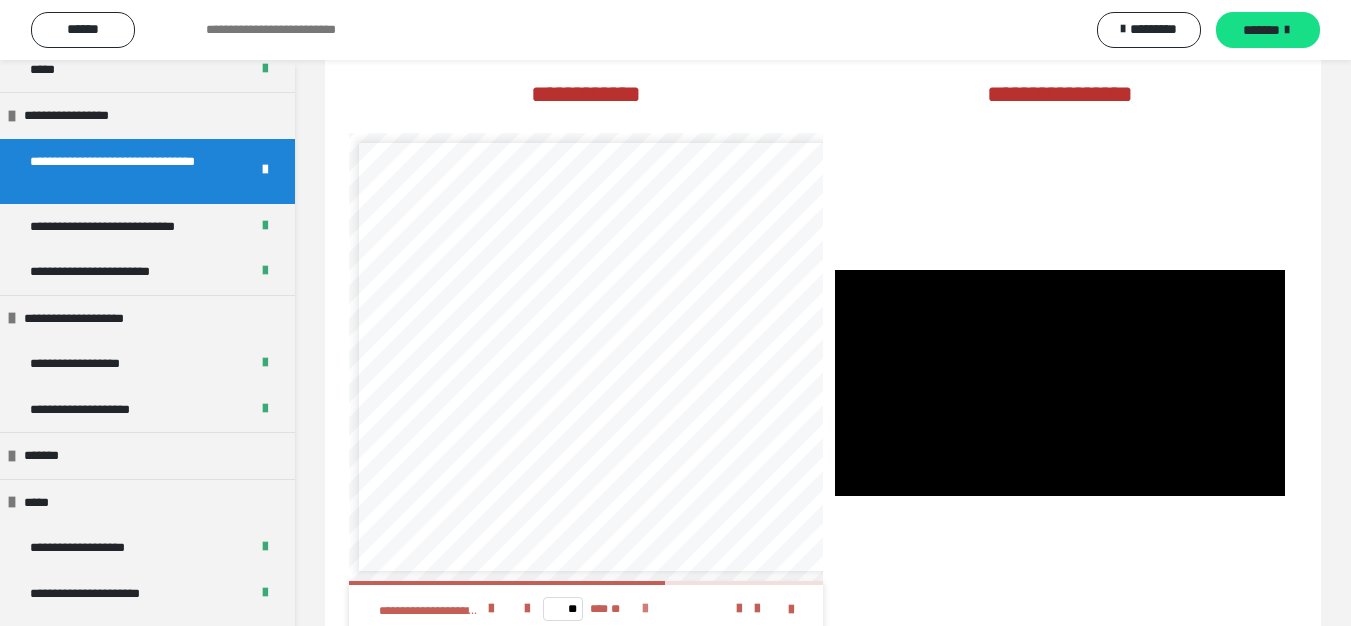 click at bounding box center [645, 609] 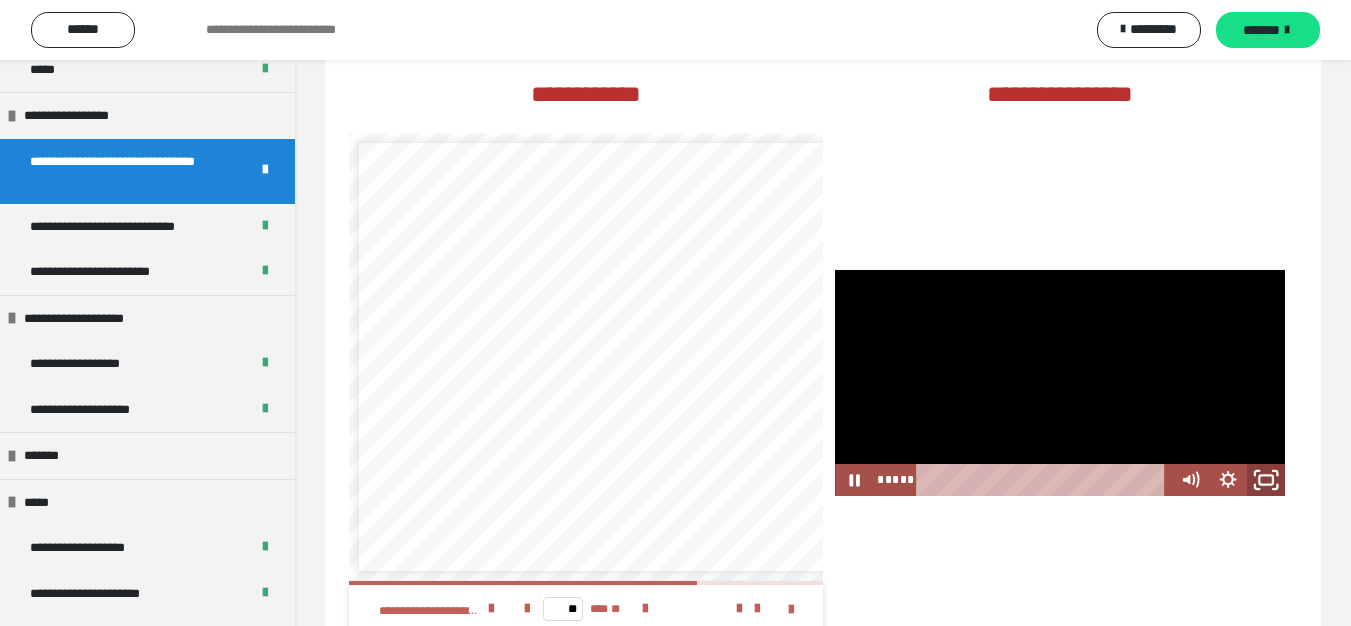 click 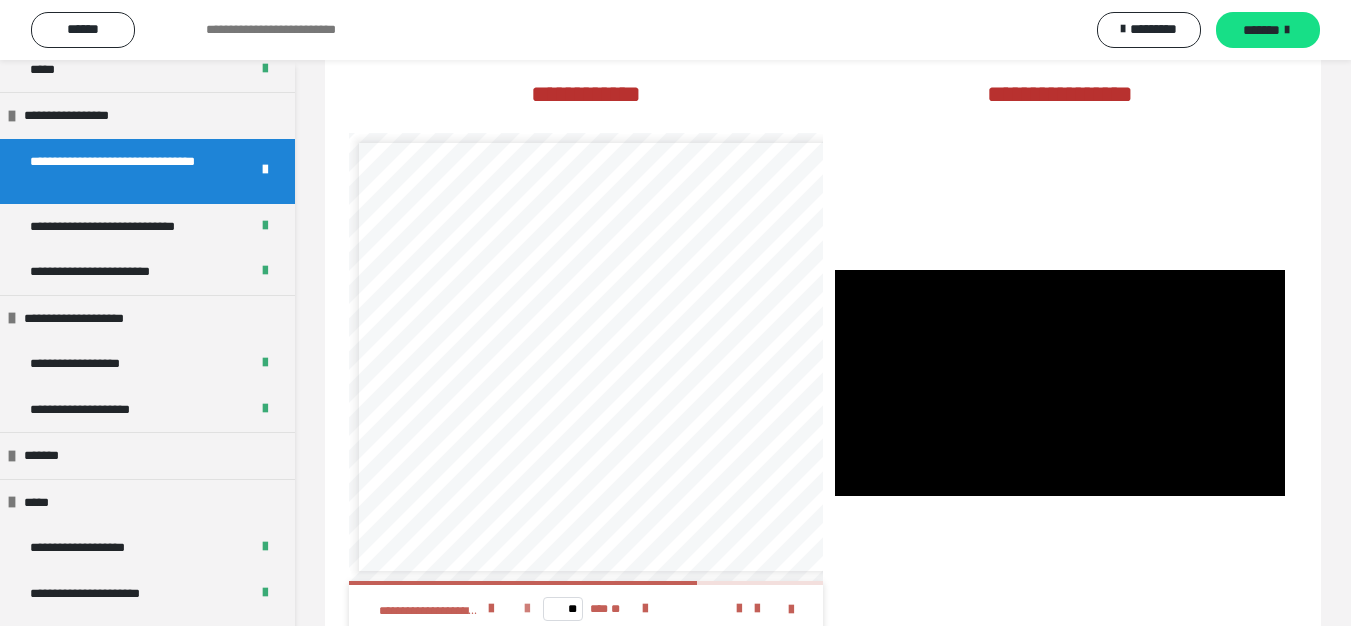 click at bounding box center (527, 609) 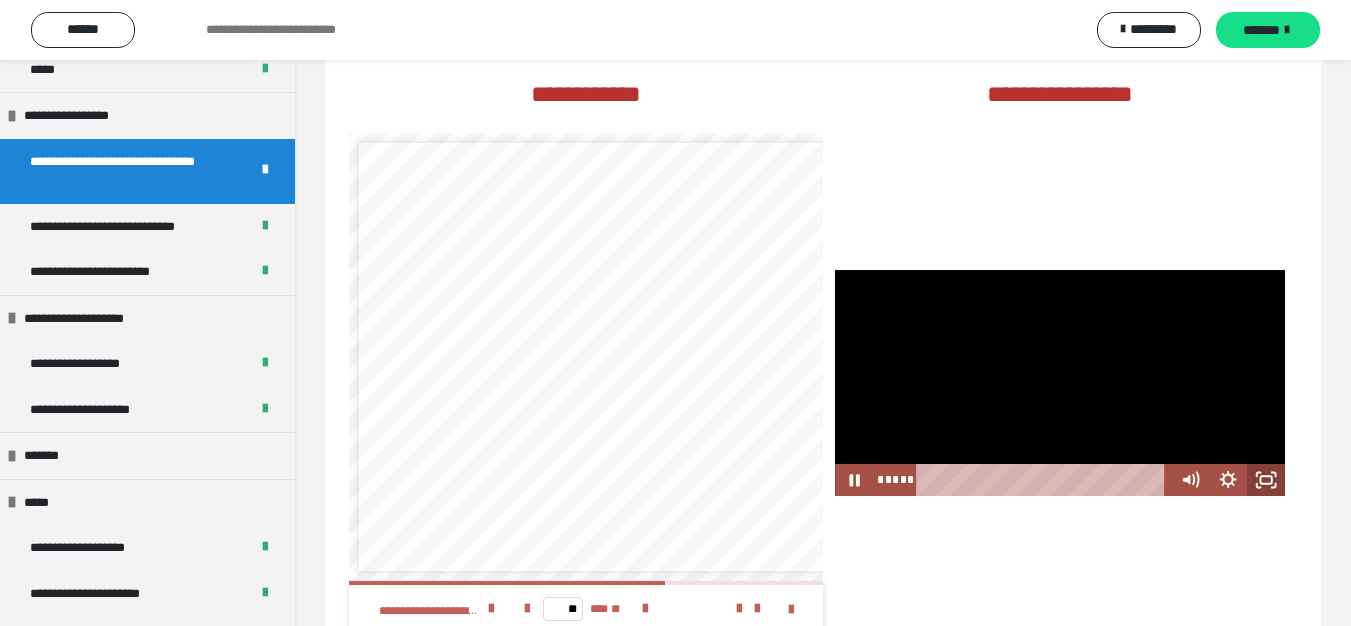 click 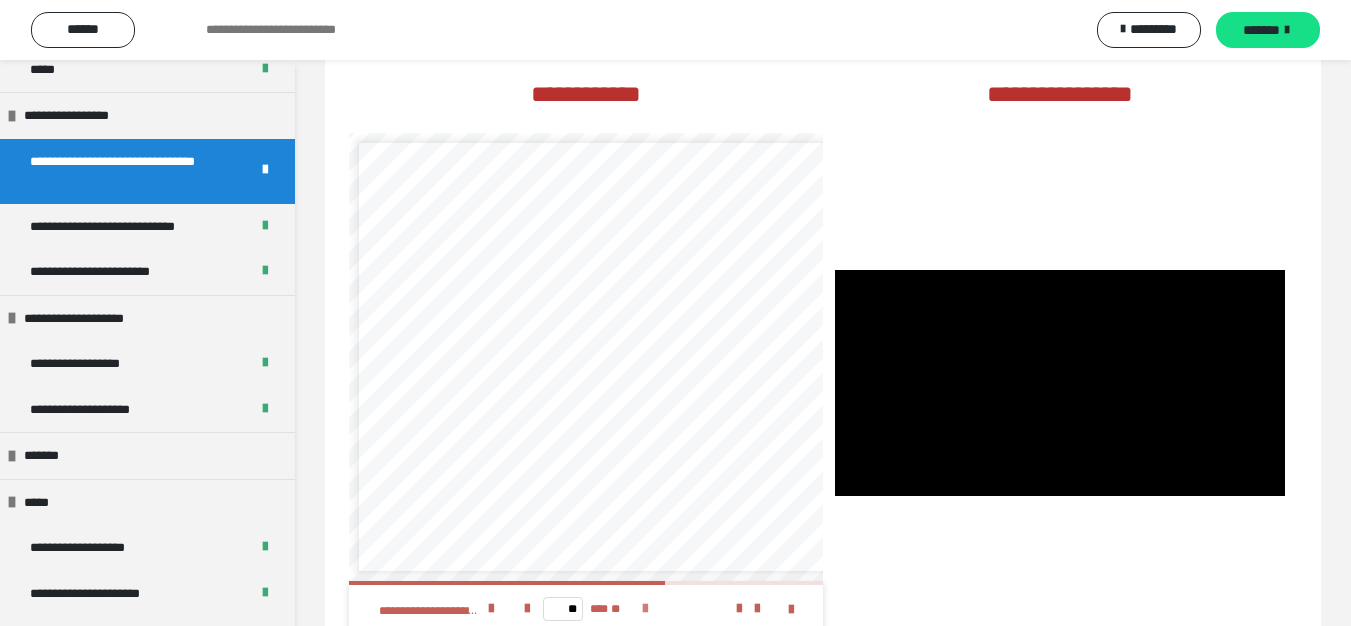 click at bounding box center [645, 609] 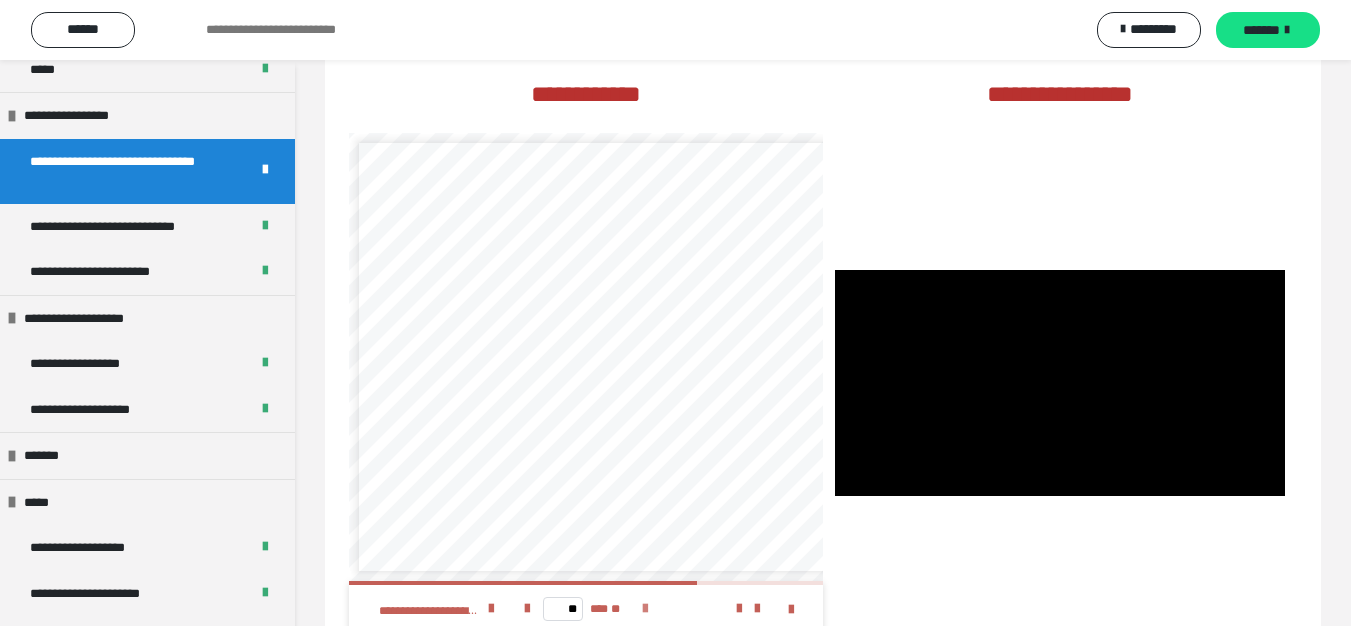 click at bounding box center (645, 609) 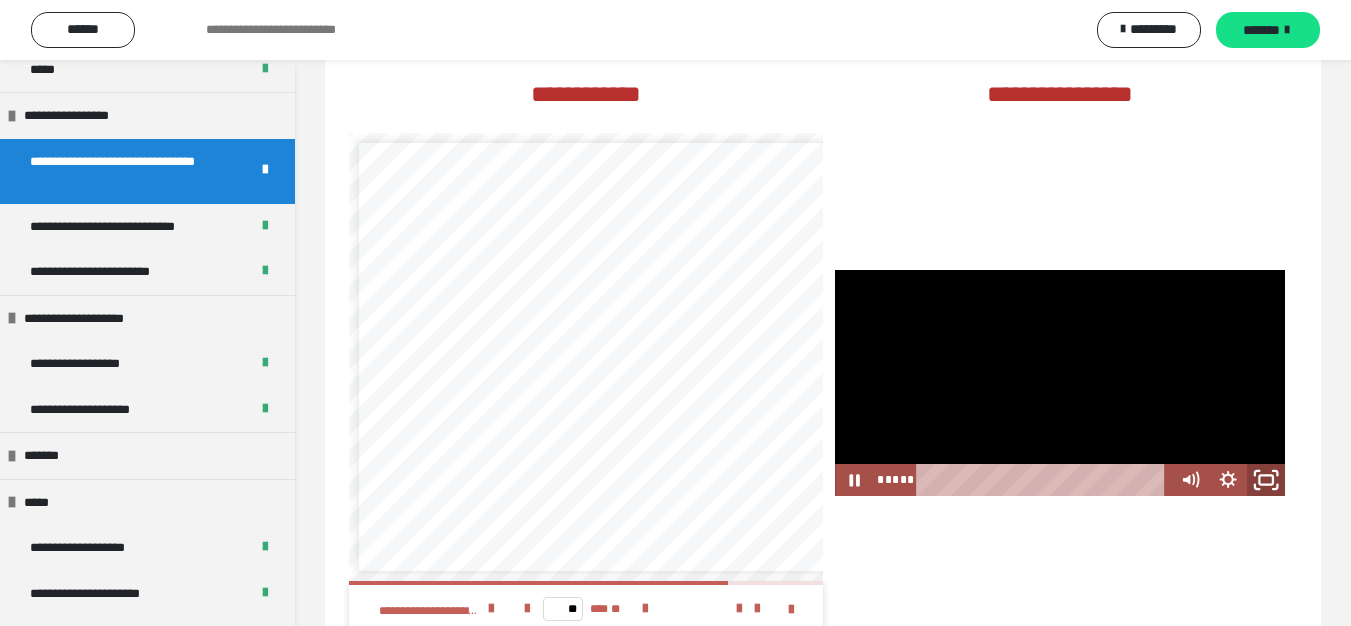 click 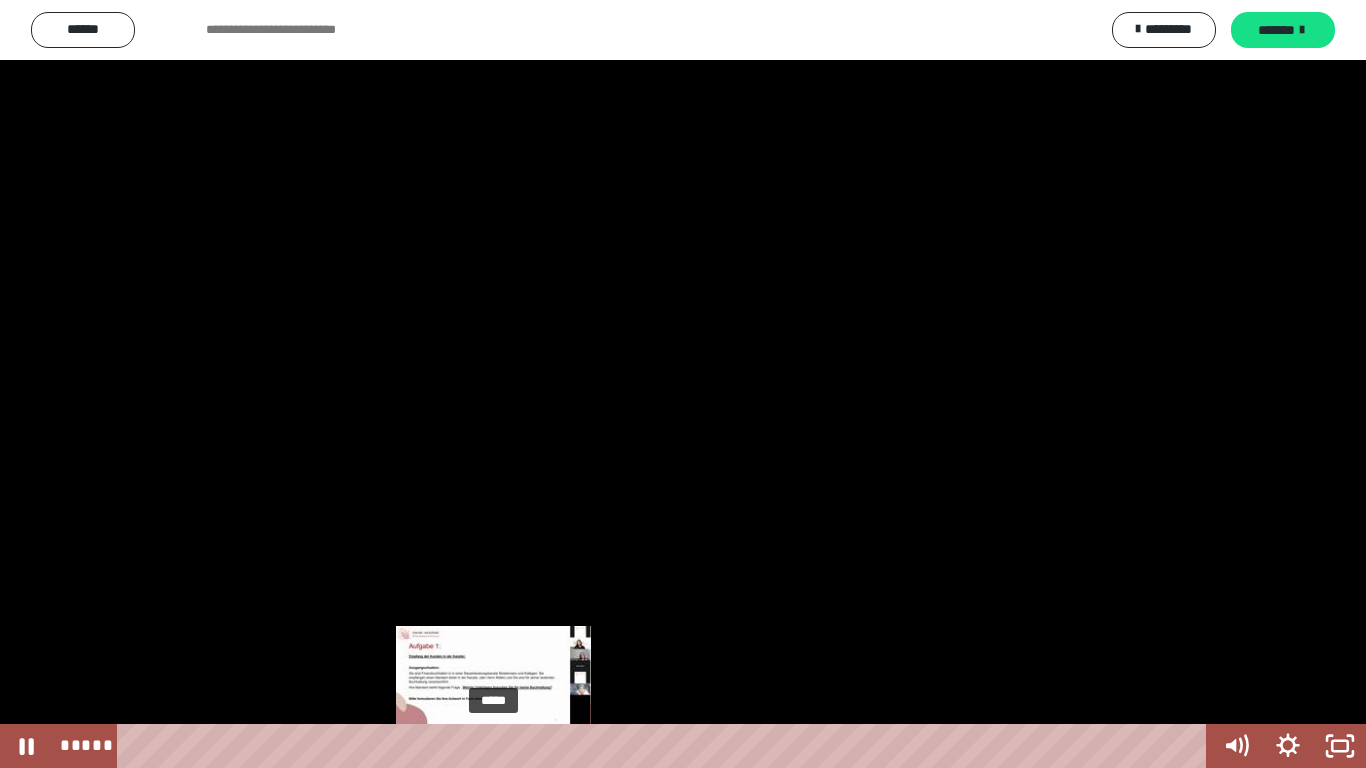 click on "*****" at bounding box center (666, 746) 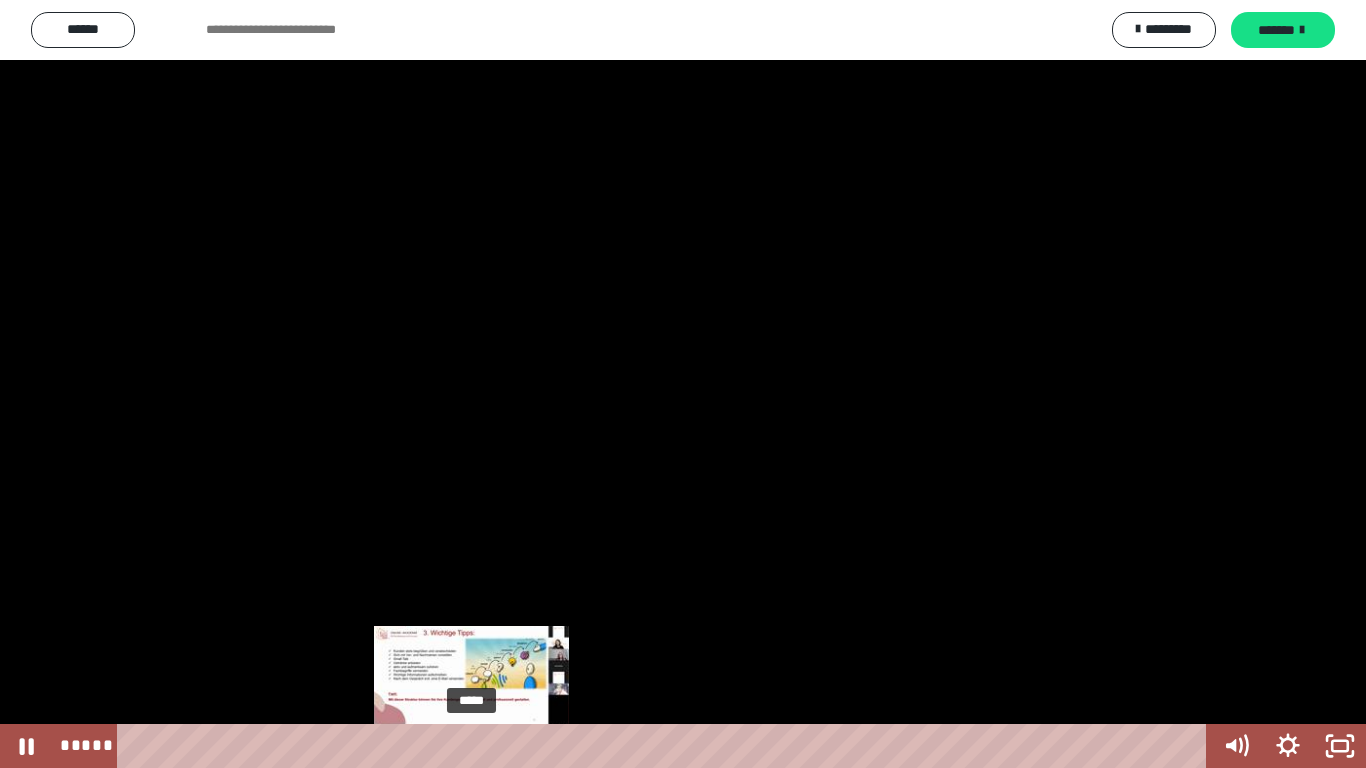click on "*****" at bounding box center [666, 746] 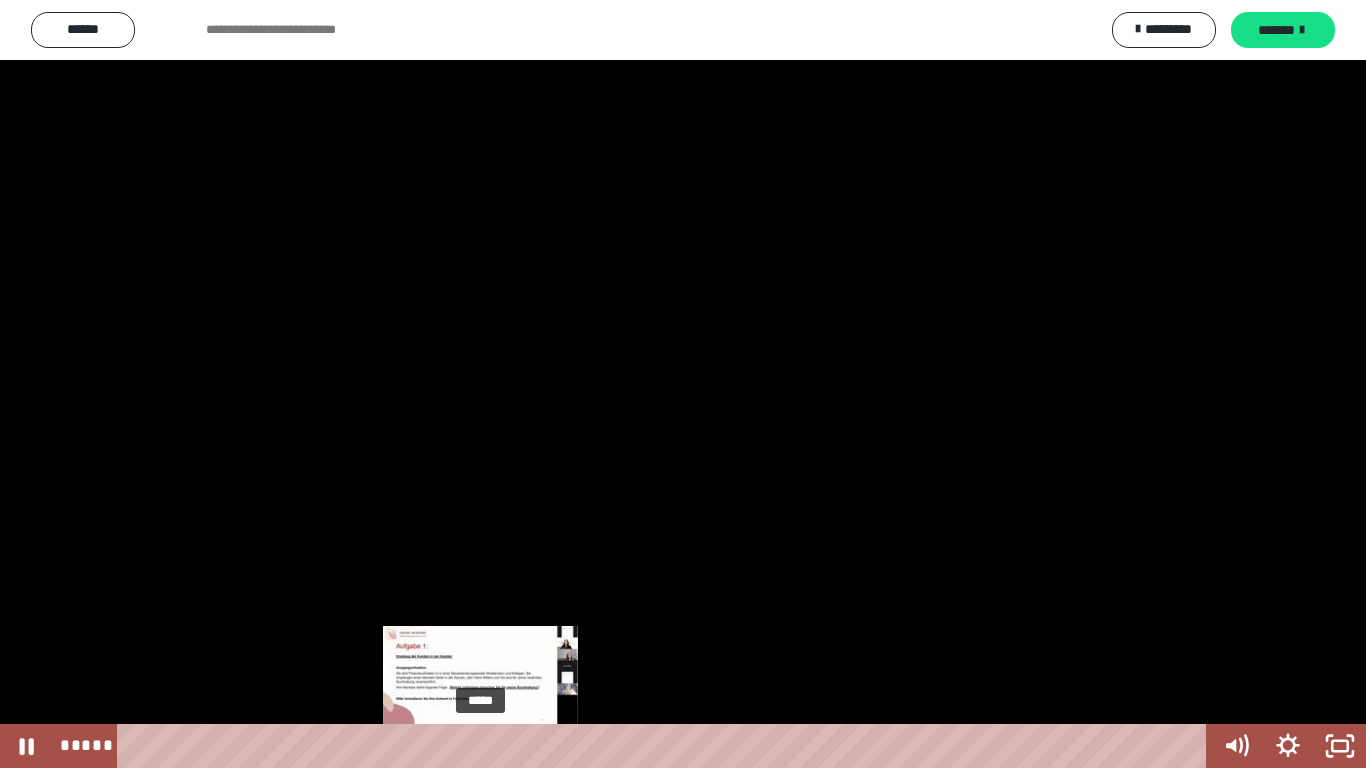 click on "*****" at bounding box center [666, 746] 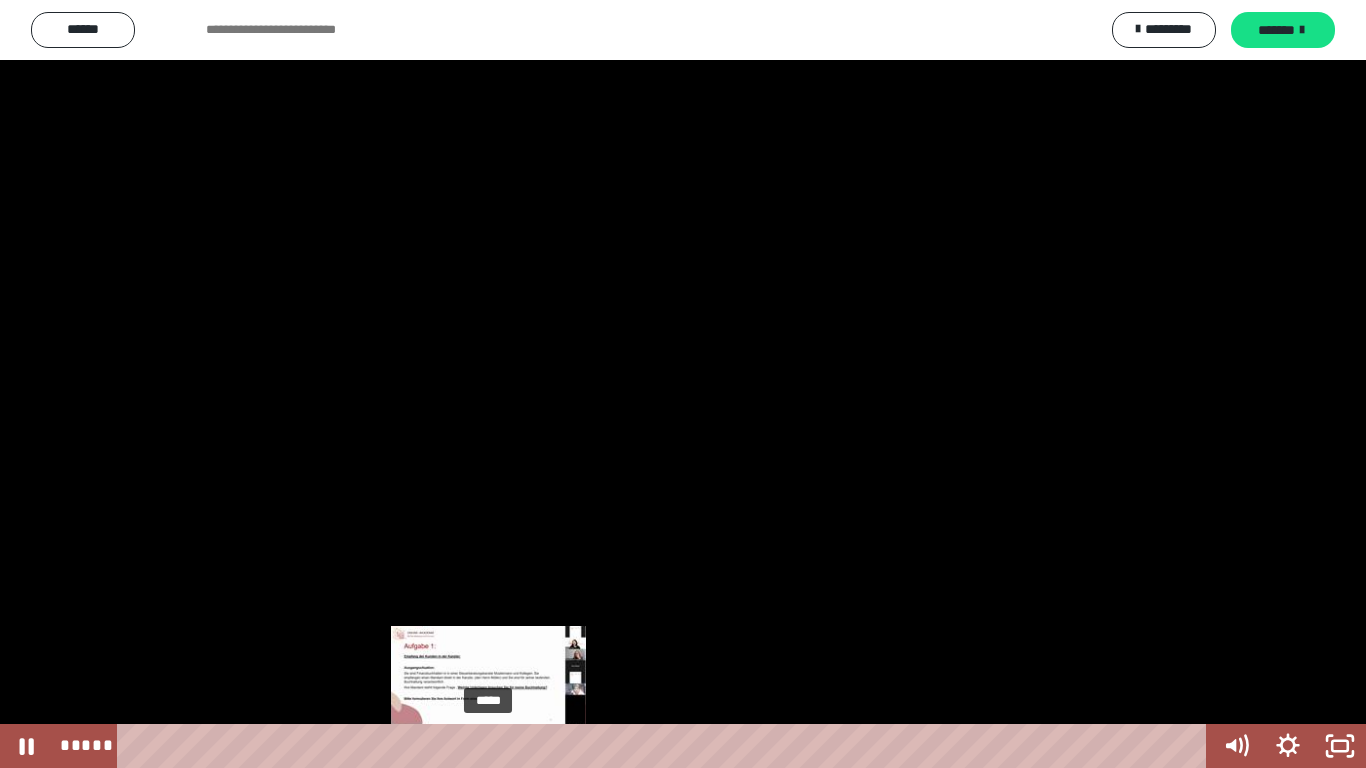click on "*****" at bounding box center (666, 746) 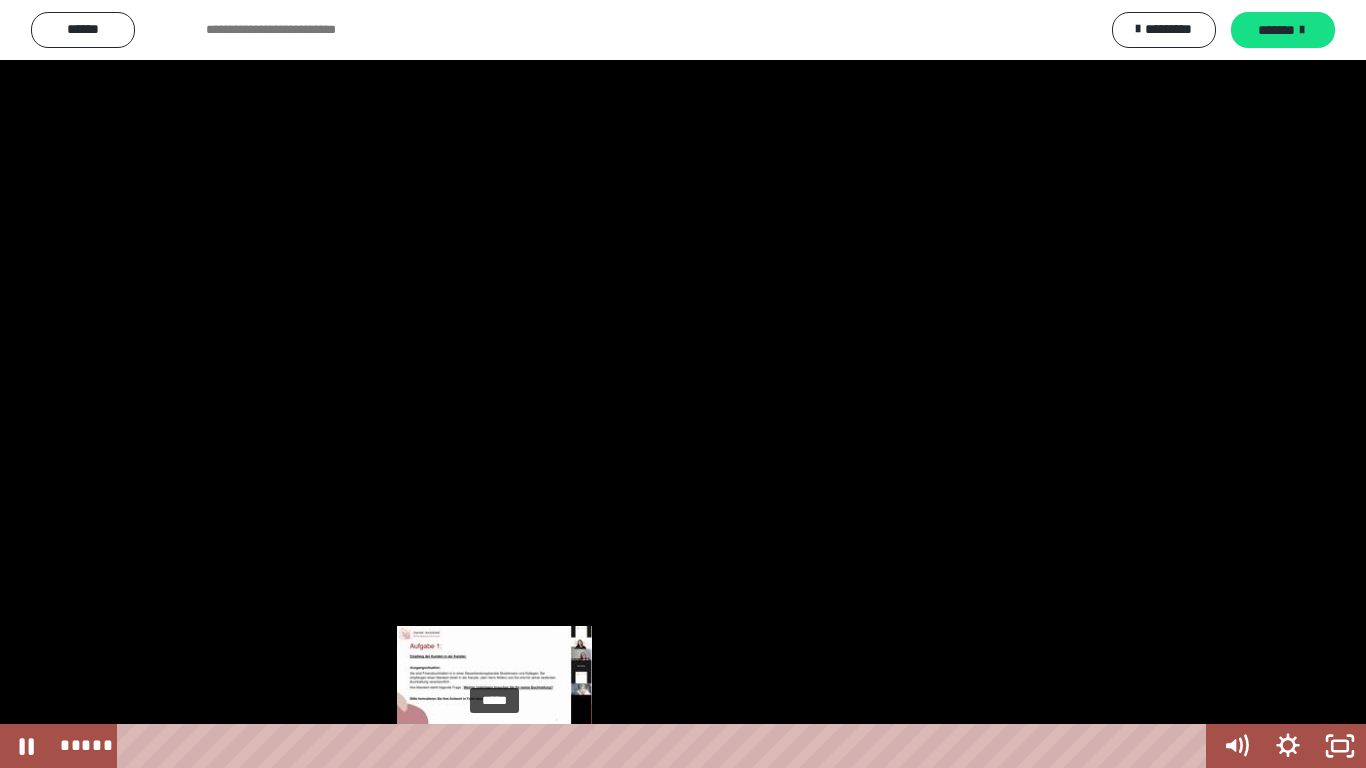 click on "*****" at bounding box center (666, 746) 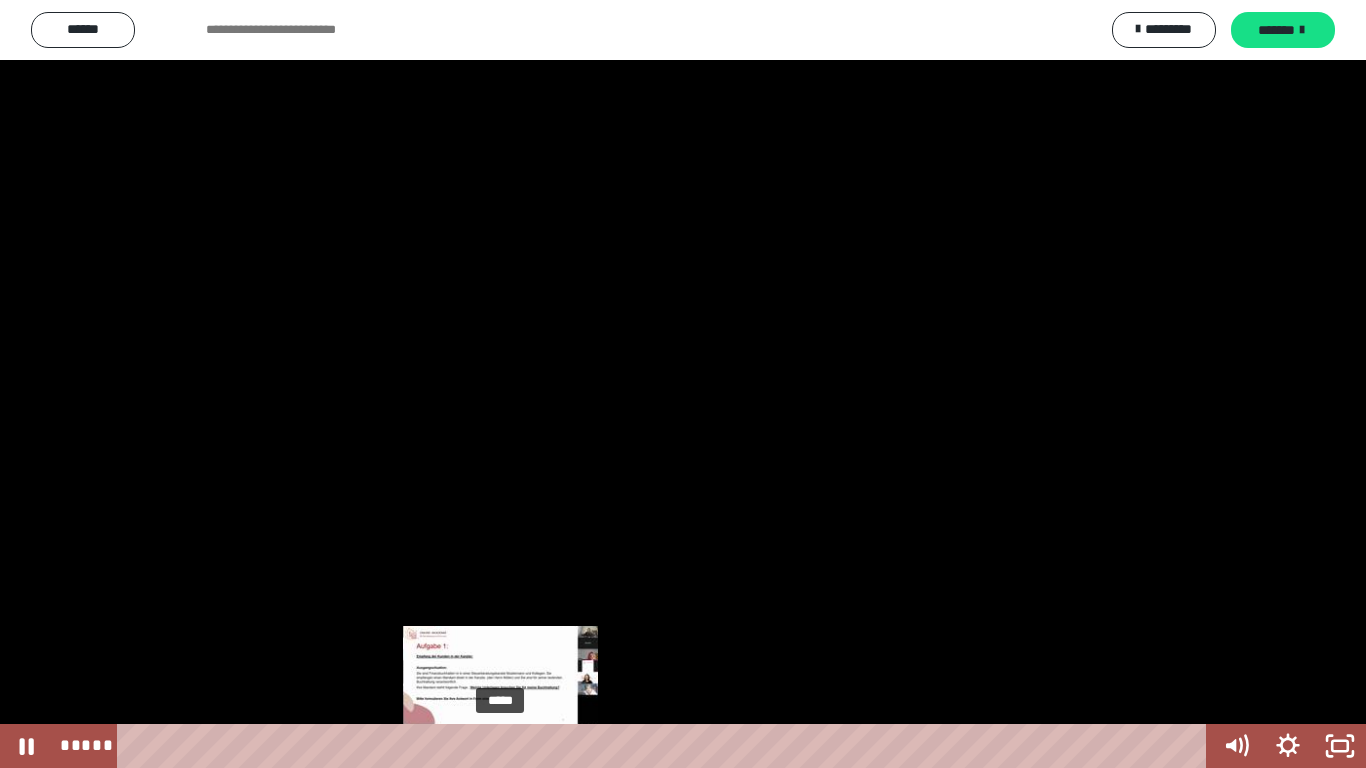 click on "*****" at bounding box center [666, 746] 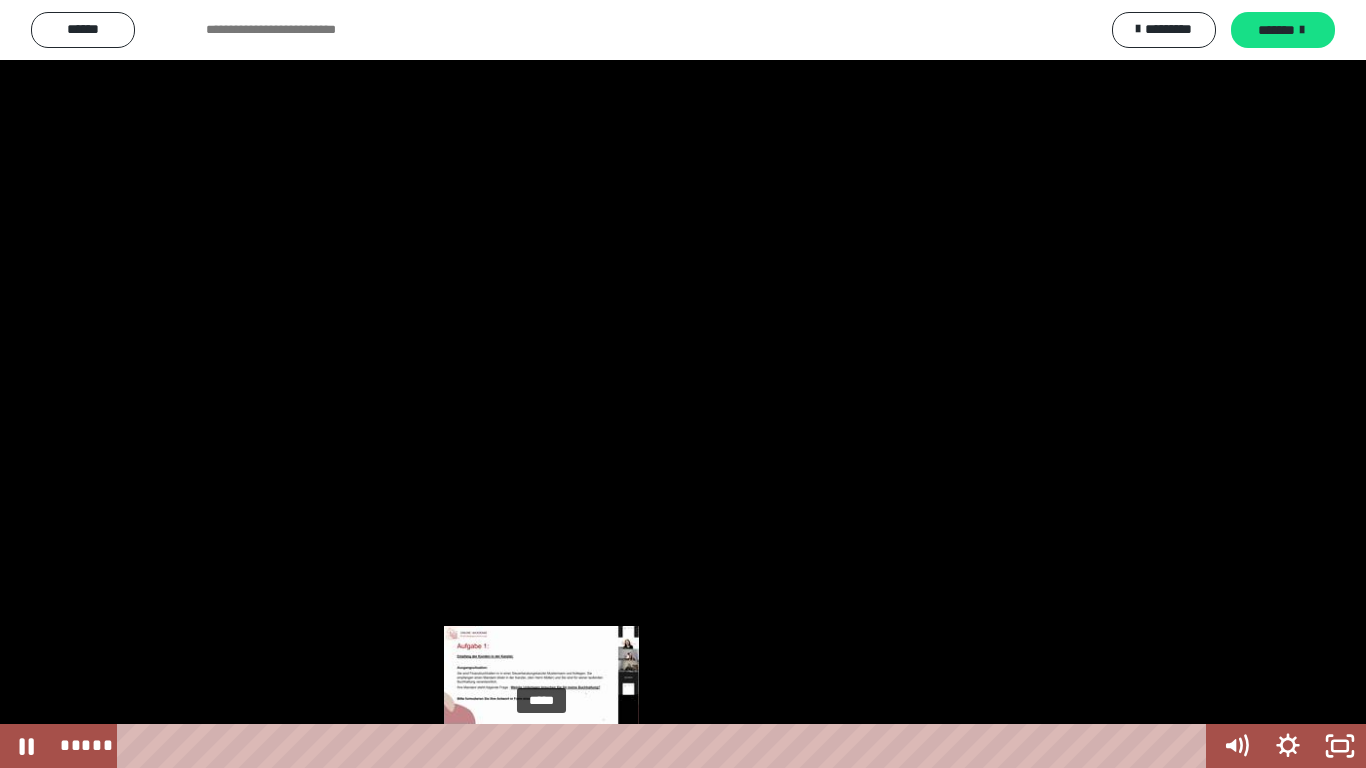 click on "*****" at bounding box center (666, 746) 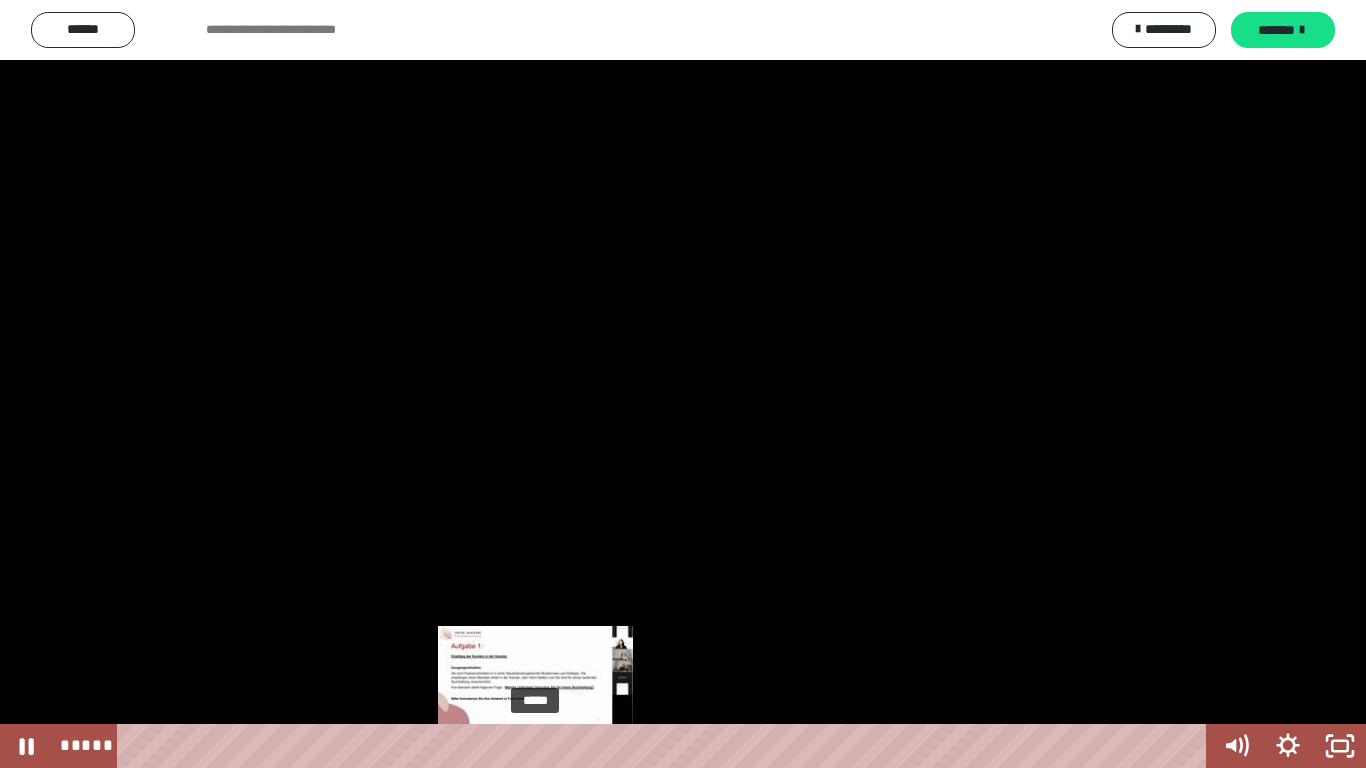 click at bounding box center [535, 746] 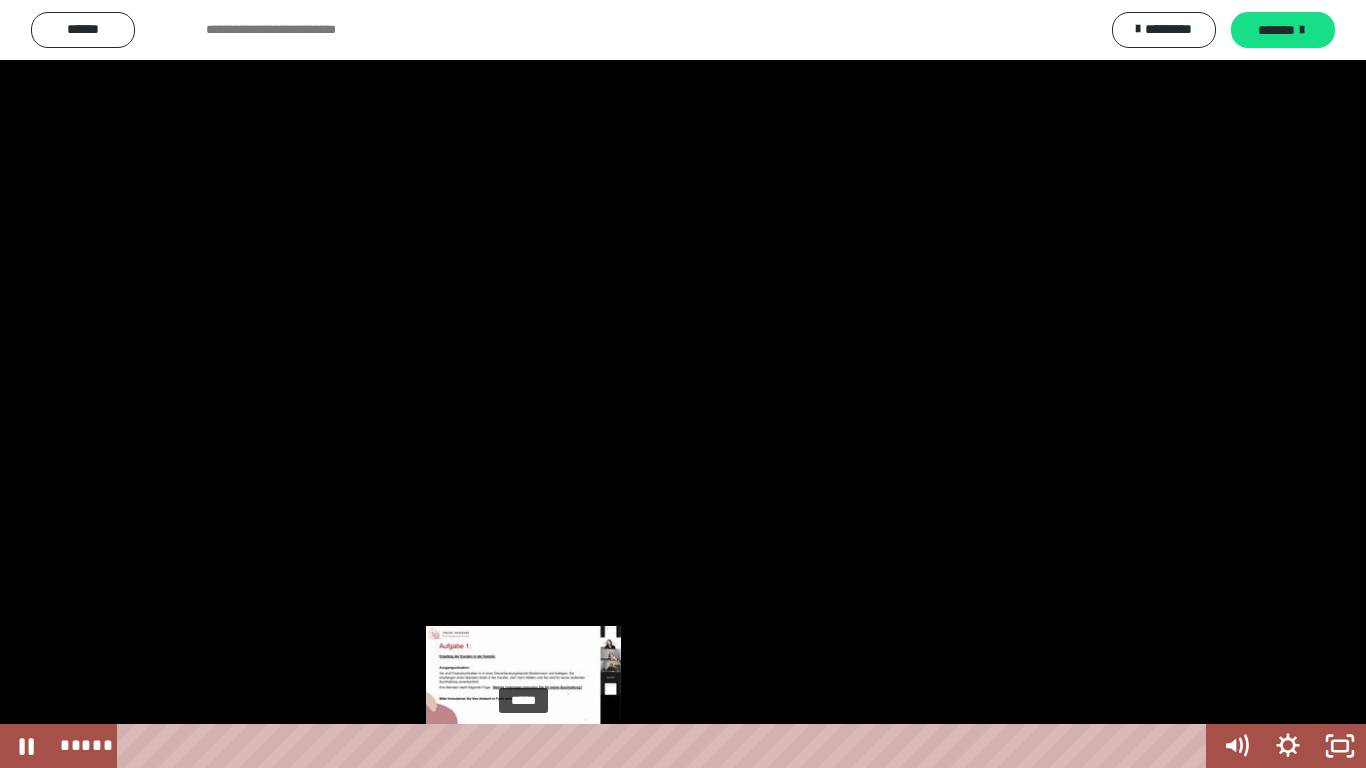 click on "*****" at bounding box center [666, 746] 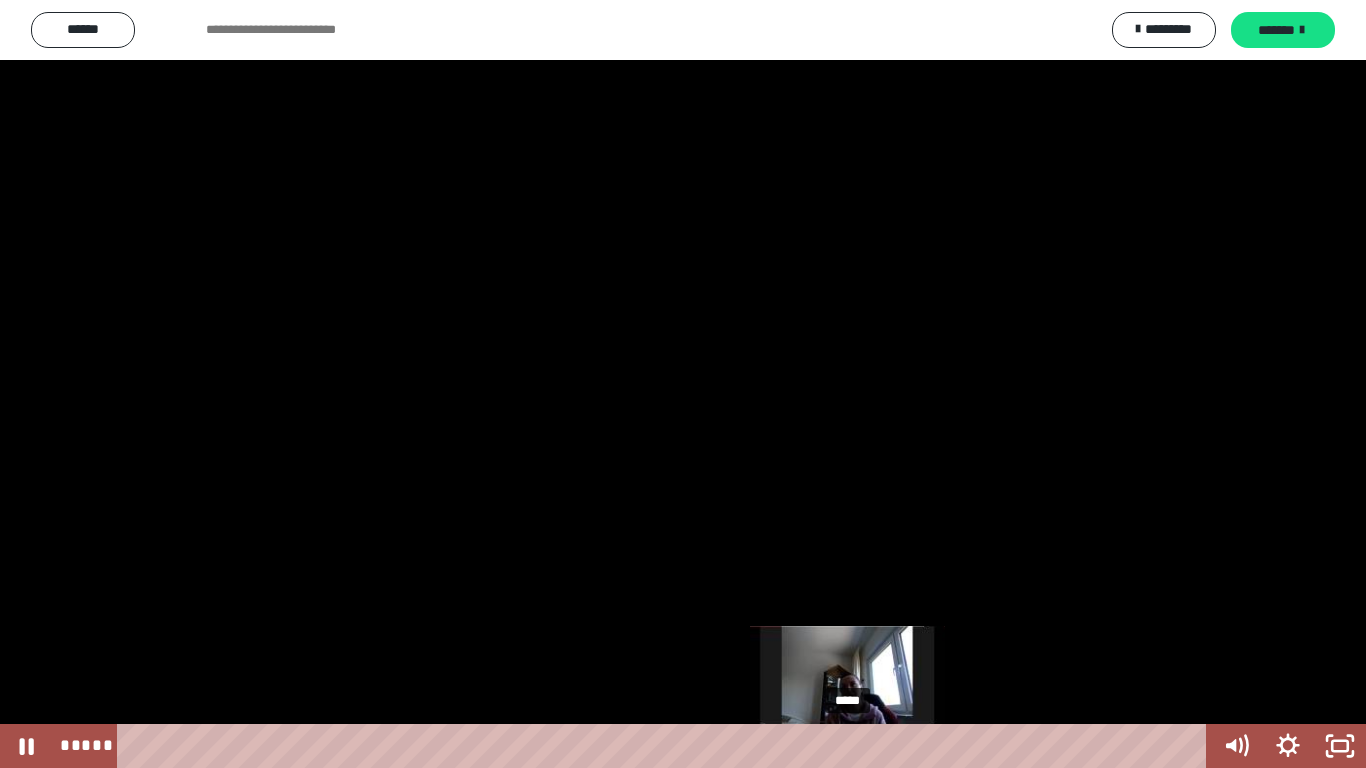 click on "*****" at bounding box center (666, 746) 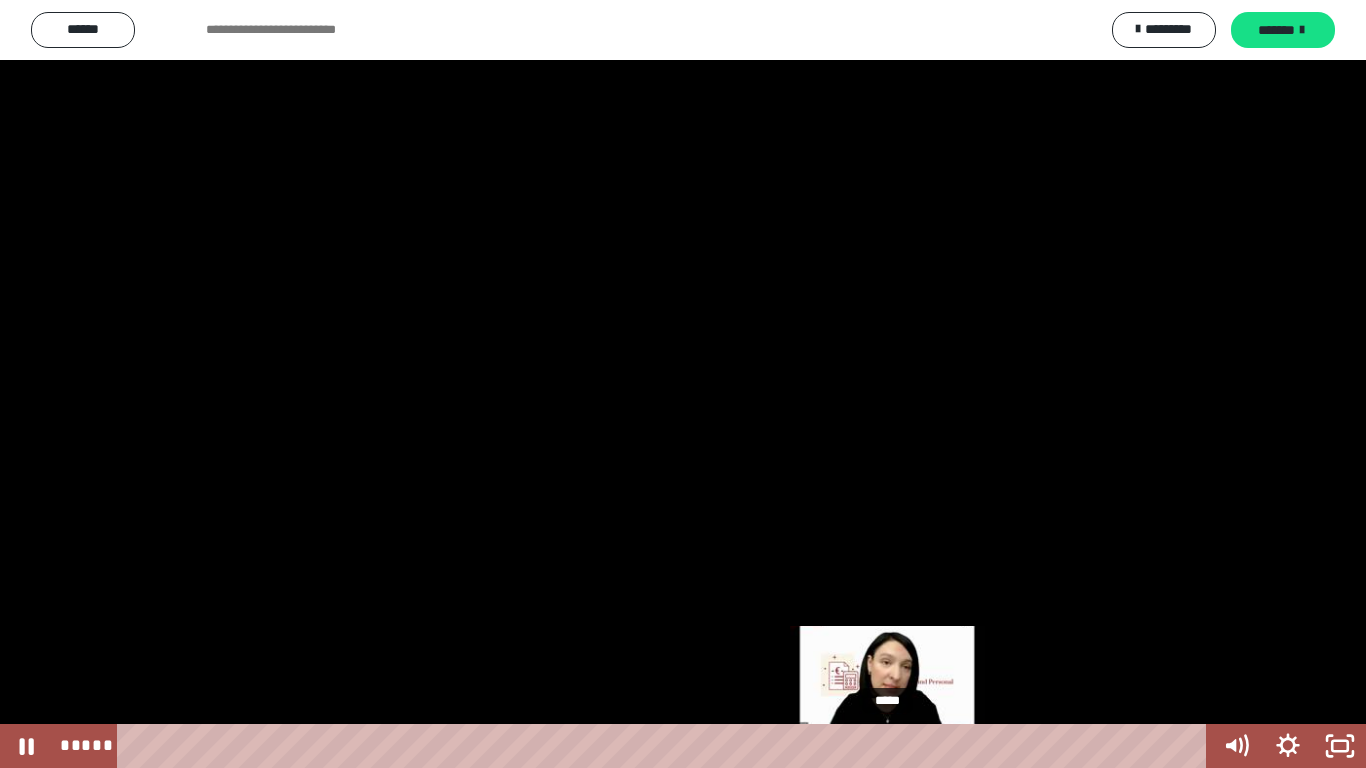 click on "*****" at bounding box center (666, 746) 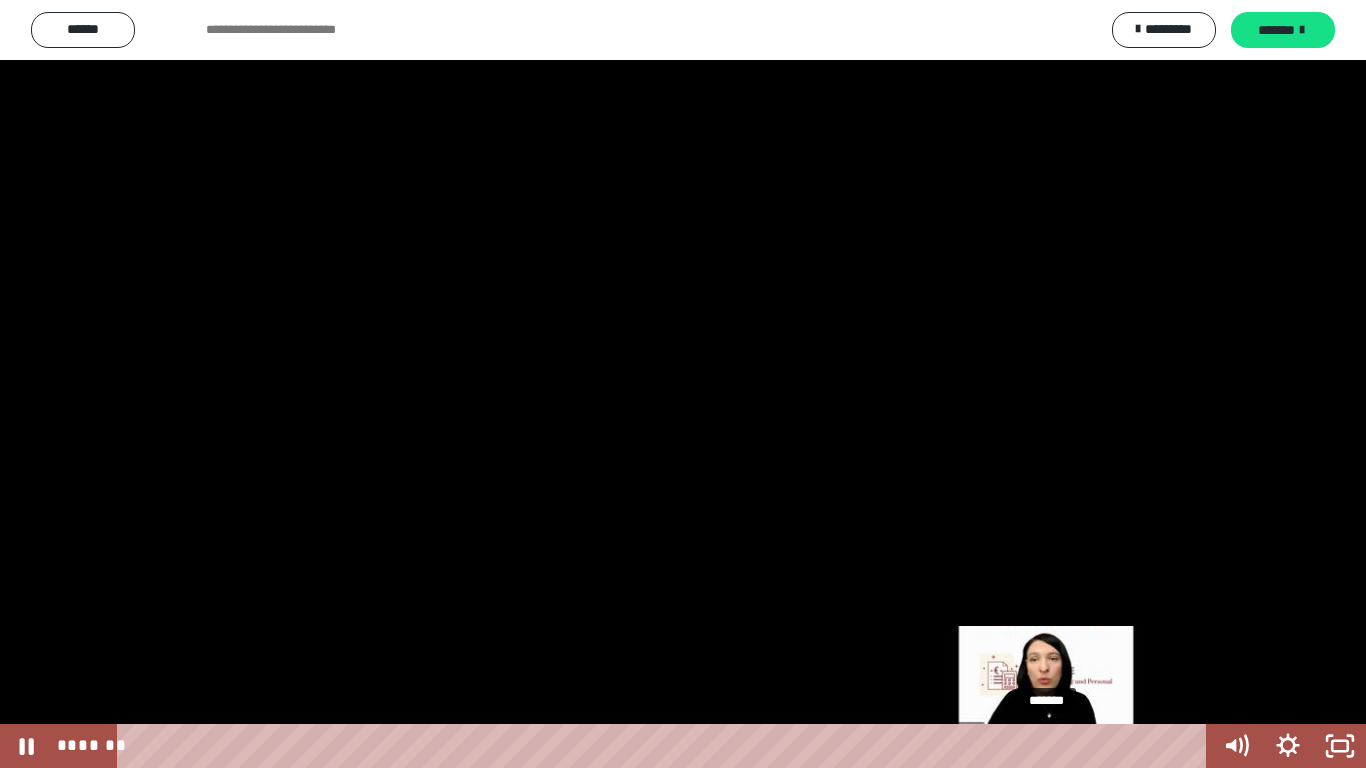 click on "*******" at bounding box center [666, 746] 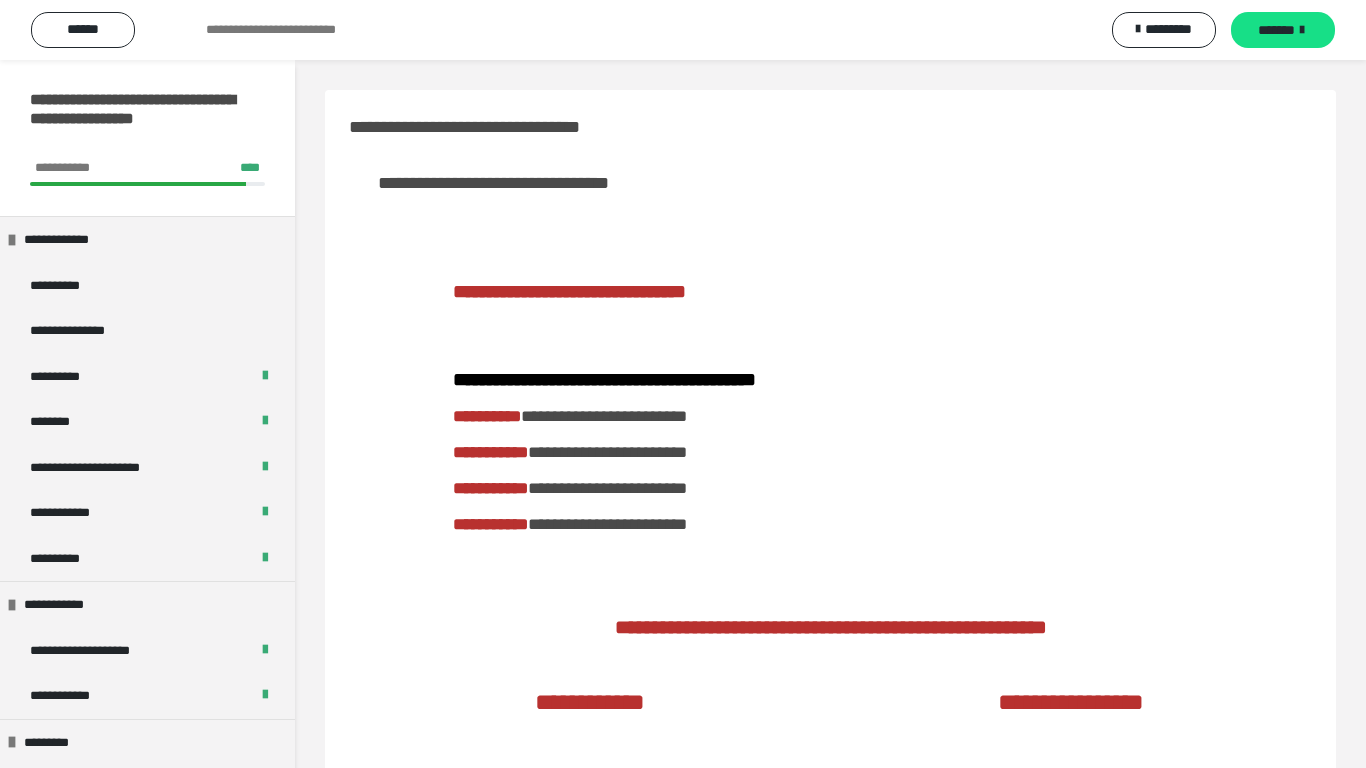 scroll, scrollTop: 607, scrollLeft: 0, axis: vertical 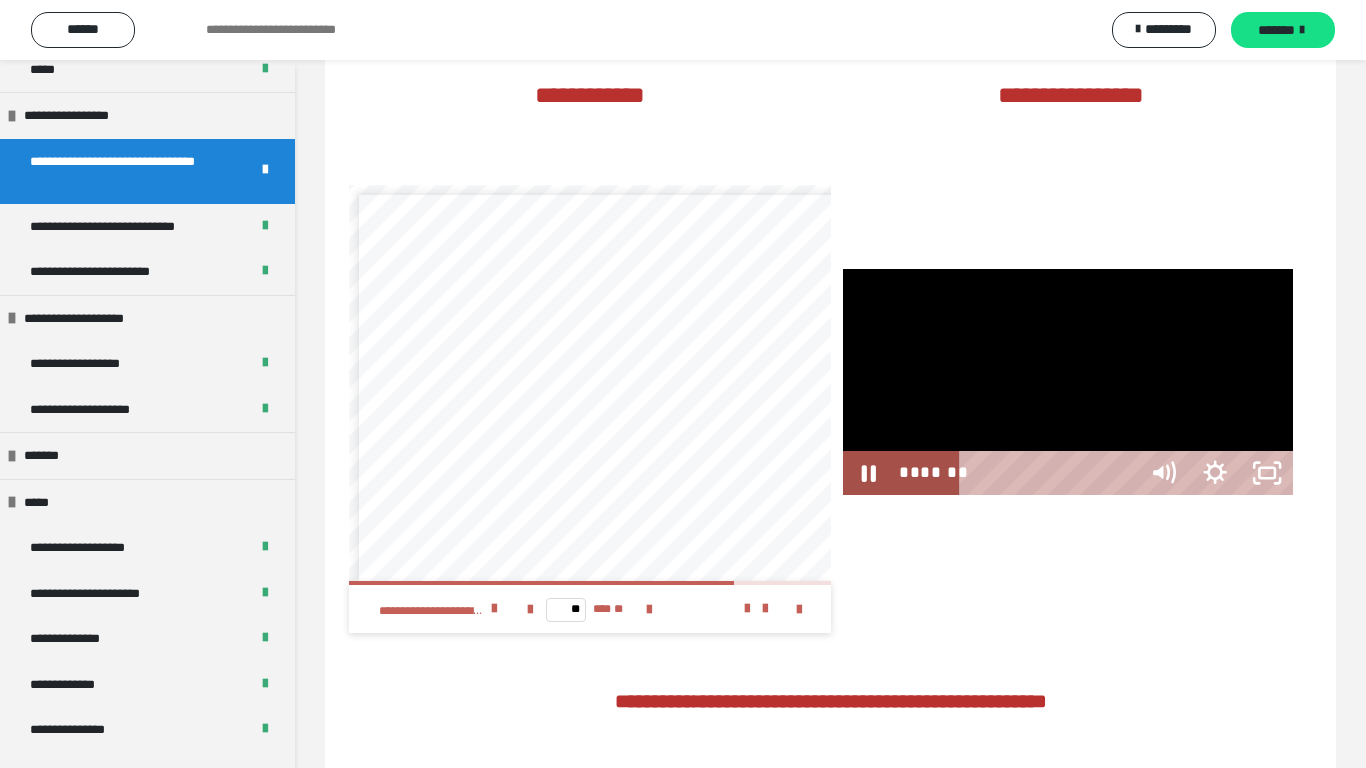 click on "*******" at bounding box center (1050, 473) 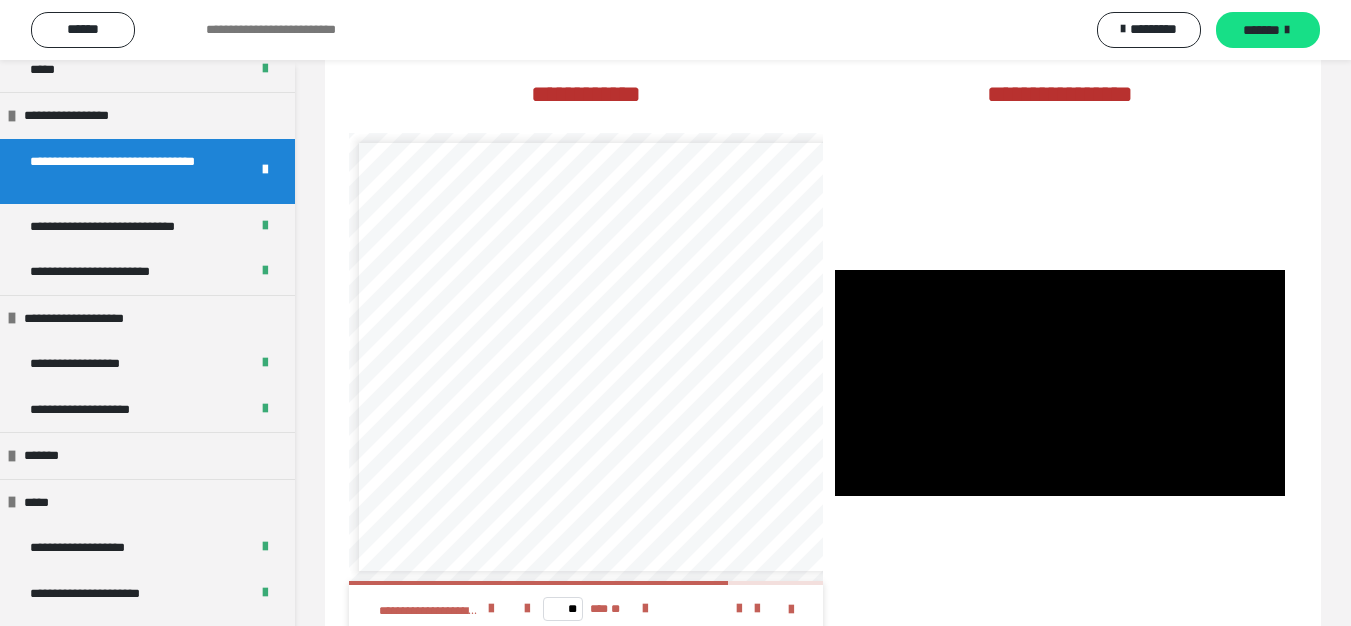 scroll, scrollTop: 33, scrollLeft: 0, axis: vertical 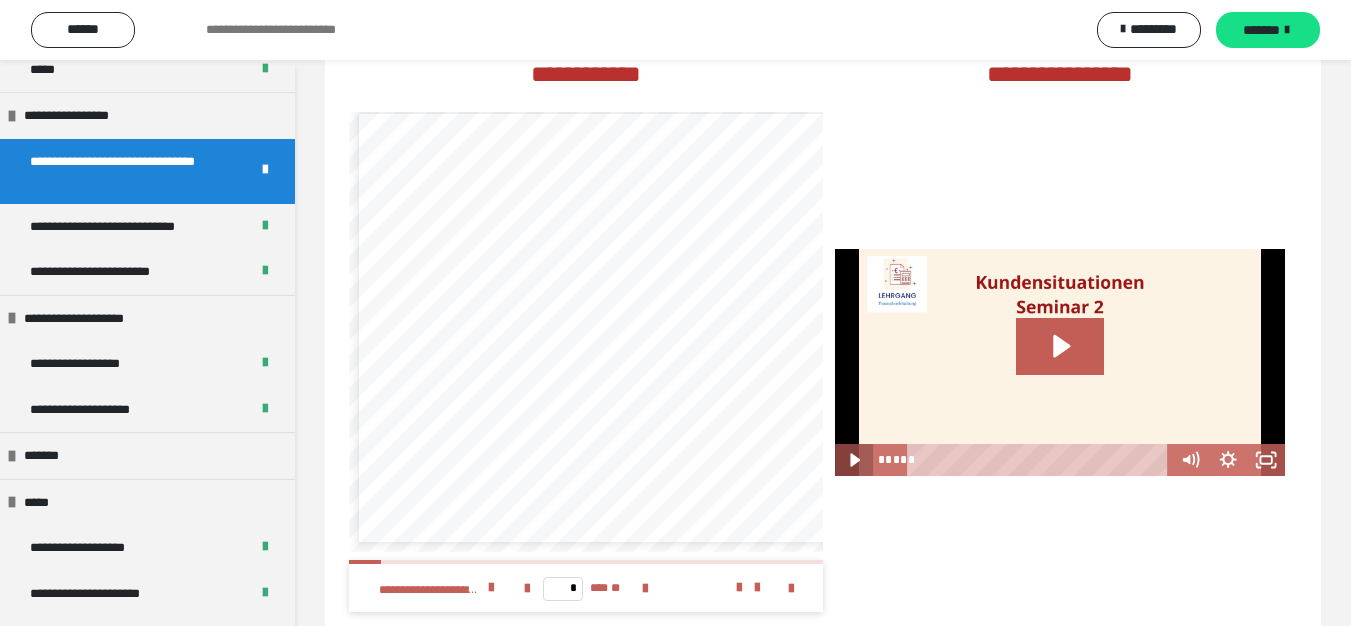 click 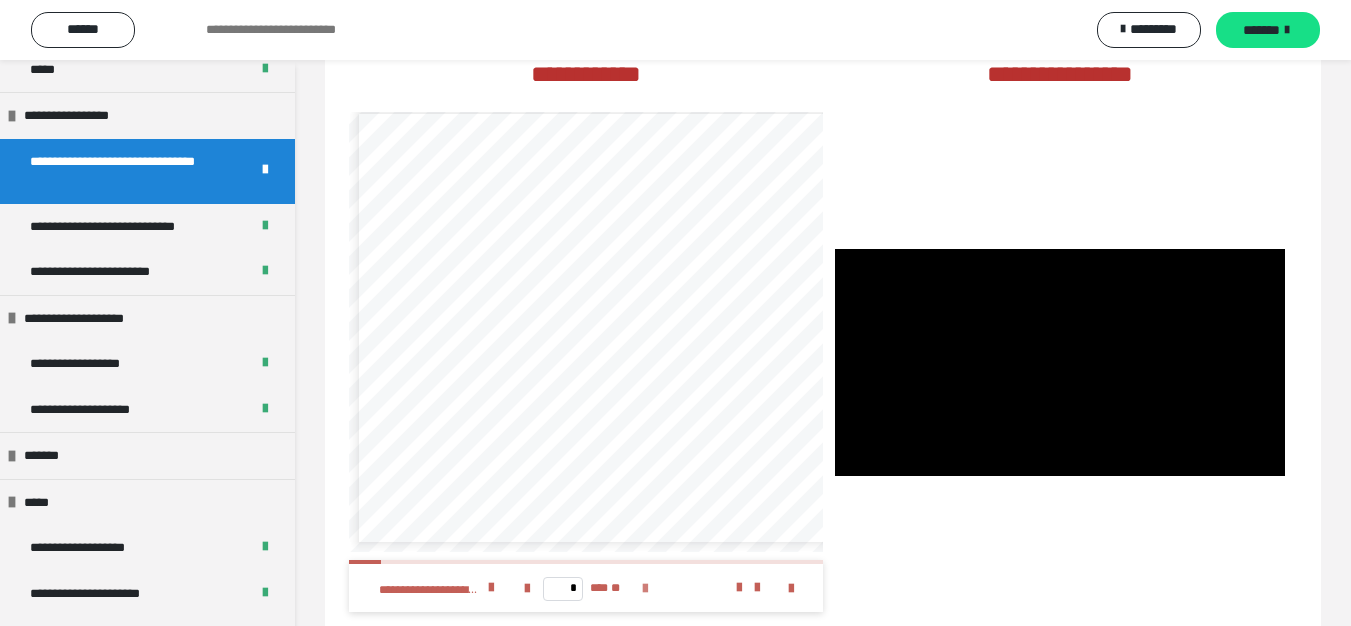 click at bounding box center [645, 589] 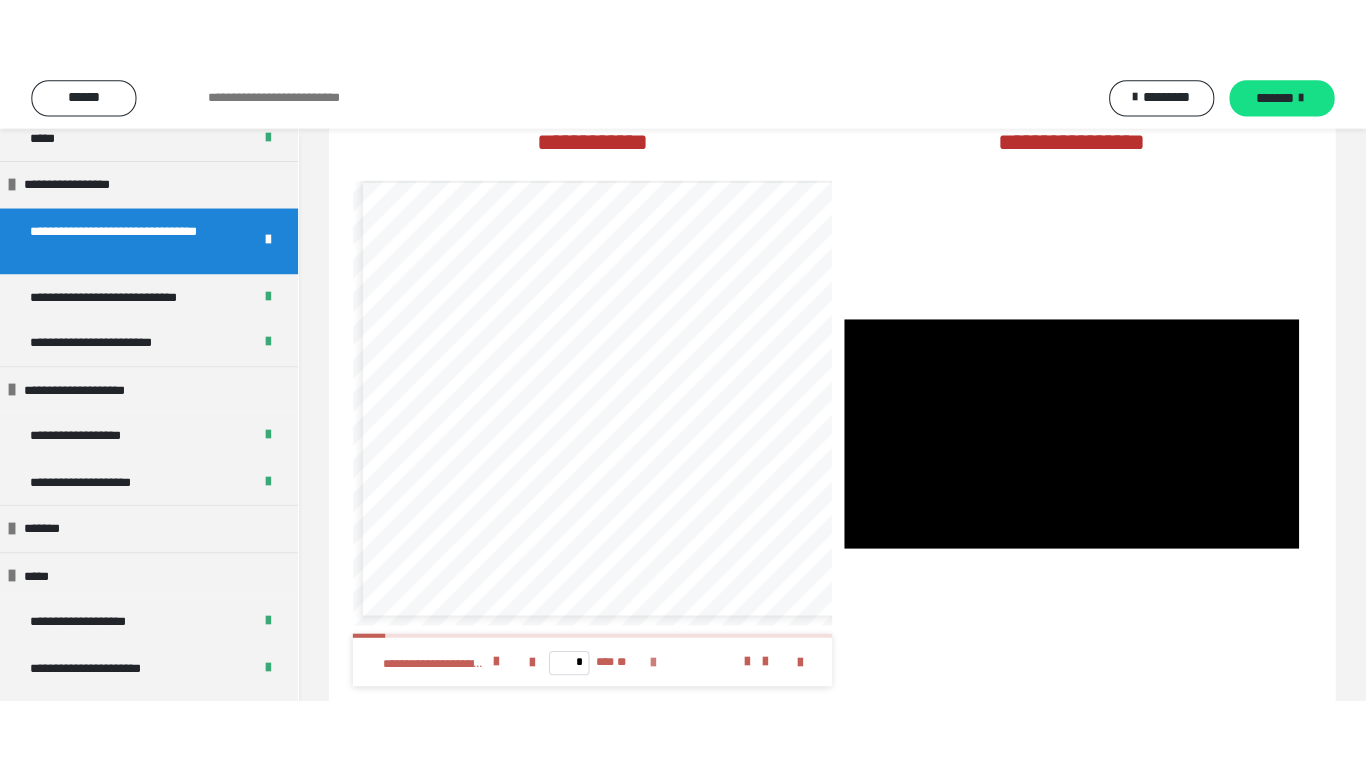 scroll, scrollTop: 0, scrollLeft: 0, axis: both 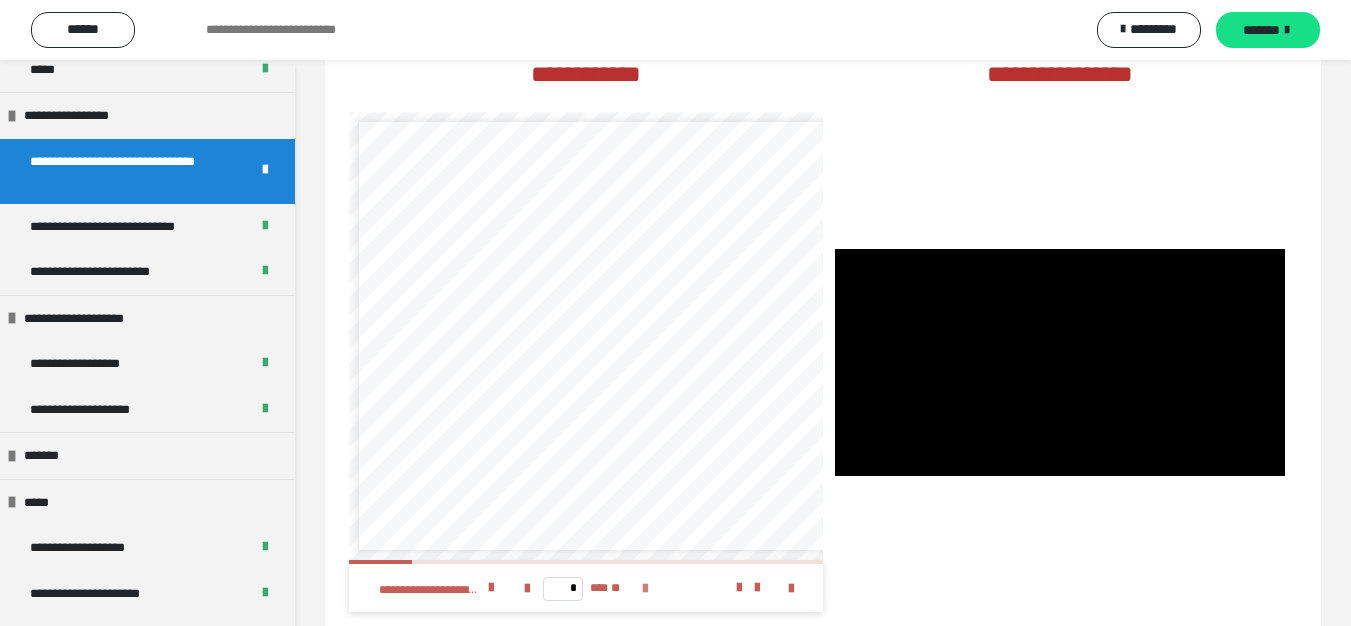 click at bounding box center (645, 589) 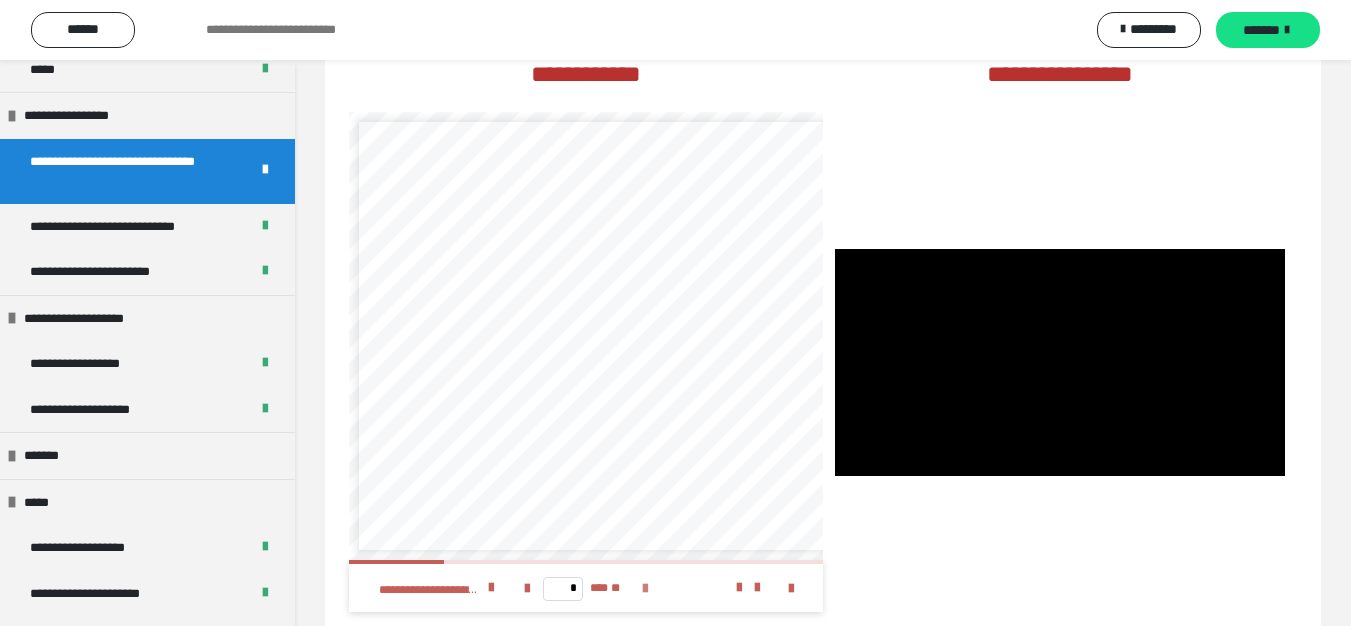 click at bounding box center [645, 589] 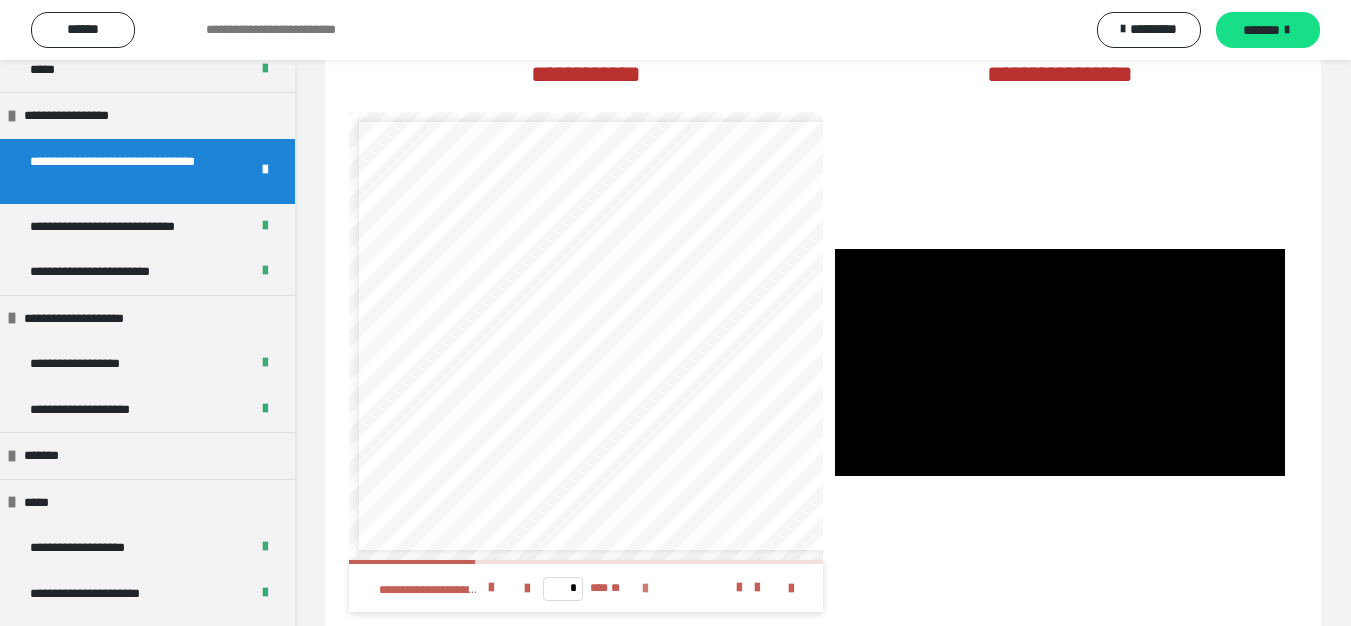 click at bounding box center [645, 589] 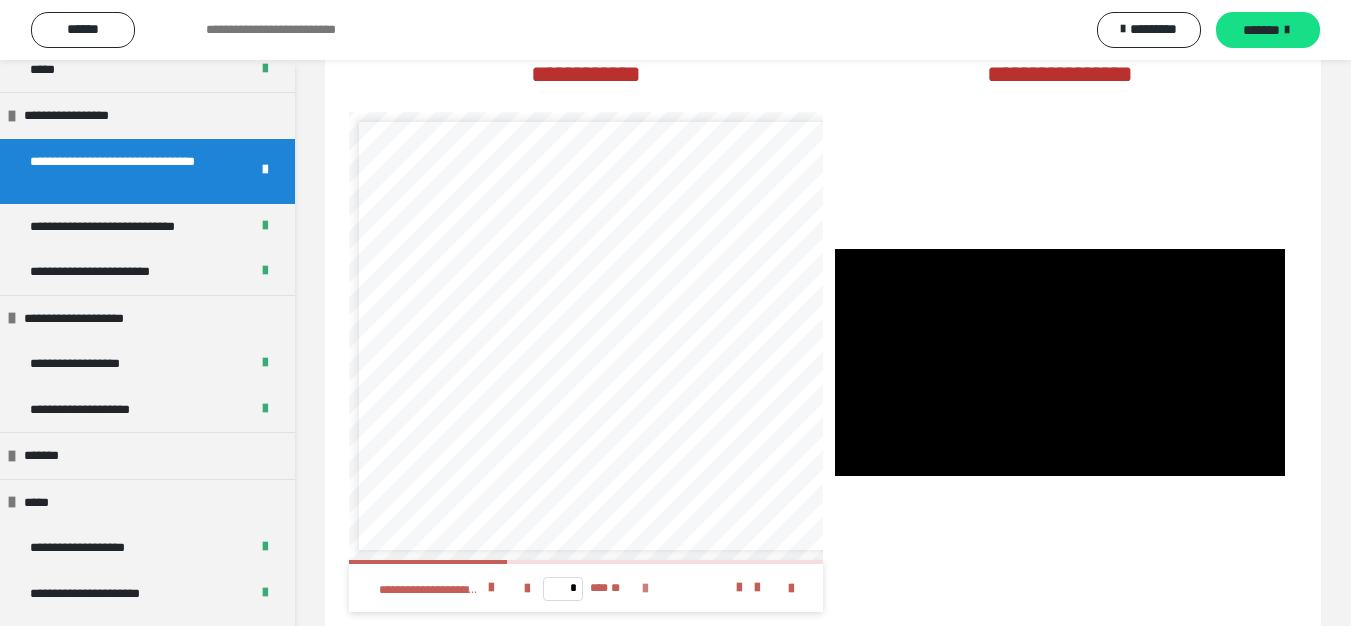 click at bounding box center [645, 589] 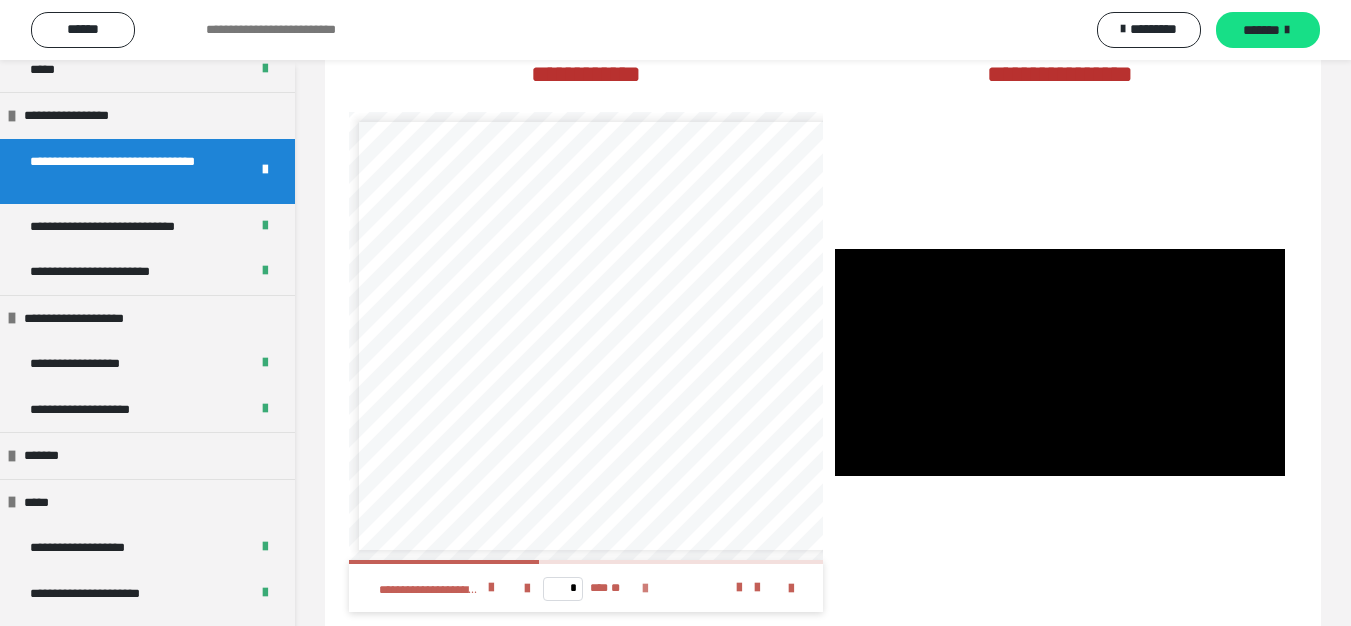 click at bounding box center [645, 589] 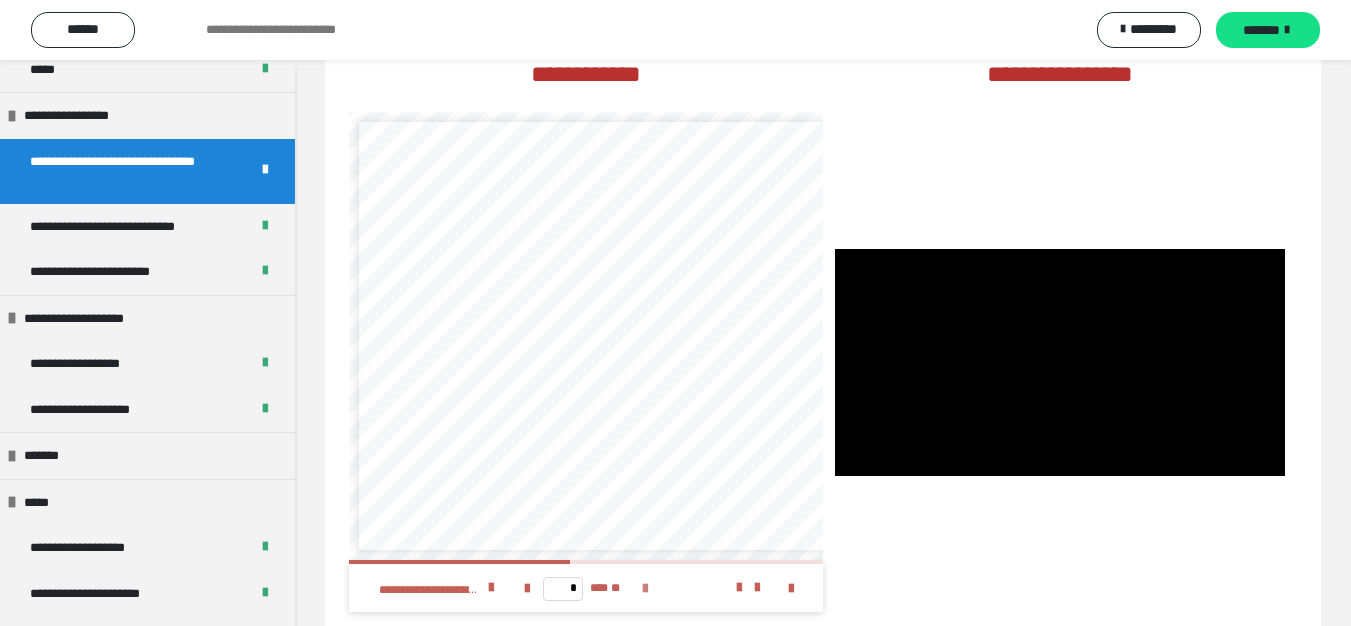 click at bounding box center [645, 589] 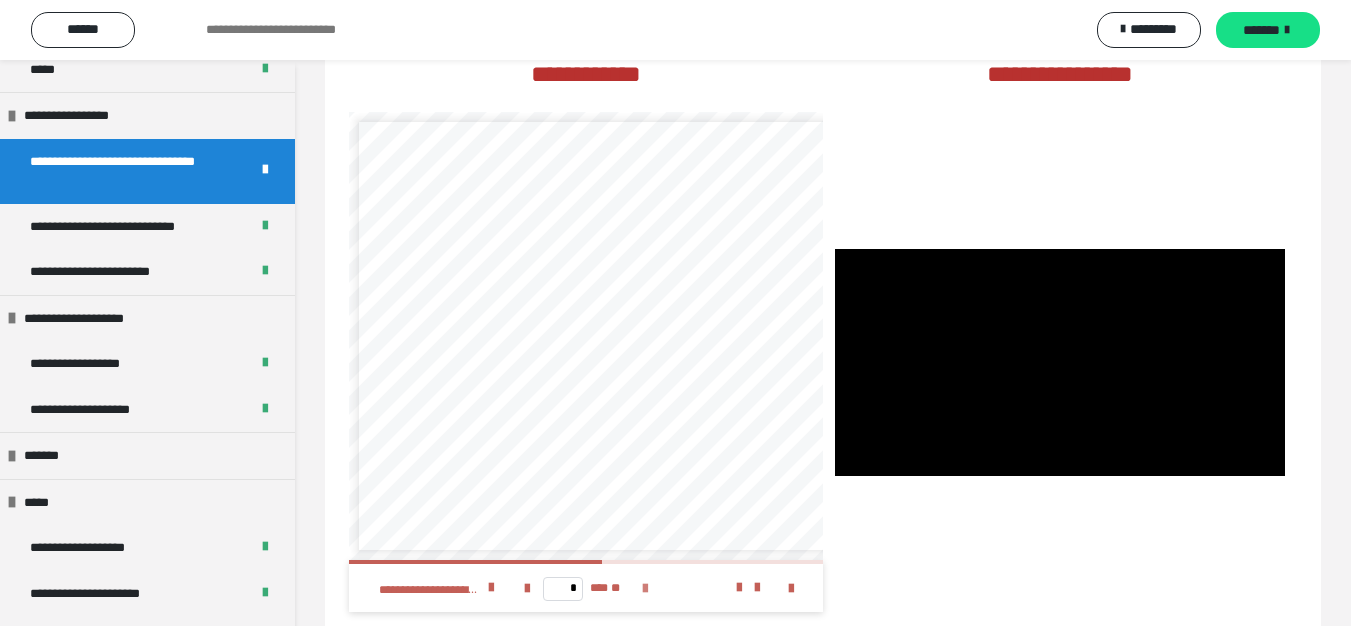 click at bounding box center [645, 589] 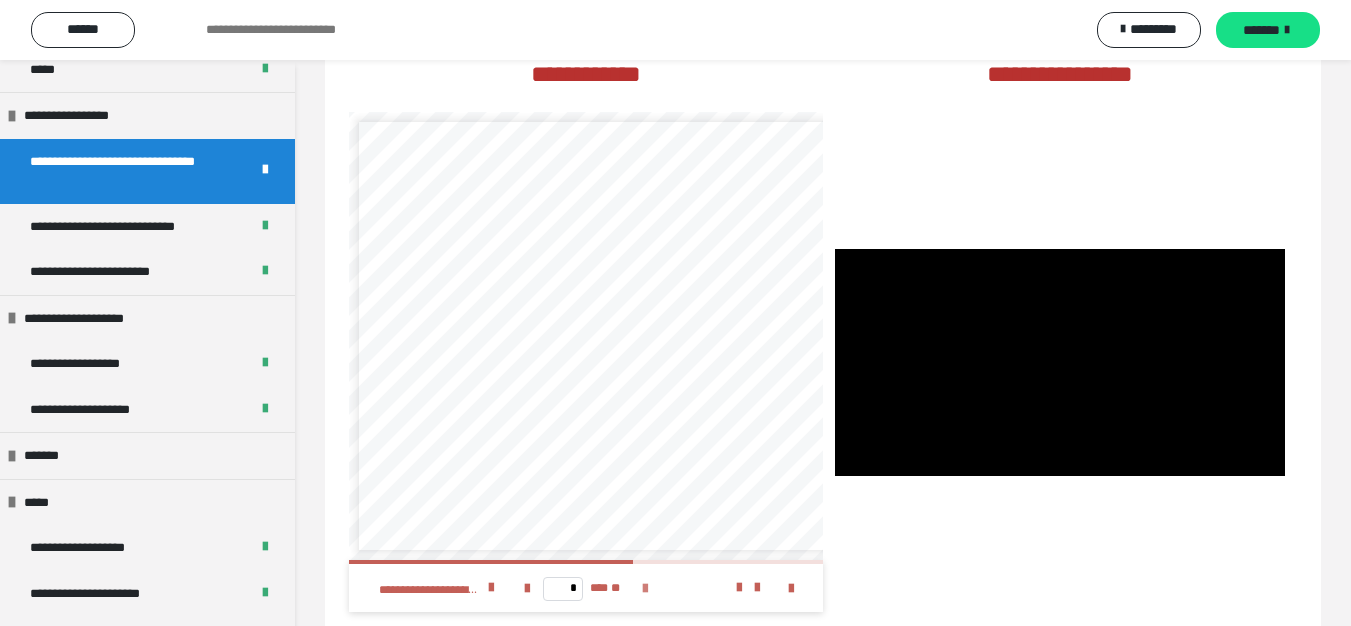 click at bounding box center (645, 589) 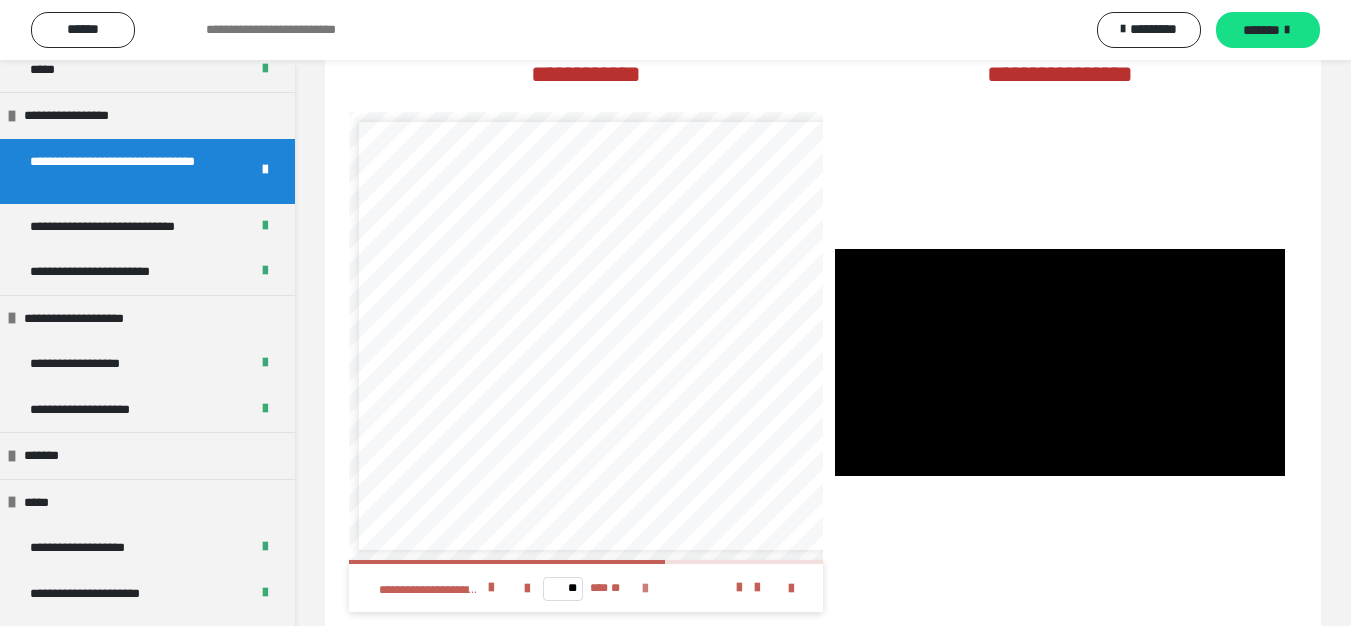 click at bounding box center [645, 589] 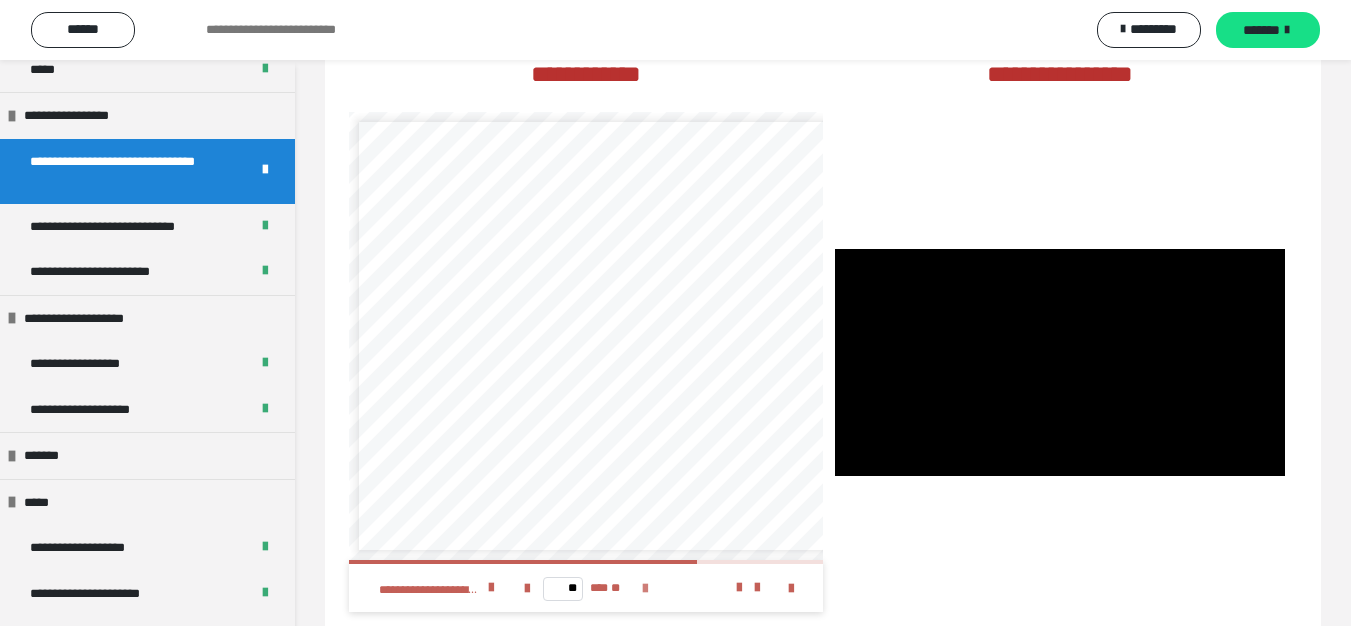 click at bounding box center [645, 589] 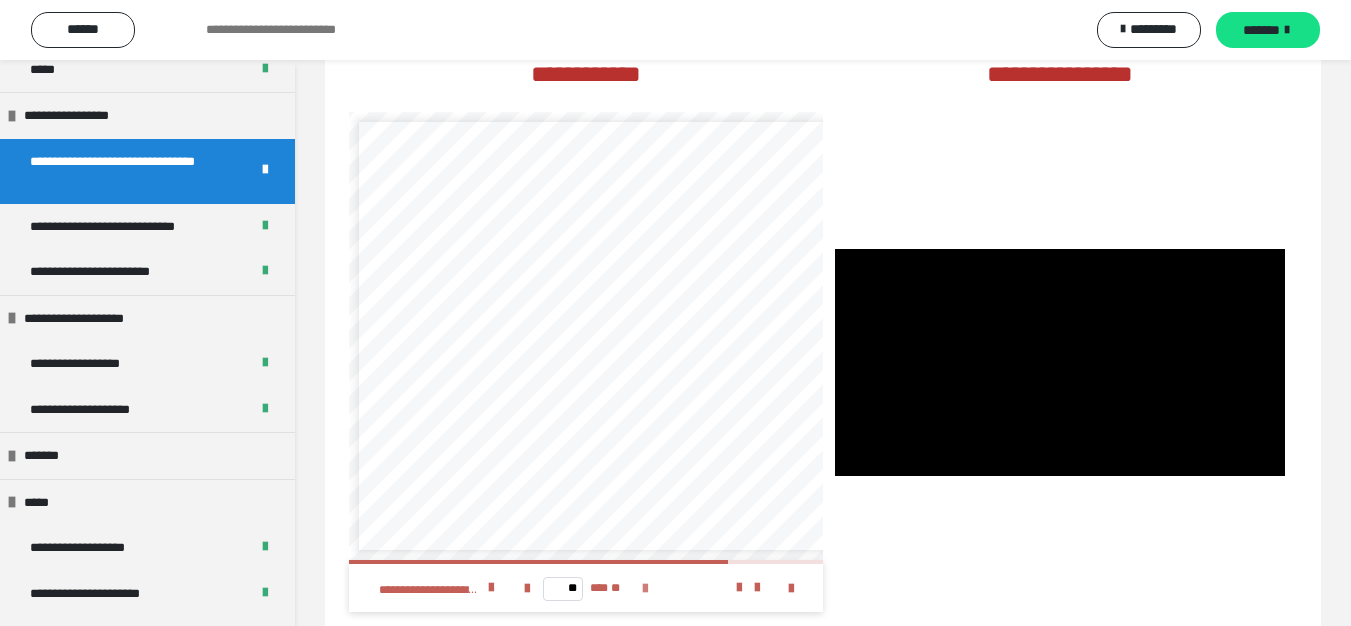 click at bounding box center [645, 589] 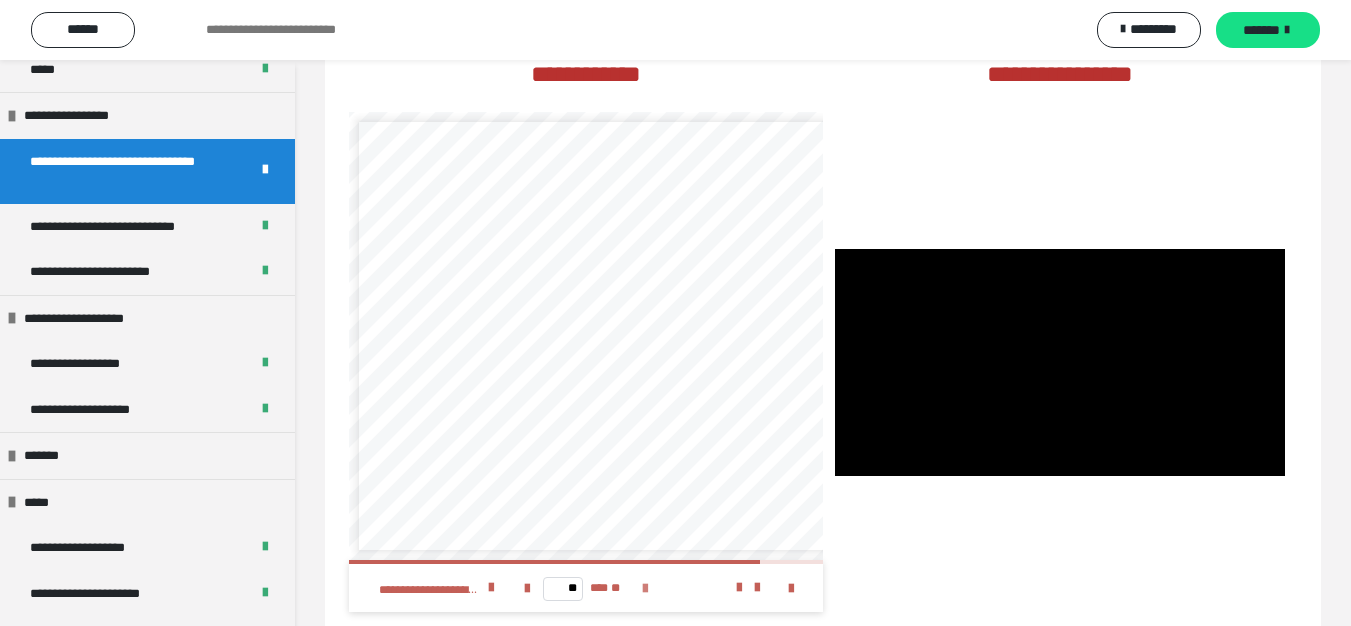 click at bounding box center [645, 589] 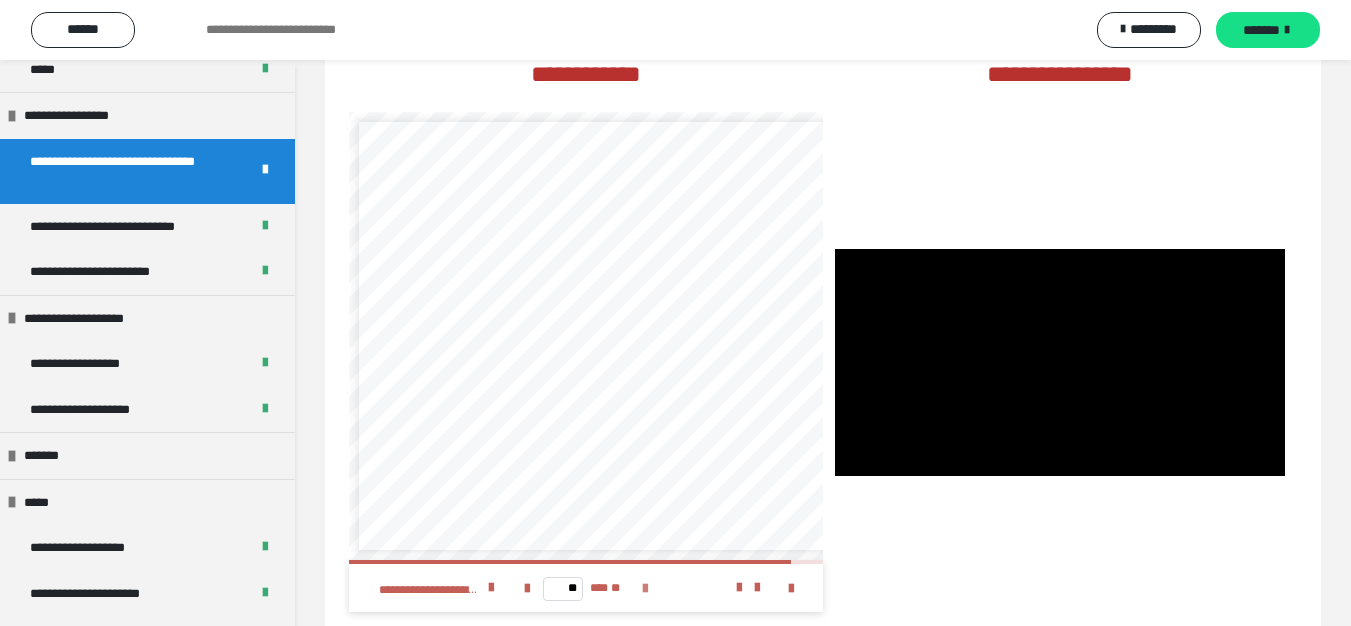 click at bounding box center [645, 589] 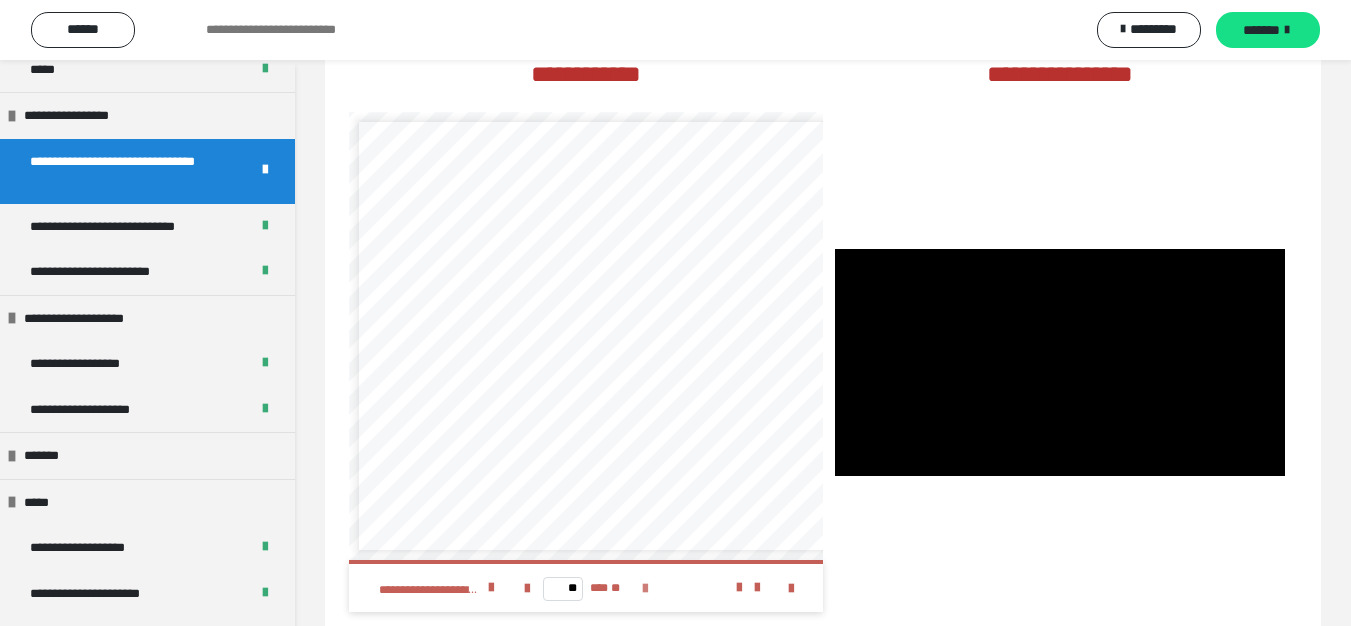 click on "** *** **" at bounding box center (586, 588) 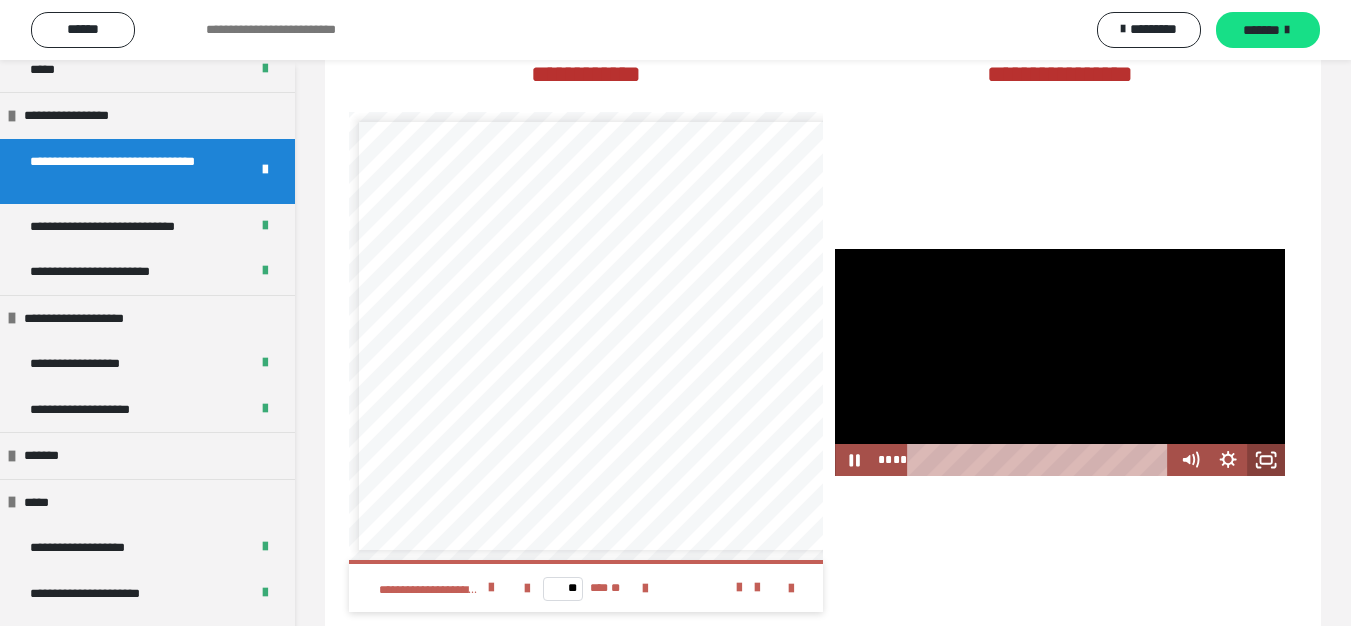 click 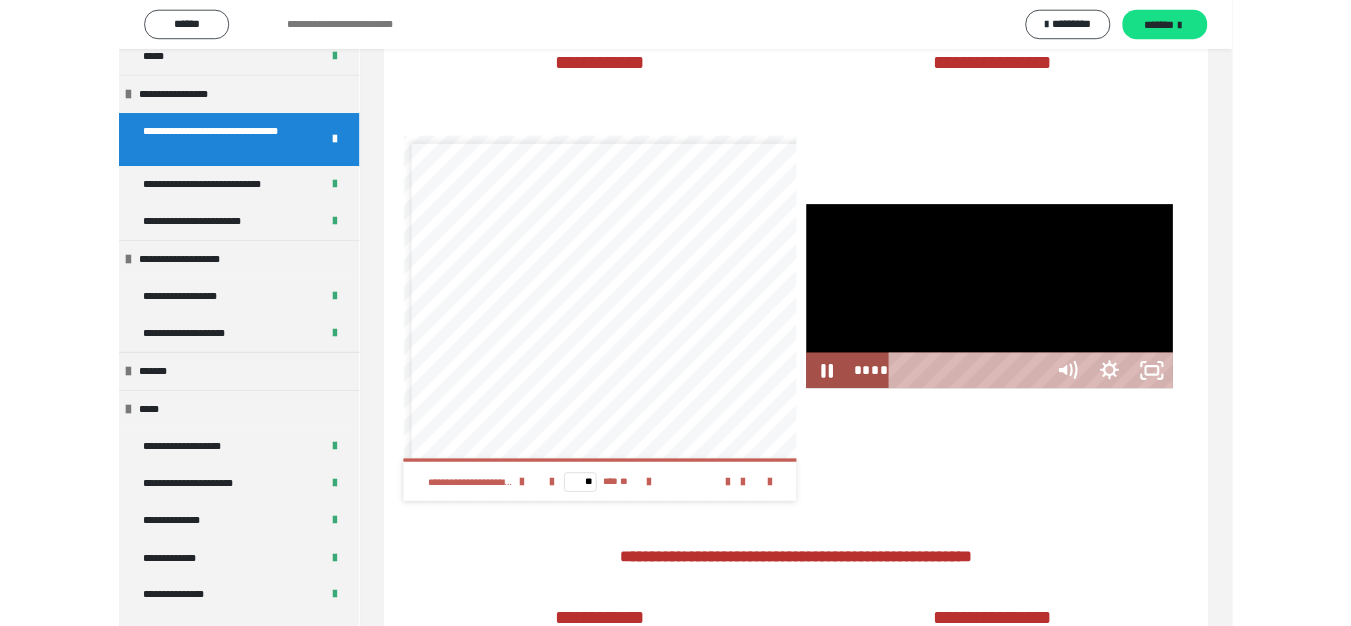 scroll, scrollTop: 8, scrollLeft: 0, axis: vertical 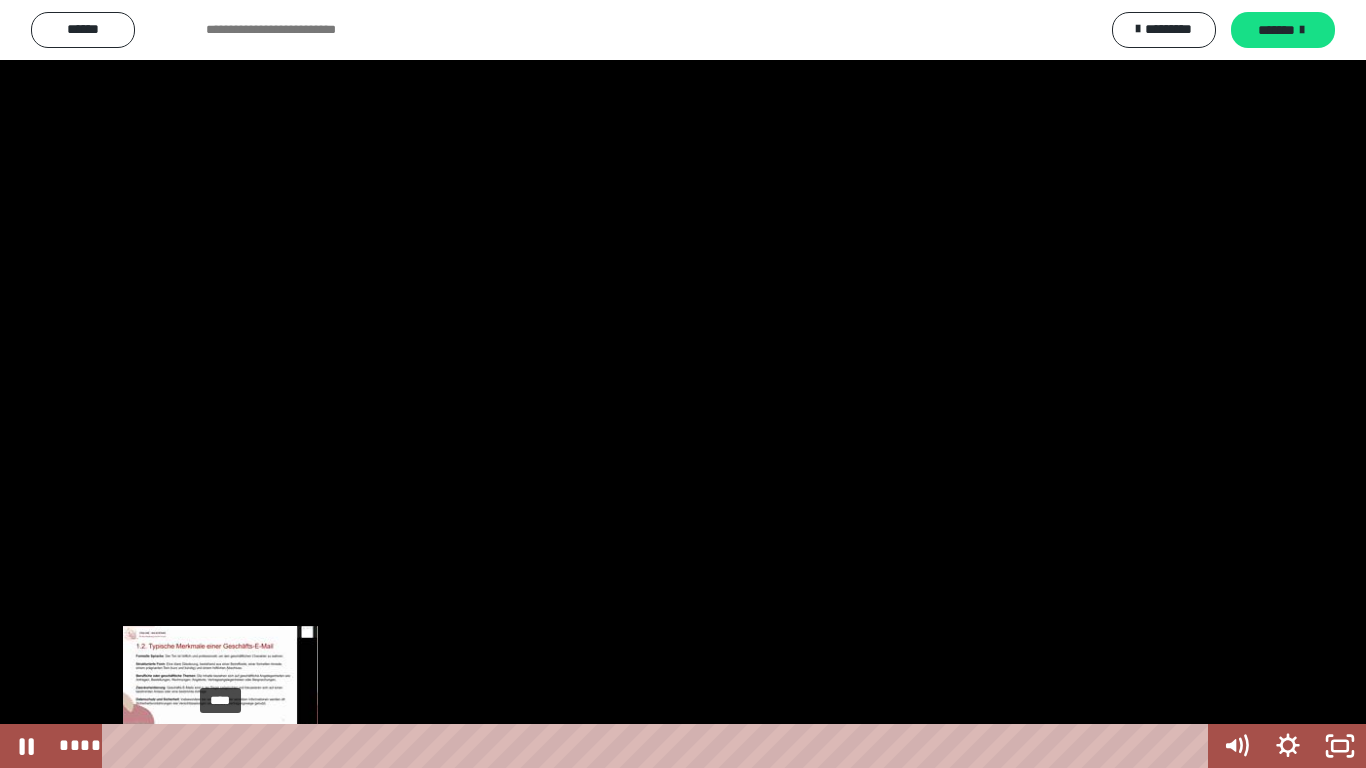 click on "****" at bounding box center [659, 746] 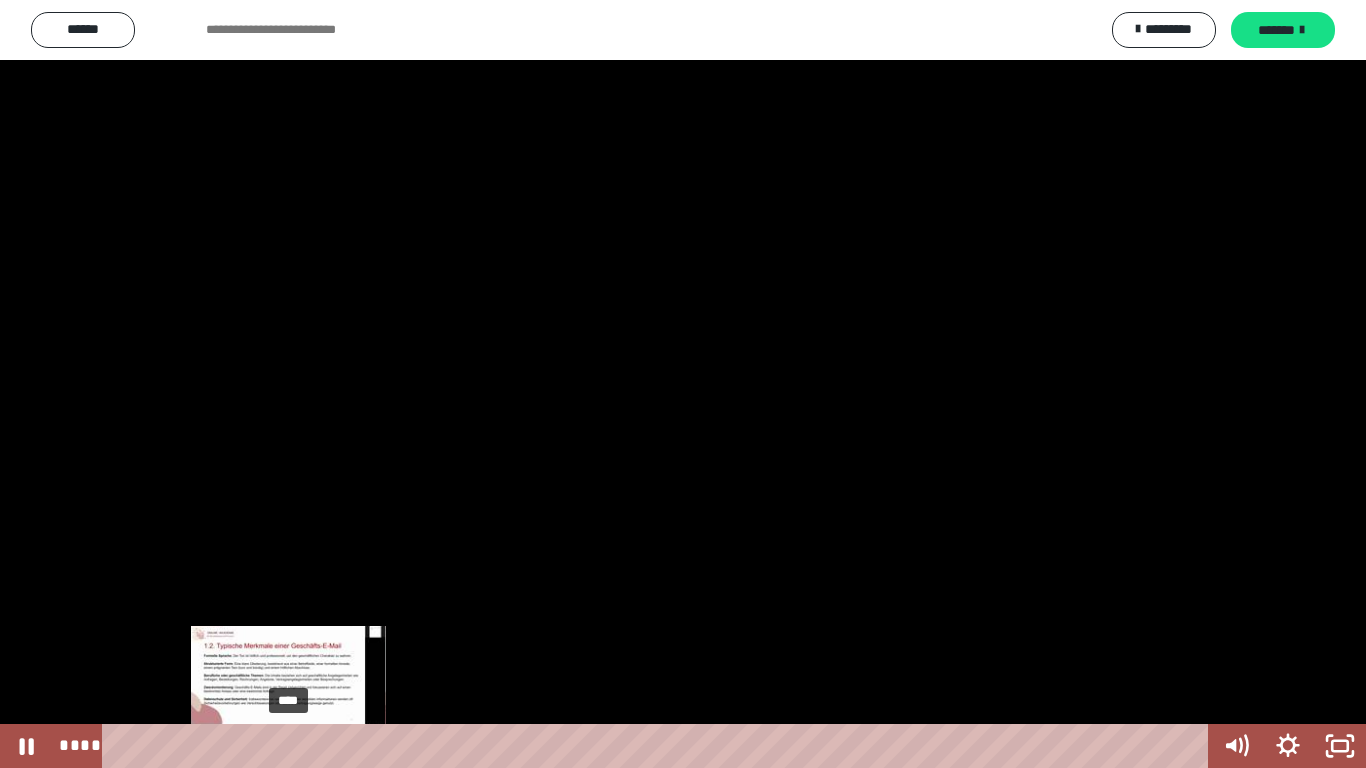 click on "****" at bounding box center (659, 746) 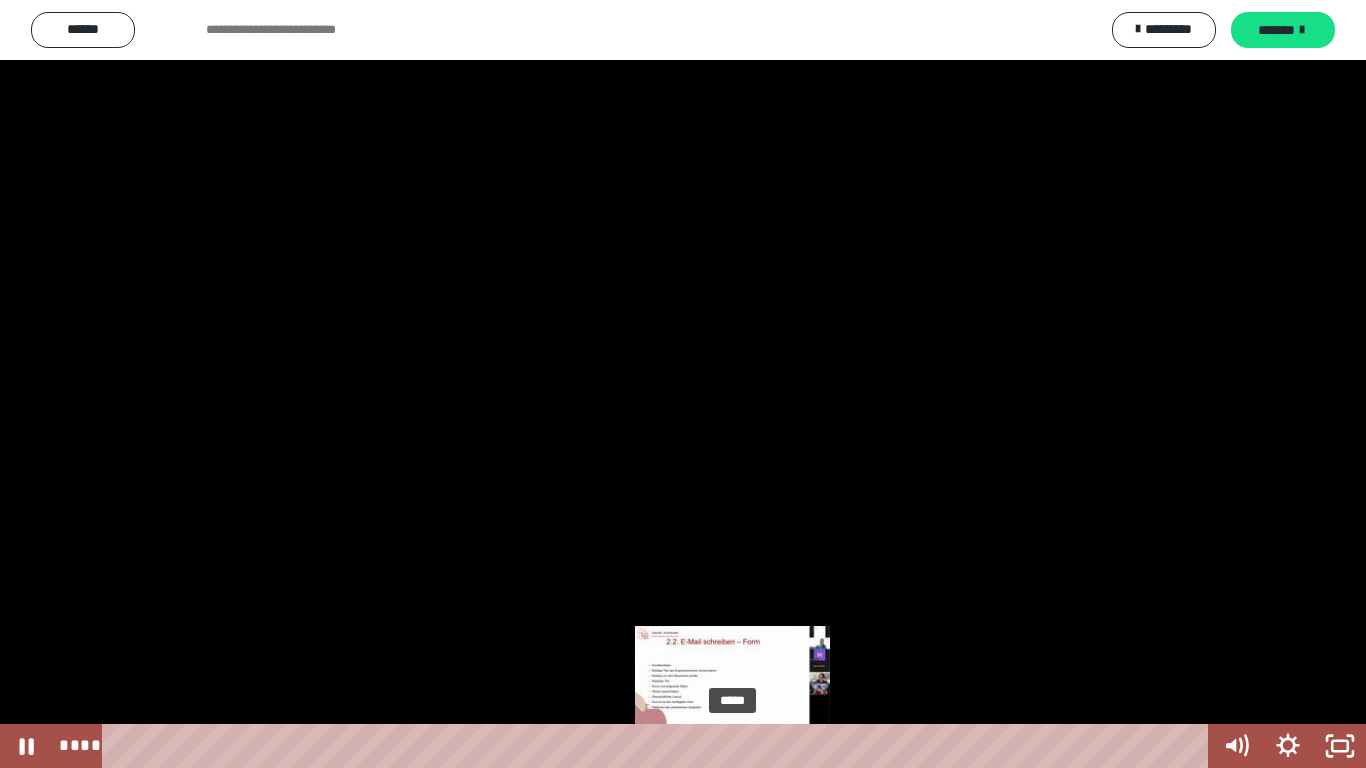 click on "*****" at bounding box center (659, 746) 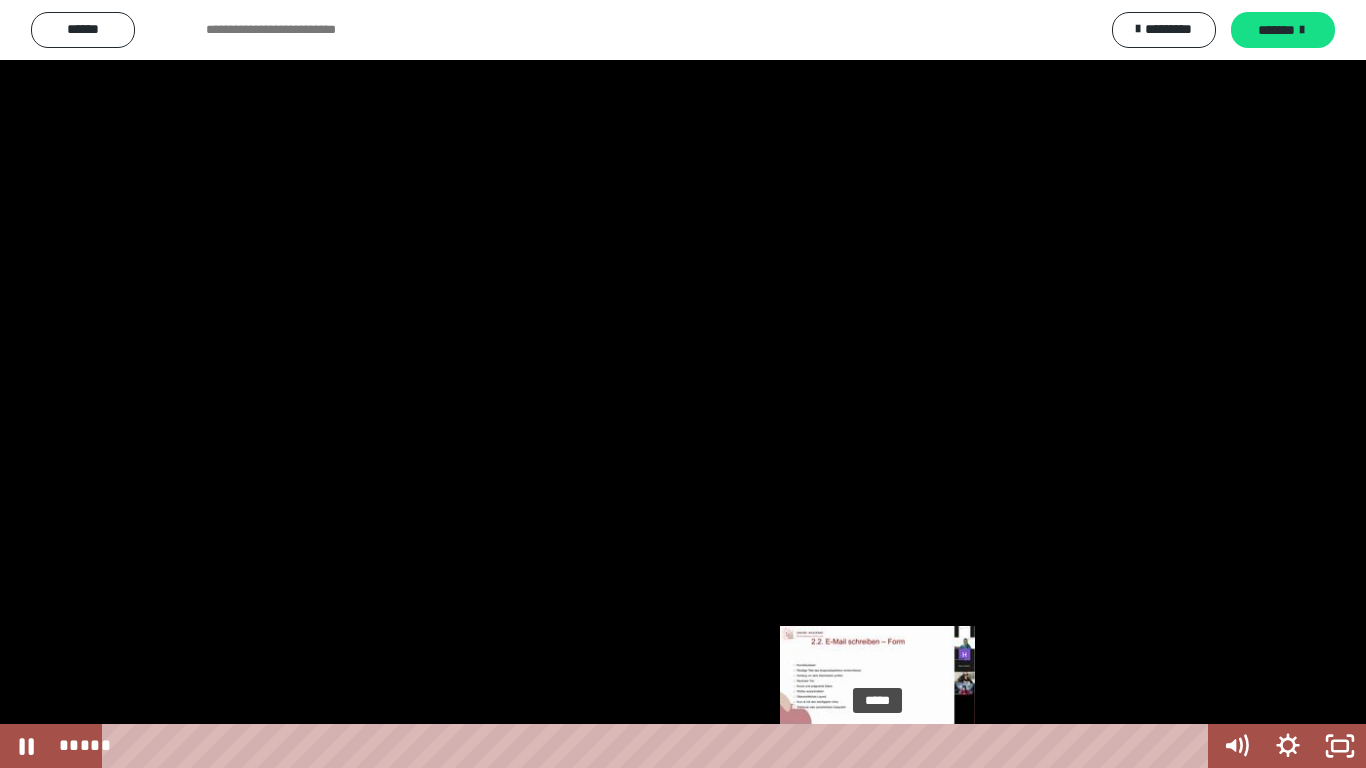 click on "*****" at bounding box center (659, 746) 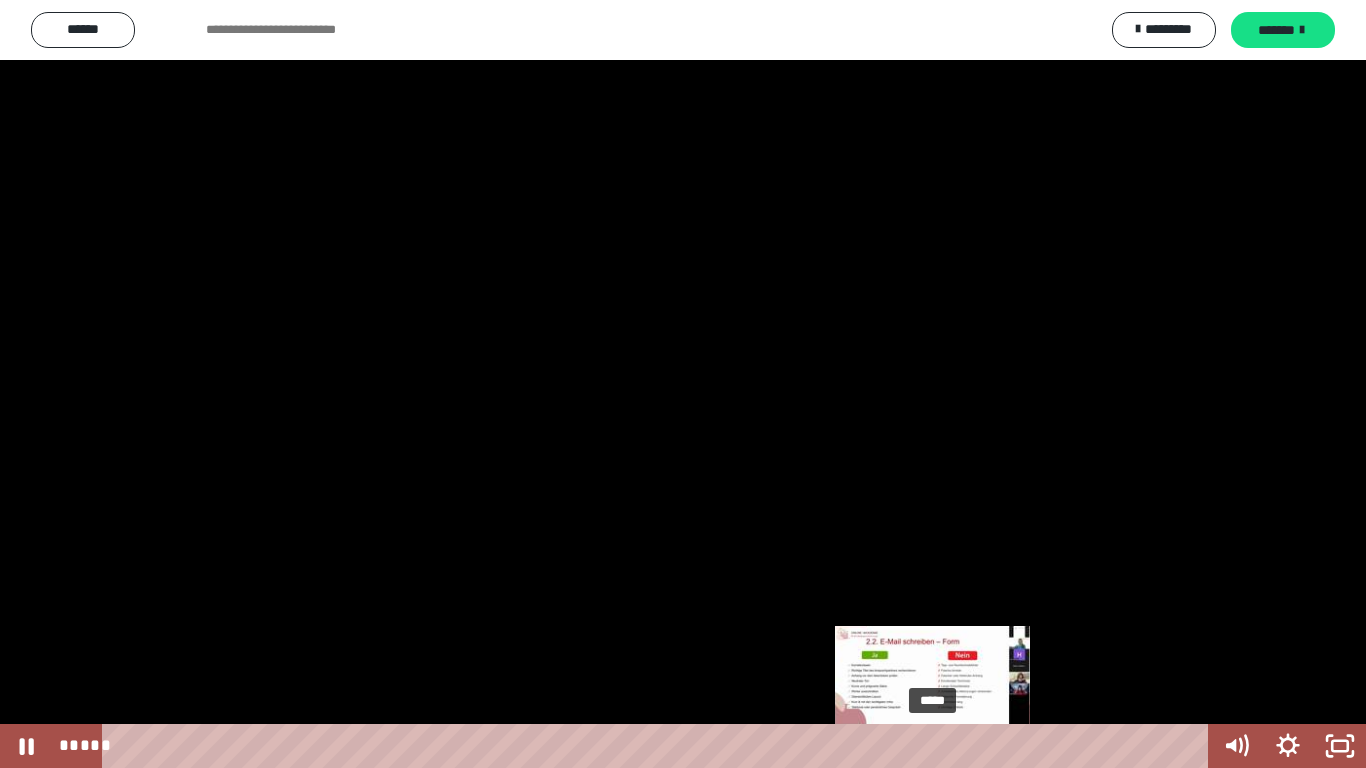 click on "*****" at bounding box center (659, 746) 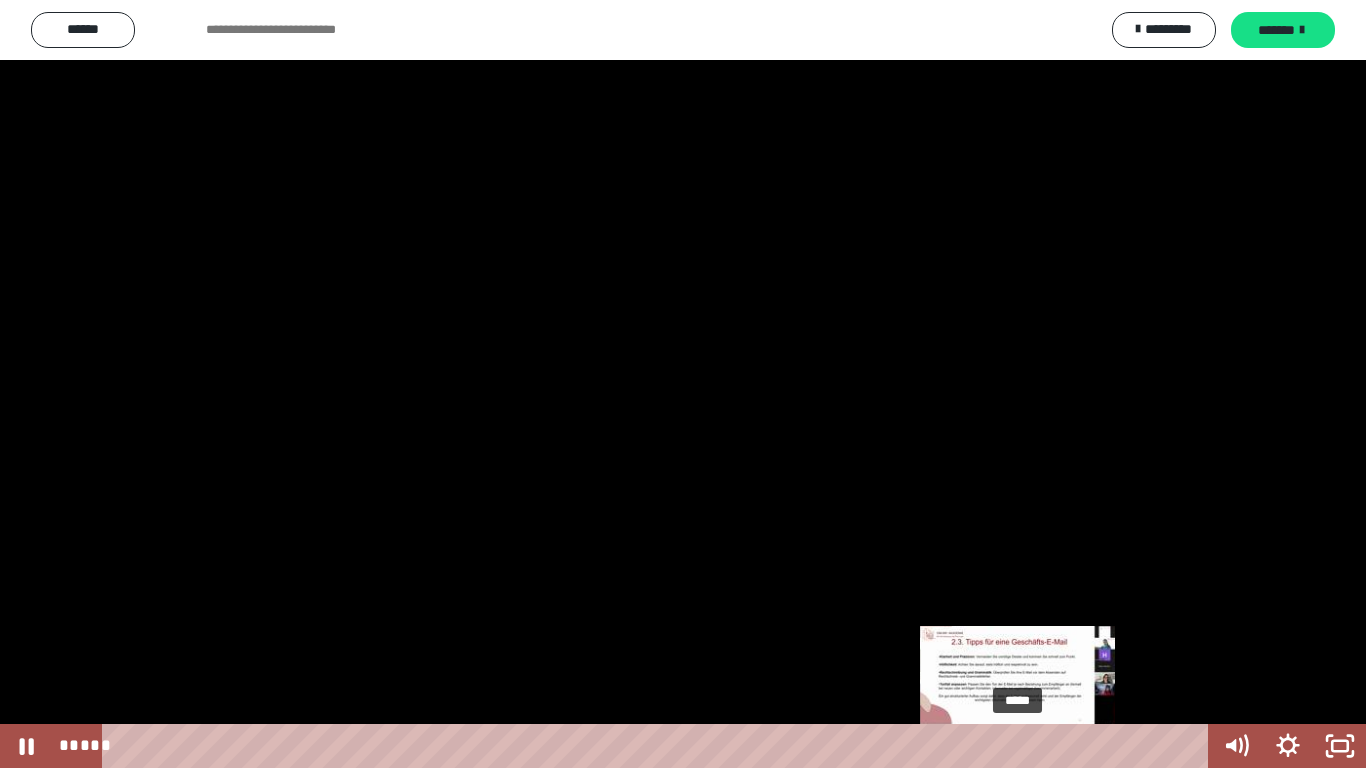 click on "*****" at bounding box center (659, 746) 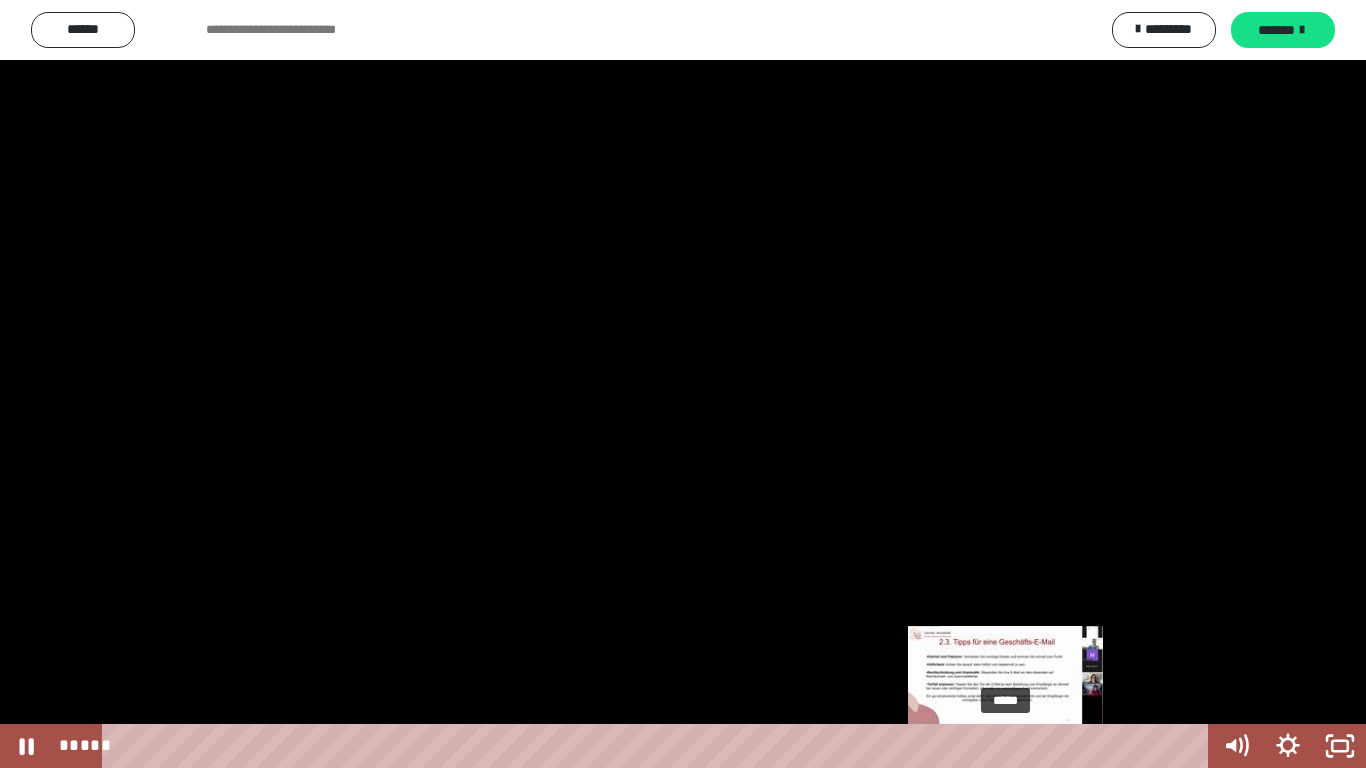 click on "*****" at bounding box center [659, 746] 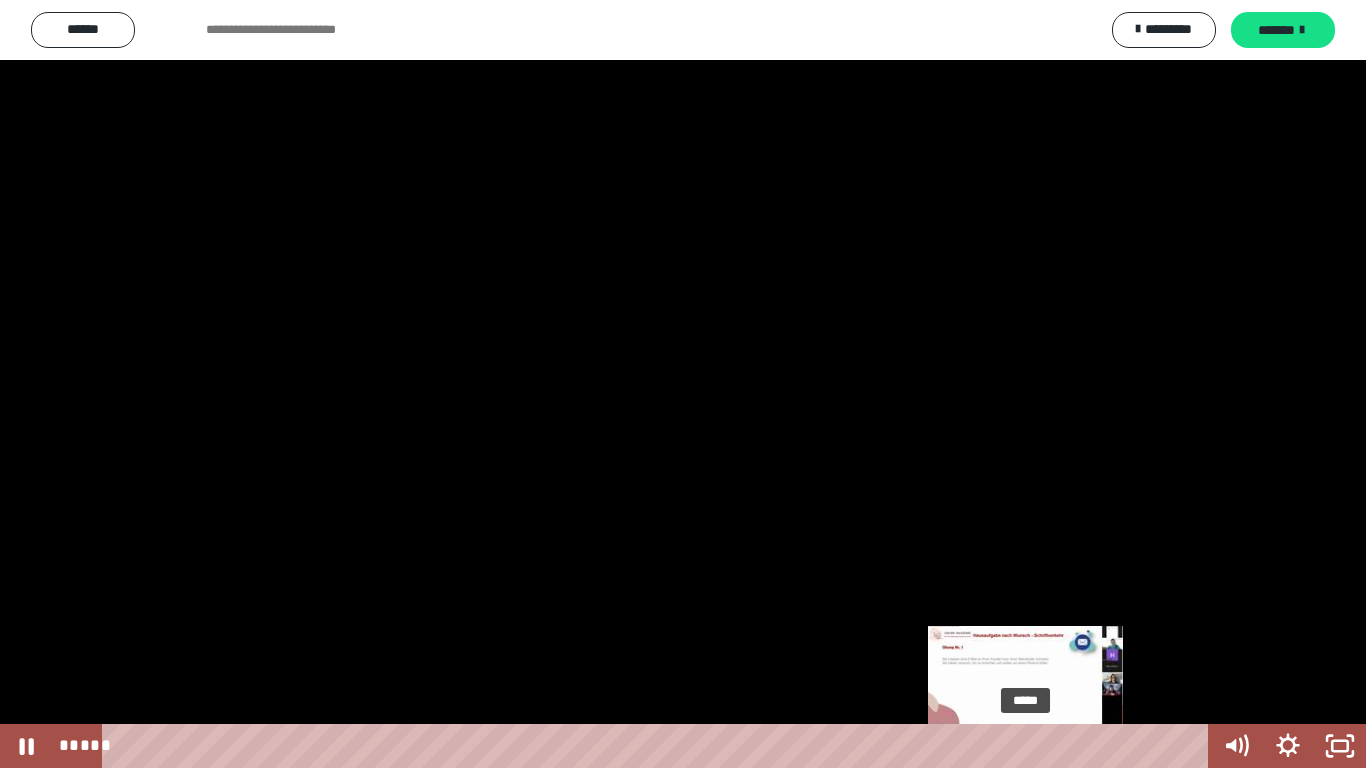 click on "*****" at bounding box center (659, 746) 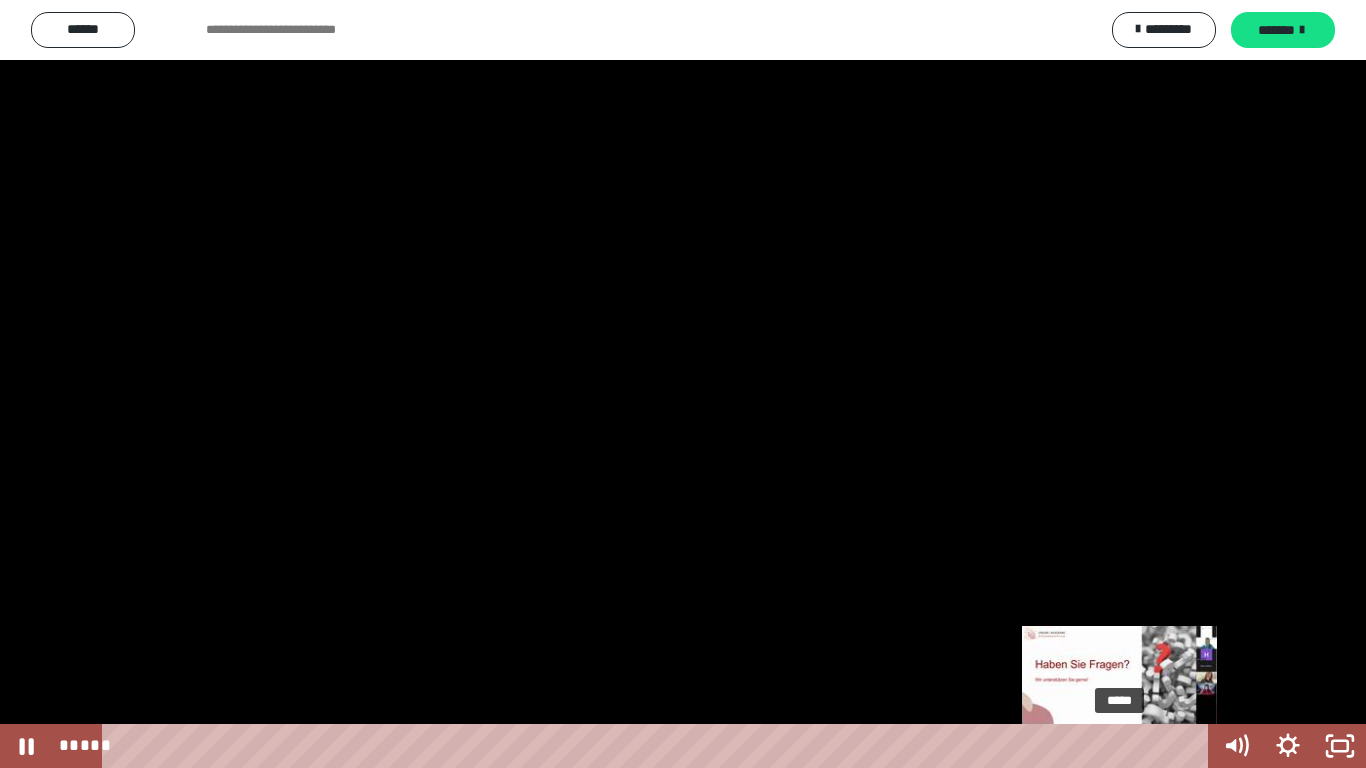 click on "*****" at bounding box center (659, 746) 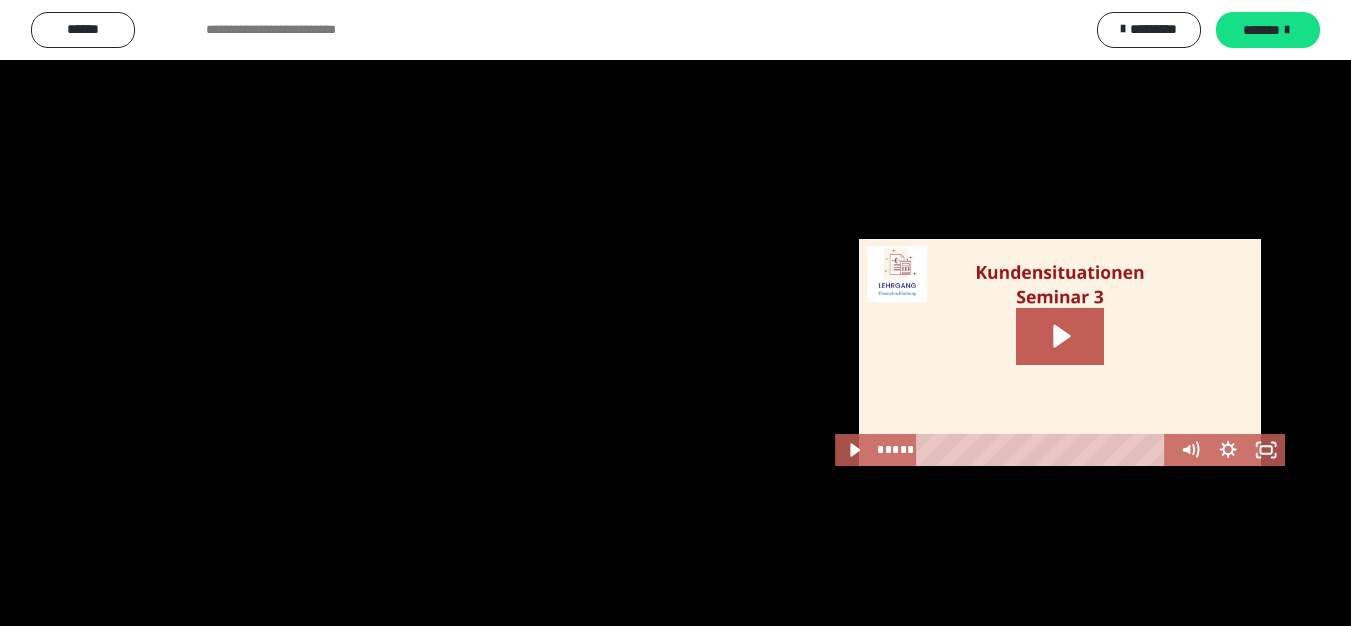 scroll, scrollTop: 2007, scrollLeft: 0, axis: vertical 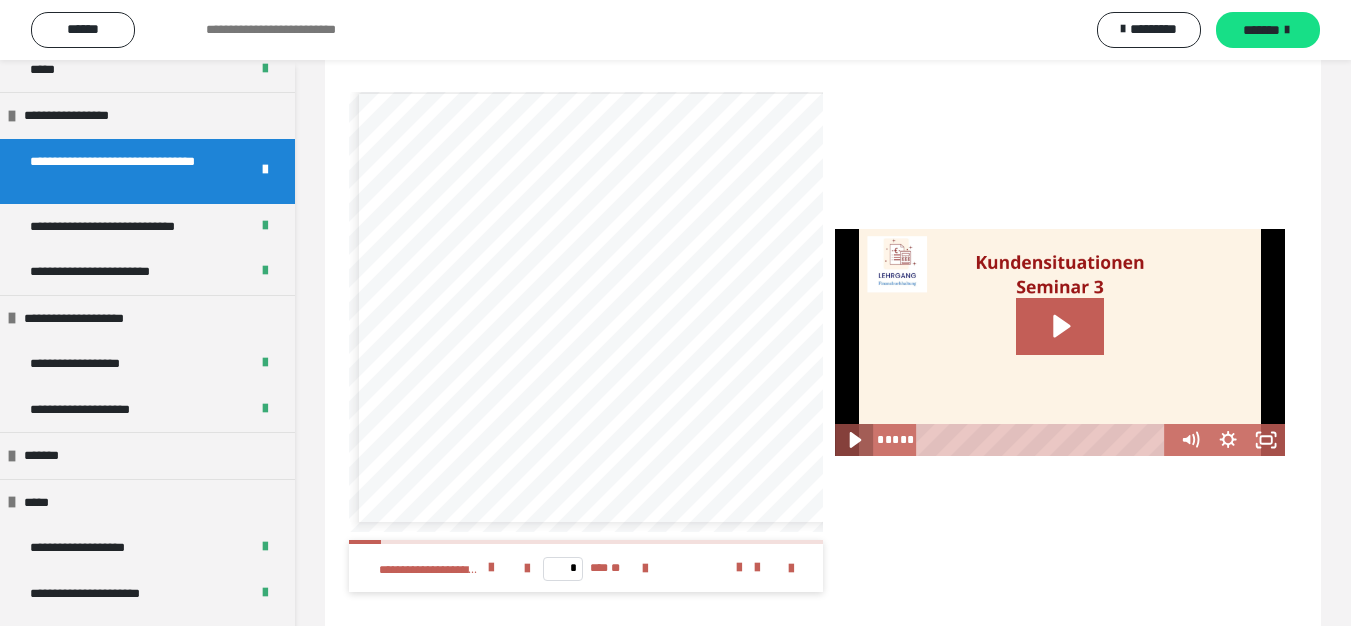 click 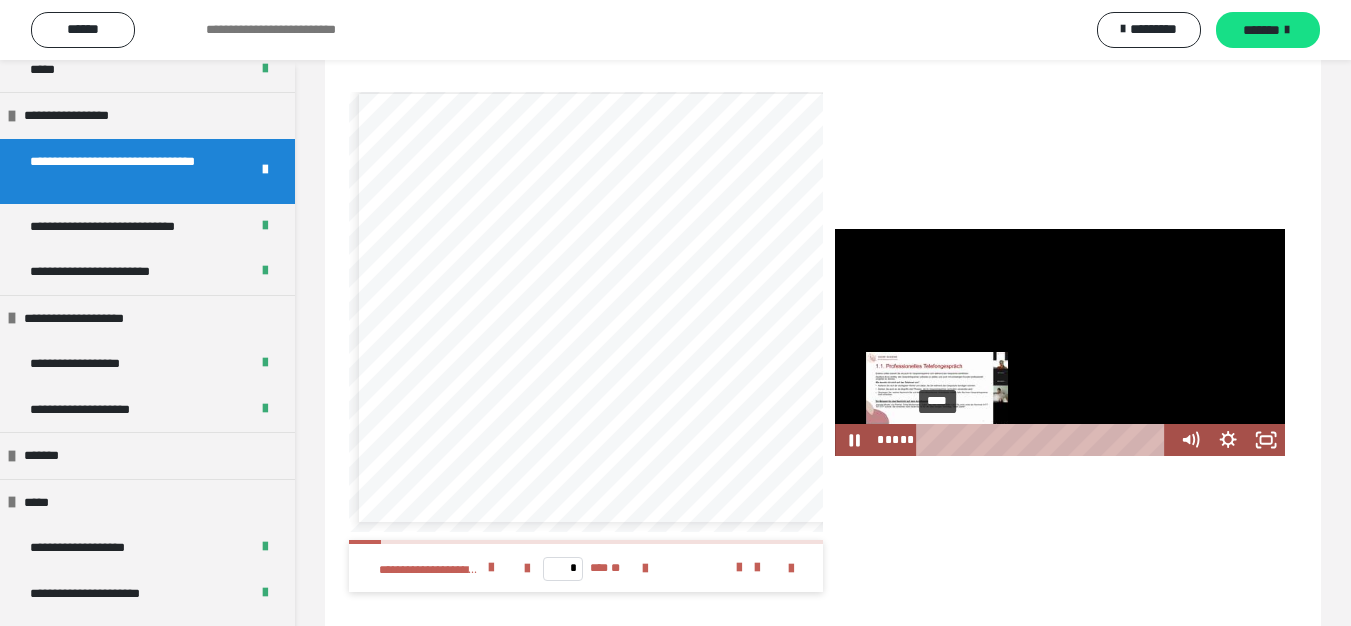 click on "****" at bounding box center (1045, 440) 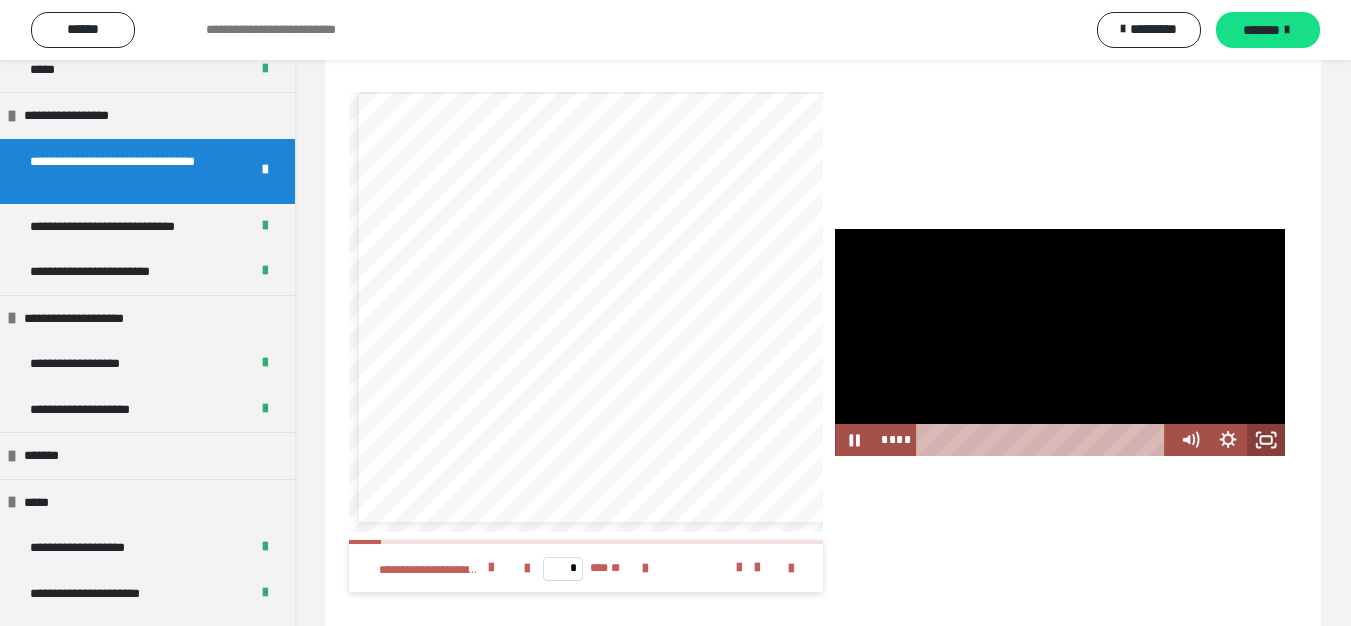 click 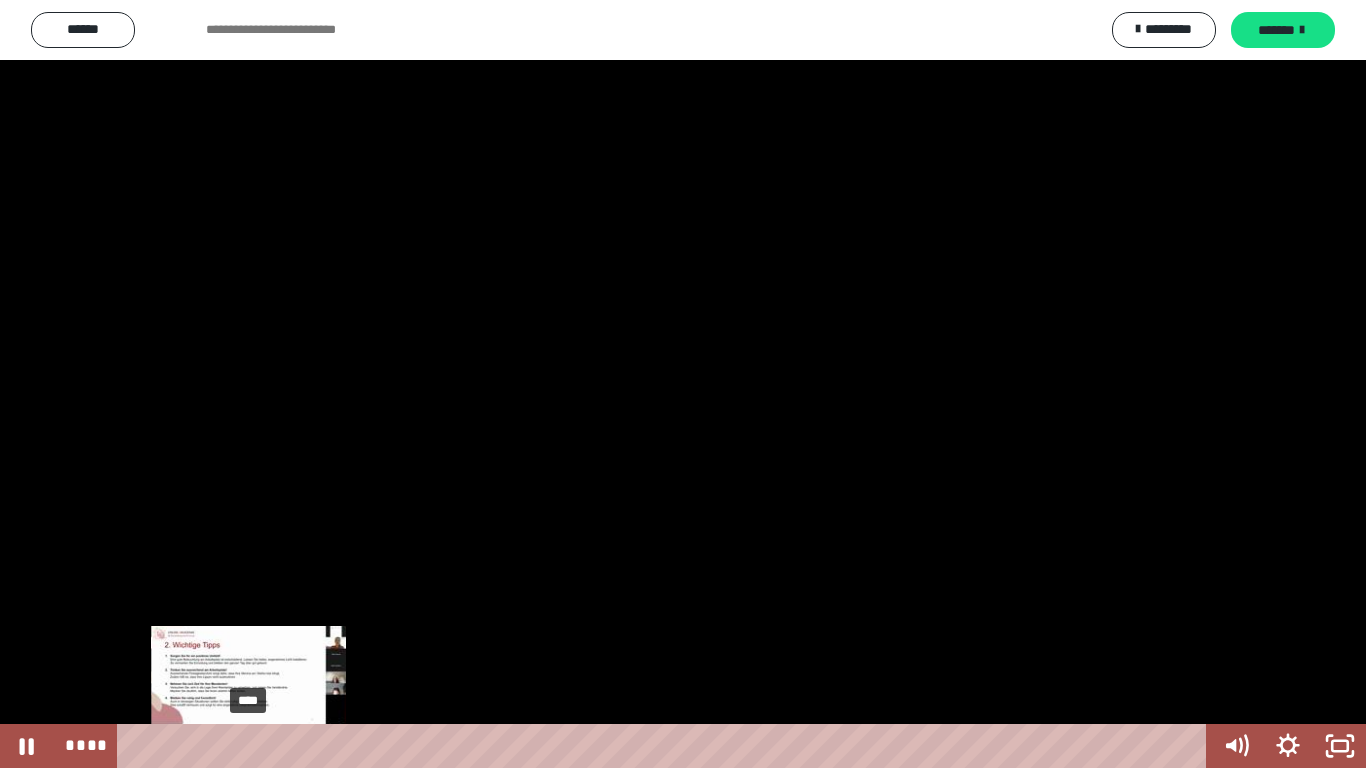 click on "****" at bounding box center (666, 746) 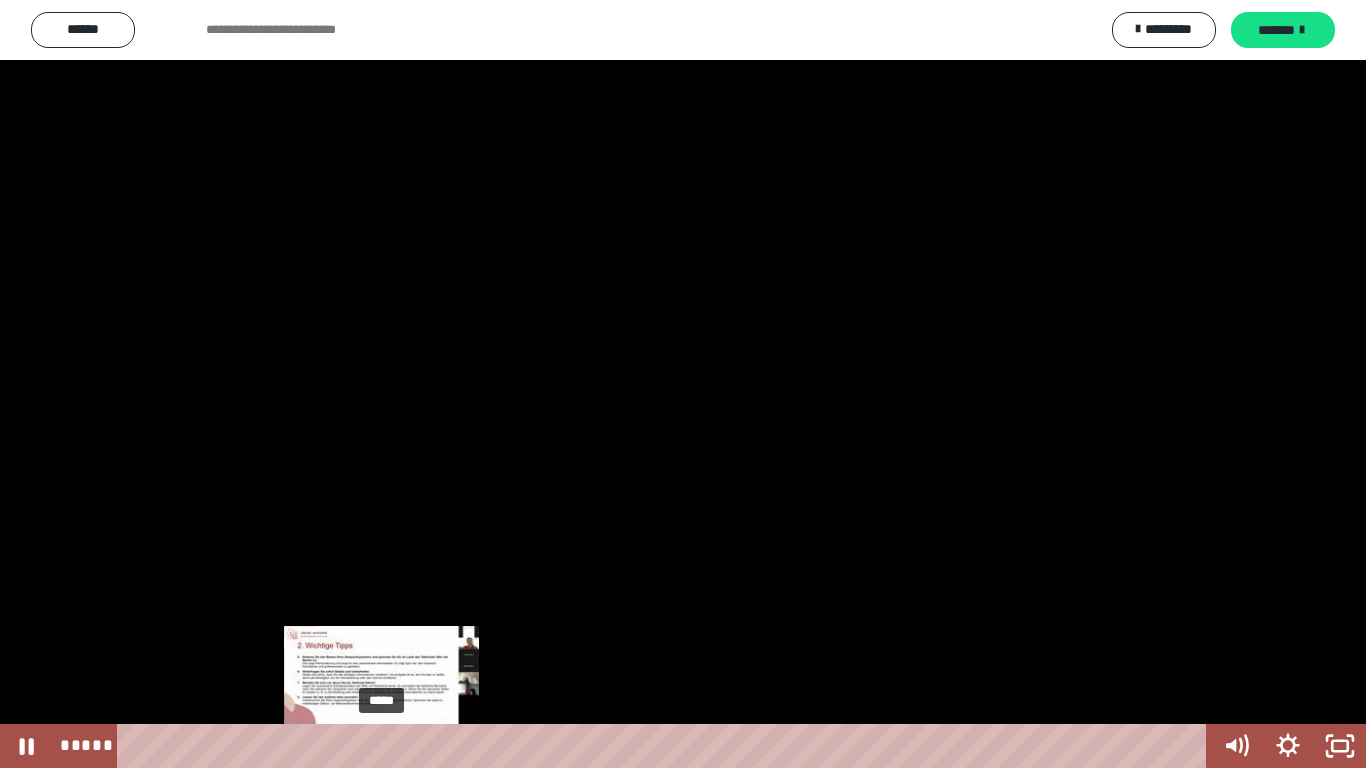 click on "*****" at bounding box center (666, 746) 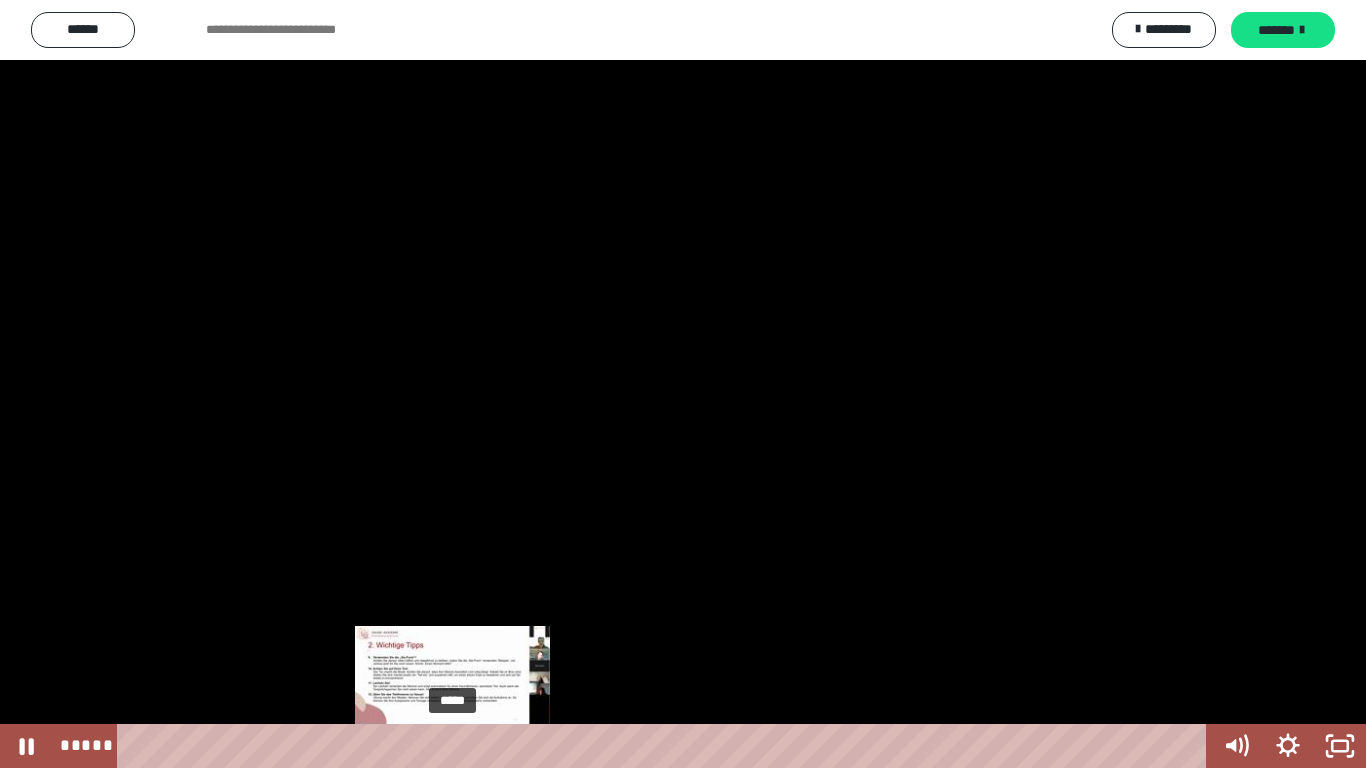 click on "*****" at bounding box center [666, 746] 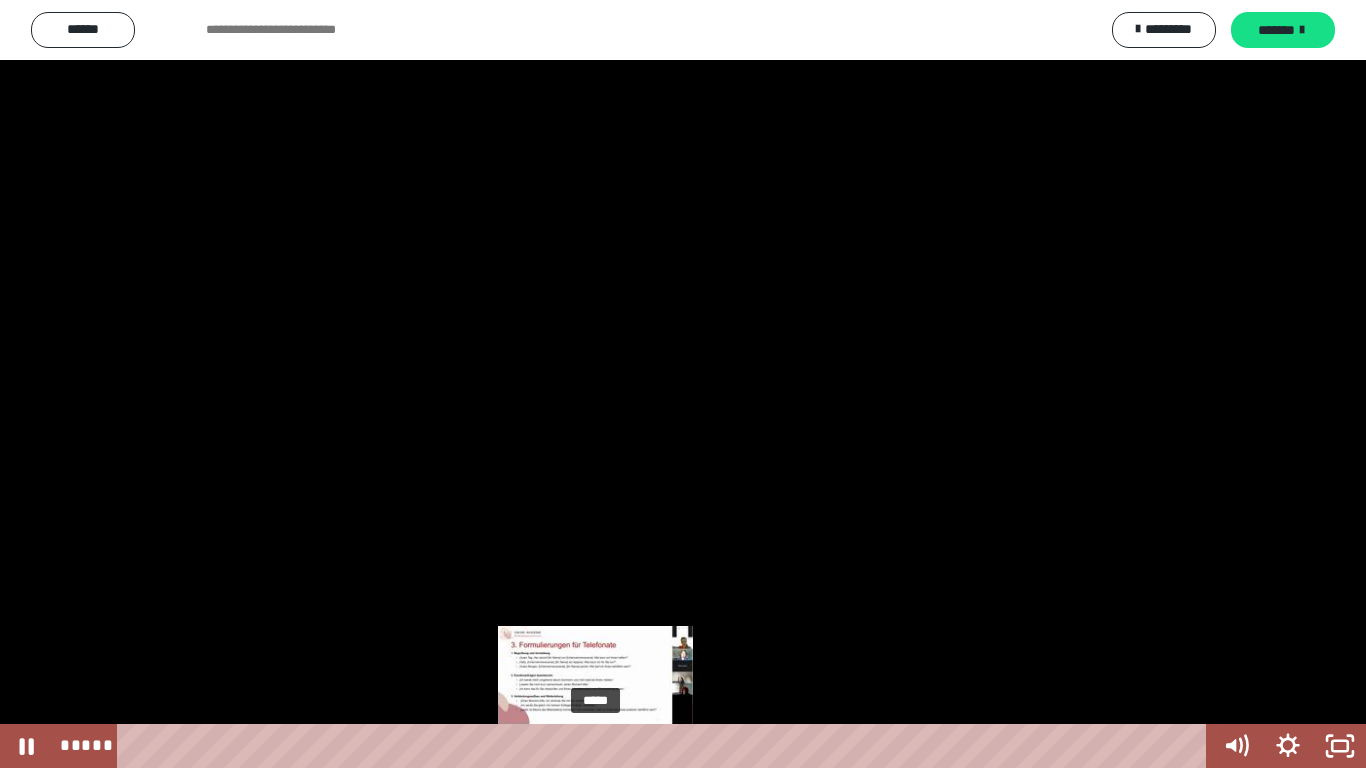 click on "*****" at bounding box center (666, 746) 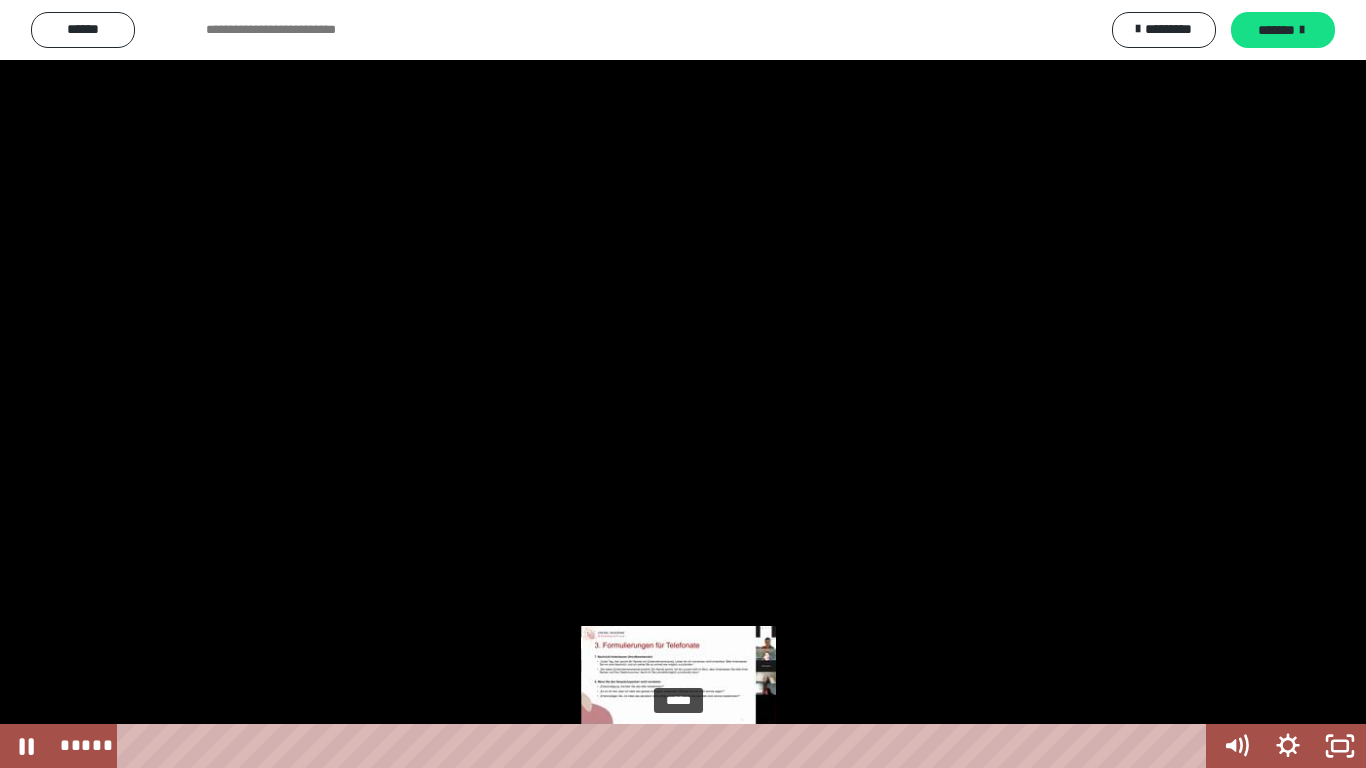 click on "*****" at bounding box center (666, 746) 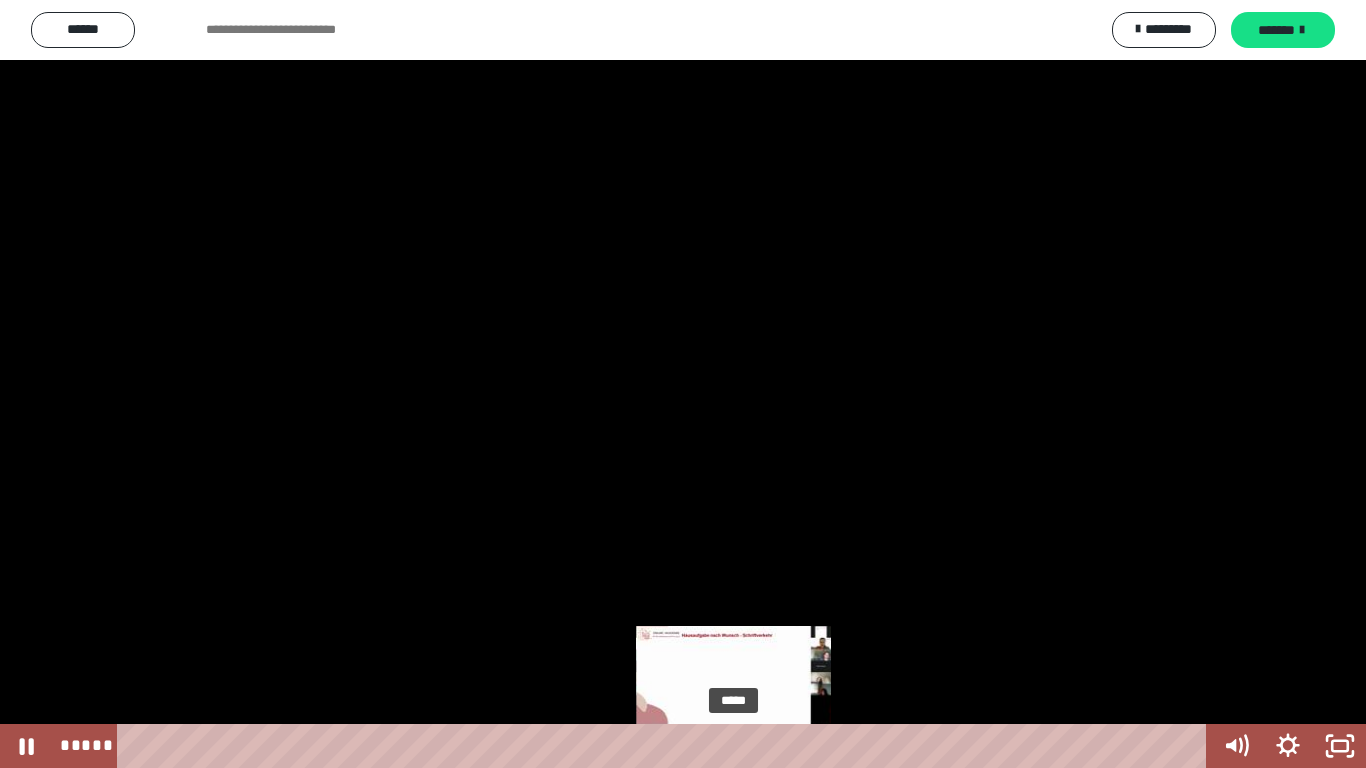 click on "*****" at bounding box center (666, 746) 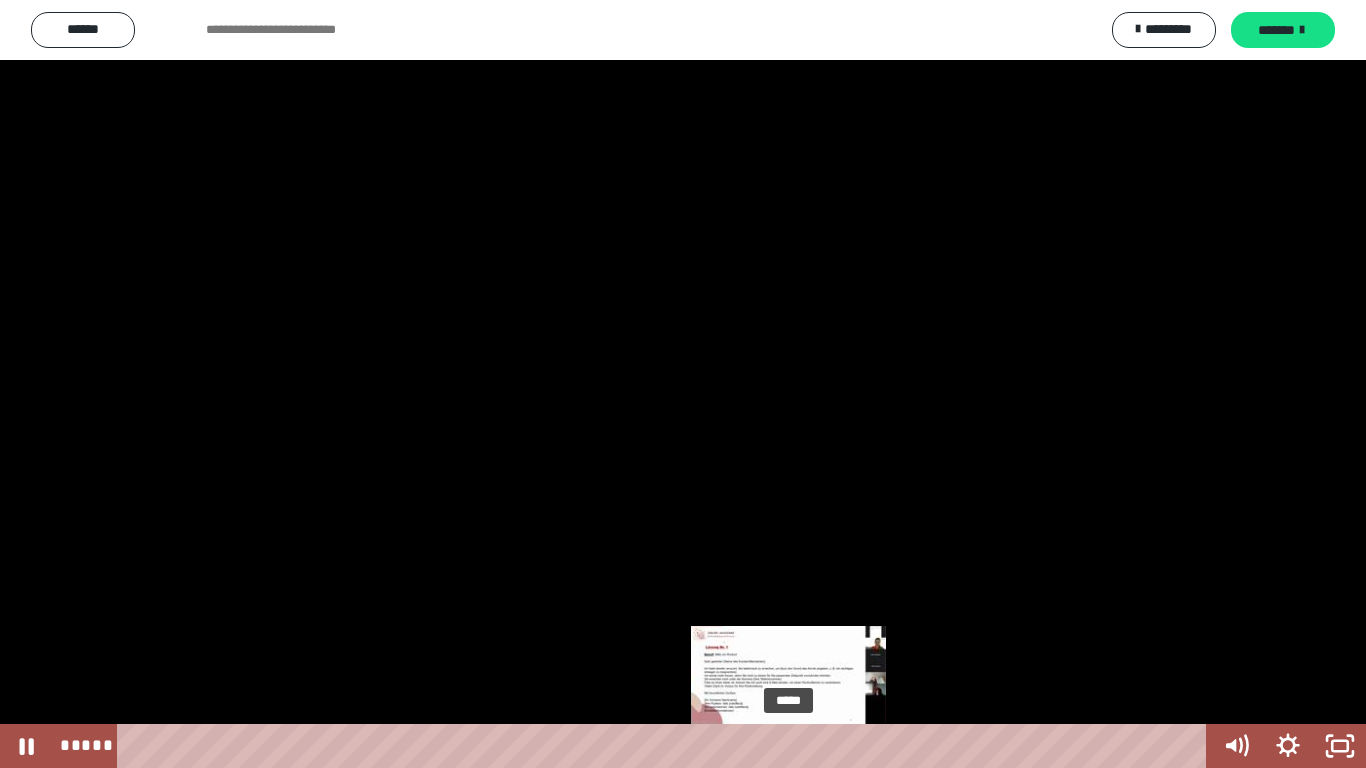 click on "*****" at bounding box center [666, 746] 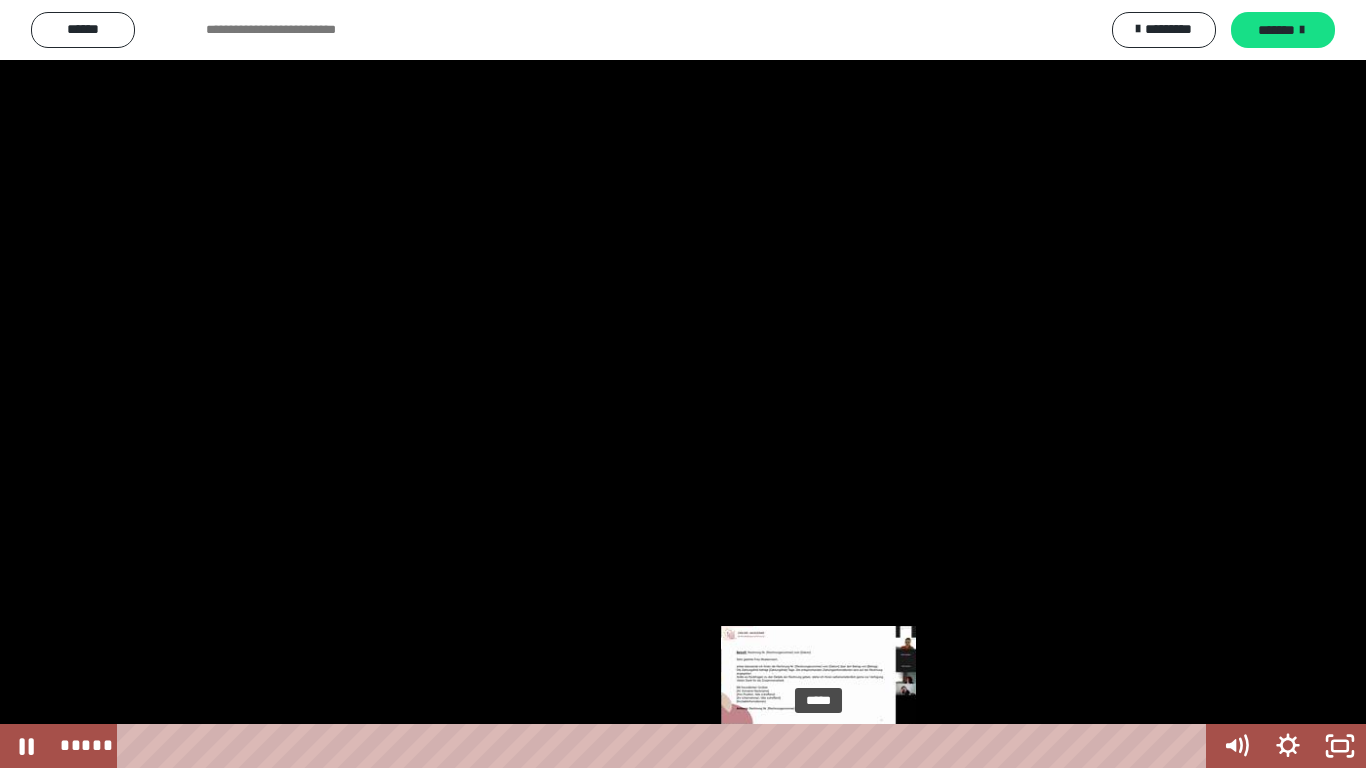 click on "*****" at bounding box center [666, 746] 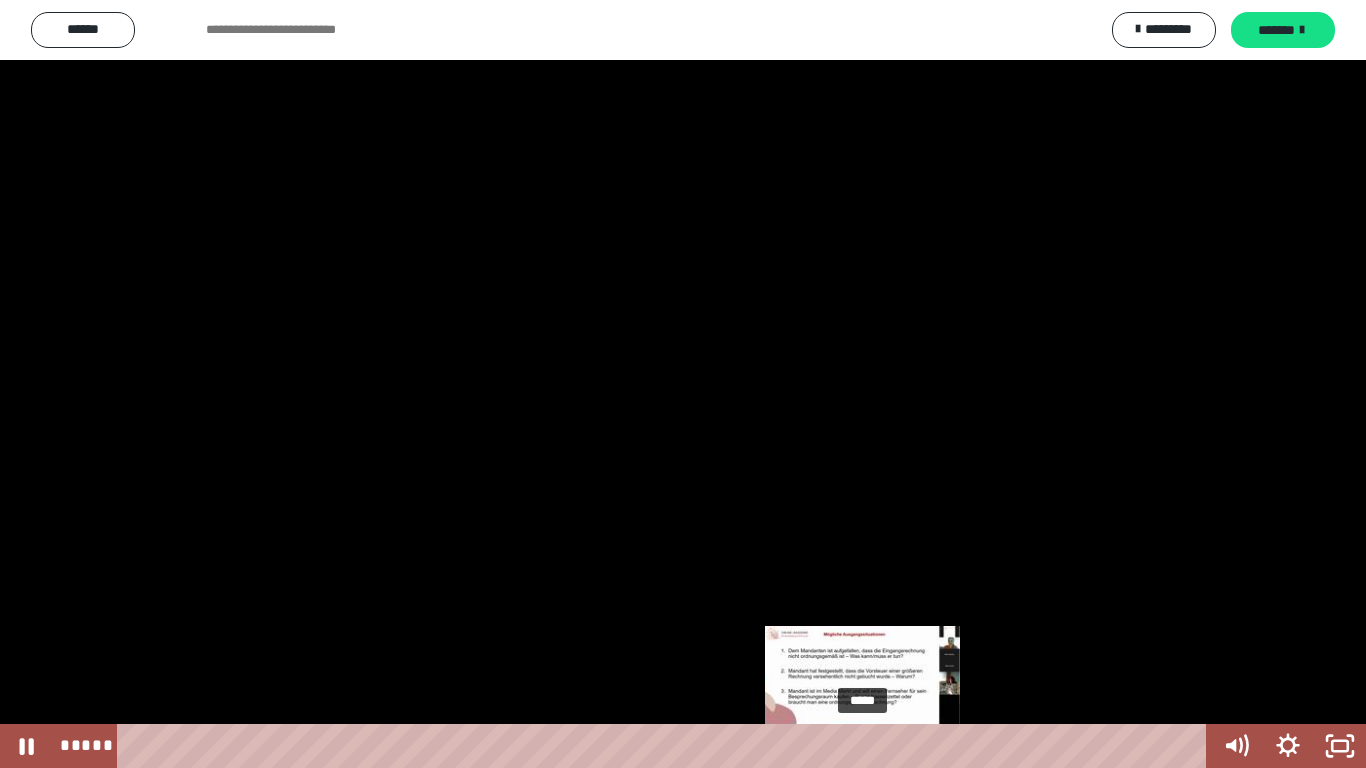 click on "*****" at bounding box center (666, 746) 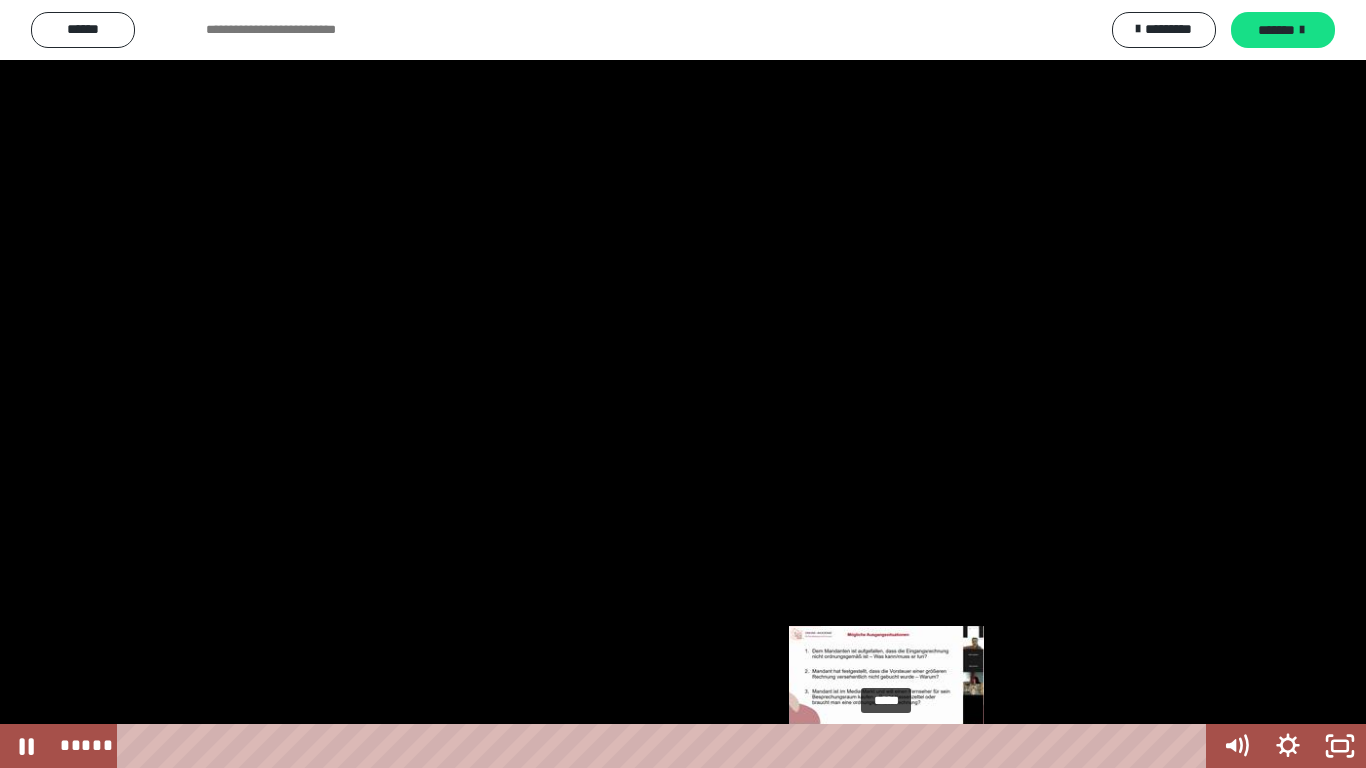 click on "*****" at bounding box center (666, 746) 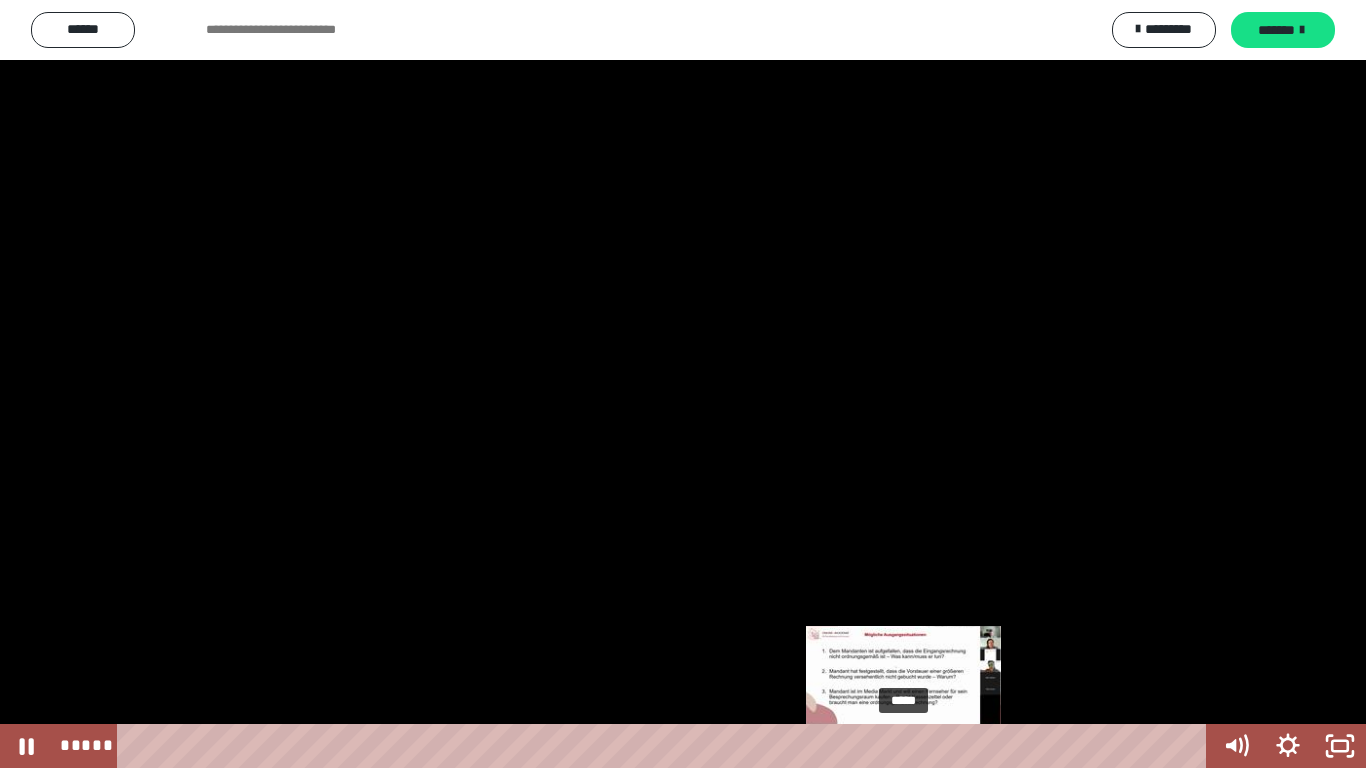 click on "*****" at bounding box center [666, 746] 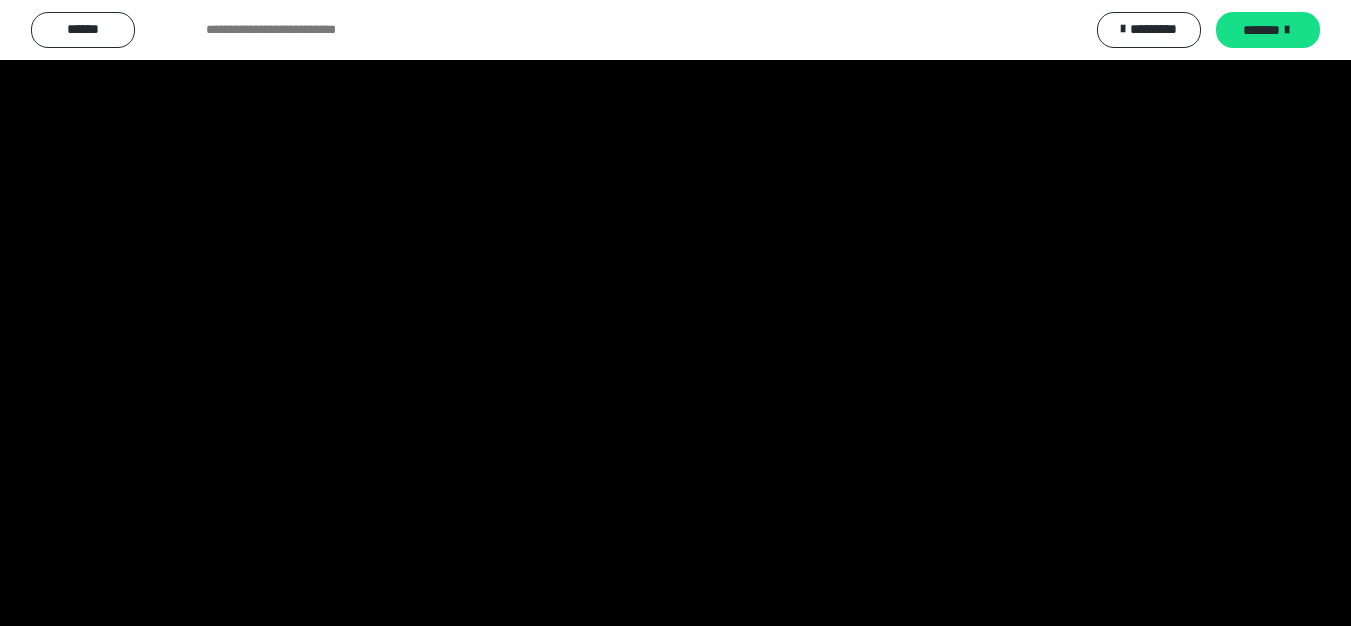 scroll, scrollTop: 0, scrollLeft: 0, axis: both 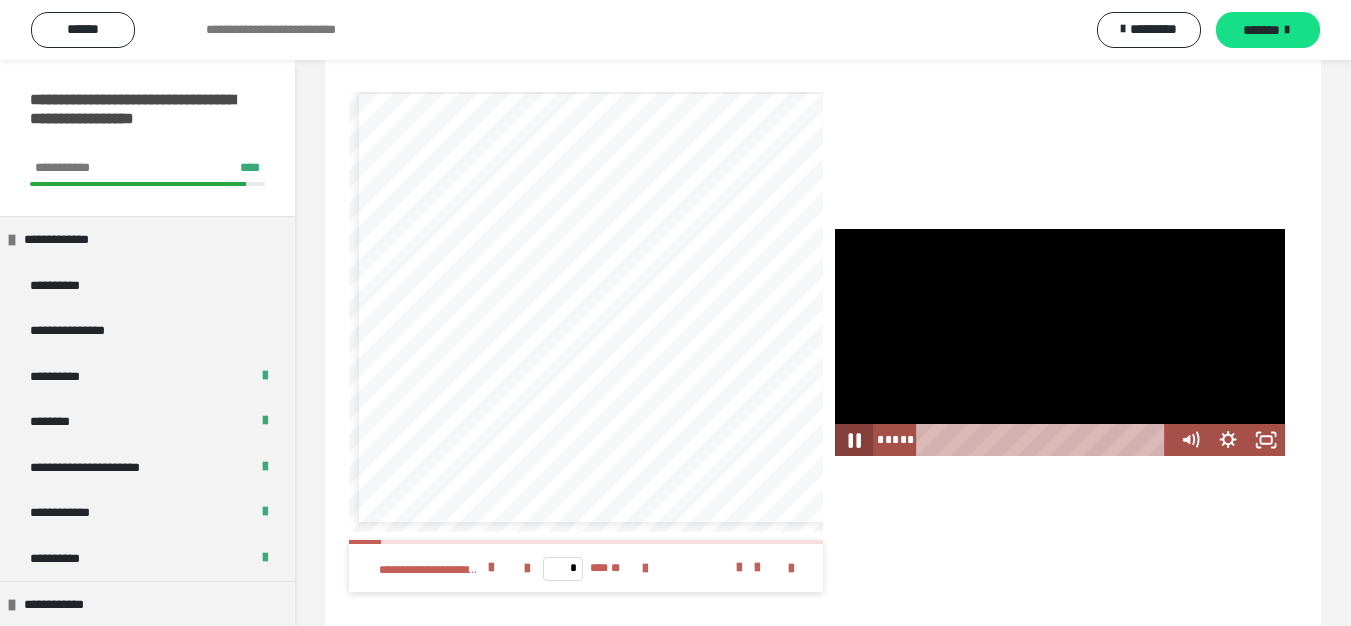 click 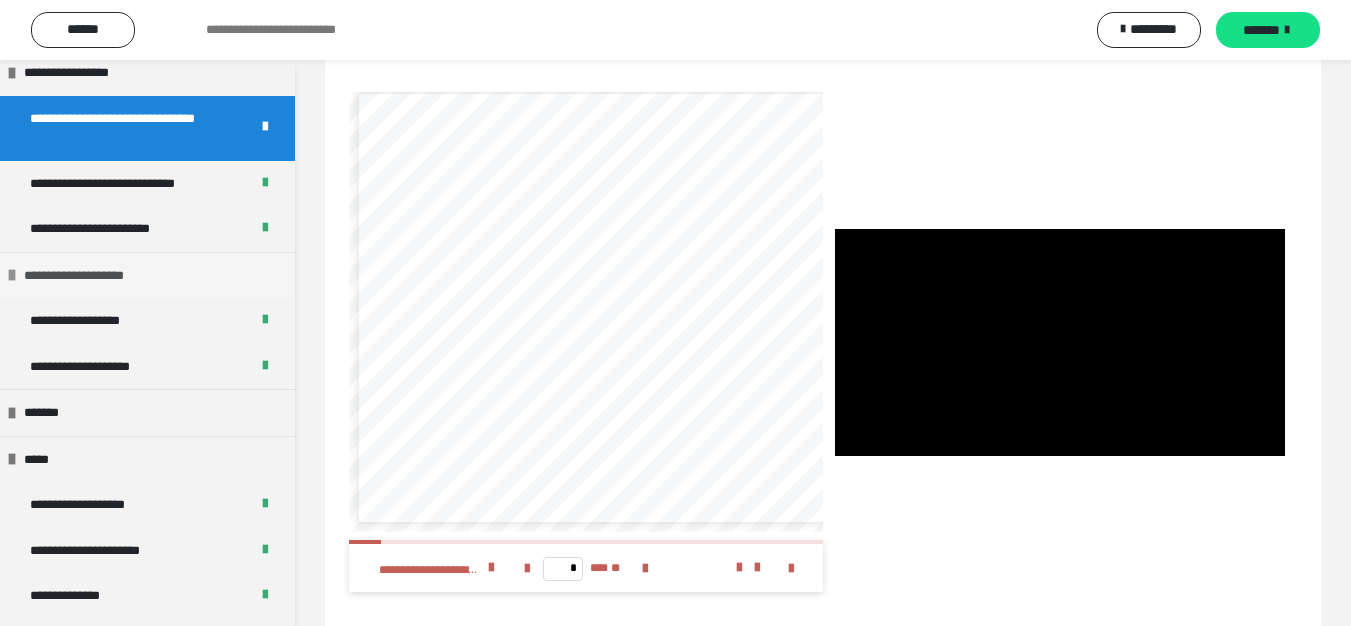 scroll, scrollTop: 2000, scrollLeft: 0, axis: vertical 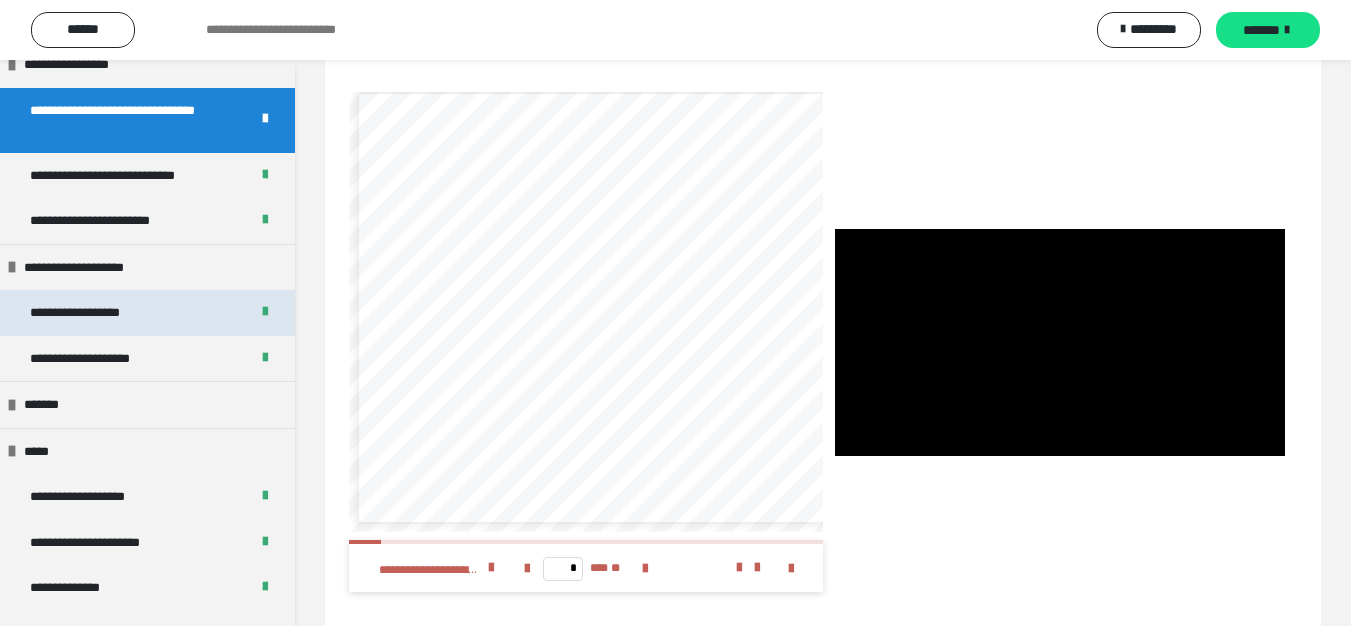 click on "**********" at bounding box center [147, 313] 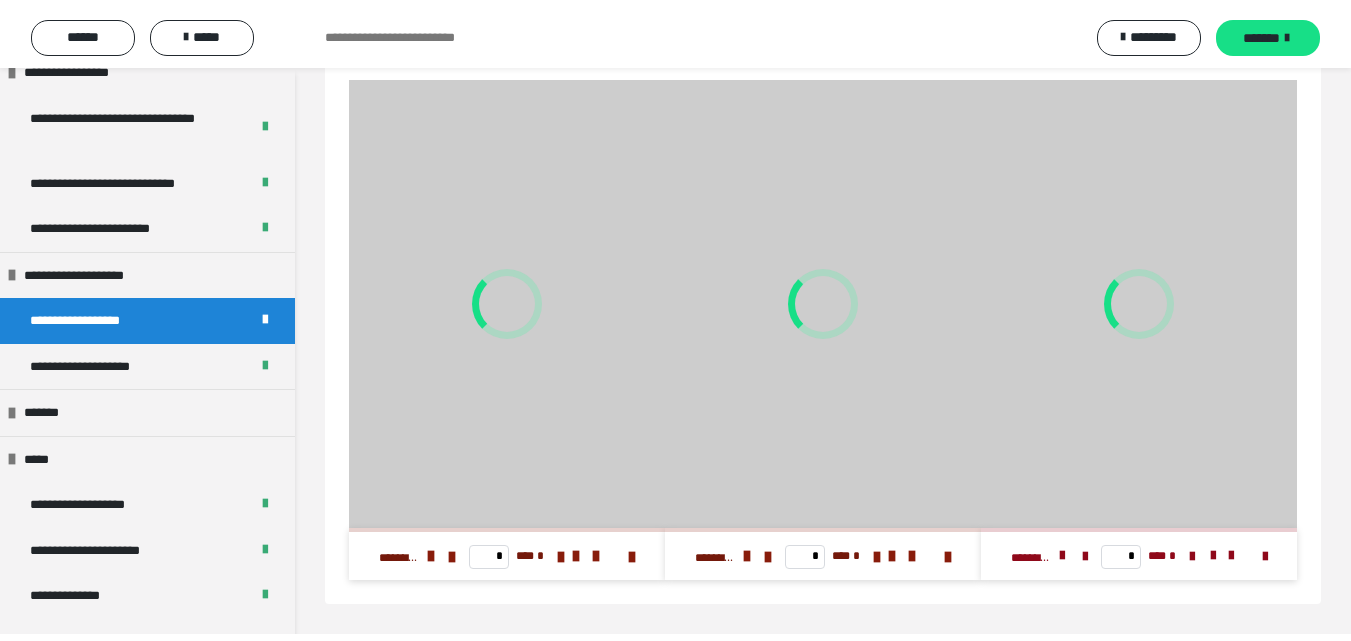 scroll, scrollTop: 518, scrollLeft: 0, axis: vertical 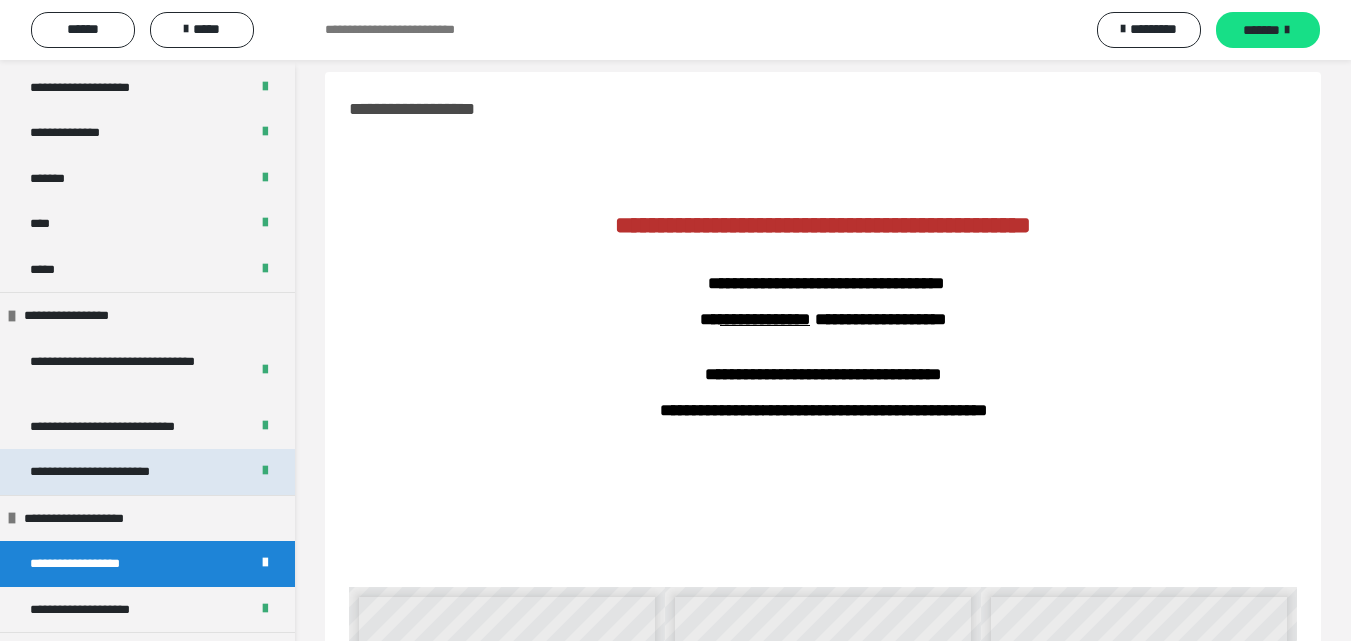 click on "**********" at bounding box center [117, 472] 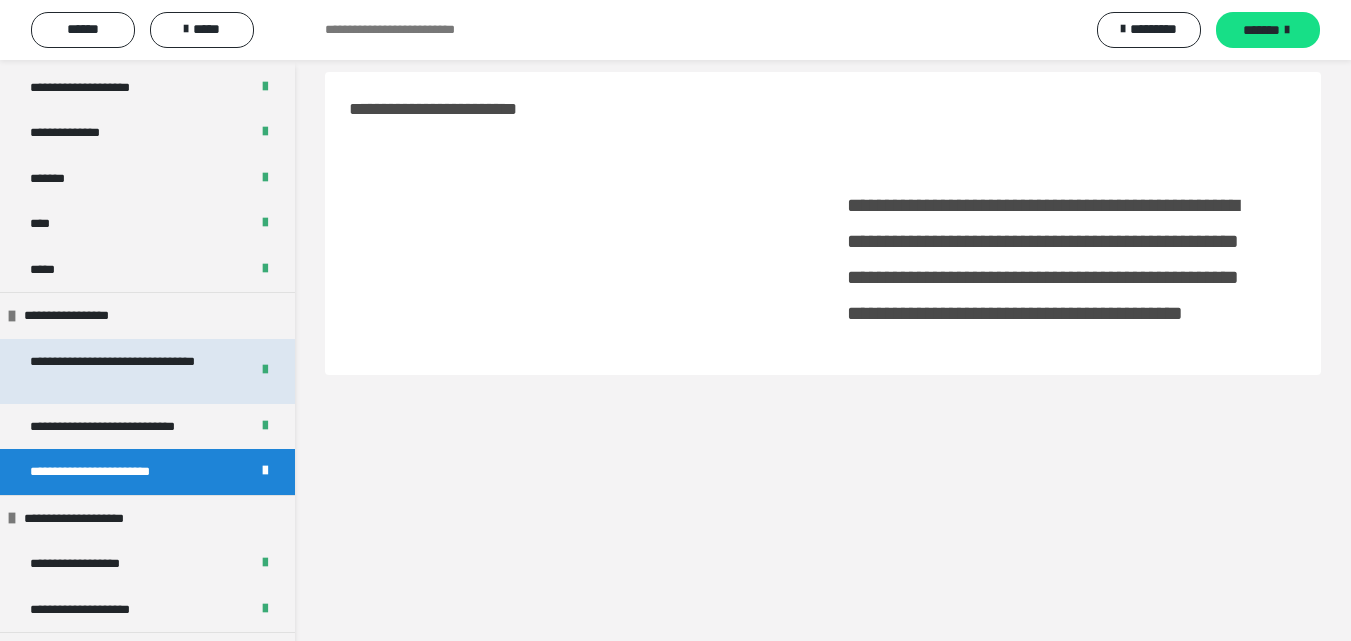 click on "**********" at bounding box center (124, 371) 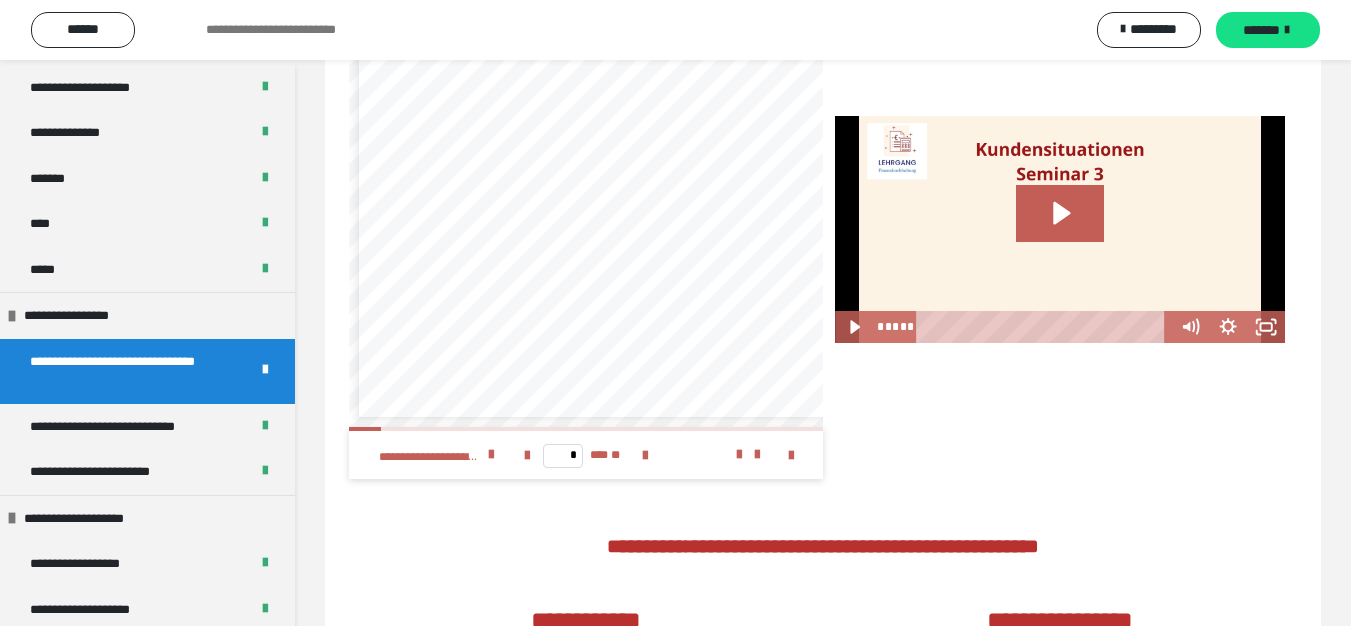 scroll, scrollTop: 2118, scrollLeft: 0, axis: vertical 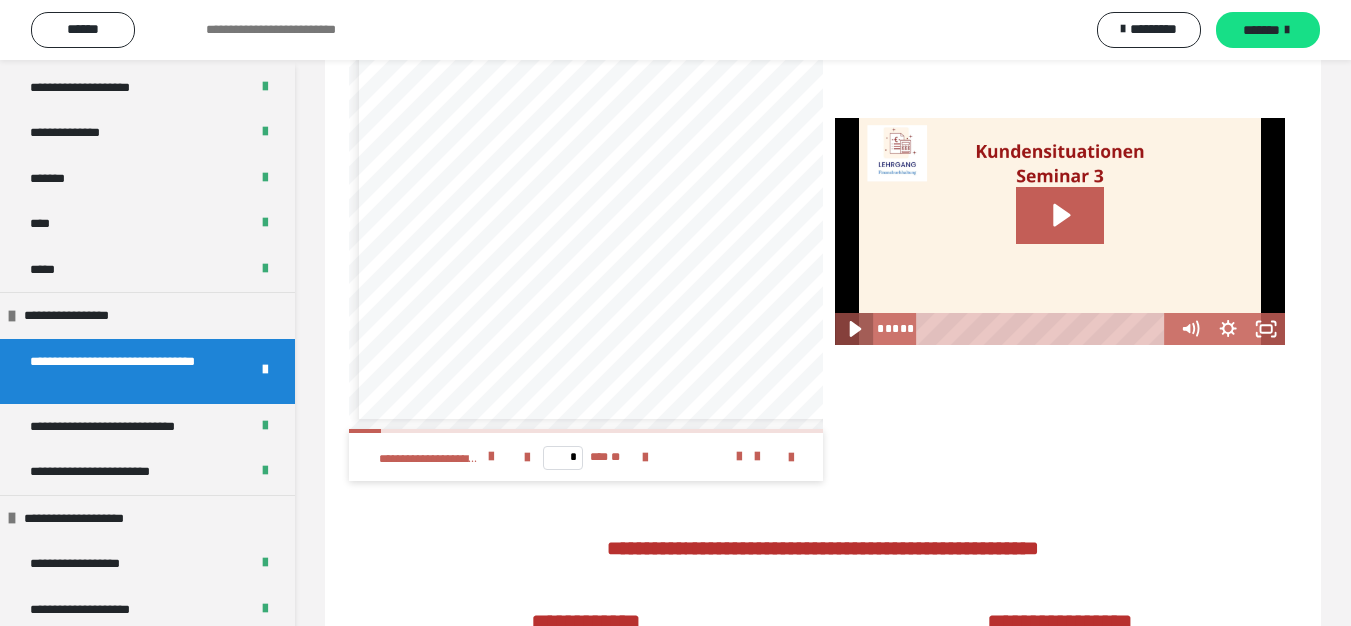 click 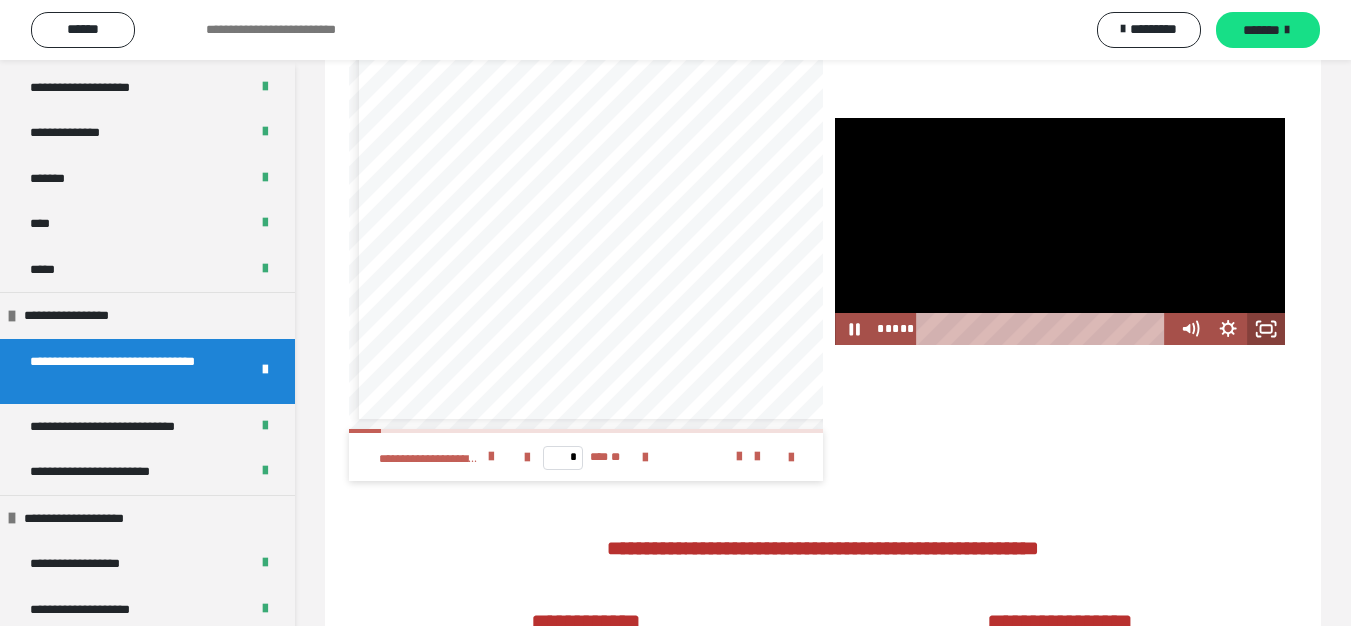 click 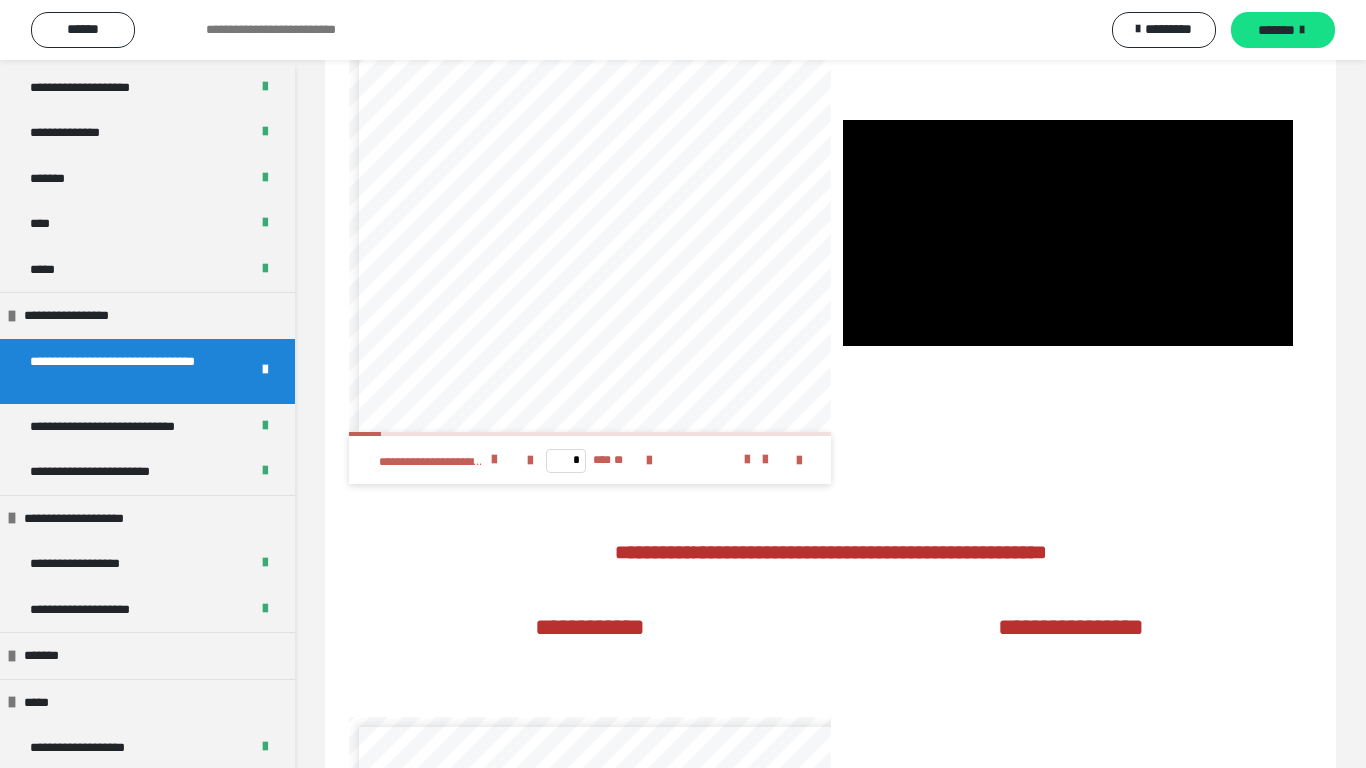 type 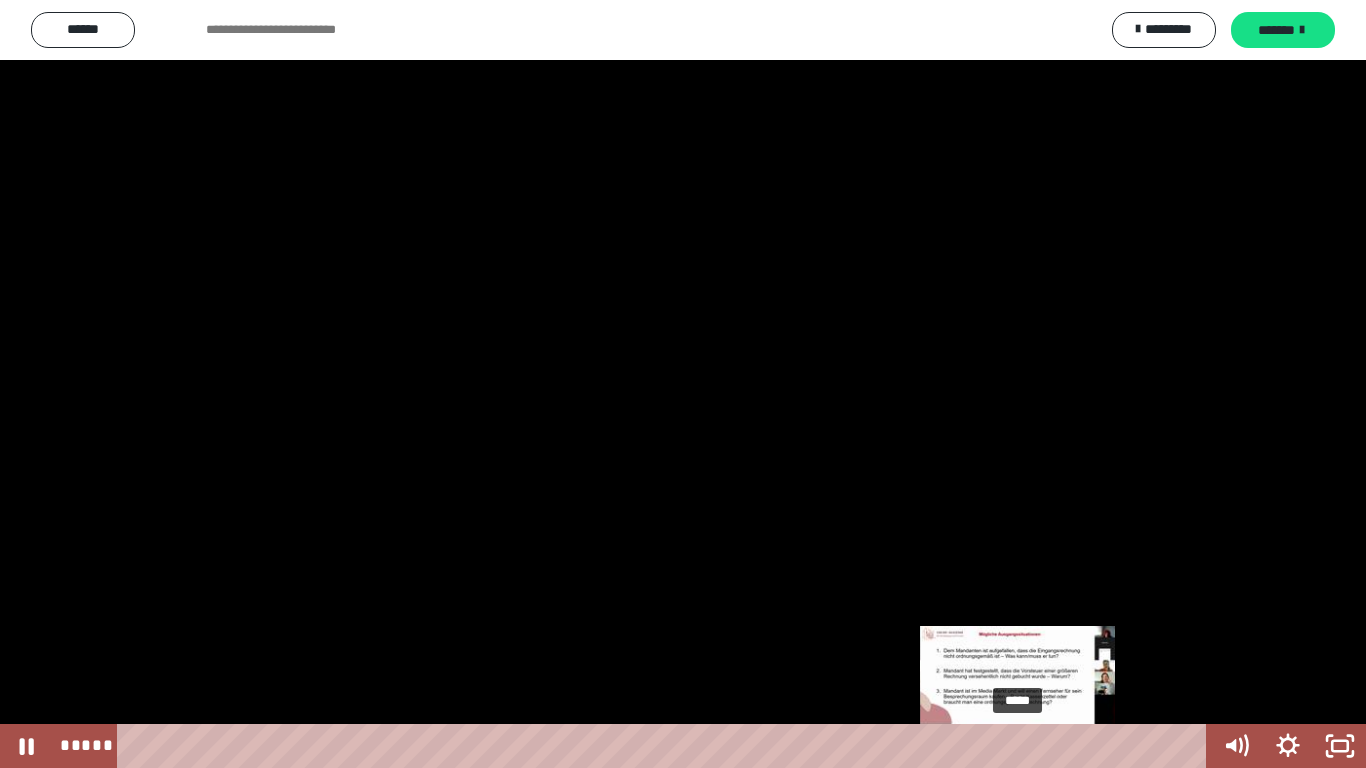 click on "*****" at bounding box center (666, 746) 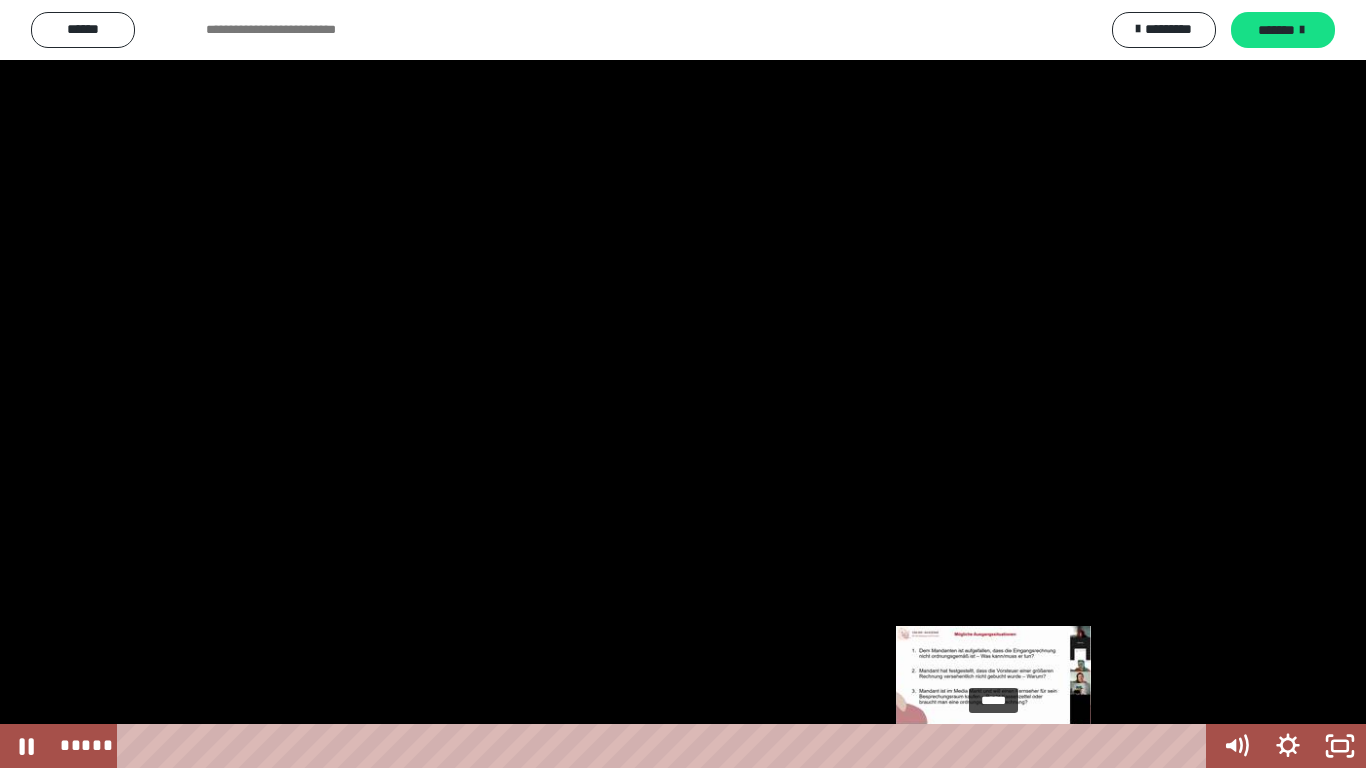 click on "*****" at bounding box center (666, 746) 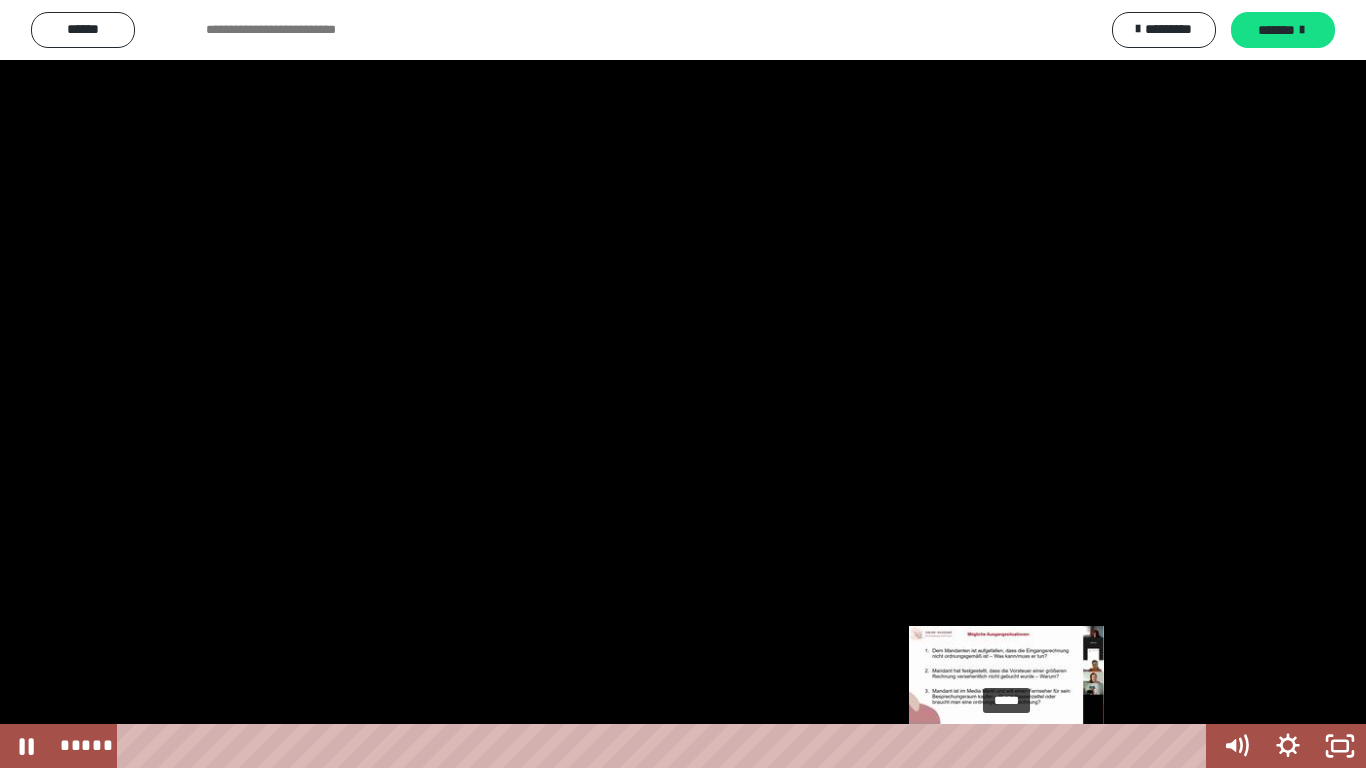 click on "*****" at bounding box center [666, 746] 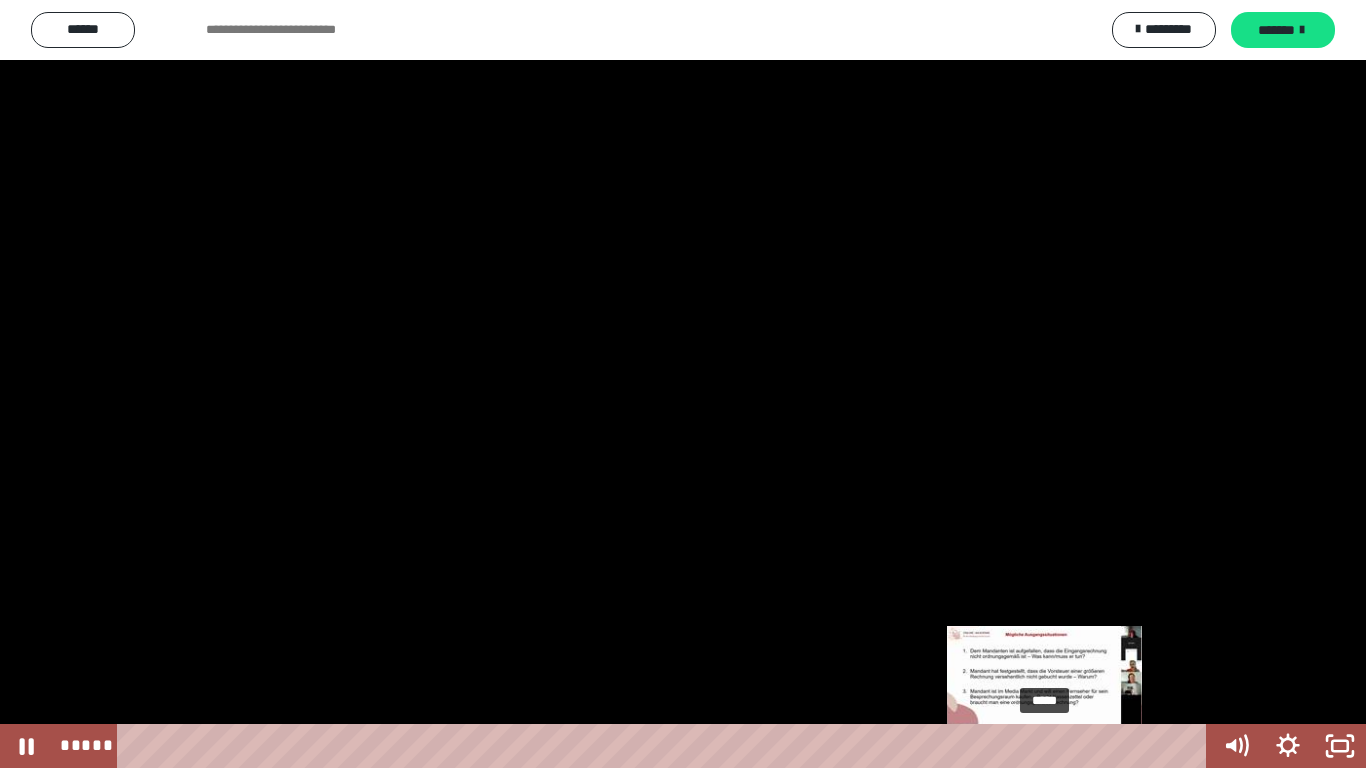 click on "*****" at bounding box center (666, 746) 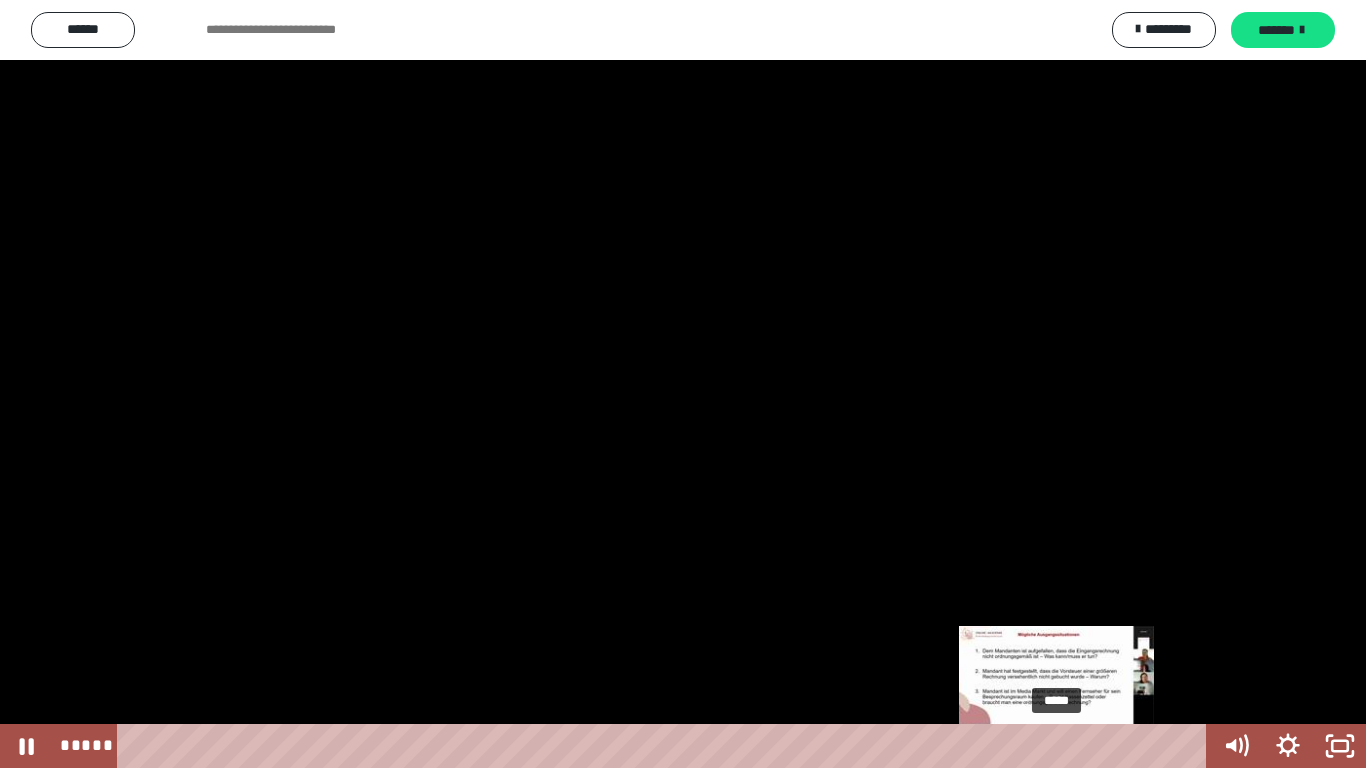 click on "*****" at bounding box center (666, 746) 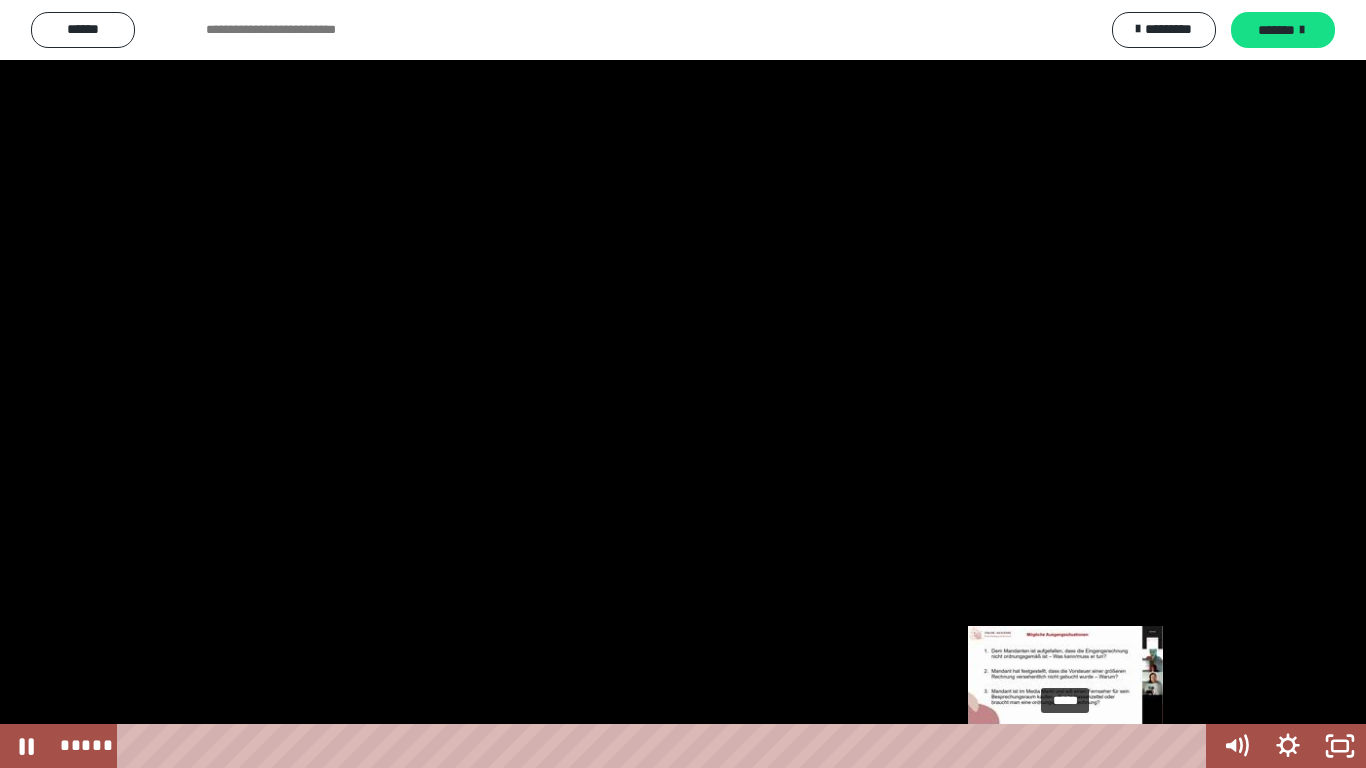 click on "*****" at bounding box center (666, 746) 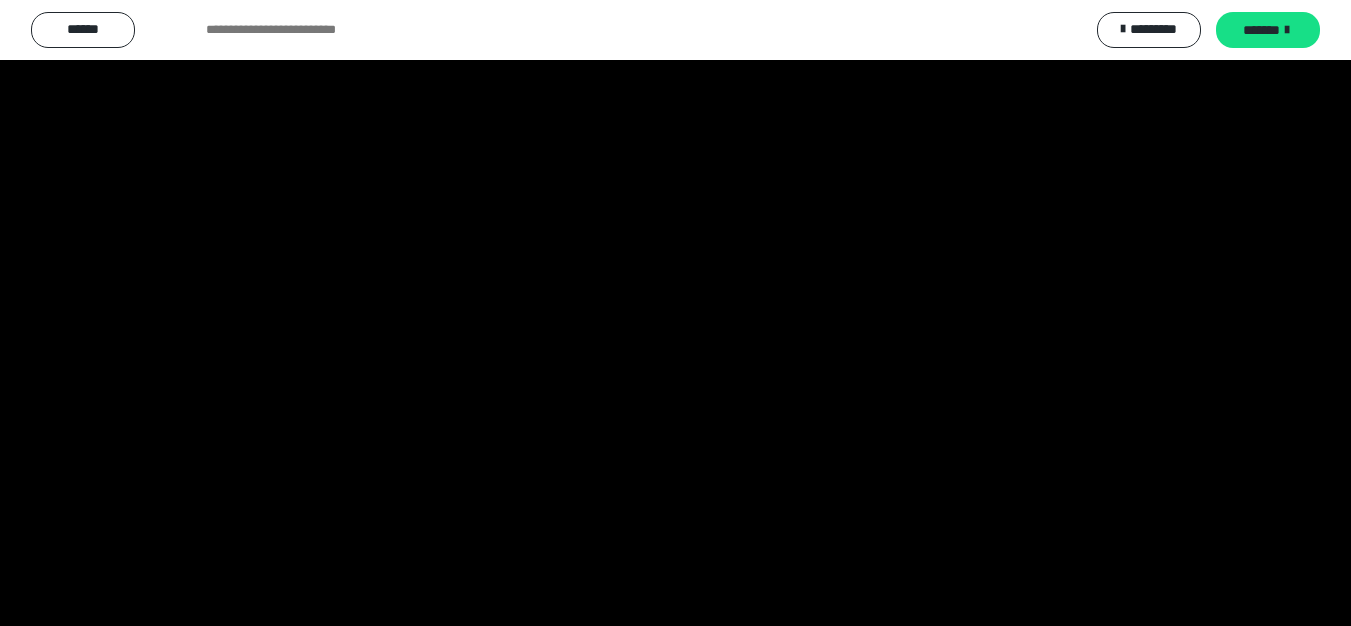 scroll, scrollTop: 2000, scrollLeft: 0, axis: vertical 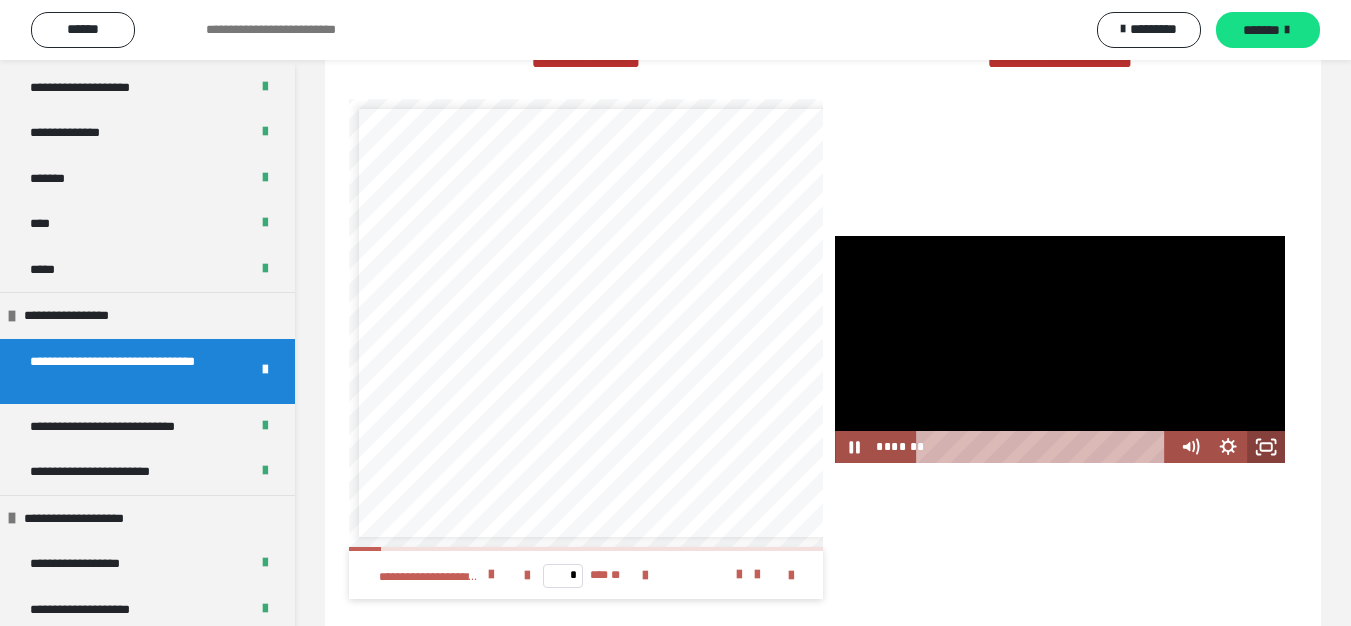 click 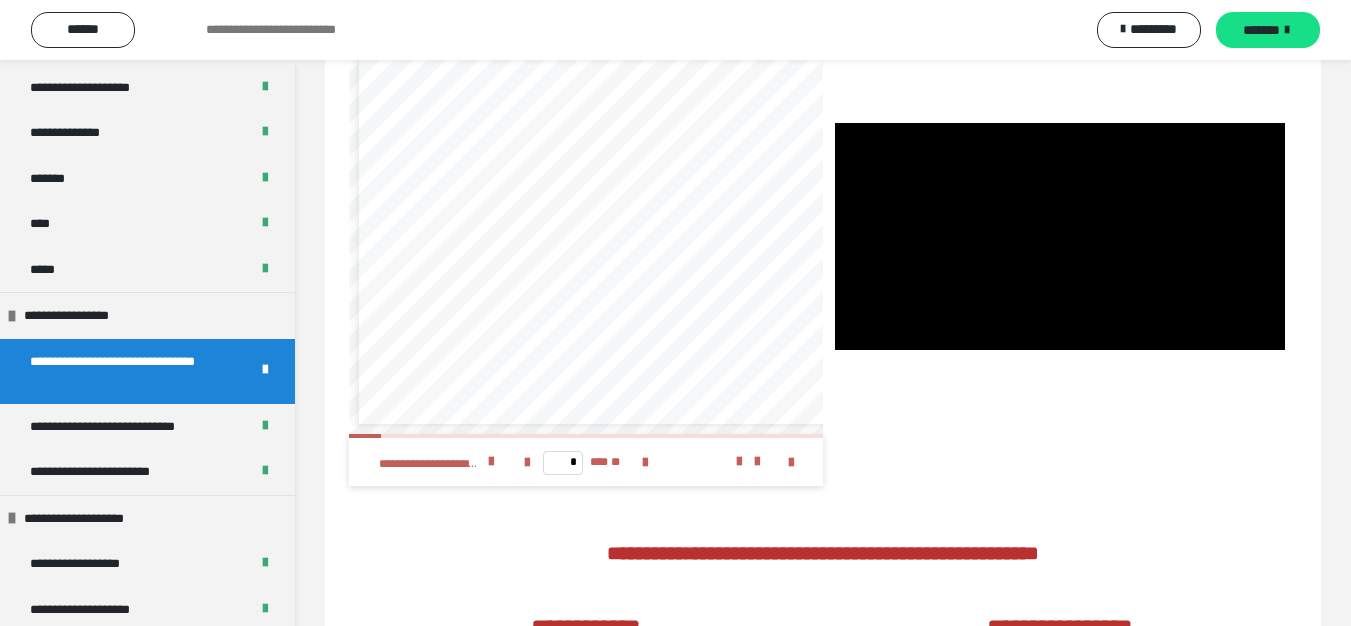 scroll, scrollTop: 2000, scrollLeft: 0, axis: vertical 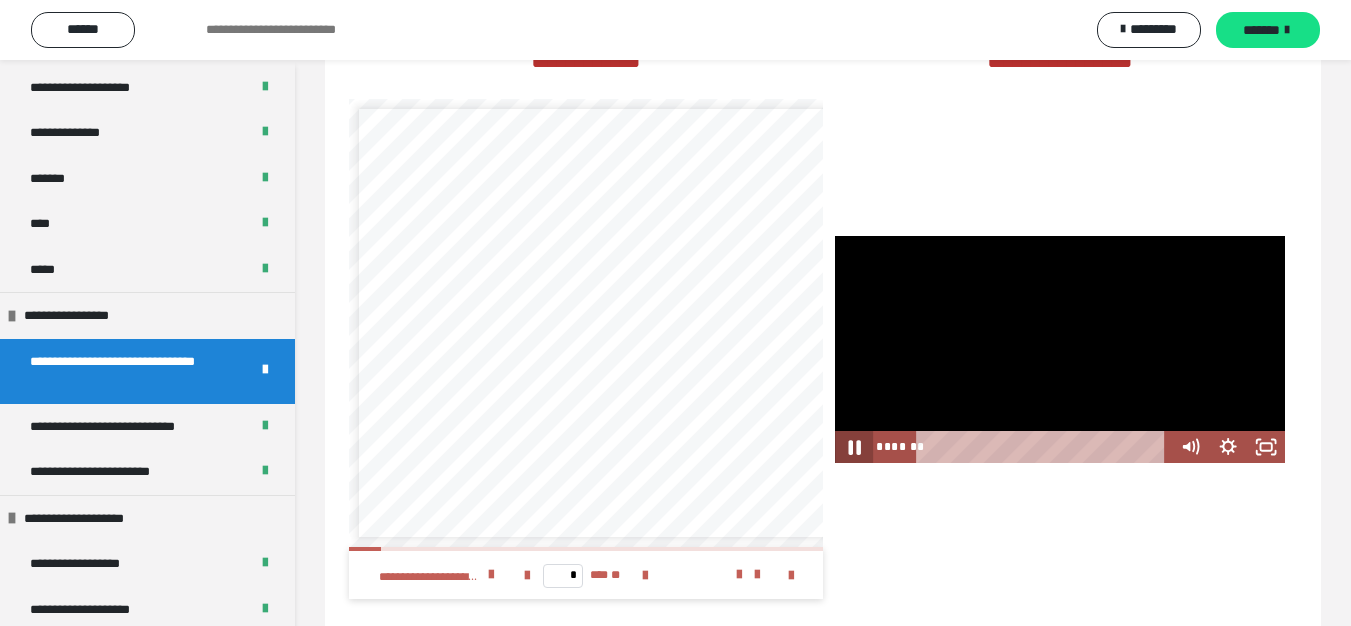 click 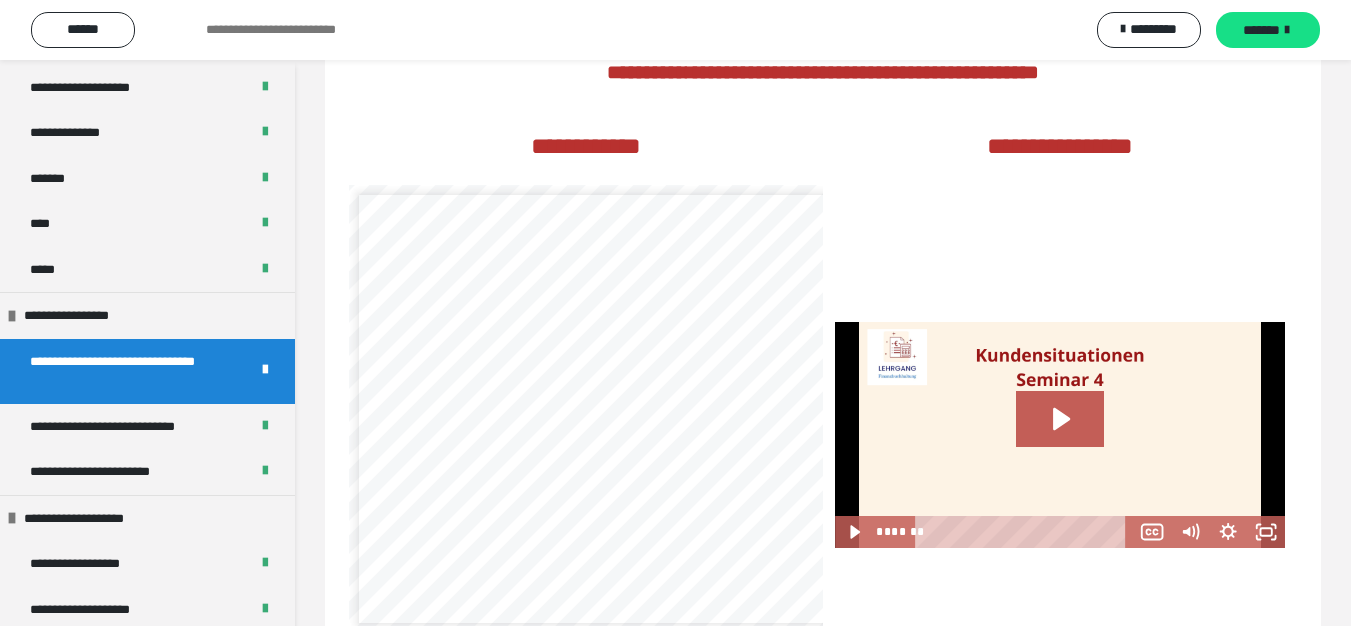 scroll, scrollTop: 2700, scrollLeft: 0, axis: vertical 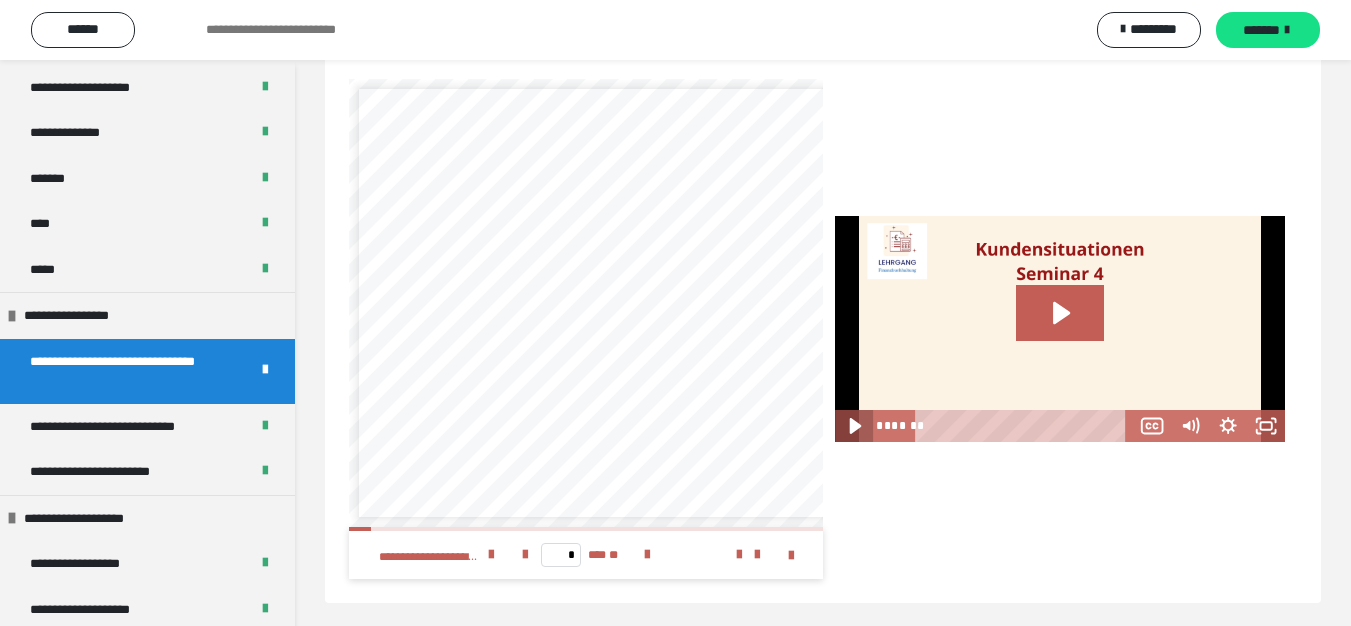 click 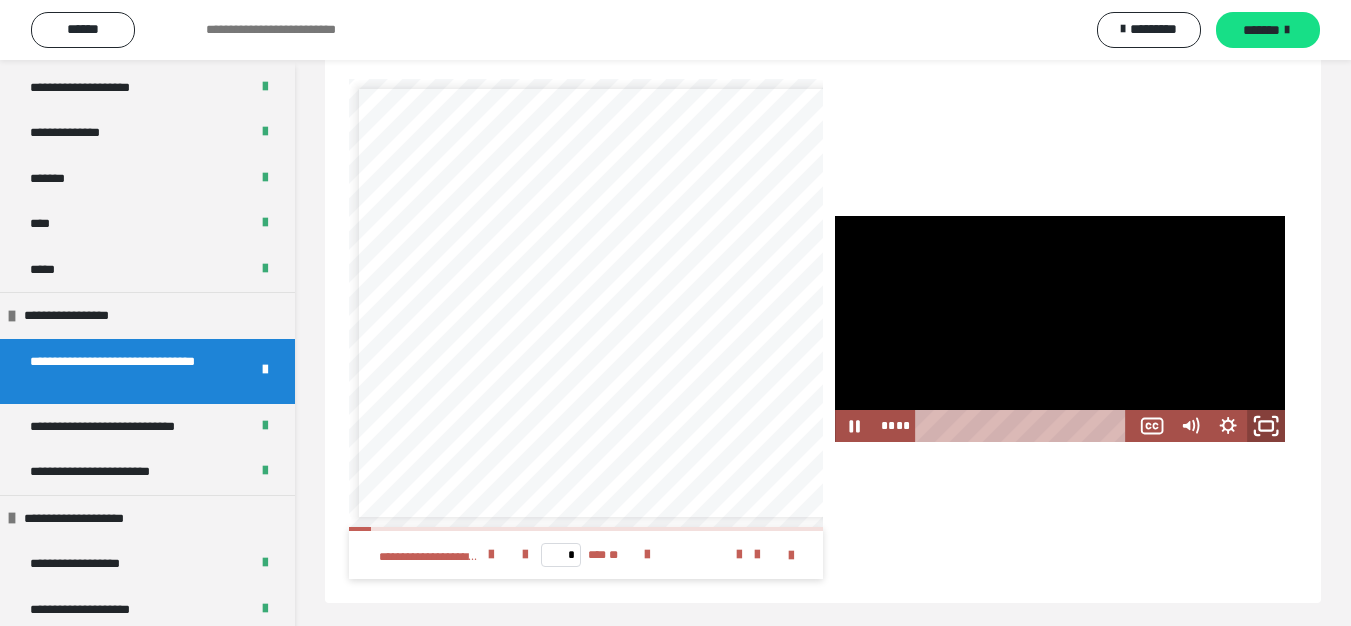 click 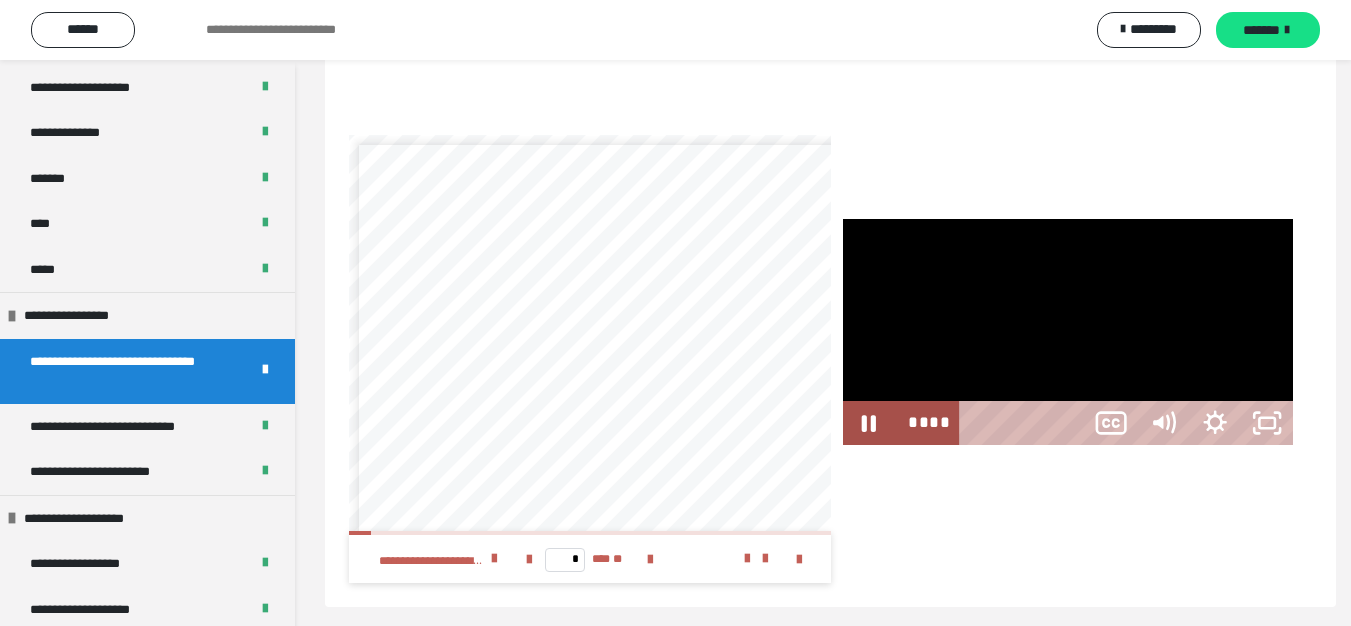scroll, scrollTop: 2569, scrollLeft: 0, axis: vertical 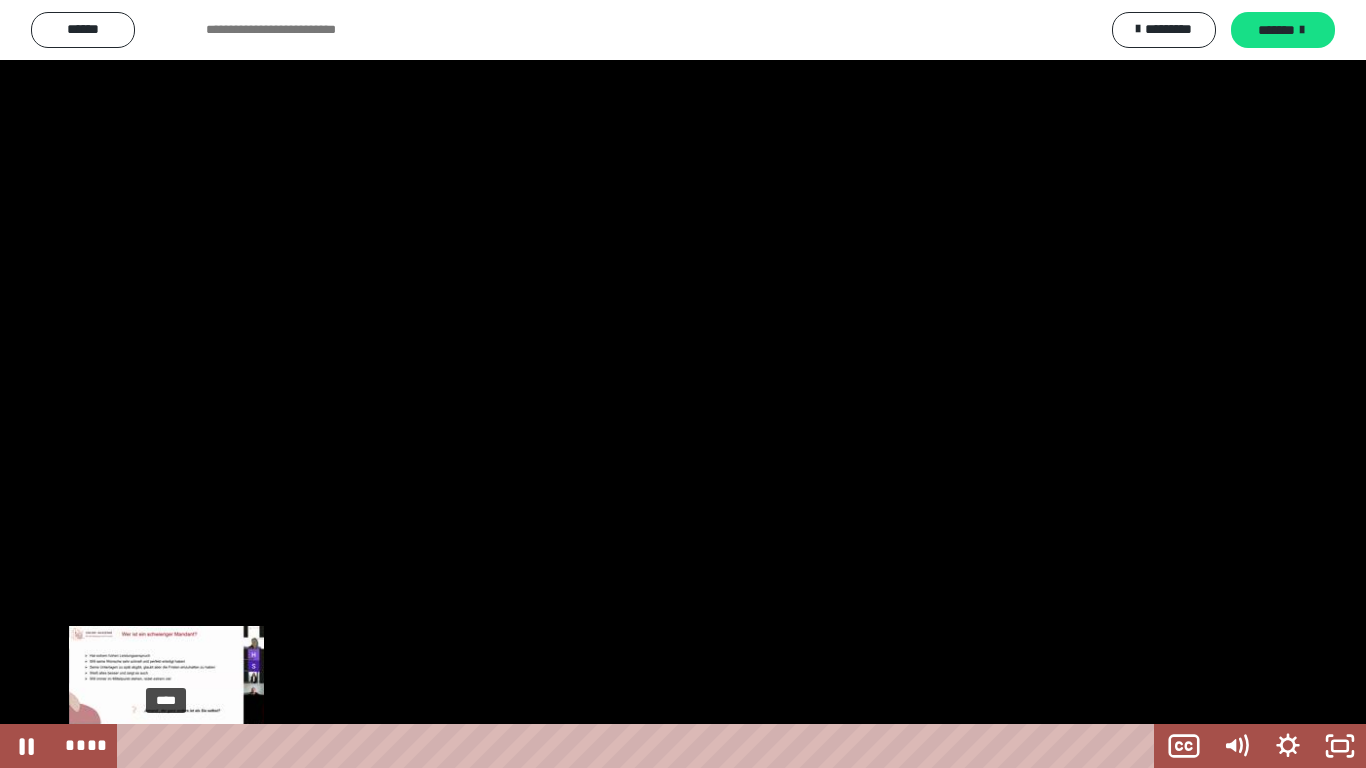 type 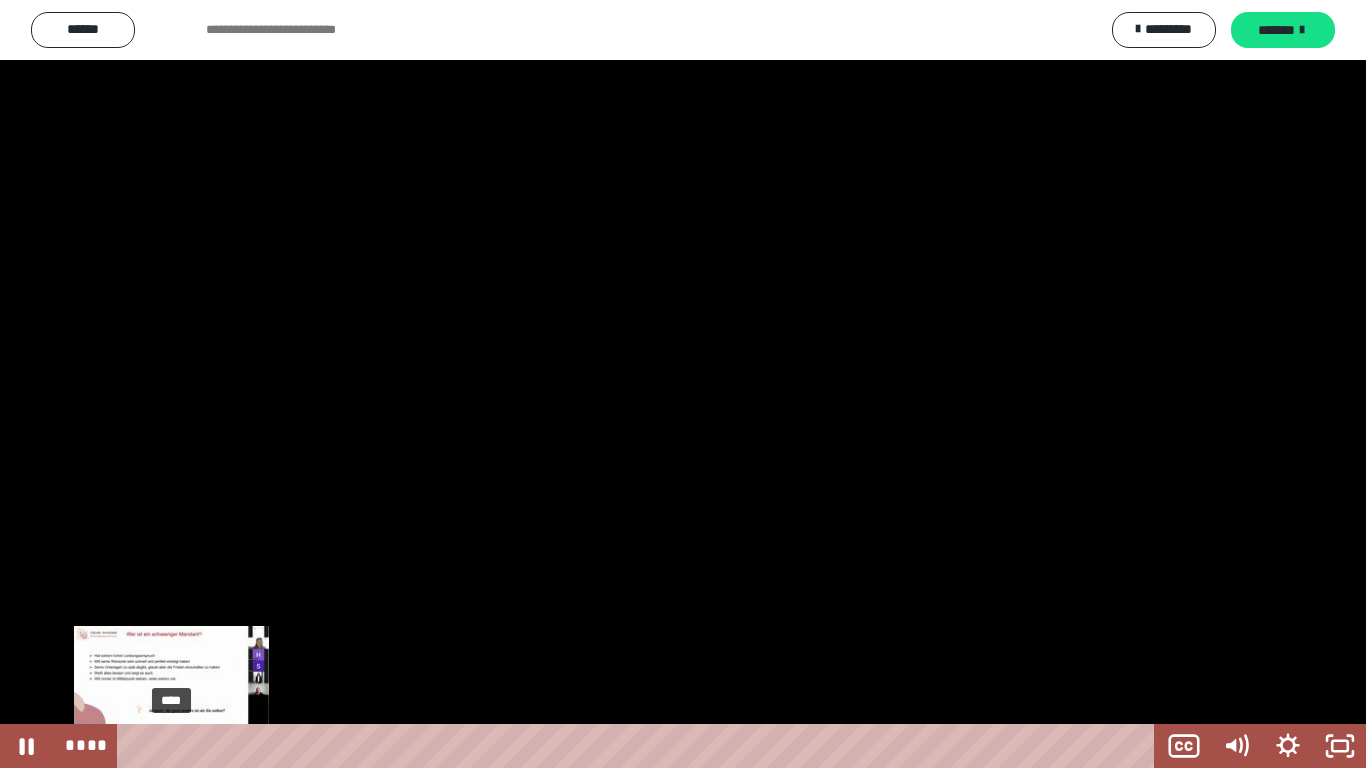 click on "****" at bounding box center (640, 746) 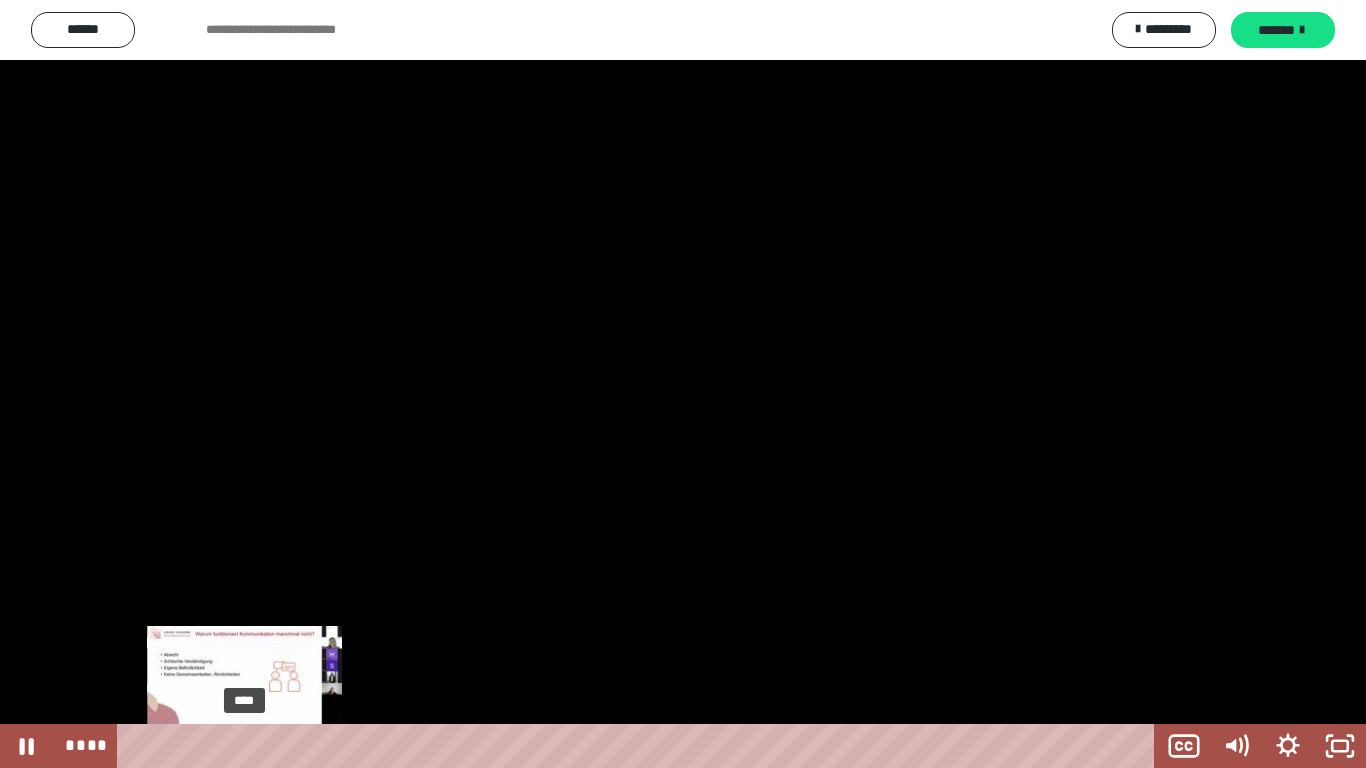 click on "****" at bounding box center [640, 746] 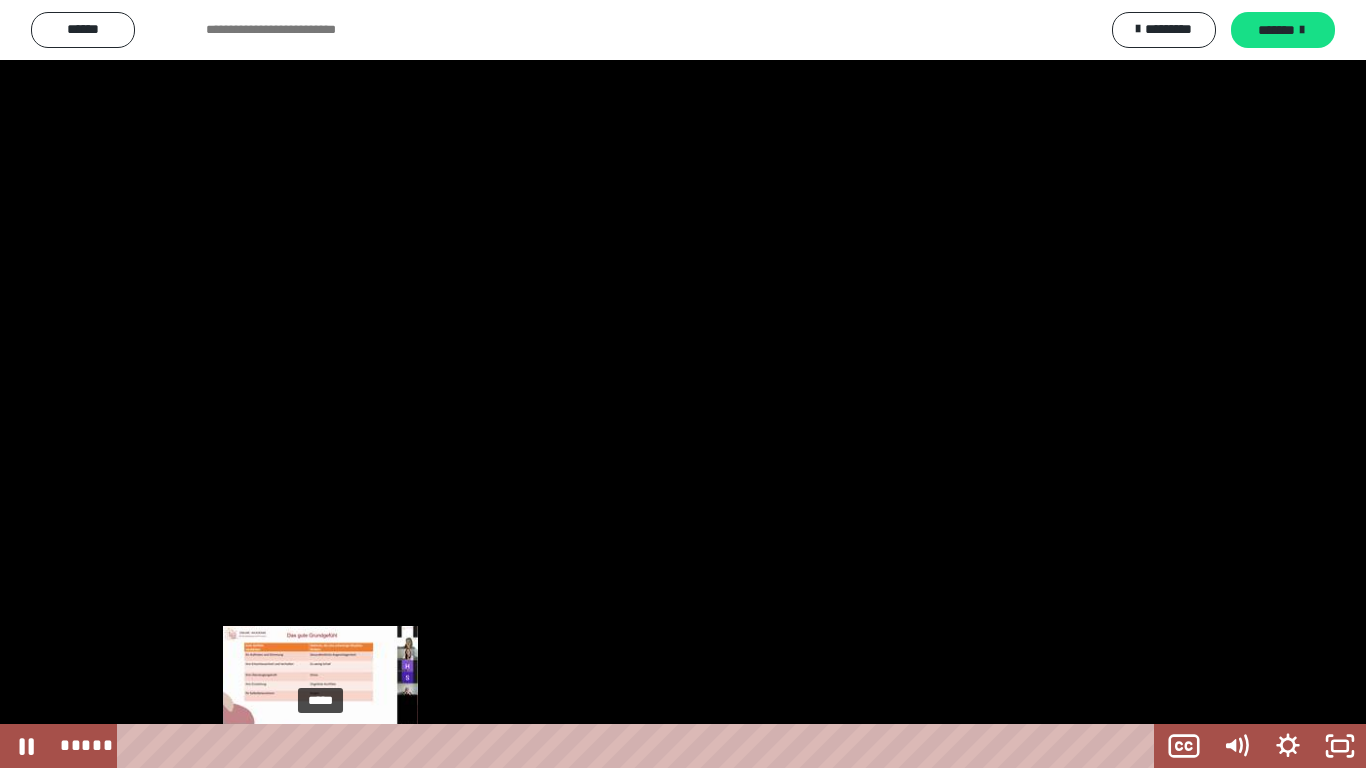 click on "*****" at bounding box center (640, 746) 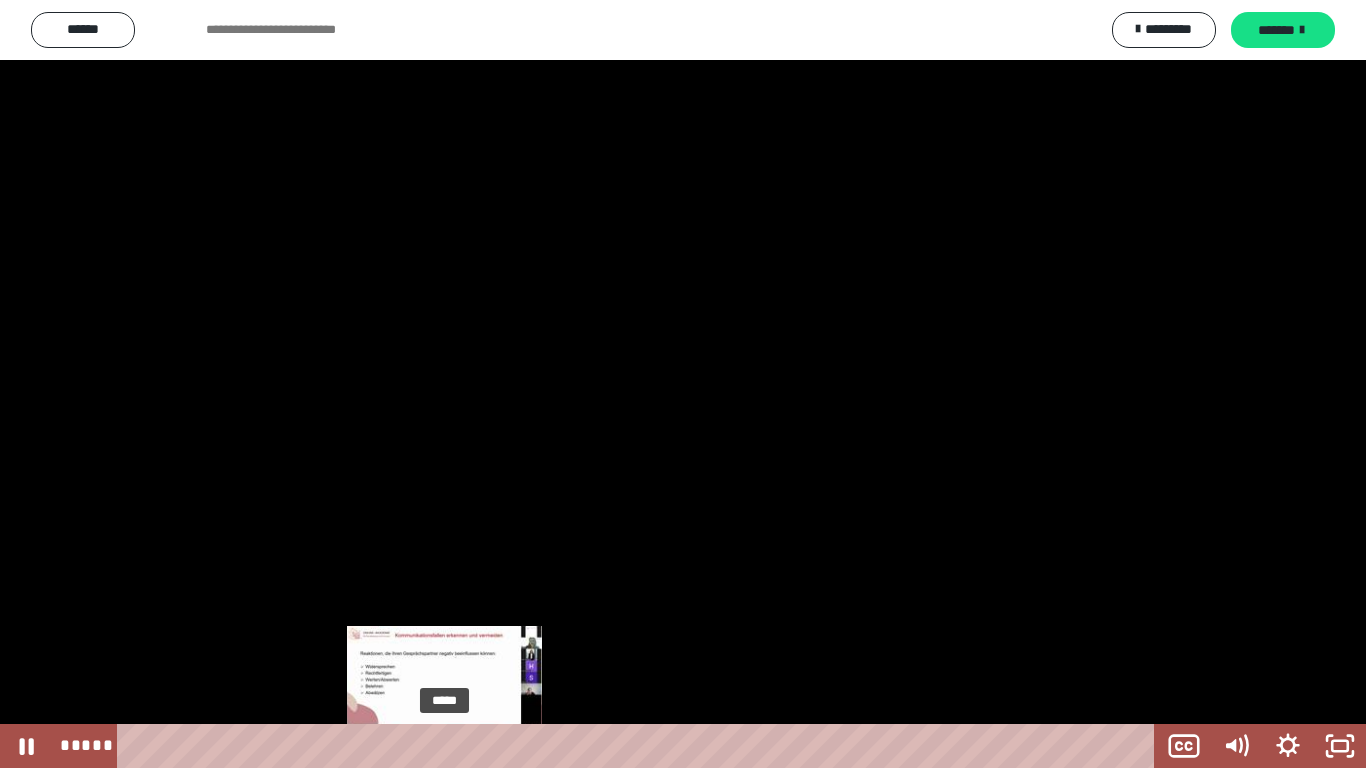 click on "*****" at bounding box center [640, 746] 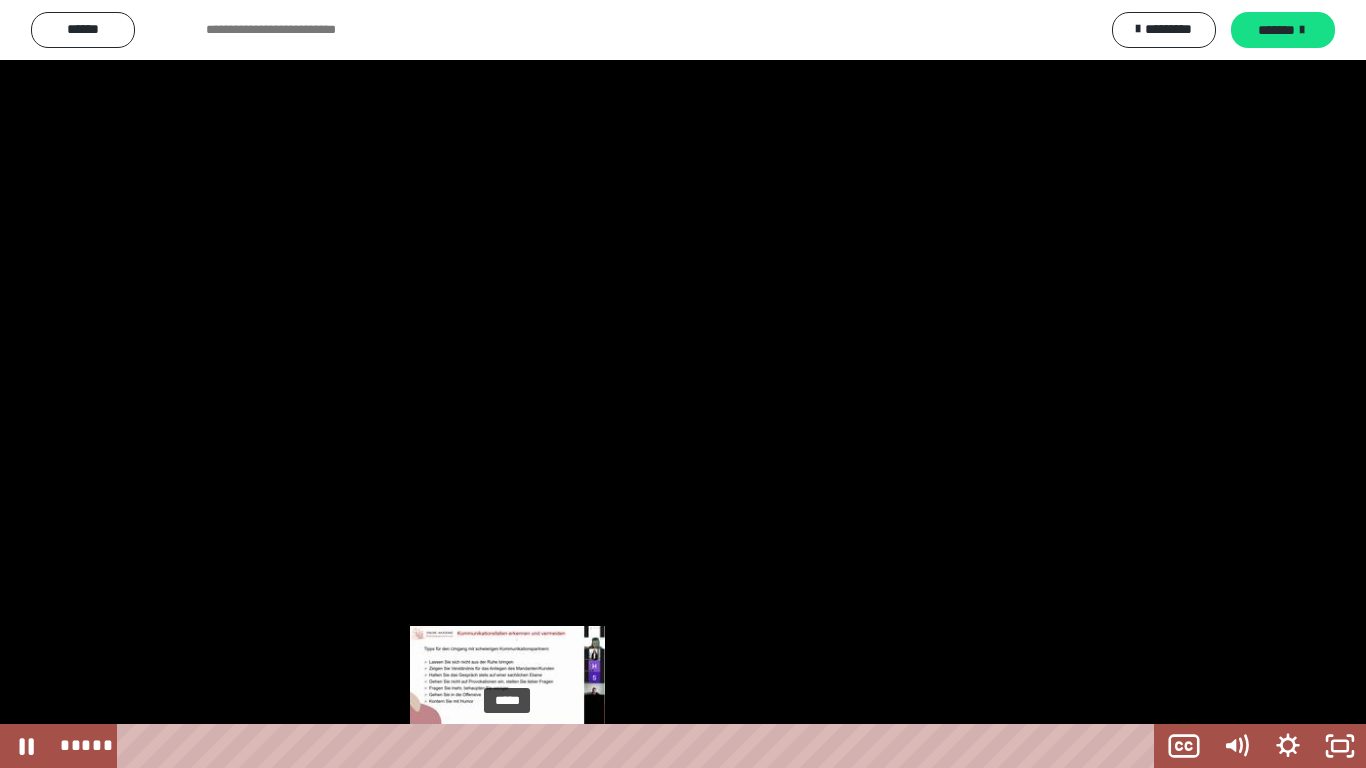 click on "*****" at bounding box center (640, 746) 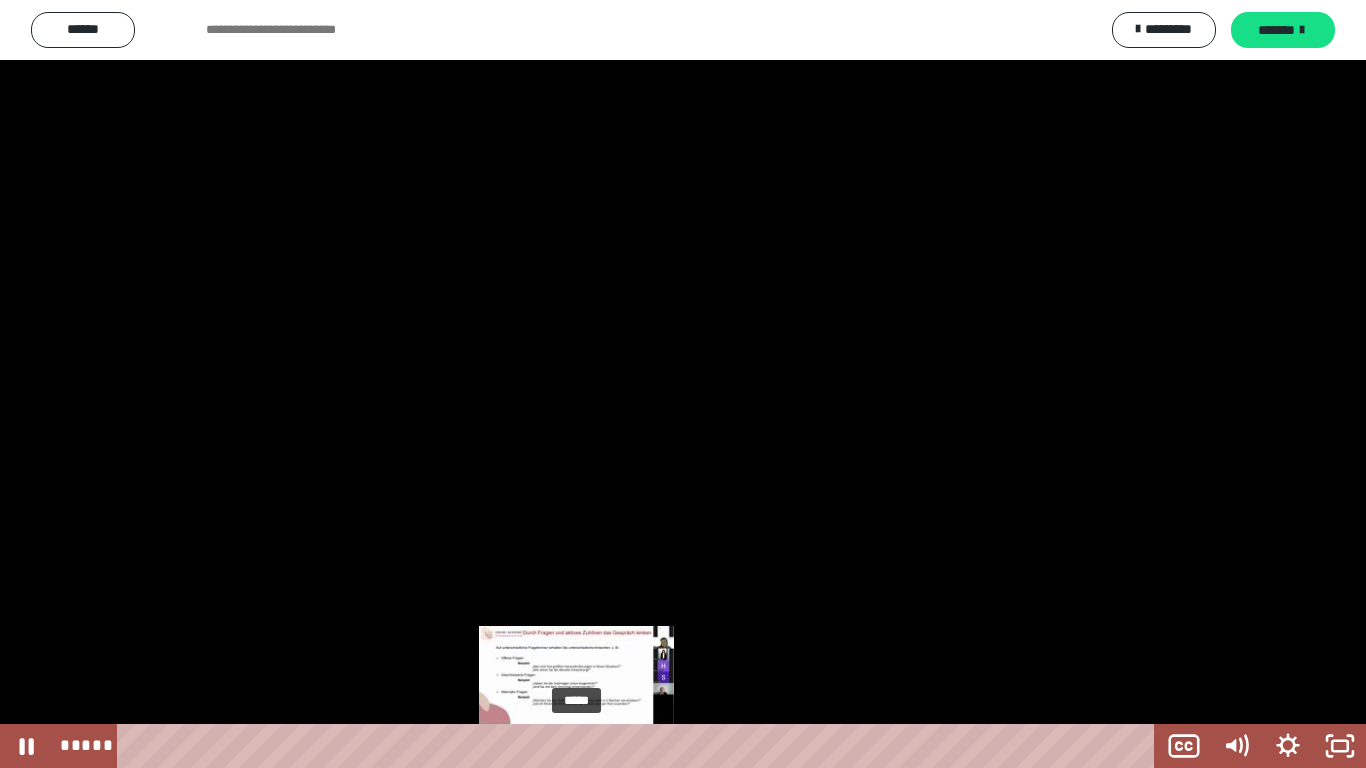click on "*****" at bounding box center [640, 746] 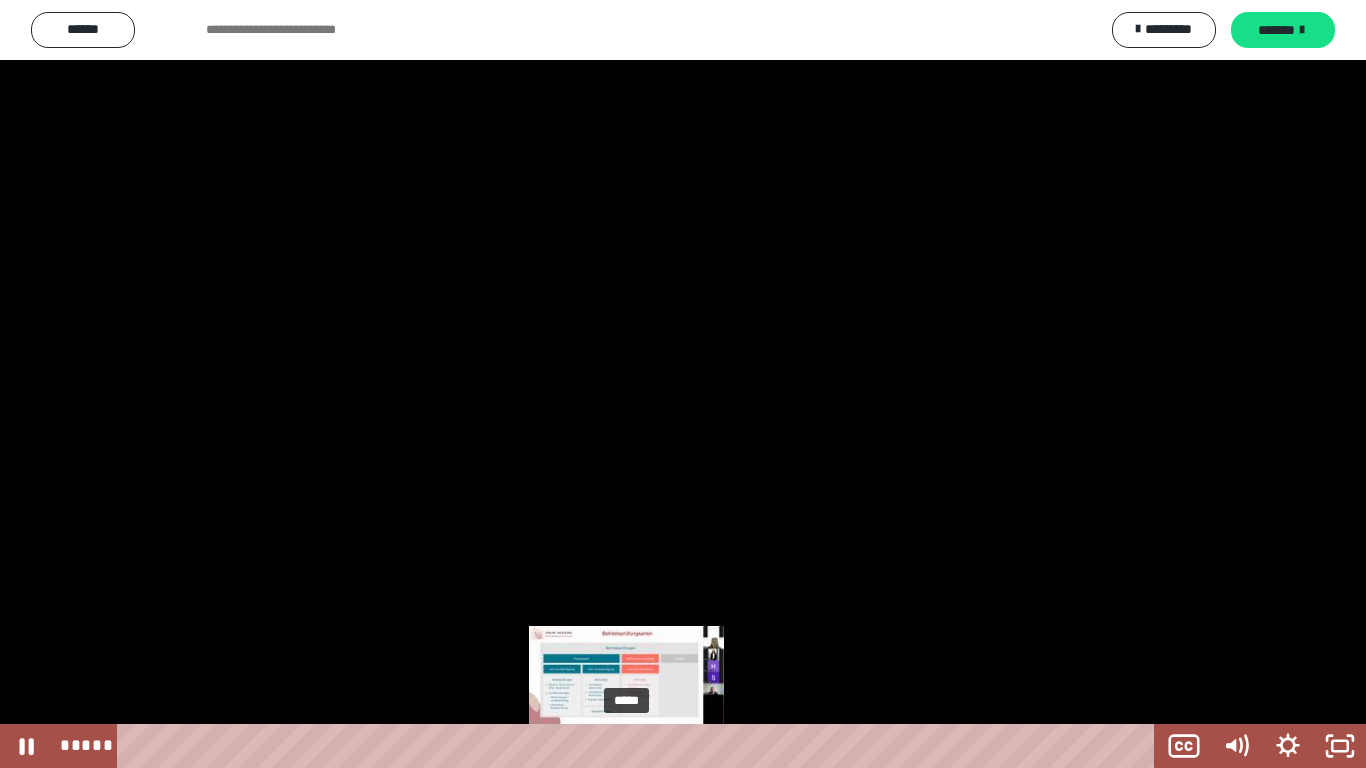 click on "*****" at bounding box center [640, 746] 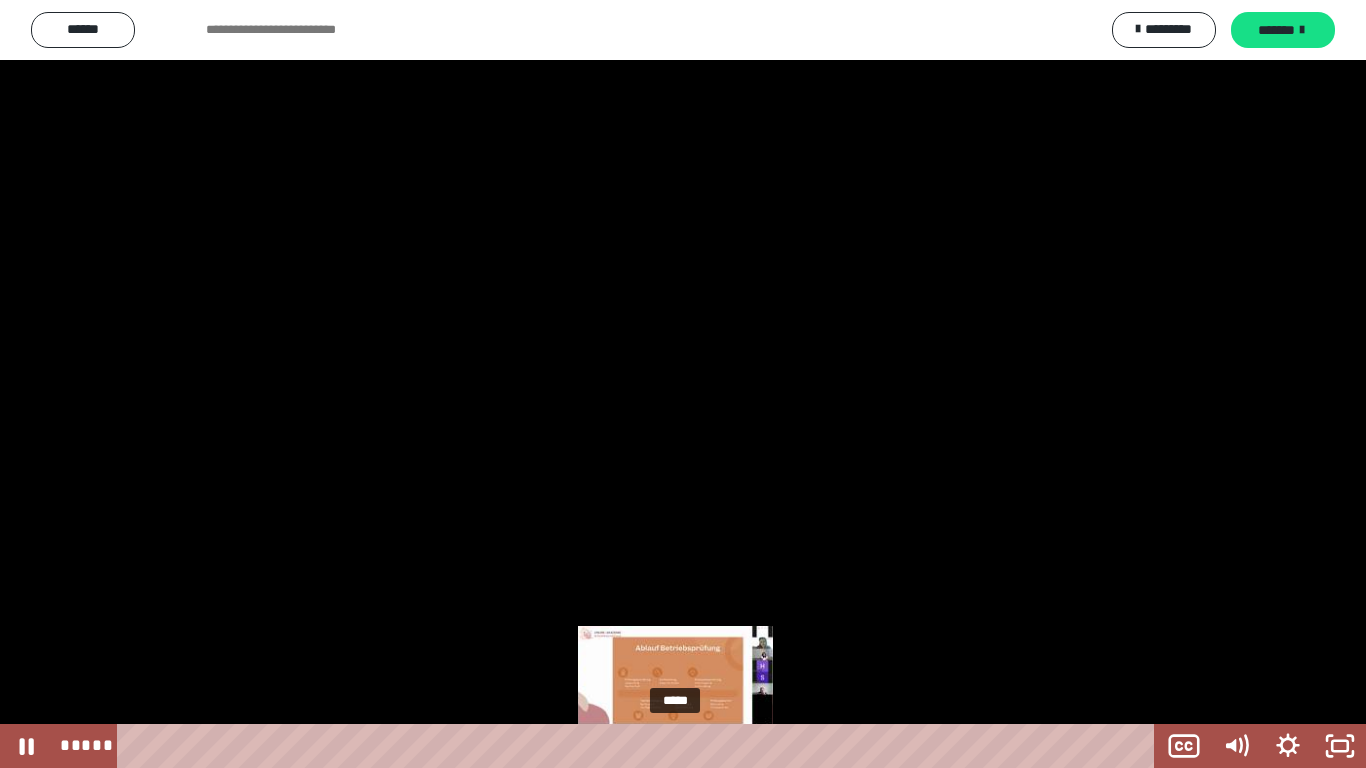 click on "*****" at bounding box center (640, 746) 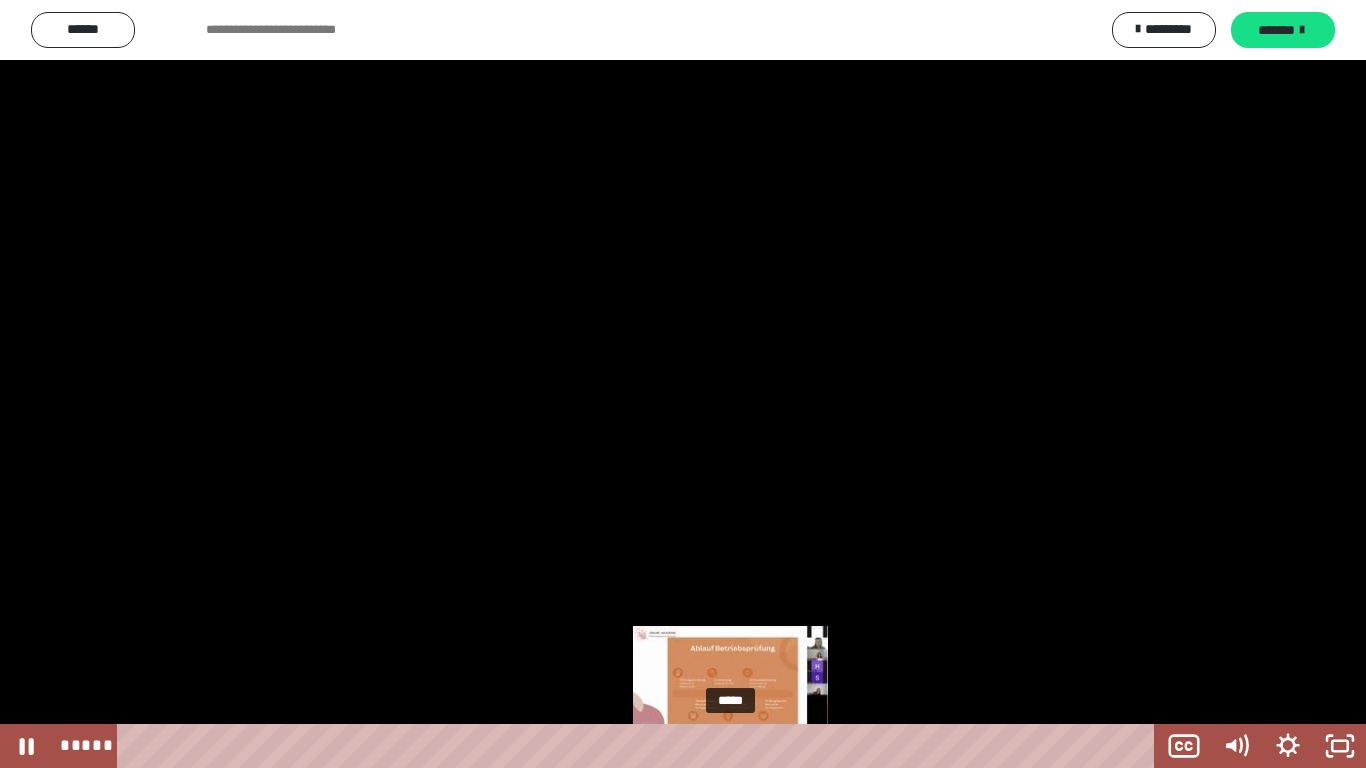 click on "*****" at bounding box center (640, 746) 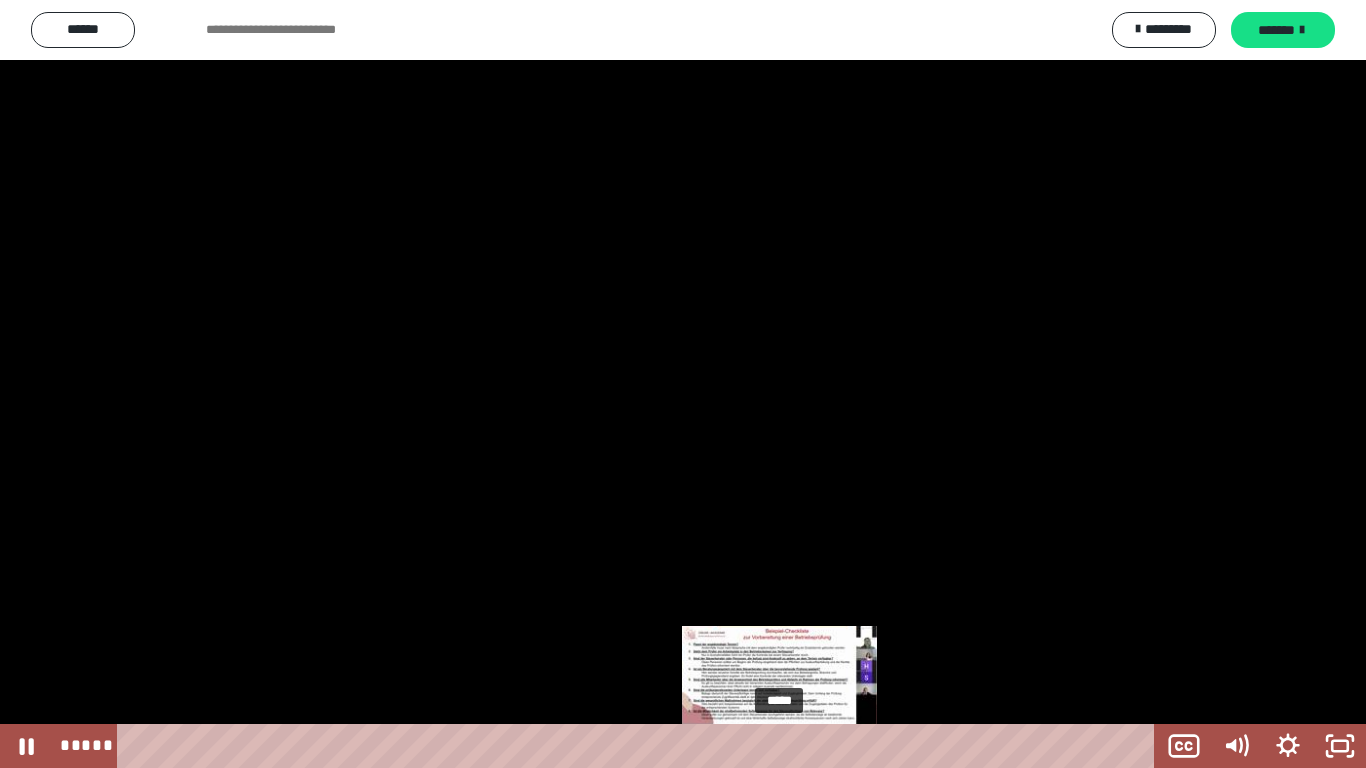 click on "*****" at bounding box center [640, 746] 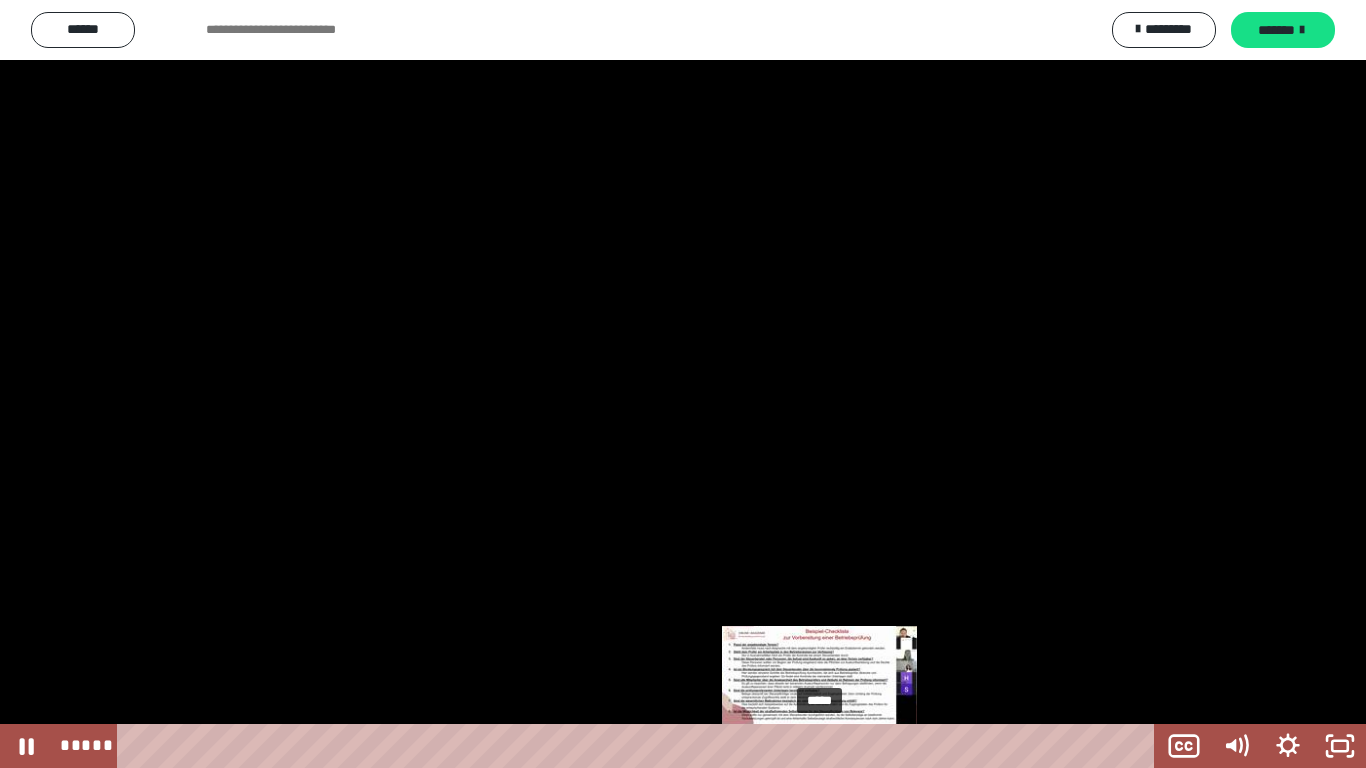 click on "*****" at bounding box center [640, 746] 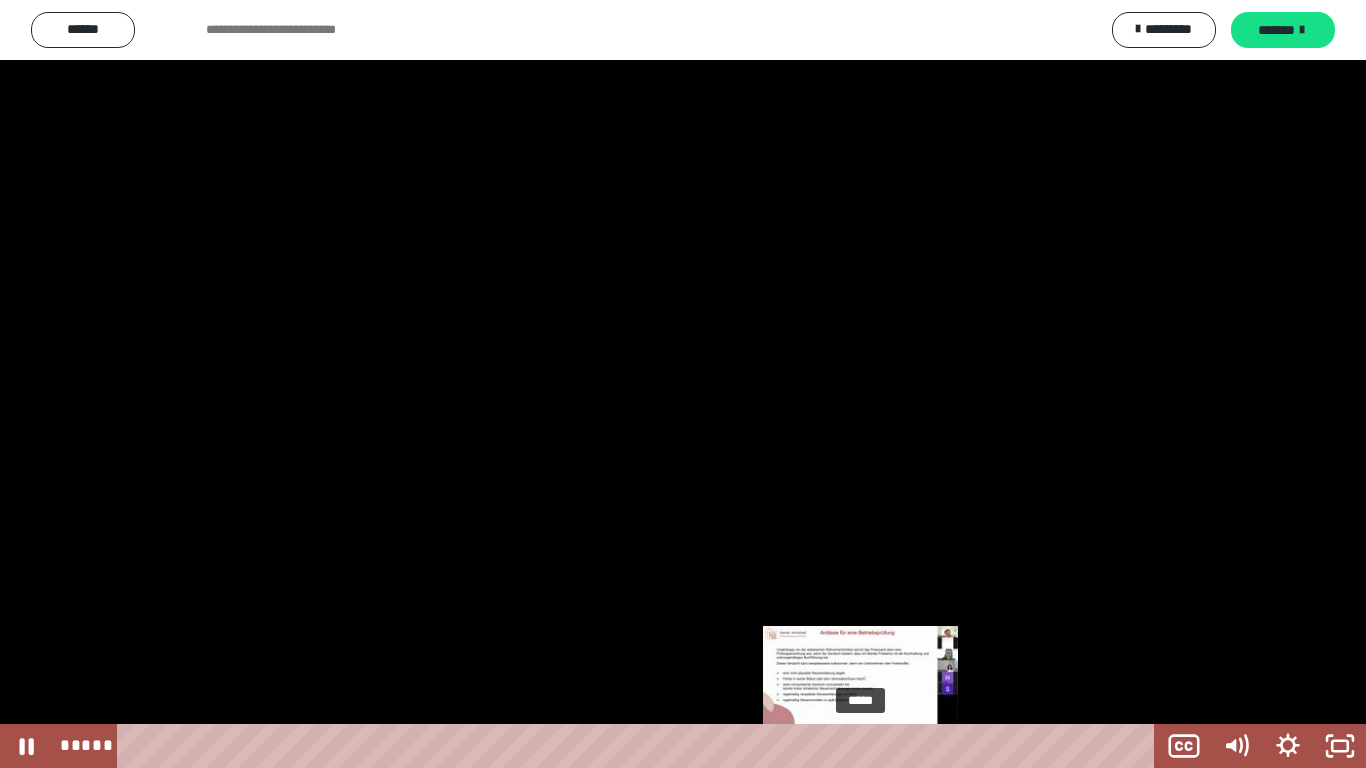 click on "*****" at bounding box center [640, 746] 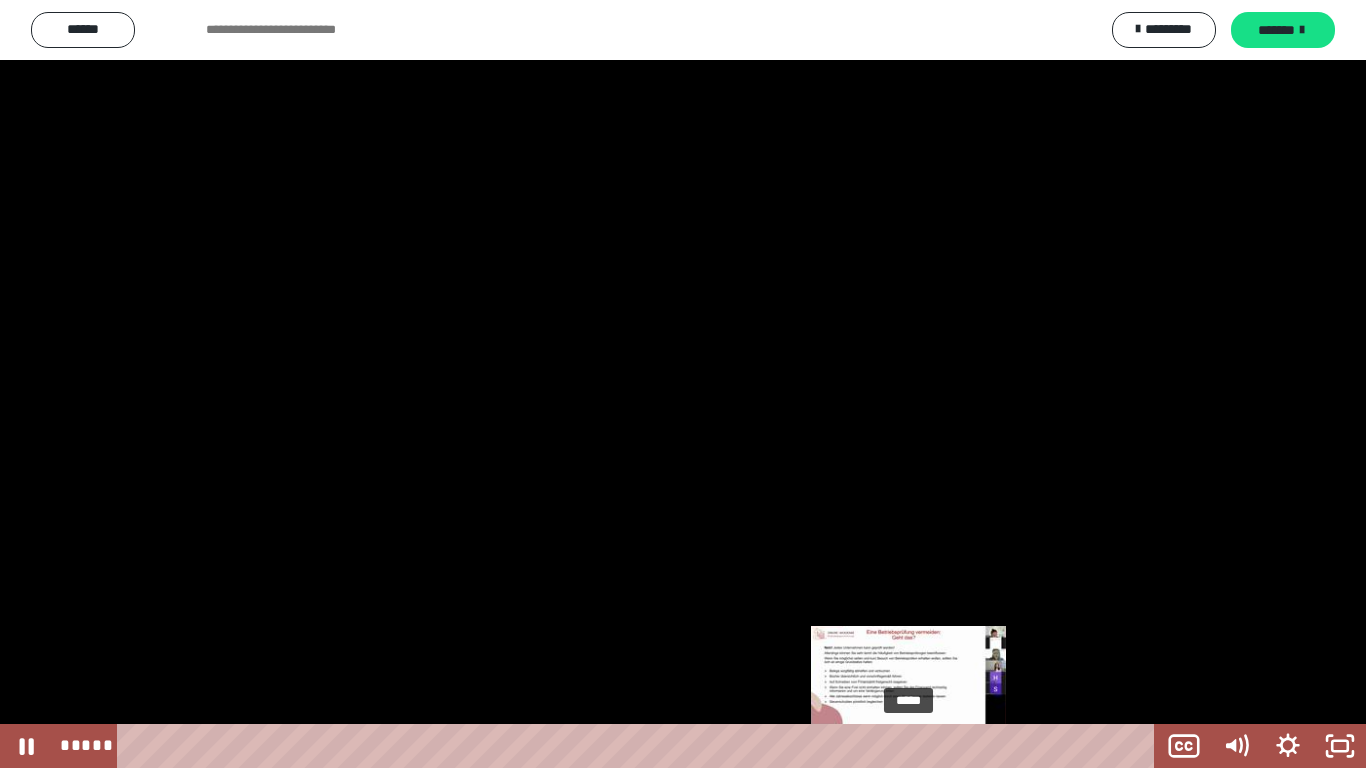 click on "*****" at bounding box center (640, 746) 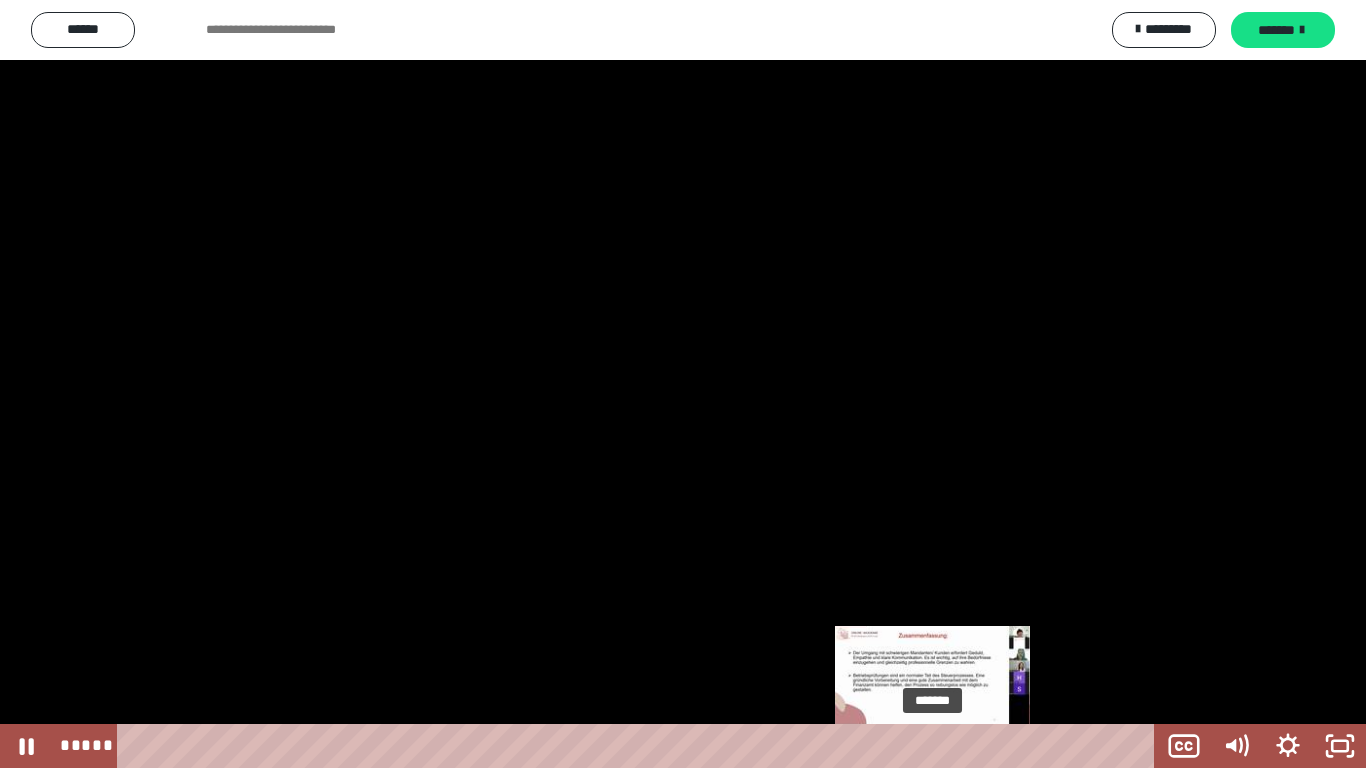 click on "*******" at bounding box center [640, 746] 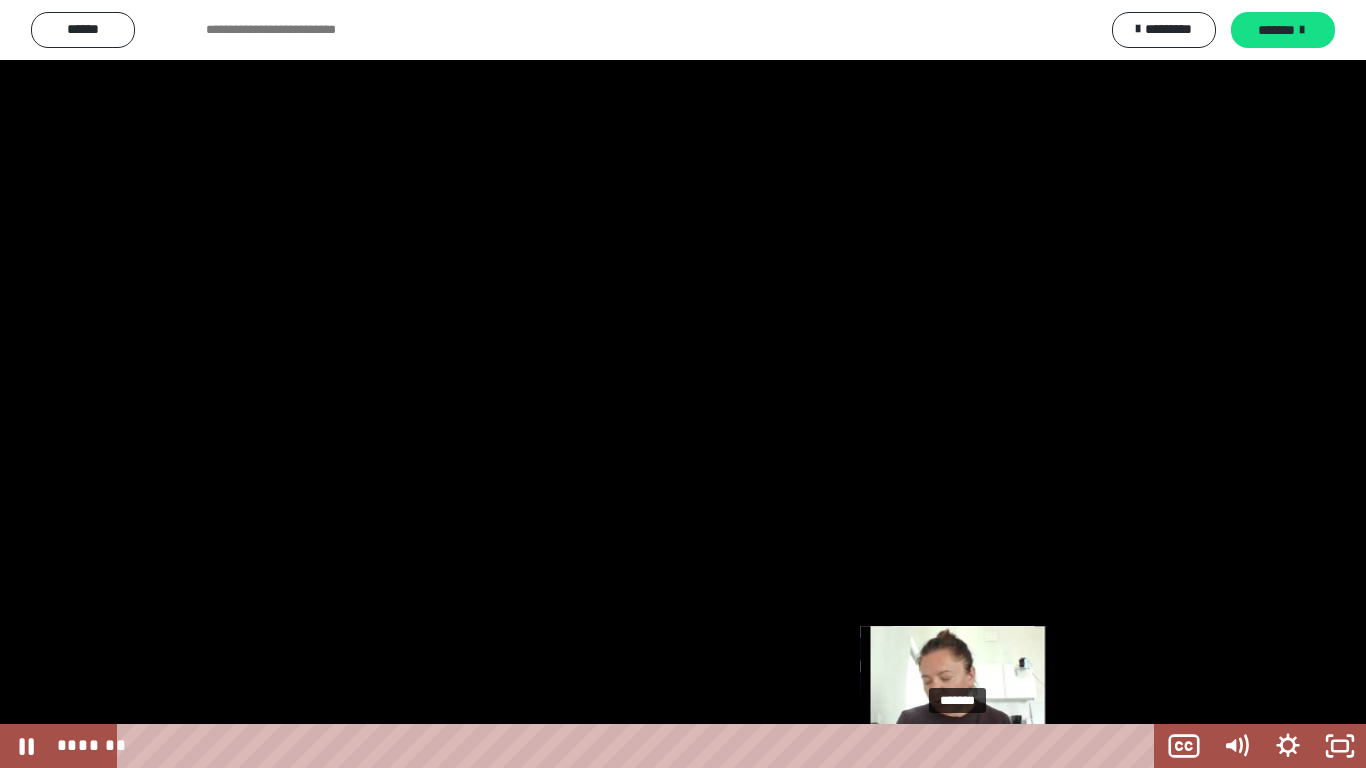 click on "*******" at bounding box center (640, 746) 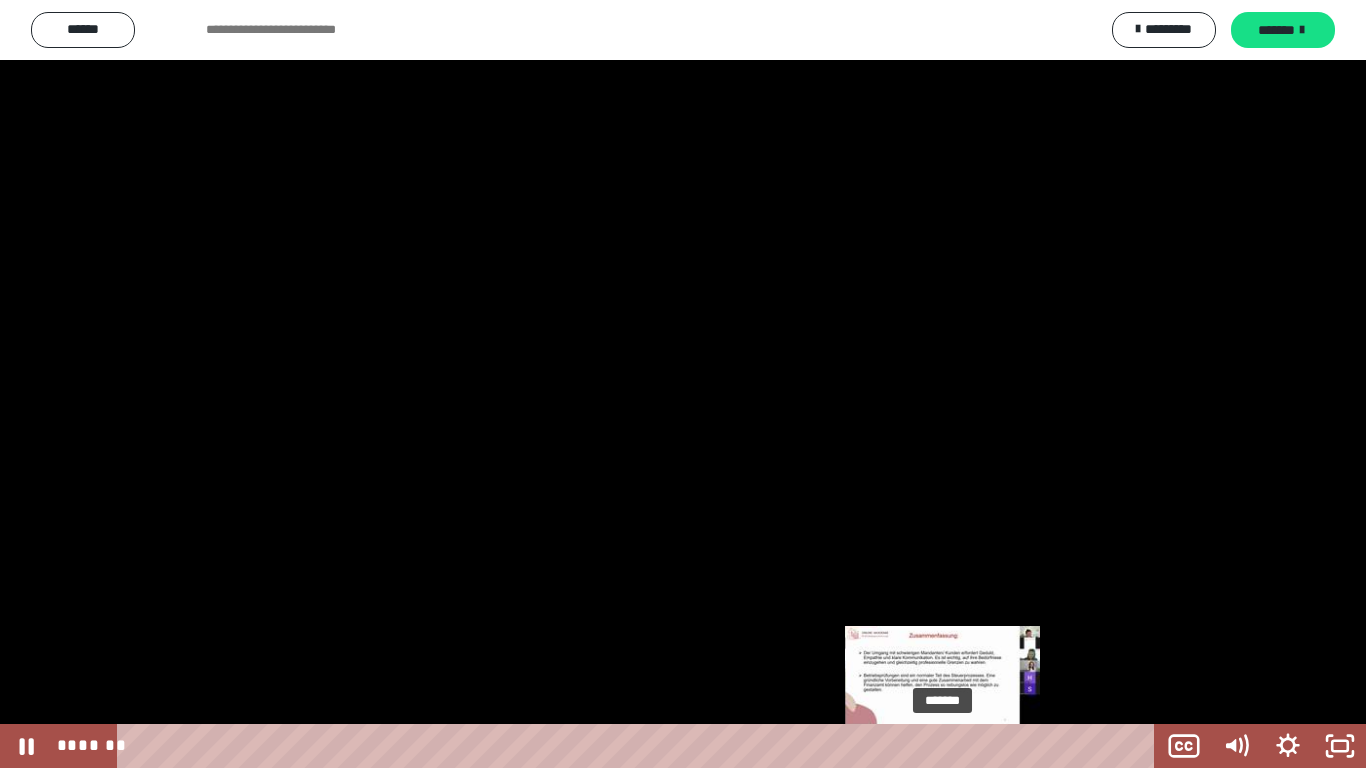click on "*******" at bounding box center [640, 746] 